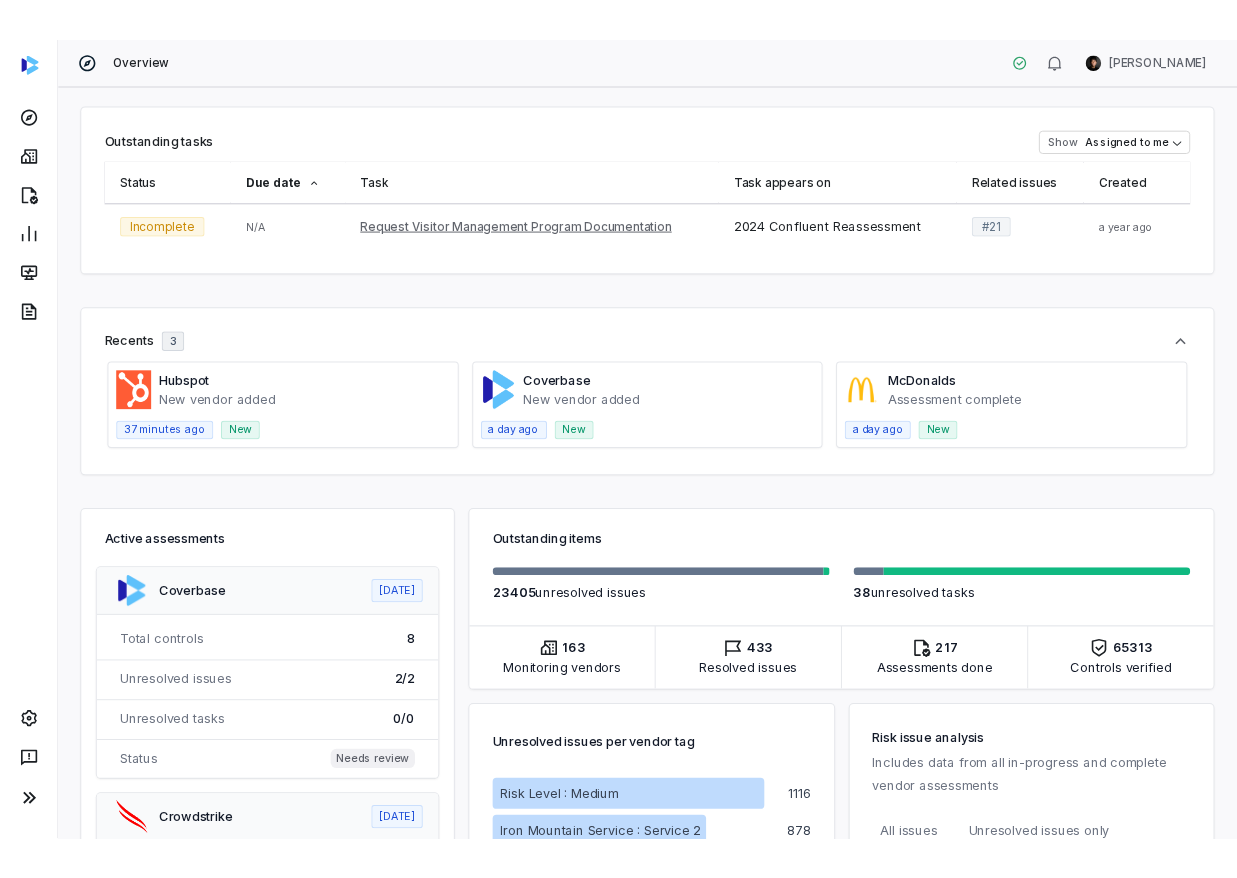 scroll, scrollTop: 0, scrollLeft: 0, axis: both 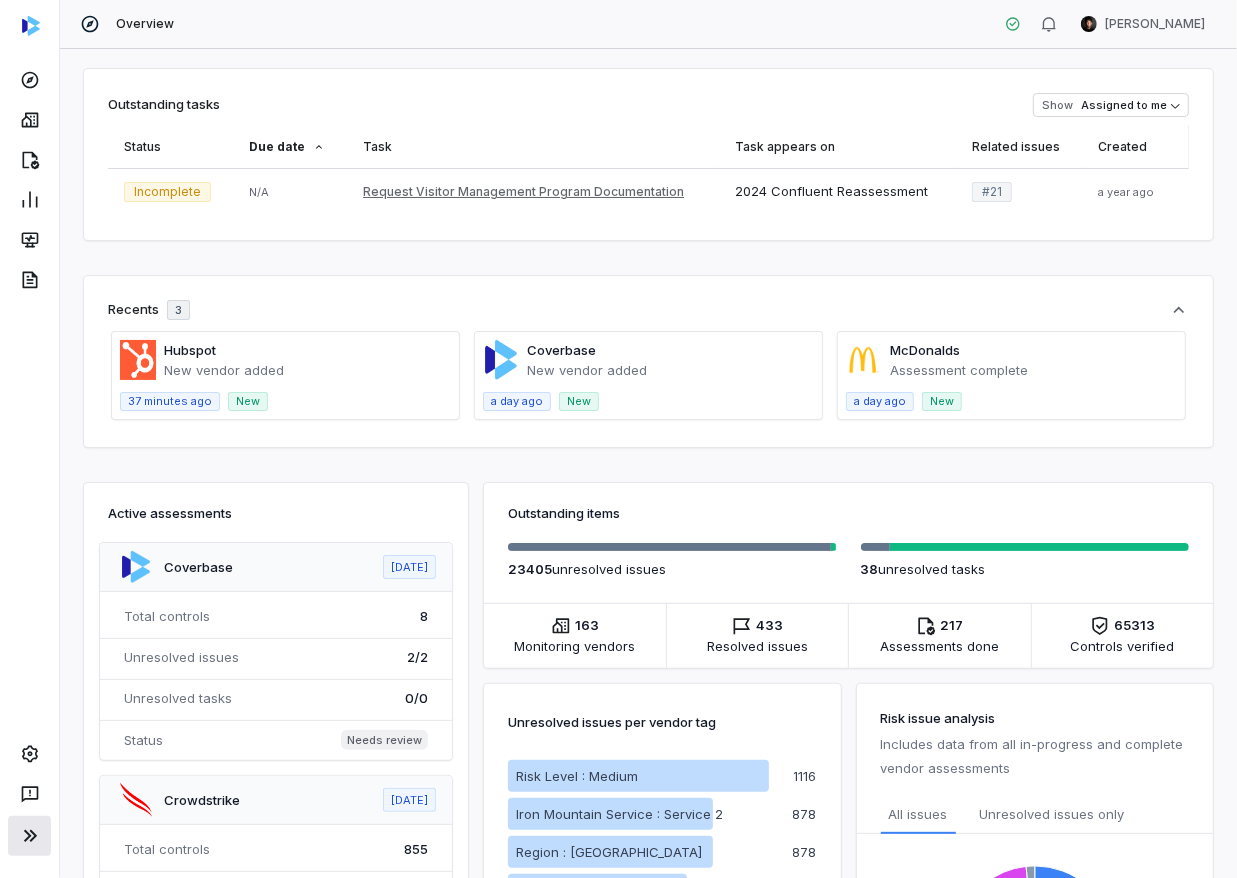 click at bounding box center (29, 836) 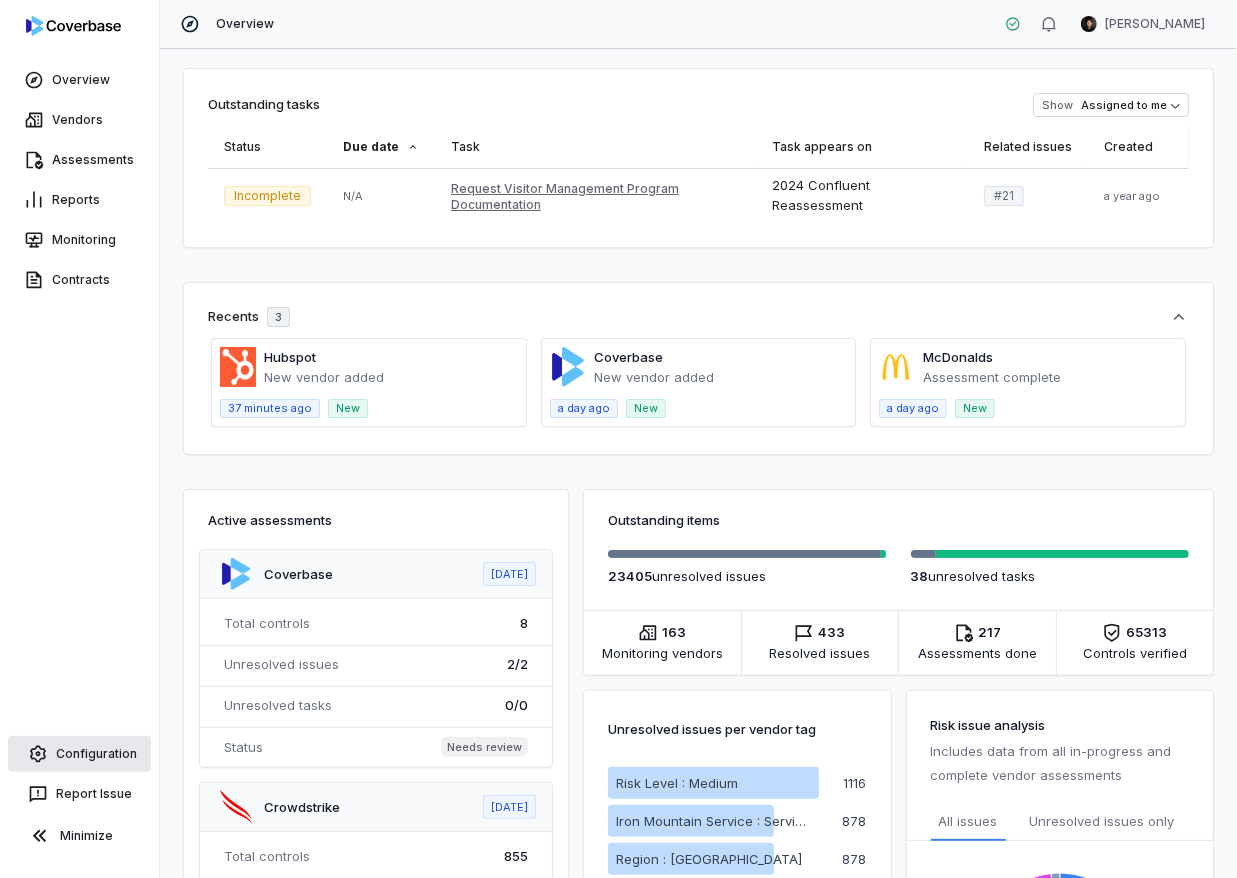 click on "Configuration" at bounding box center [79, 754] 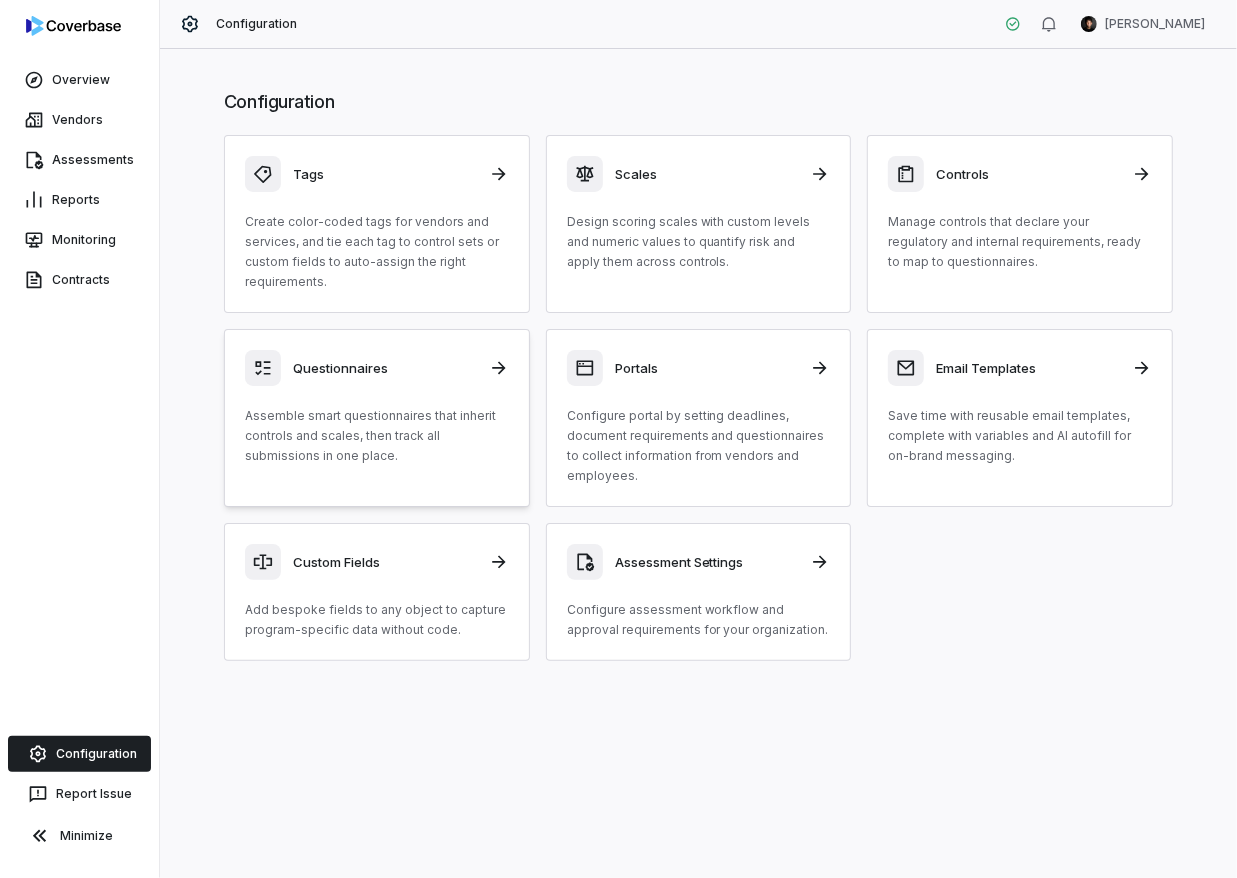 click on "Questionnaires" at bounding box center (385, 368) 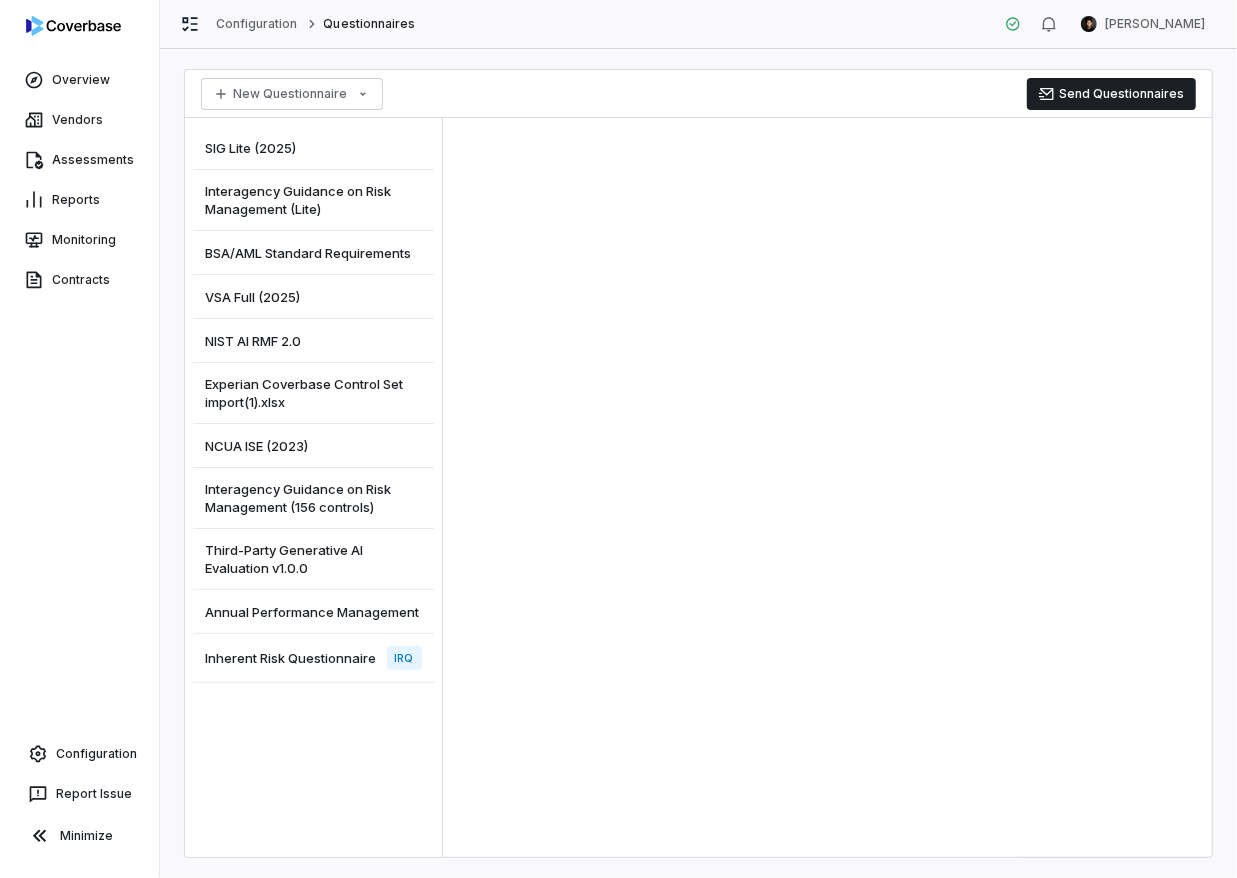 click on "Inherent Risk Questionnaire" at bounding box center [290, 658] 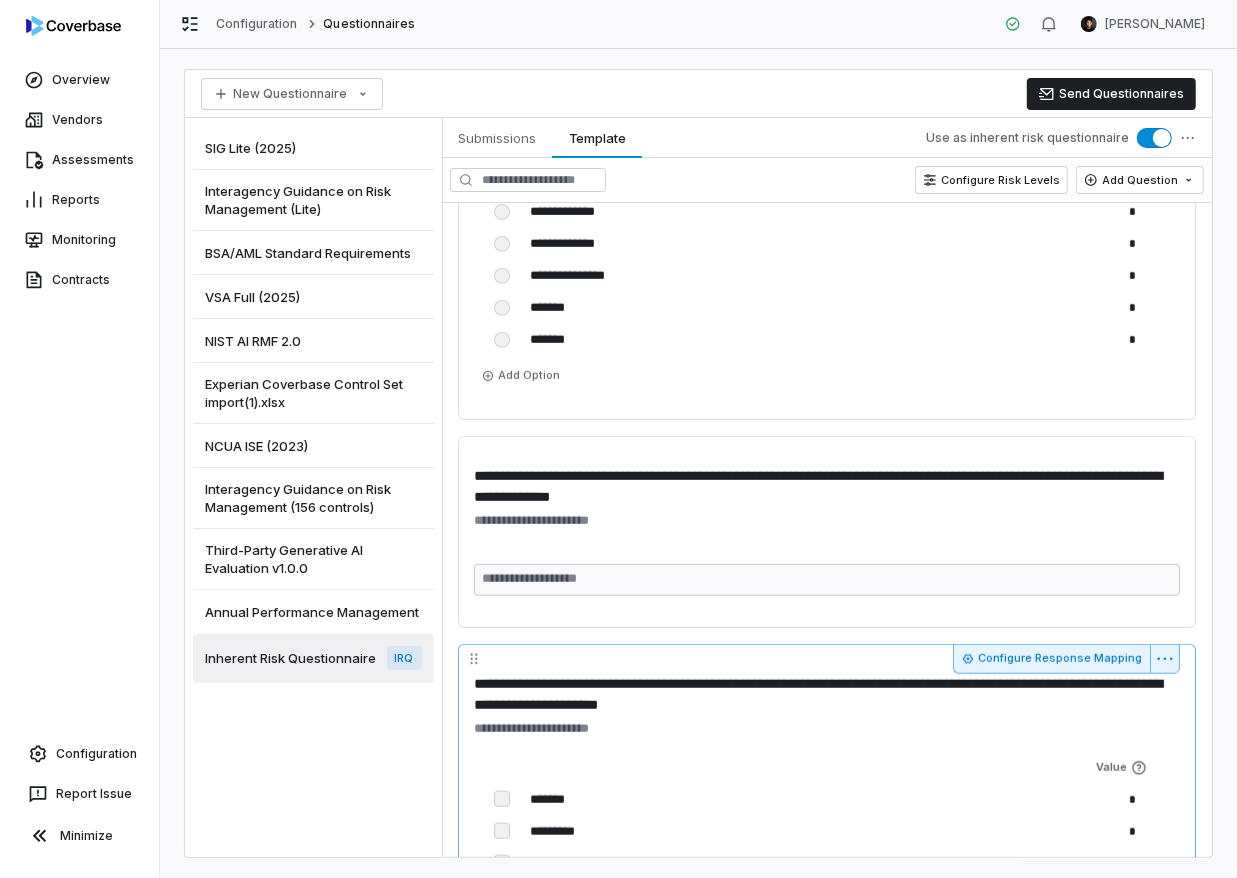scroll, scrollTop: 509, scrollLeft: 0, axis: vertical 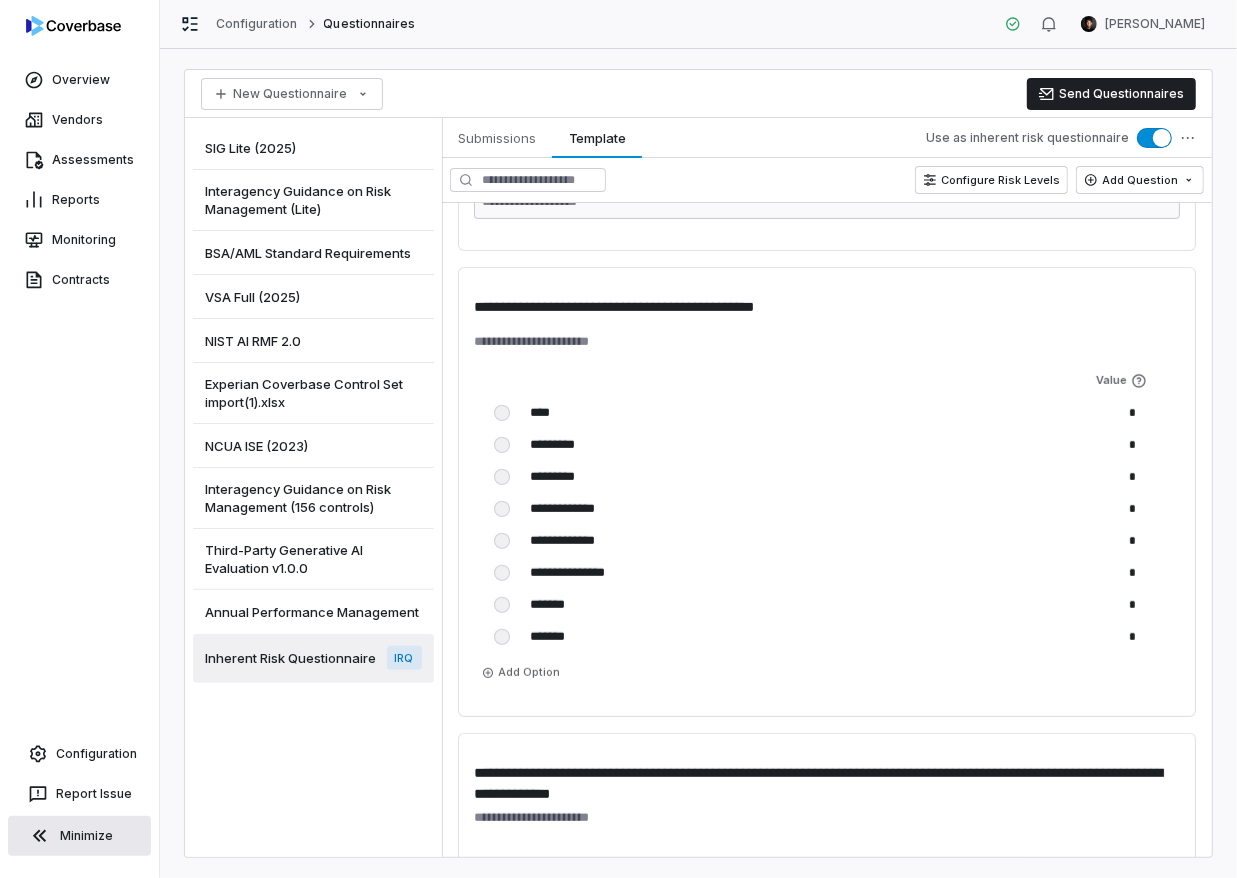 click on "Minimize" at bounding box center [79, 836] 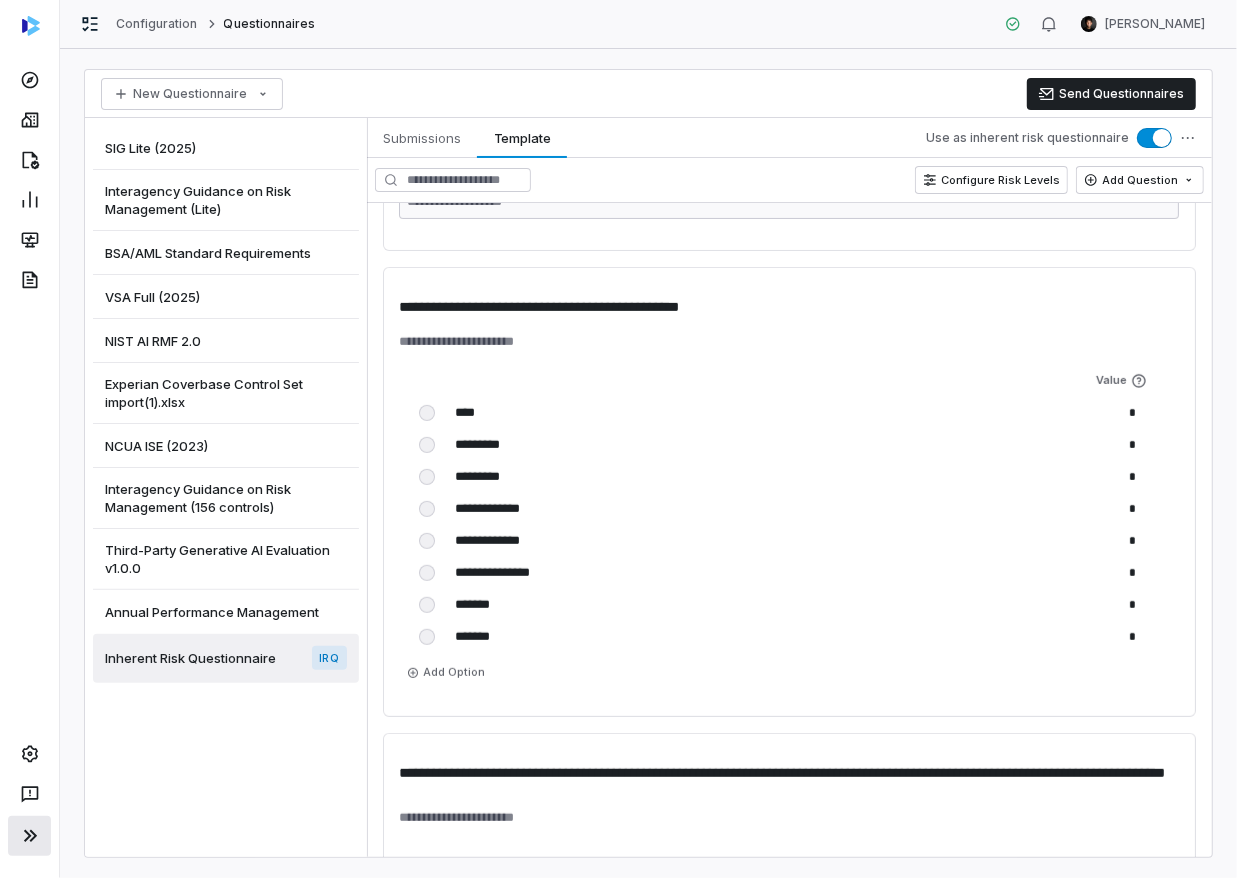 click 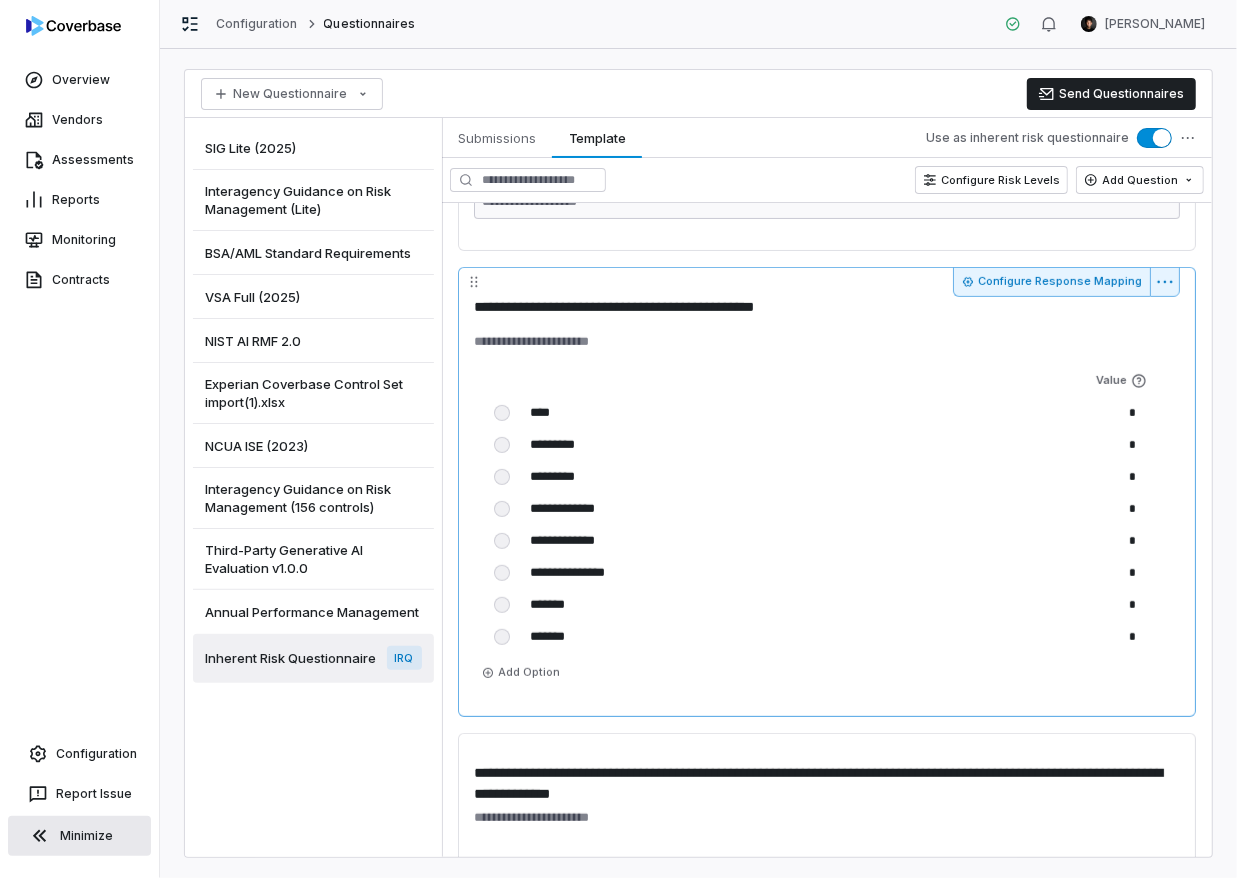 type 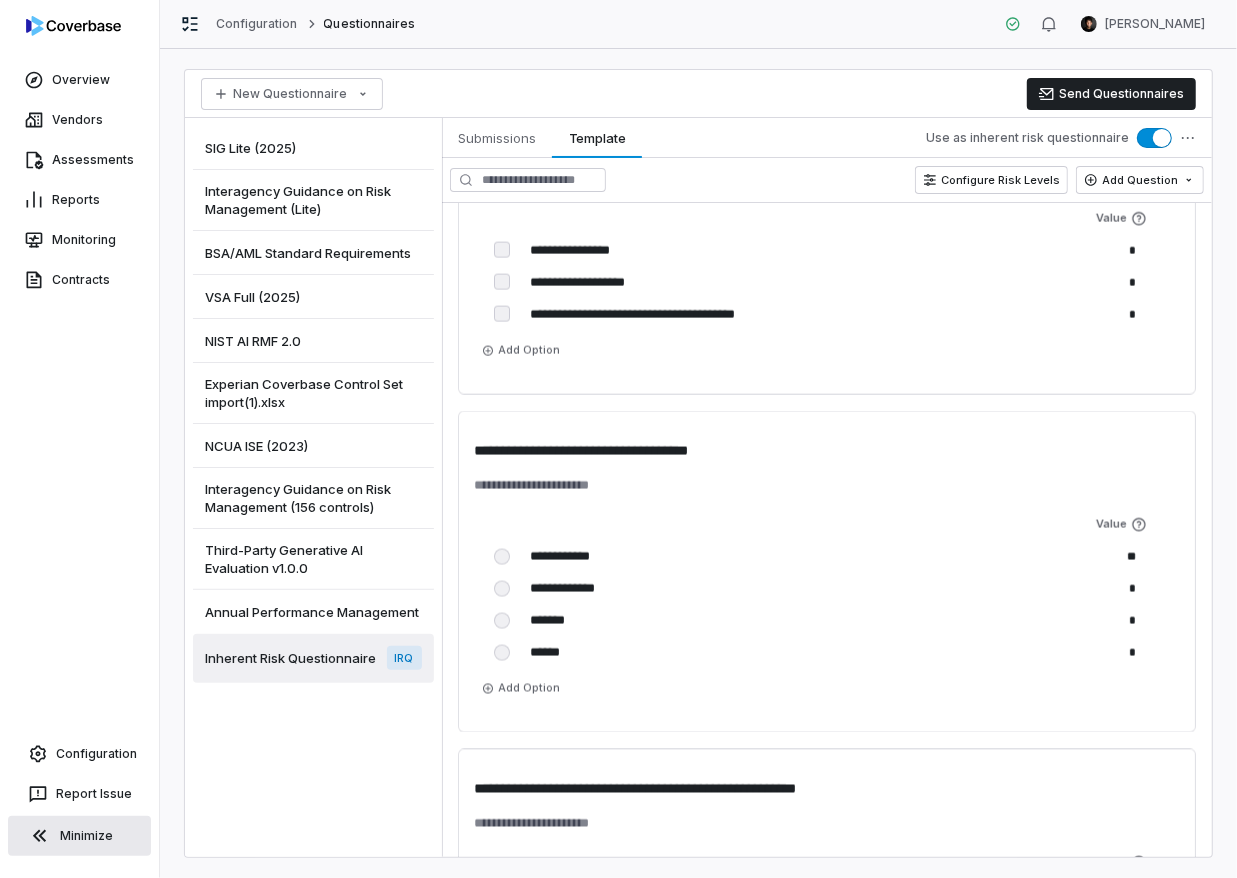 scroll, scrollTop: 1800, scrollLeft: 0, axis: vertical 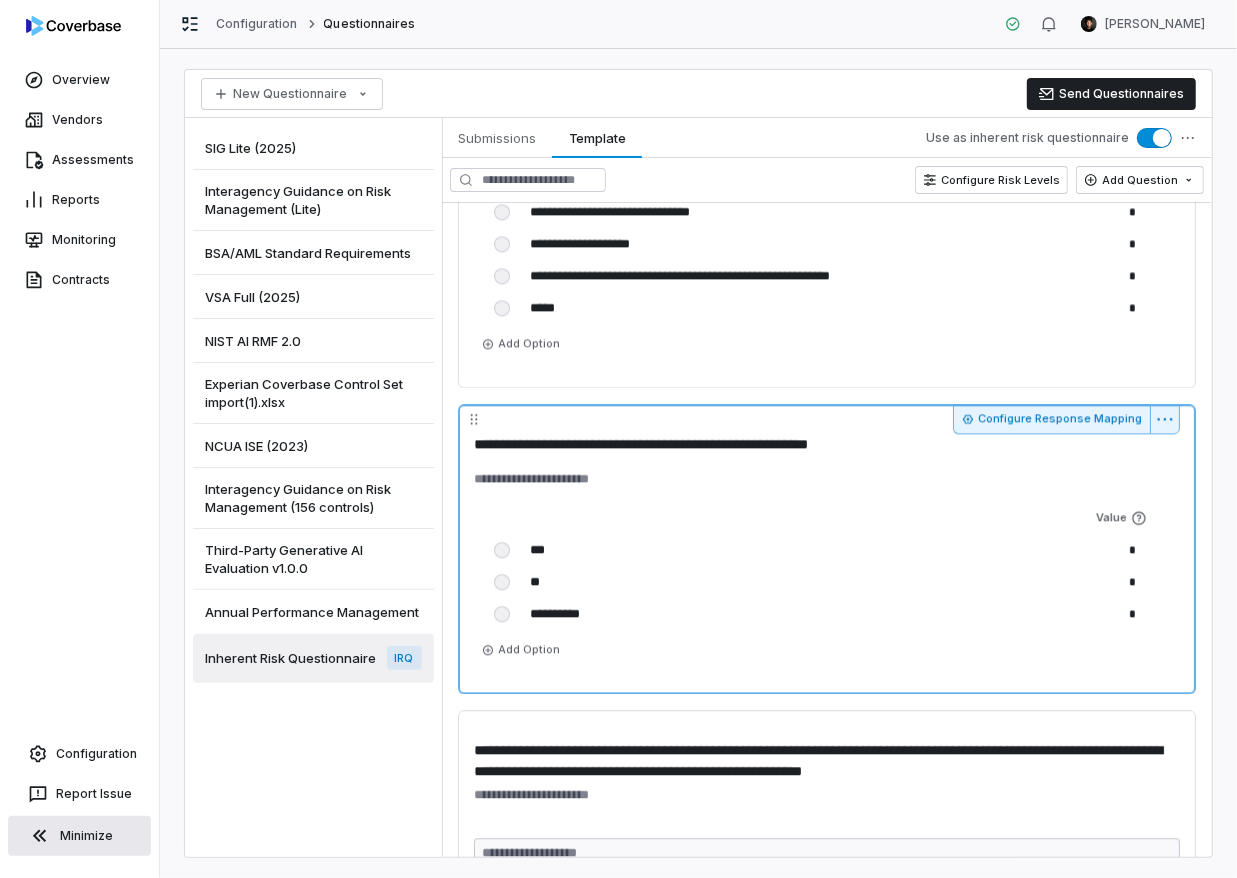 drag, startPoint x: 479, startPoint y: 442, endPoint x: 864, endPoint y: 442, distance: 385 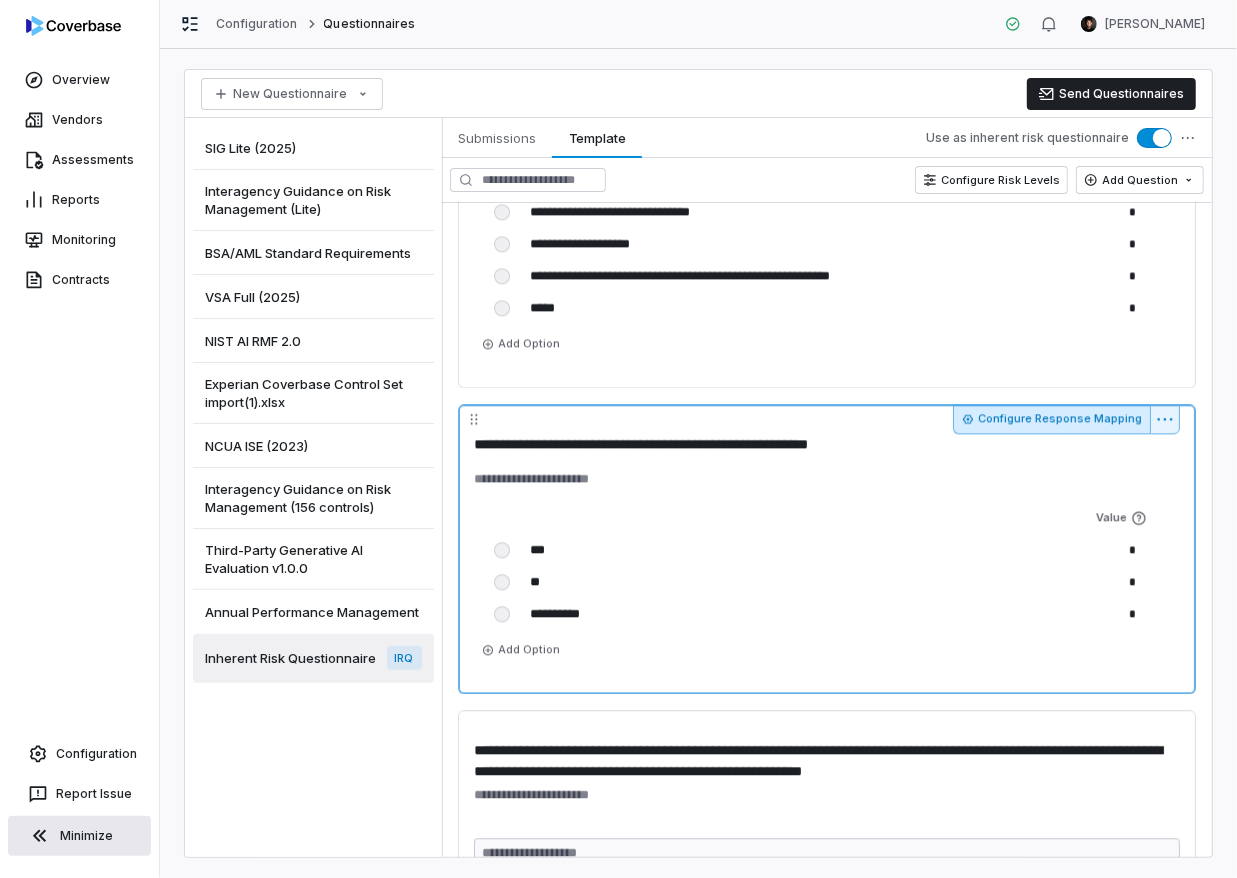 click on "Configure Response Mapping" at bounding box center [1051, 419] 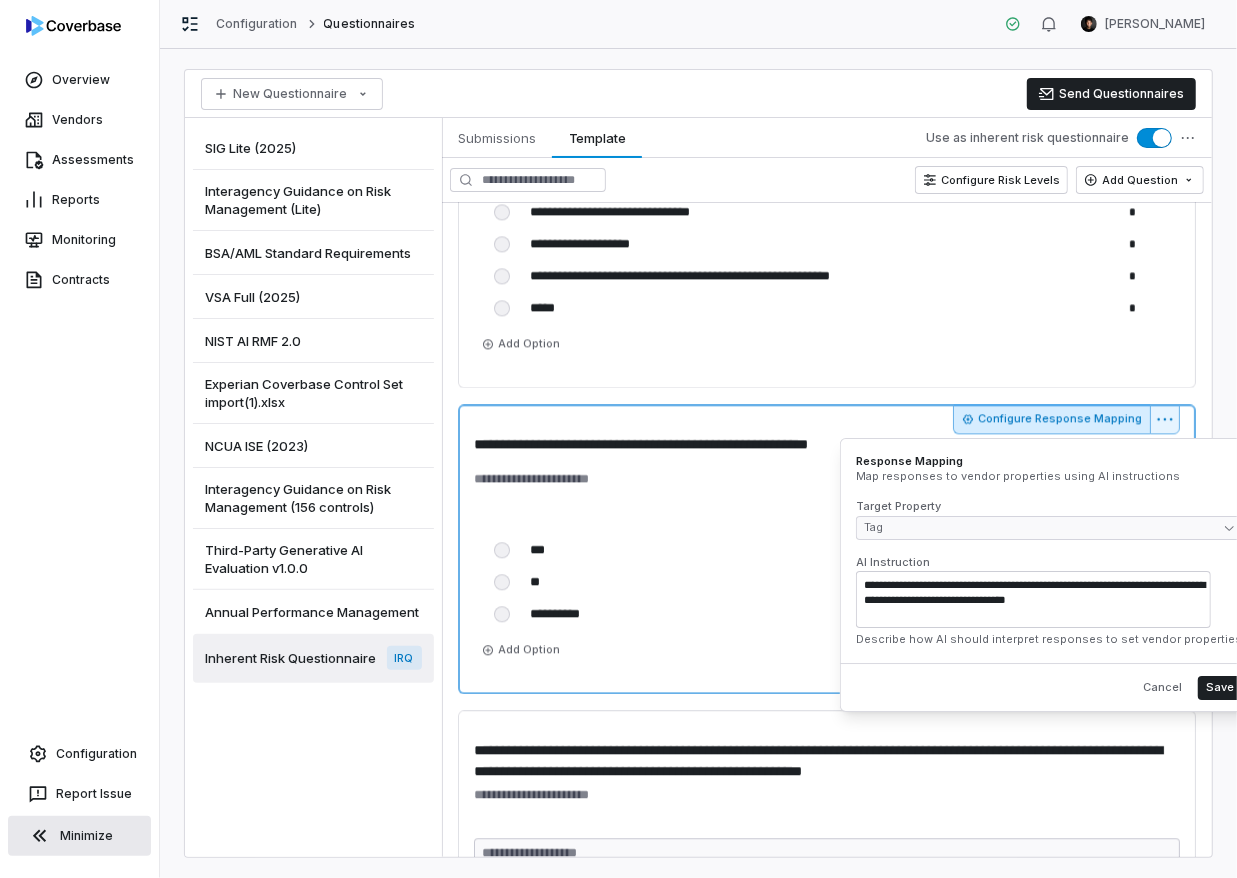 drag, startPoint x: 1183, startPoint y: 598, endPoint x: 1072, endPoint y: 589, distance: 111.364265 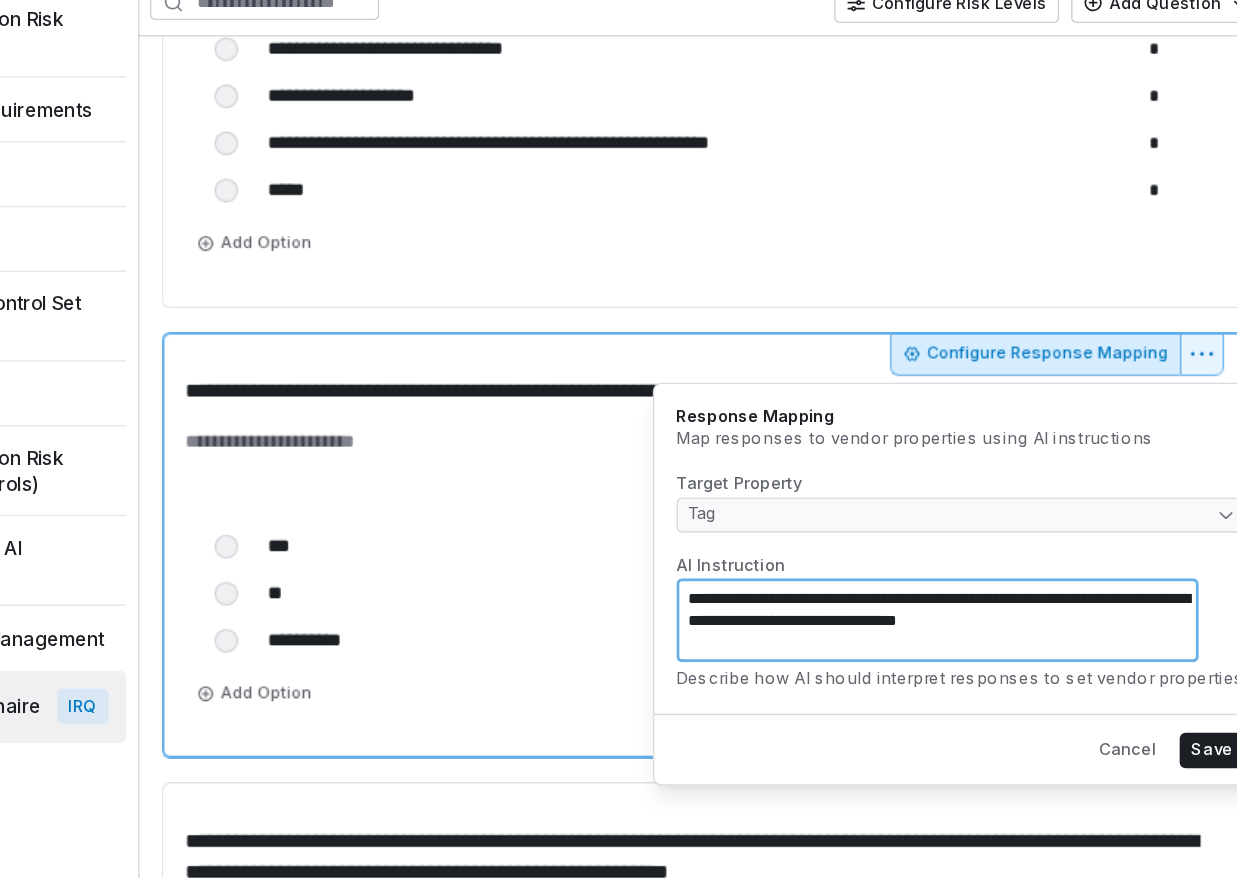 drag, startPoint x: 934, startPoint y: 582, endPoint x: 1024, endPoint y: 594, distance: 90.79648 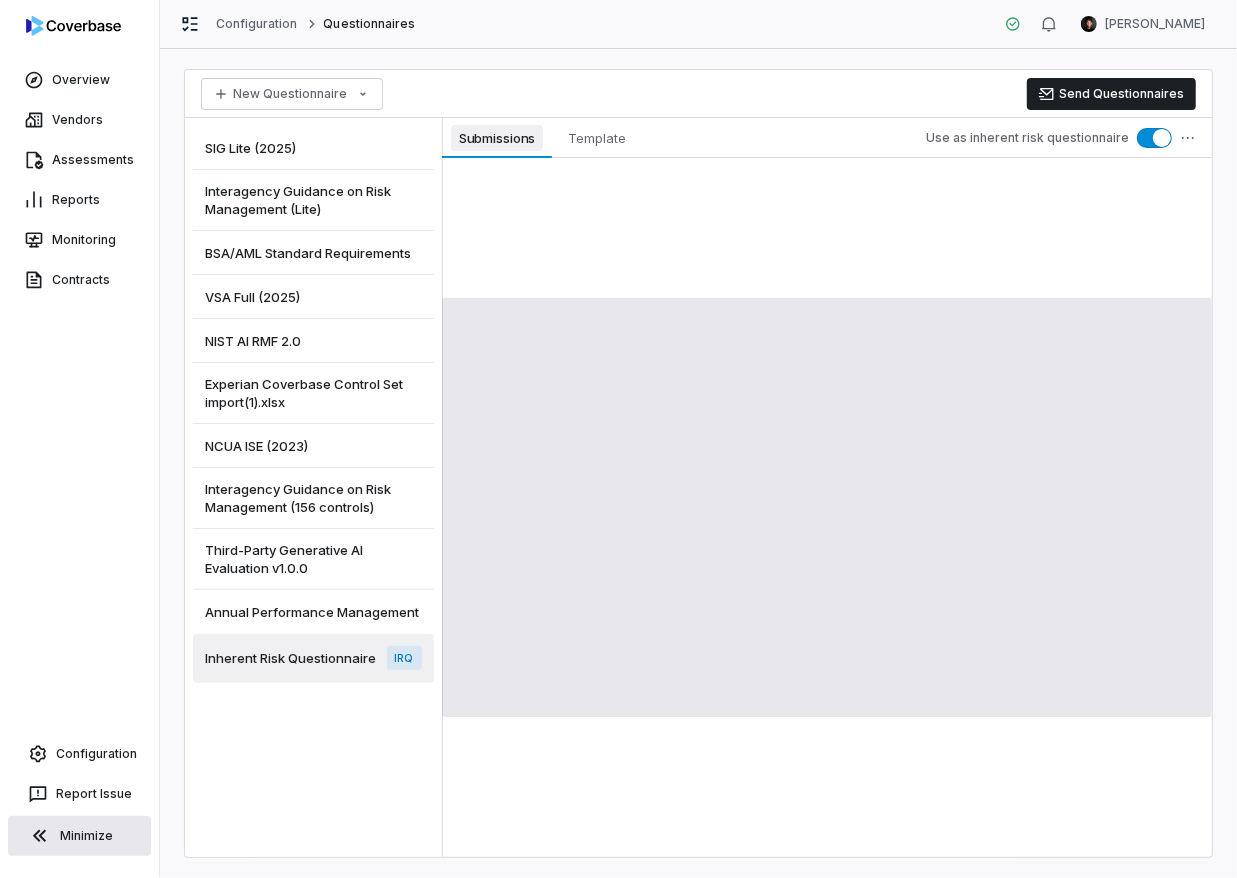 click on "Submissions" at bounding box center (497, 138) 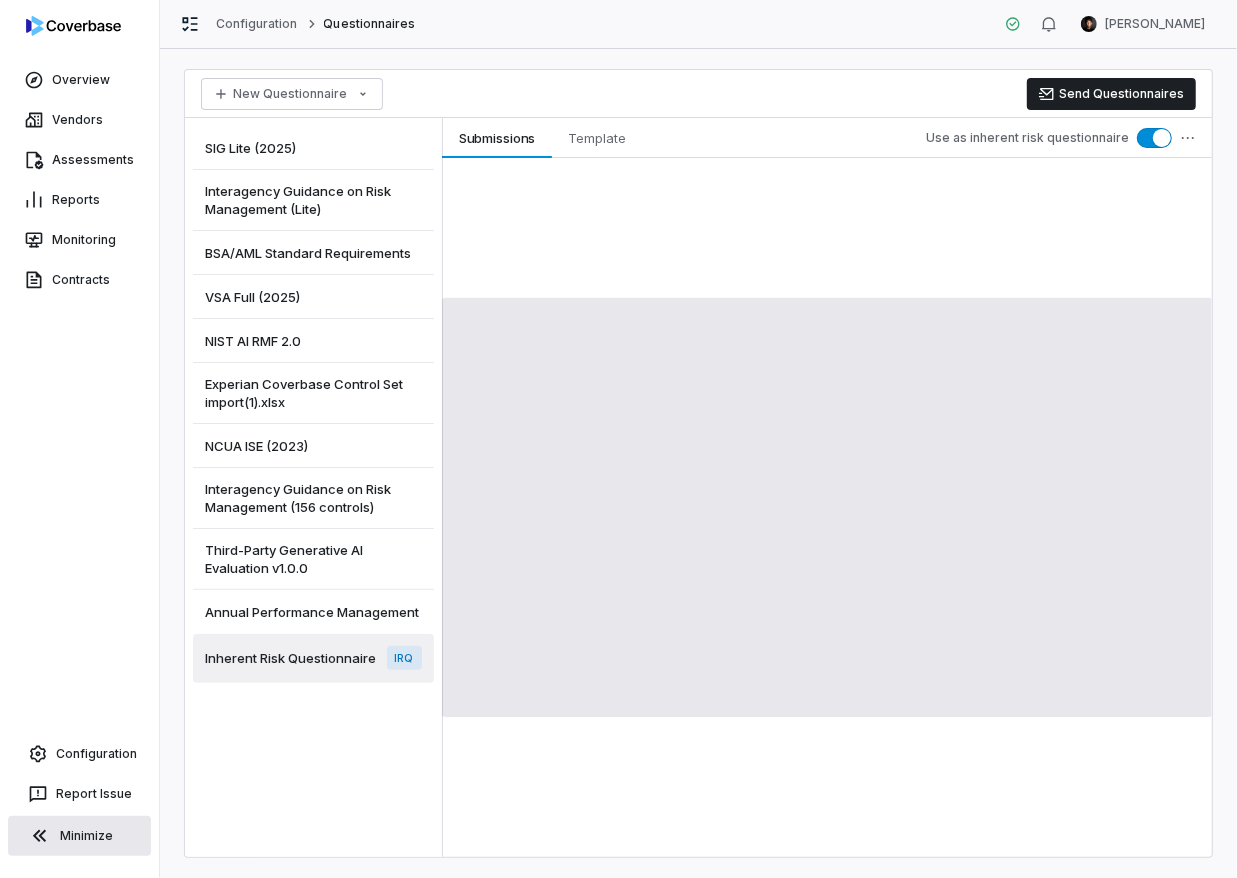 click on "Inherent Risk Questionnaire" at bounding box center (290, 658) 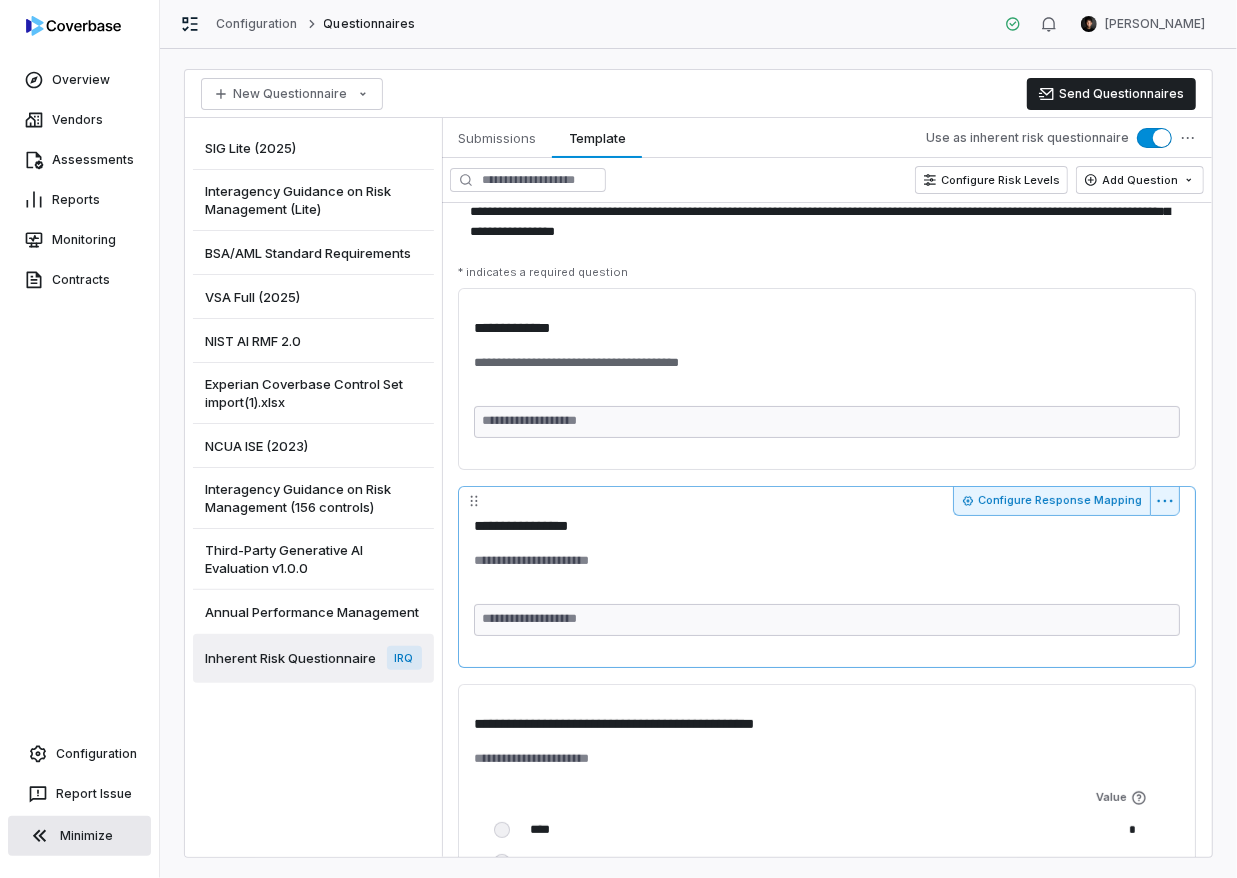 scroll, scrollTop: 97, scrollLeft: 0, axis: vertical 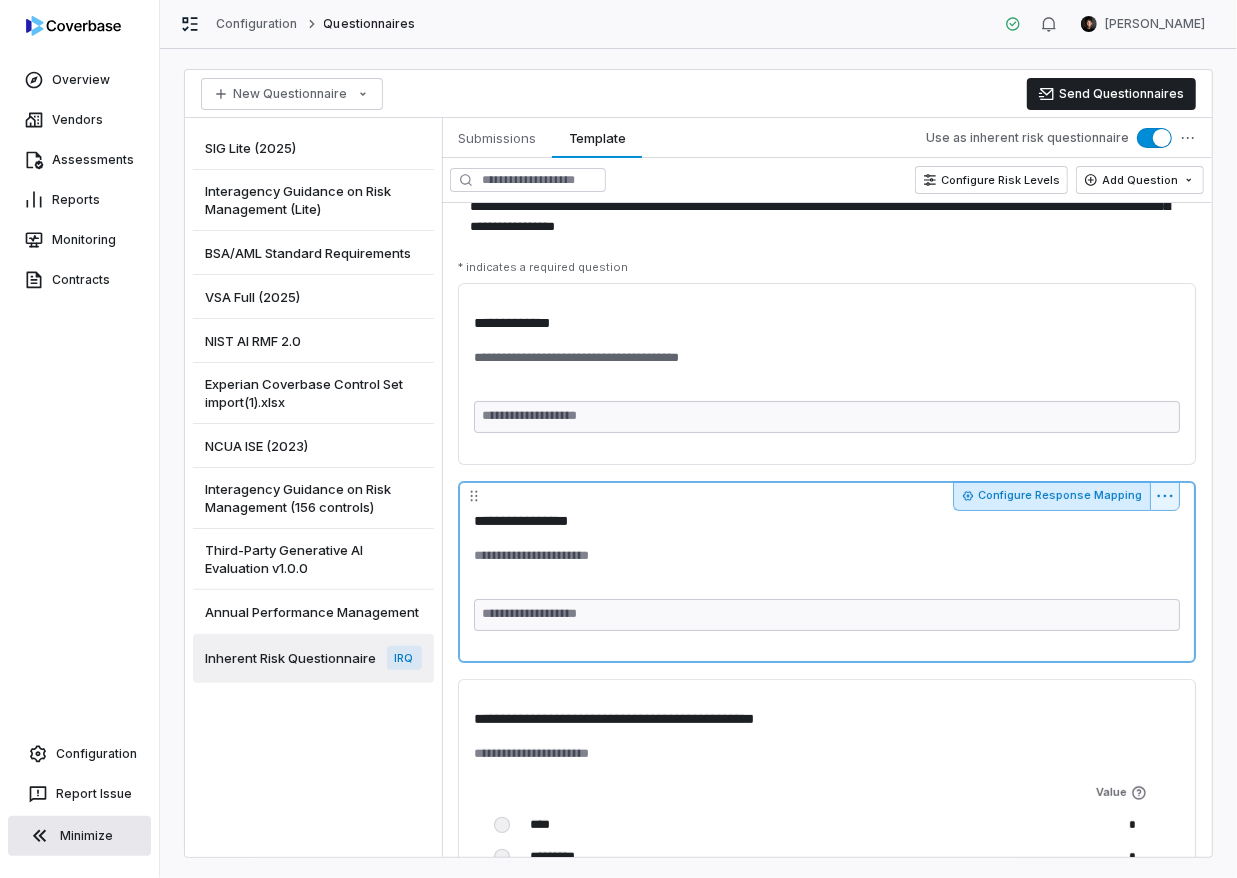 click on "Configure Response Mapping" at bounding box center [1051, 496] 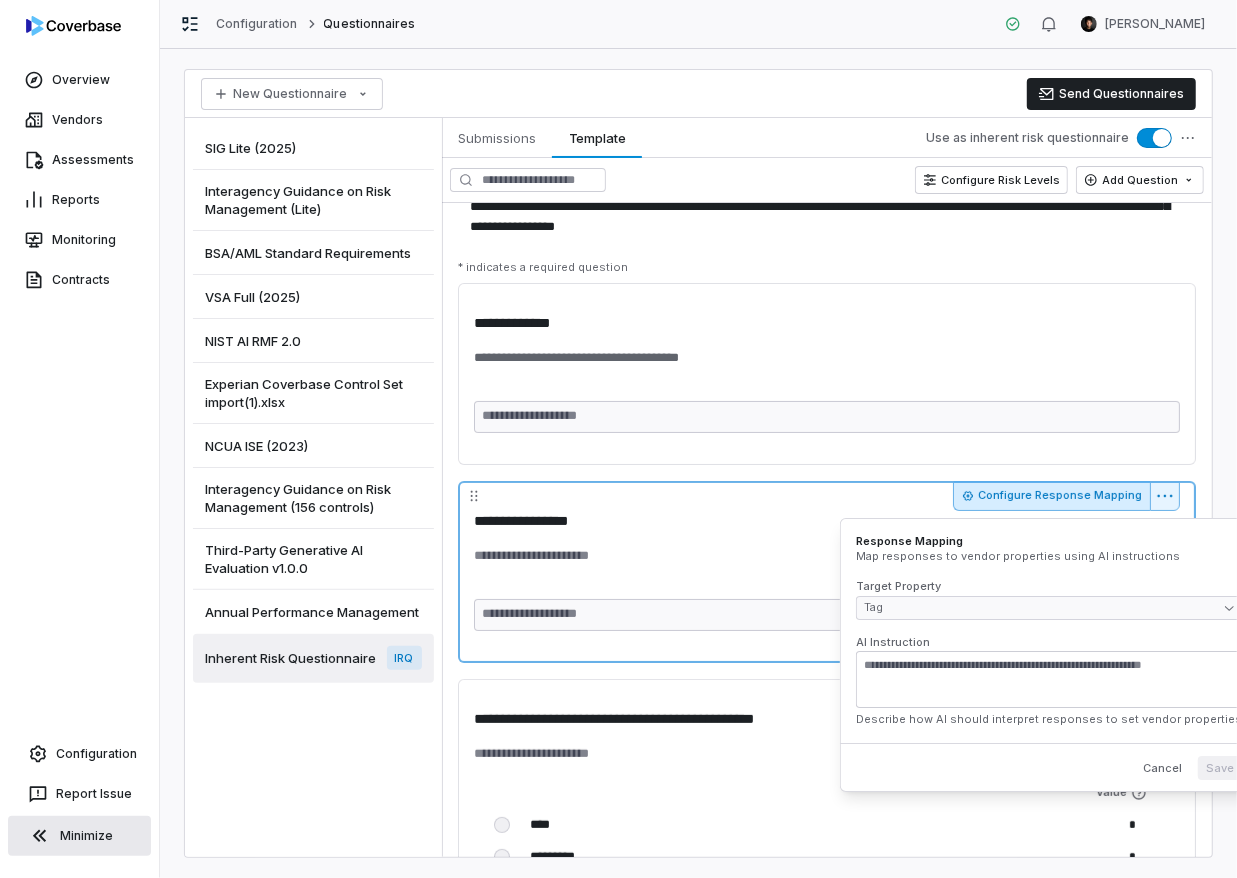 click at bounding box center [827, 563] 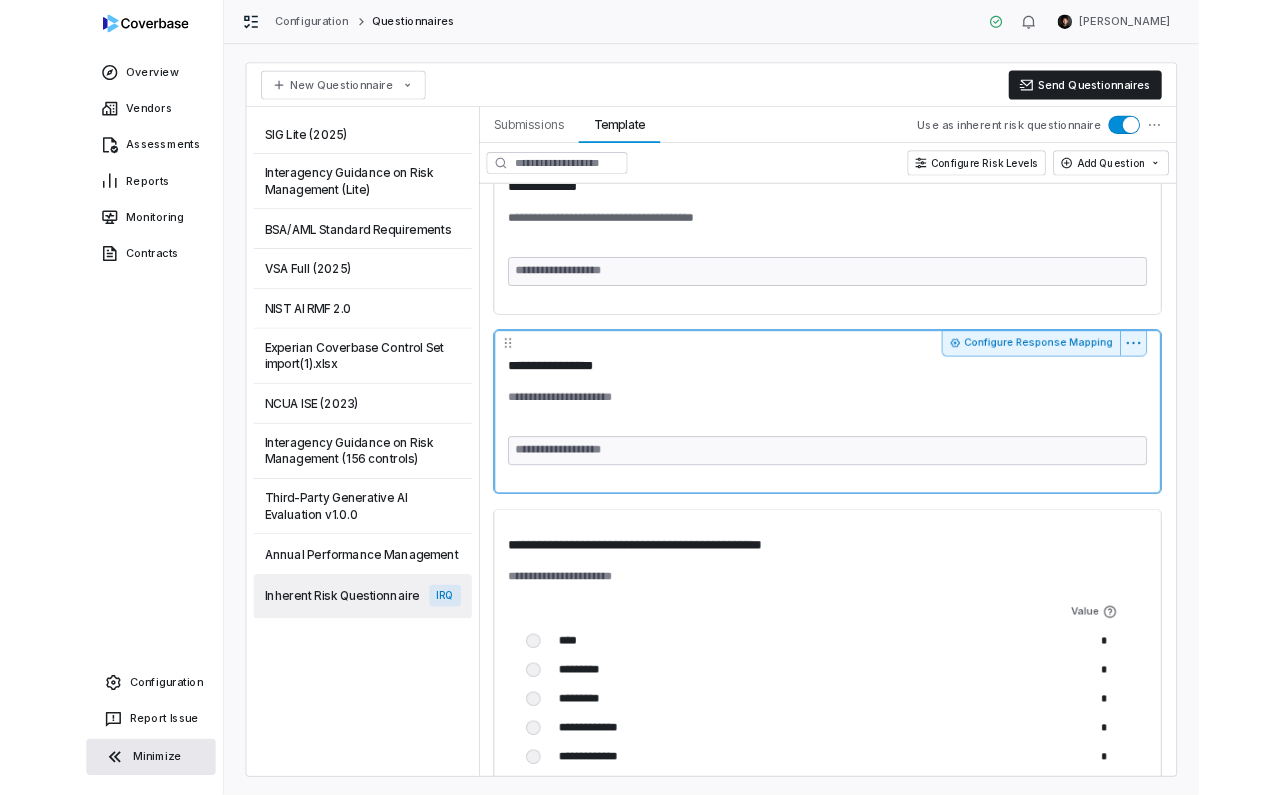 scroll, scrollTop: 220, scrollLeft: 0, axis: vertical 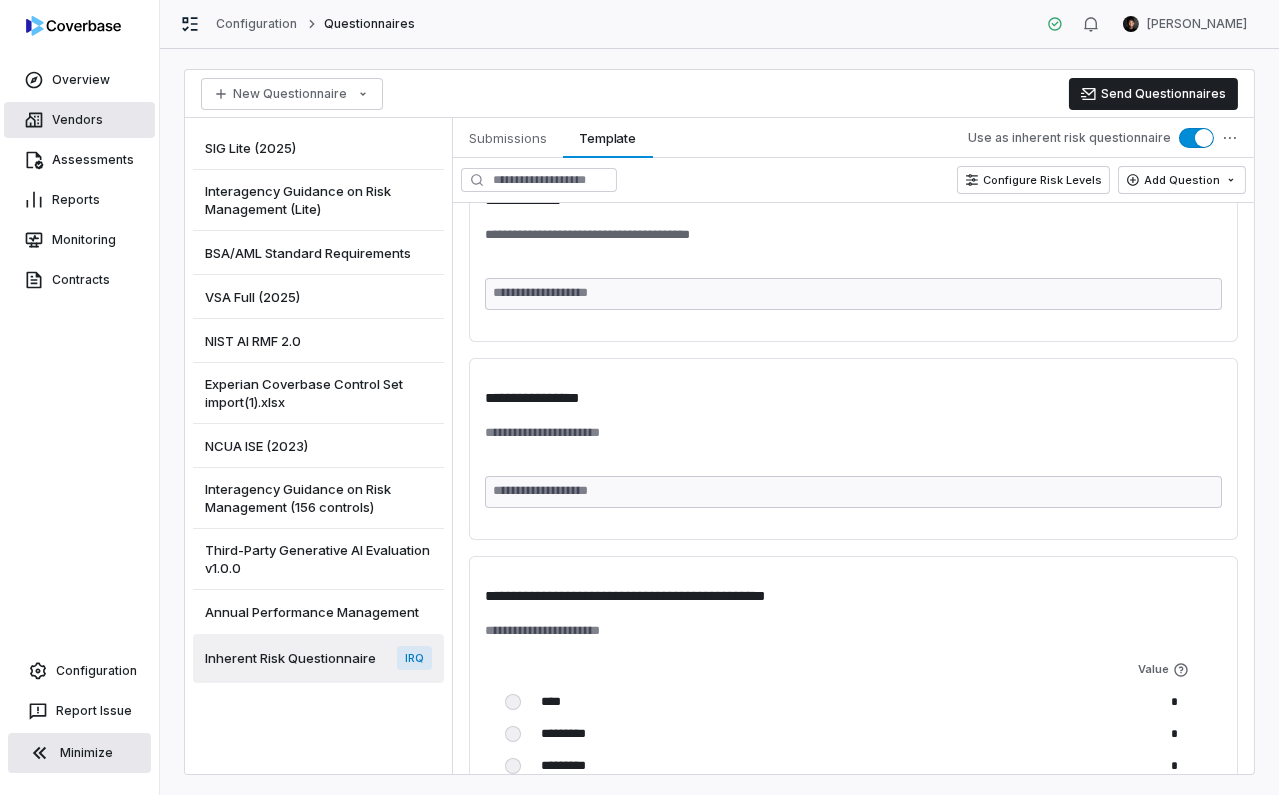click on "Vendors" at bounding box center [79, 120] 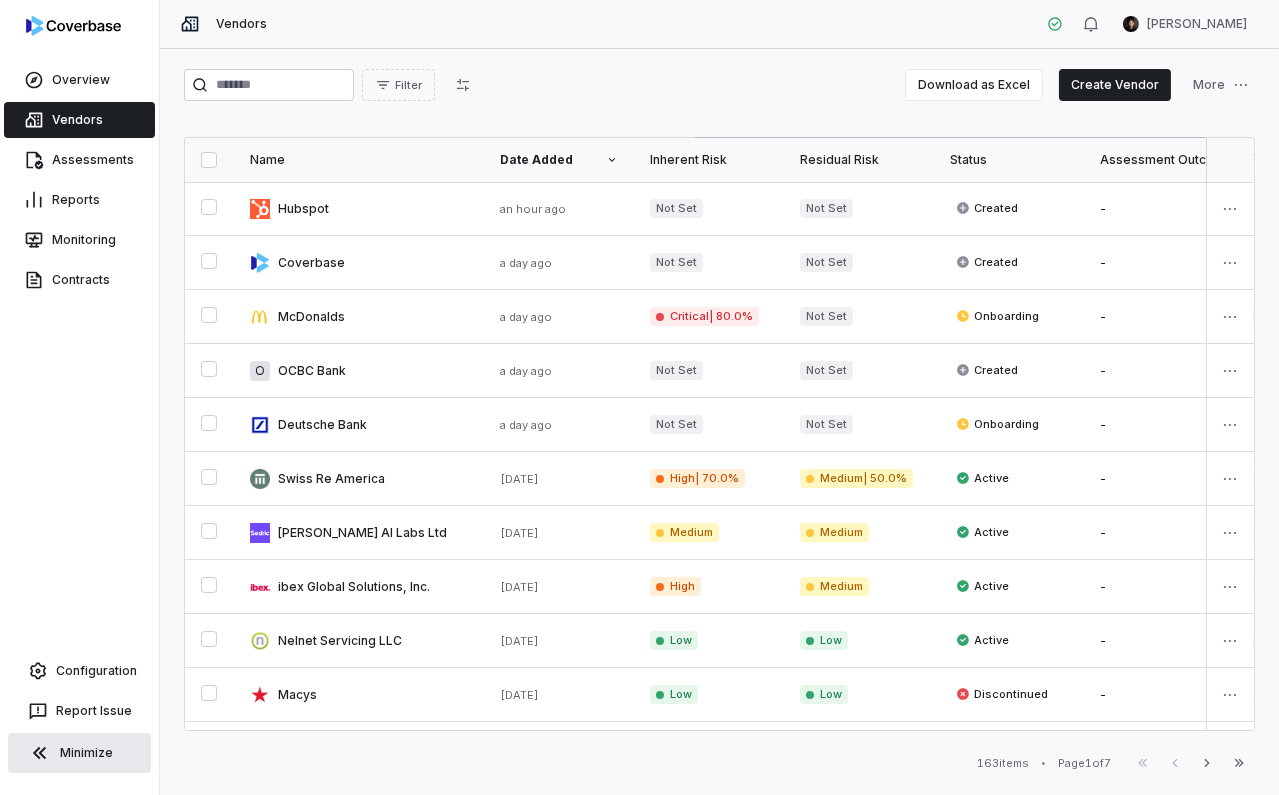 drag, startPoint x: 85, startPoint y: 757, endPoint x: 95, endPoint y: 754, distance: 10.440307 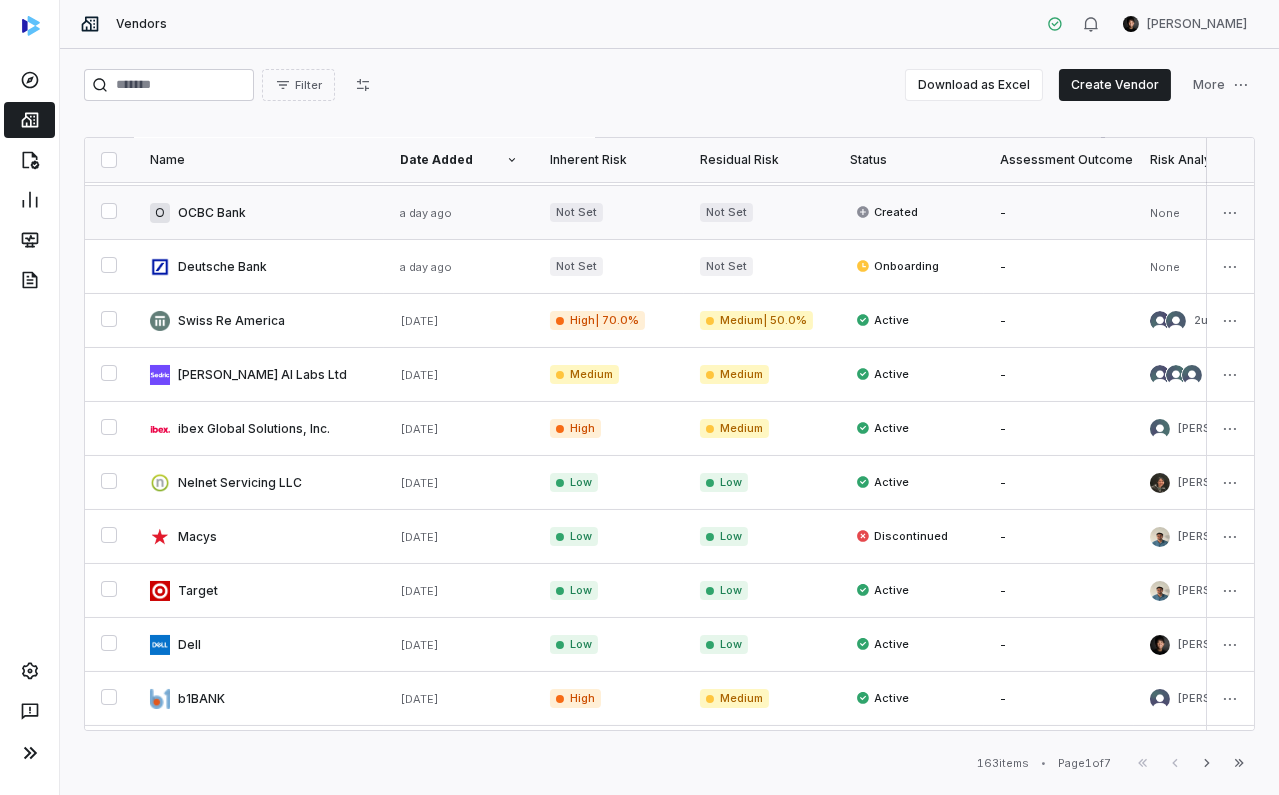 scroll, scrollTop: 0, scrollLeft: 0, axis: both 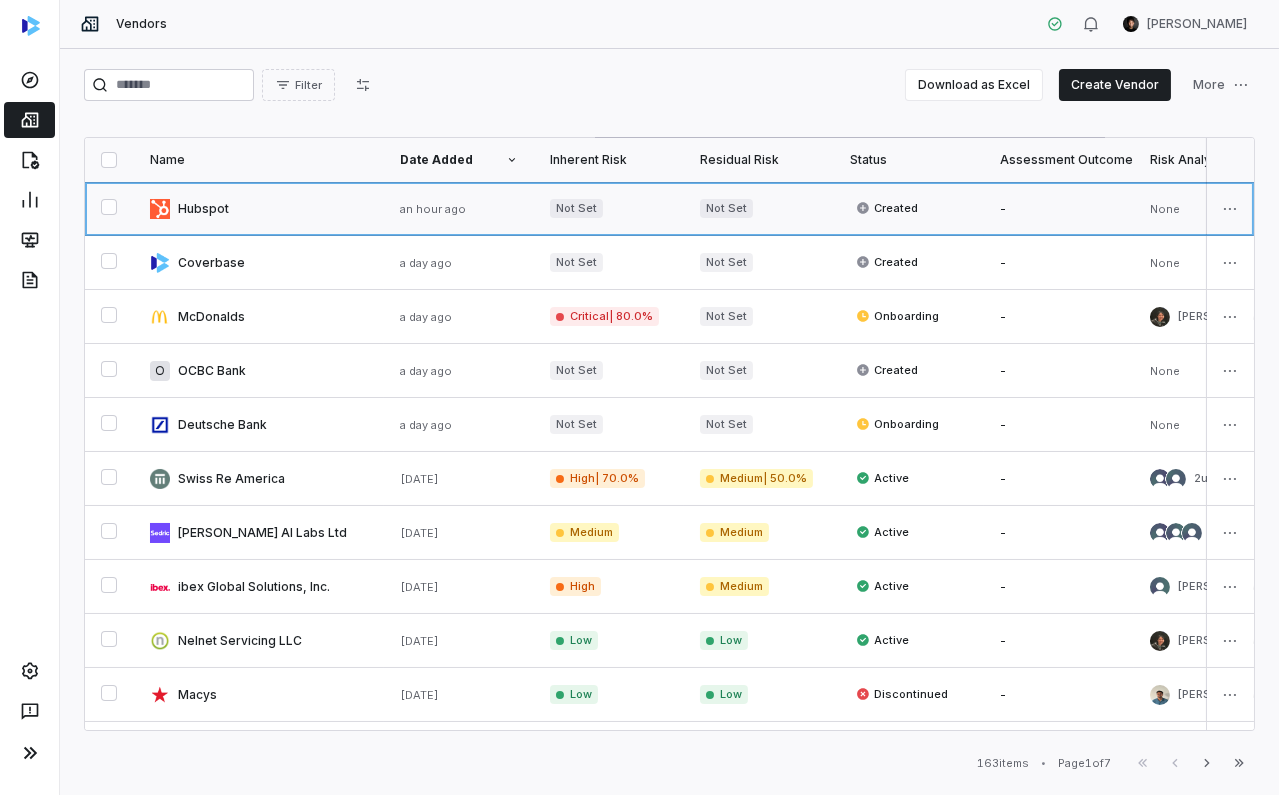 click at bounding box center (259, 208) 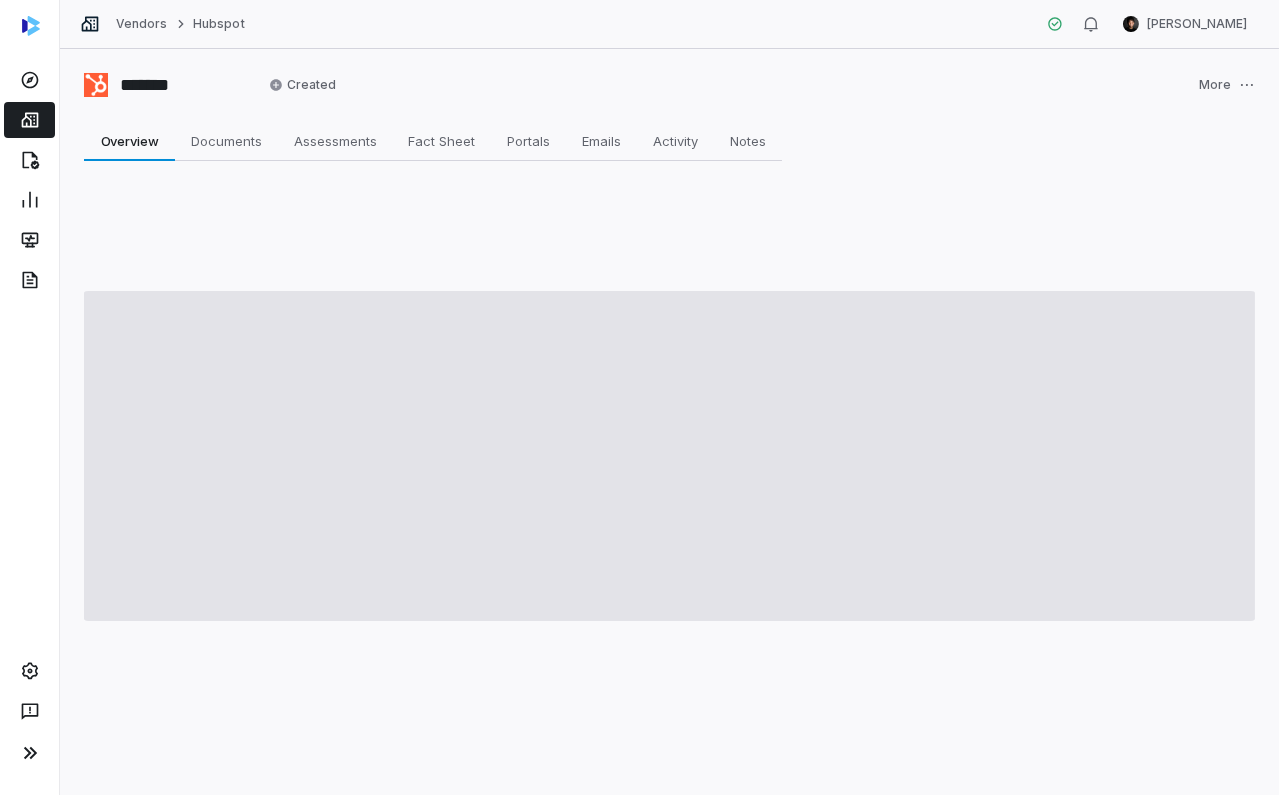 type on "*" 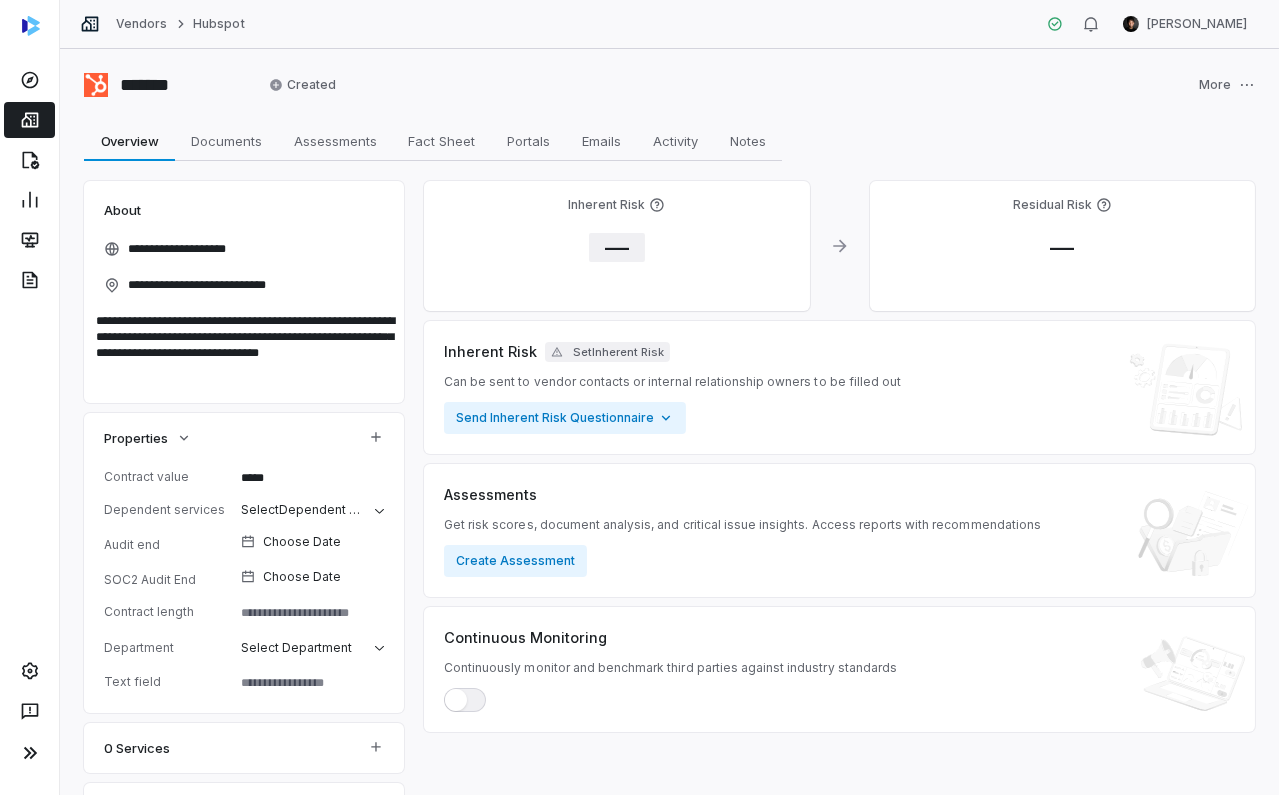 click on "—" at bounding box center [617, 247] 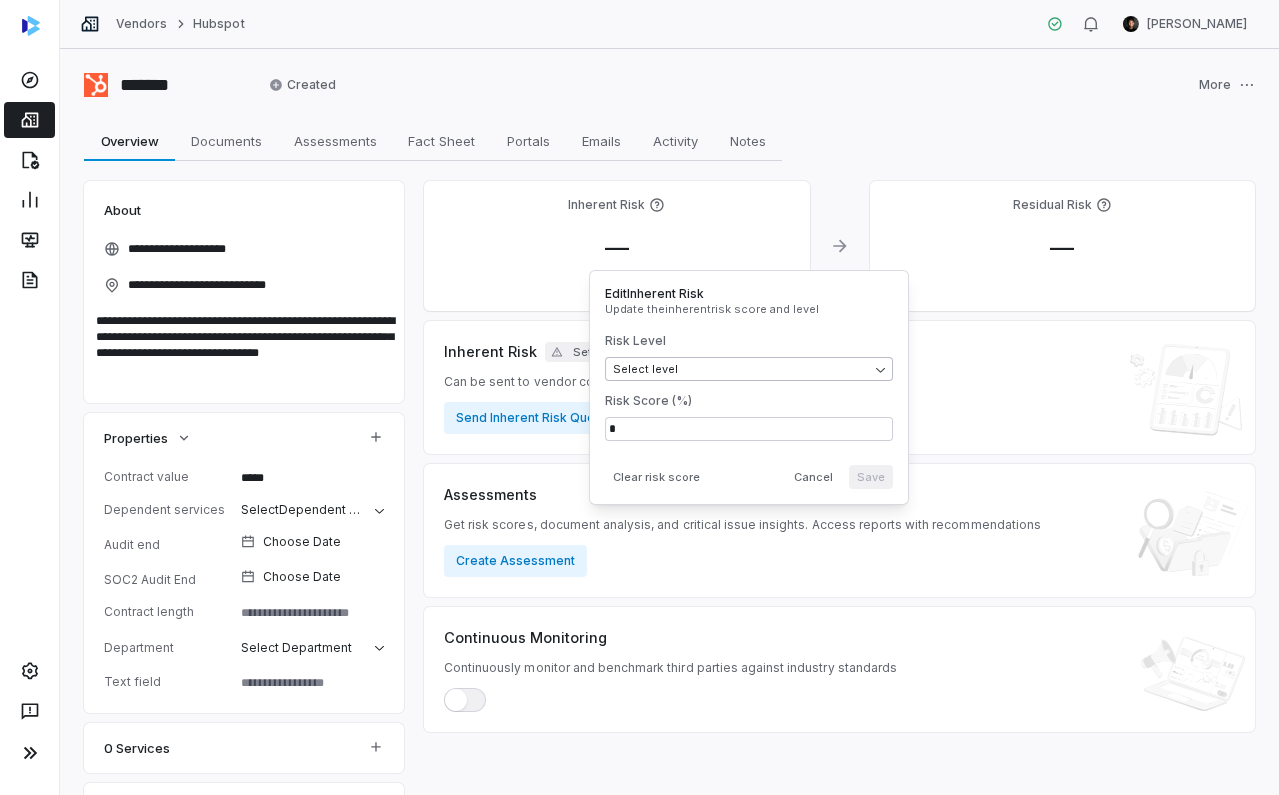 click on "**********" at bounding box center [639, 397] 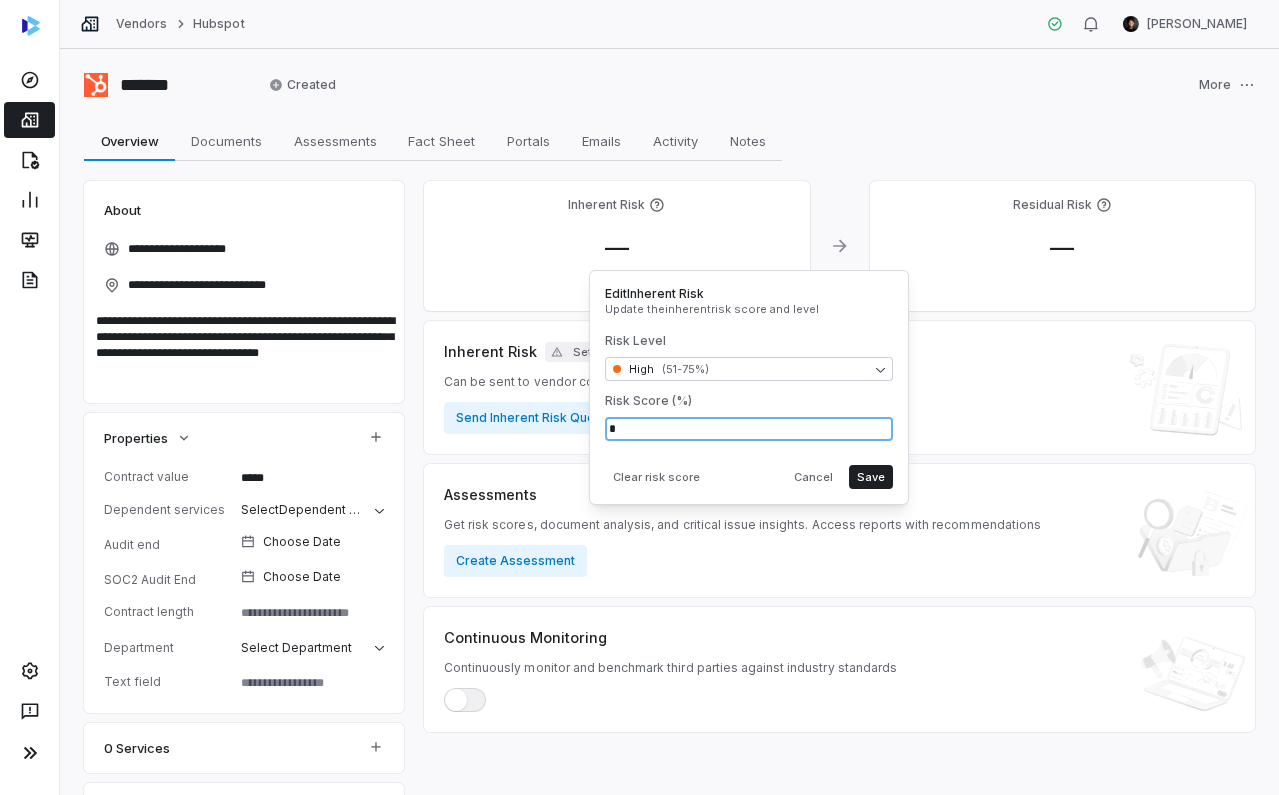 click on "*" at bounding box center (749, 429) 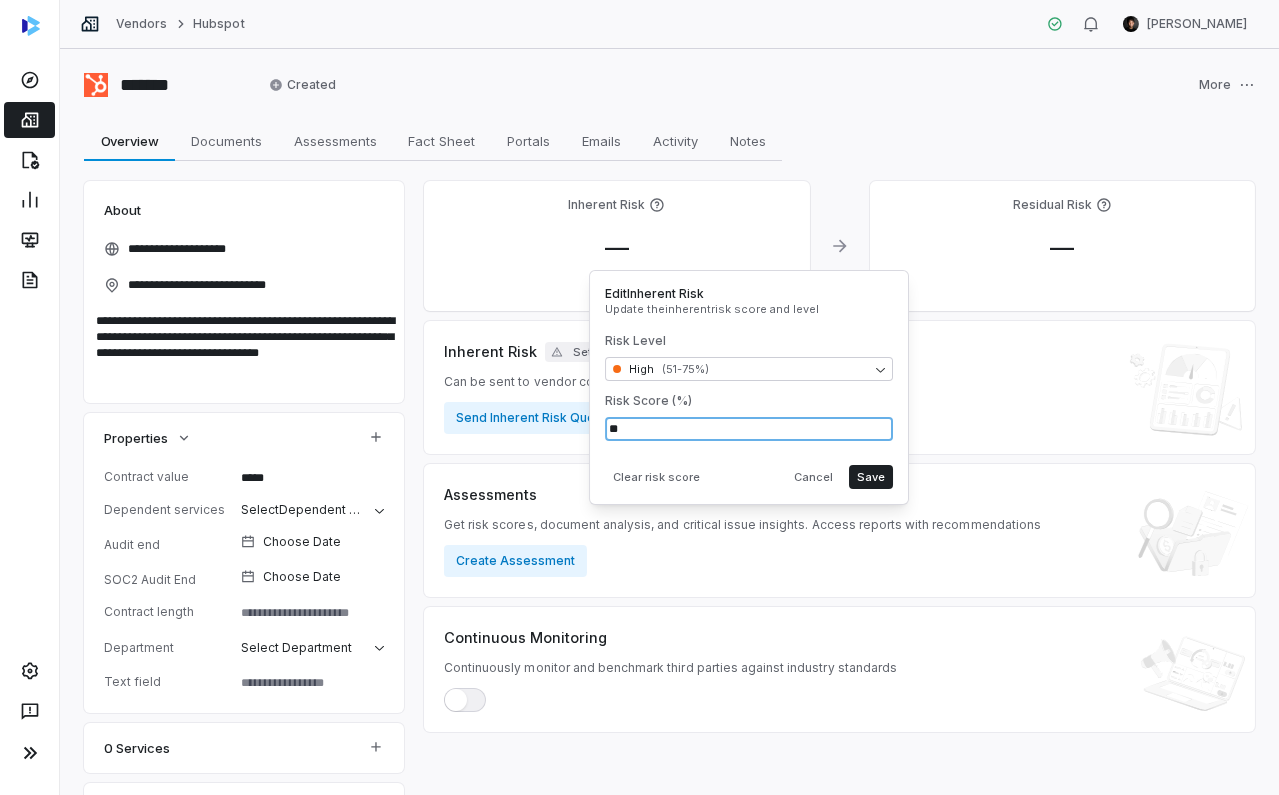 type on "*" 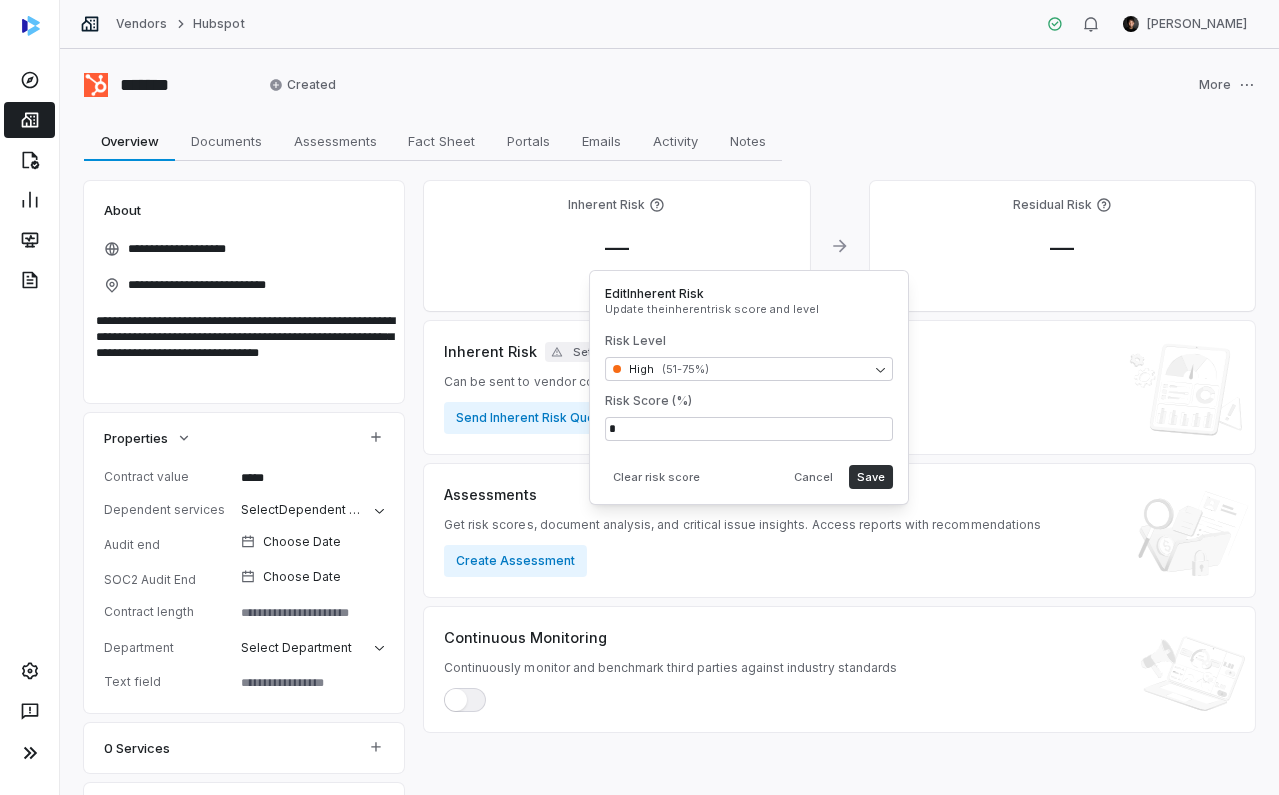 click on "Save" at bounding box center [871, 477] 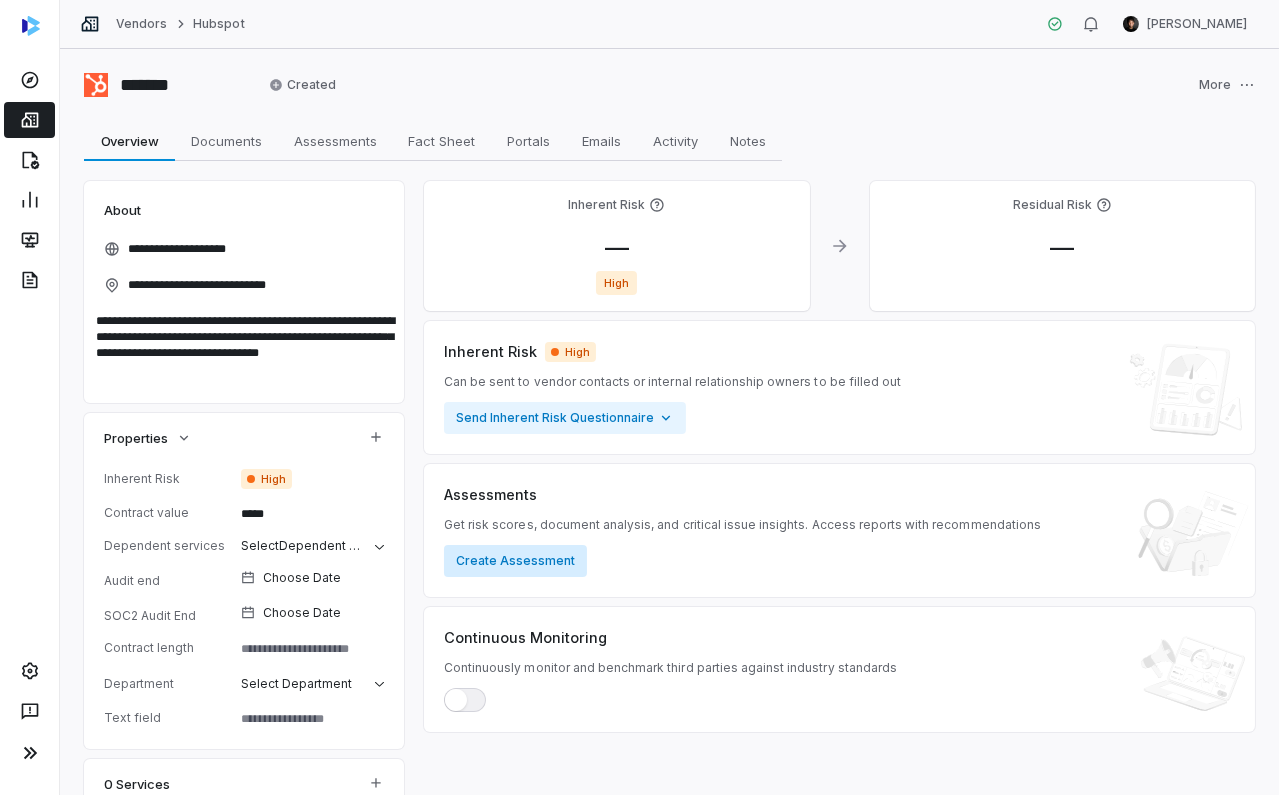 click on "Create Assessment" at bounding box center [515, 561] 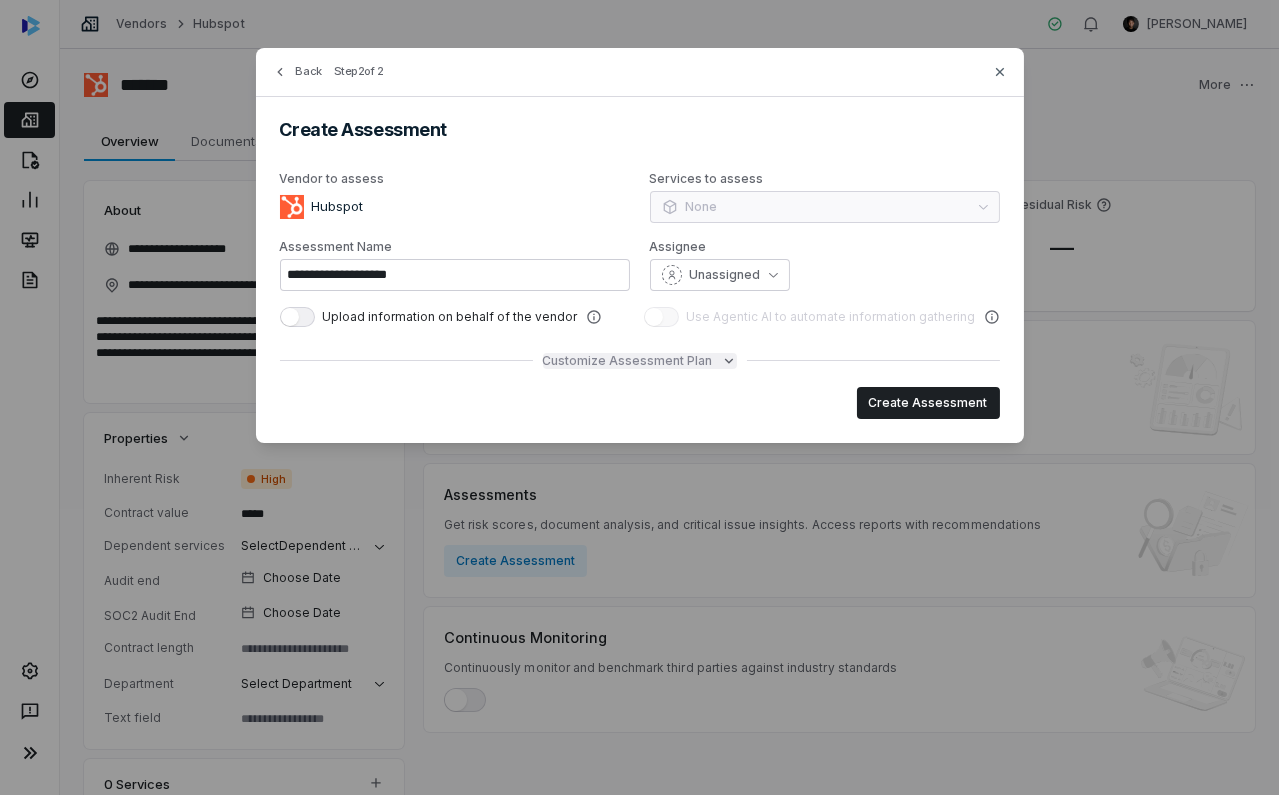 click on "Customize Assessment Plan" at bounding box center [628, 361] 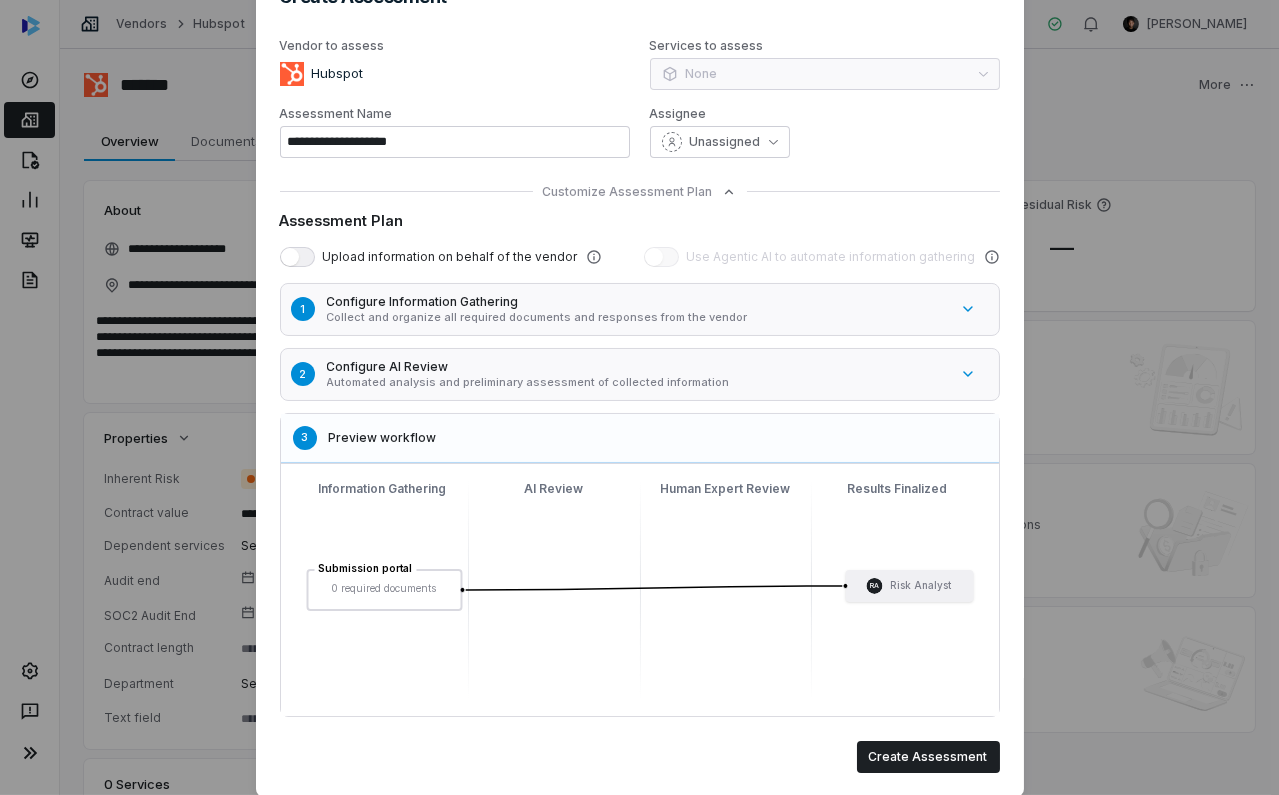 scroll, scrollTop: 166, scrollLeft: 0, axis: vertical 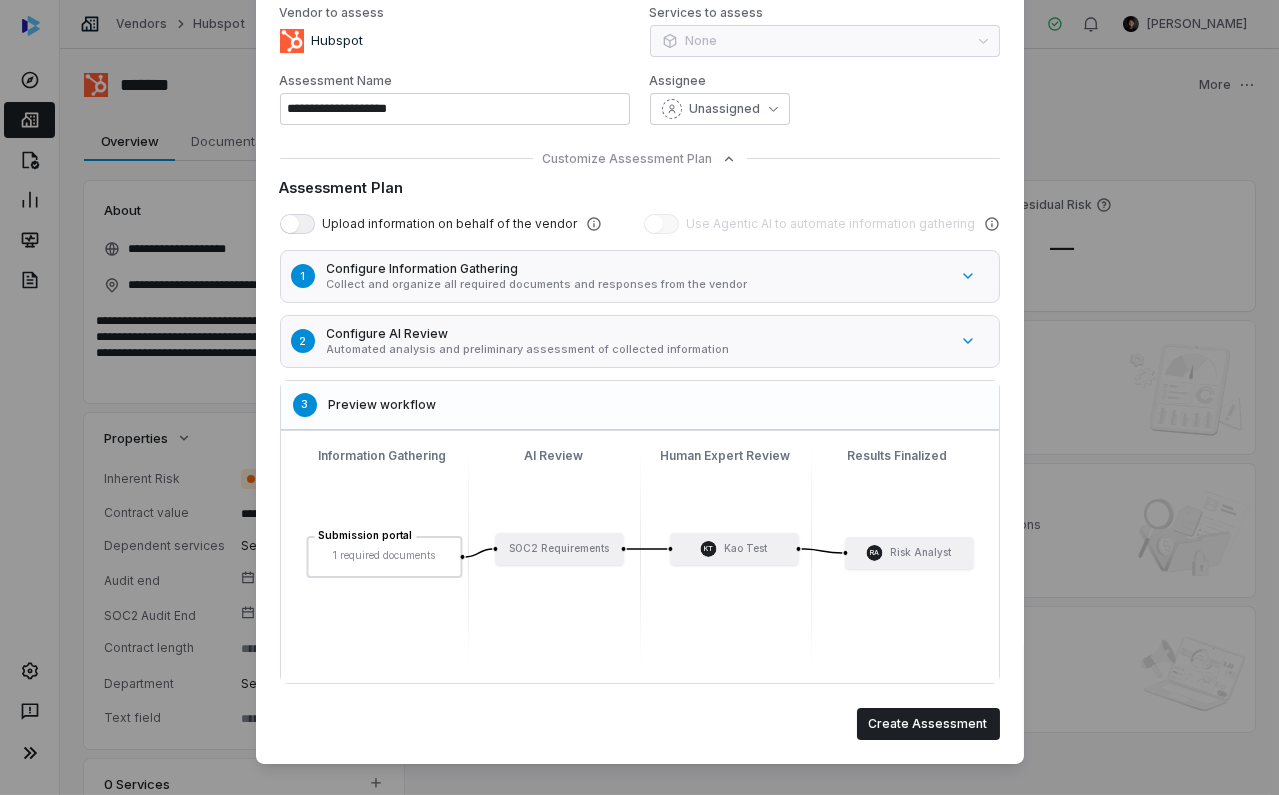 click on "Configure Information Gathering" at bounding box center [637, 269] 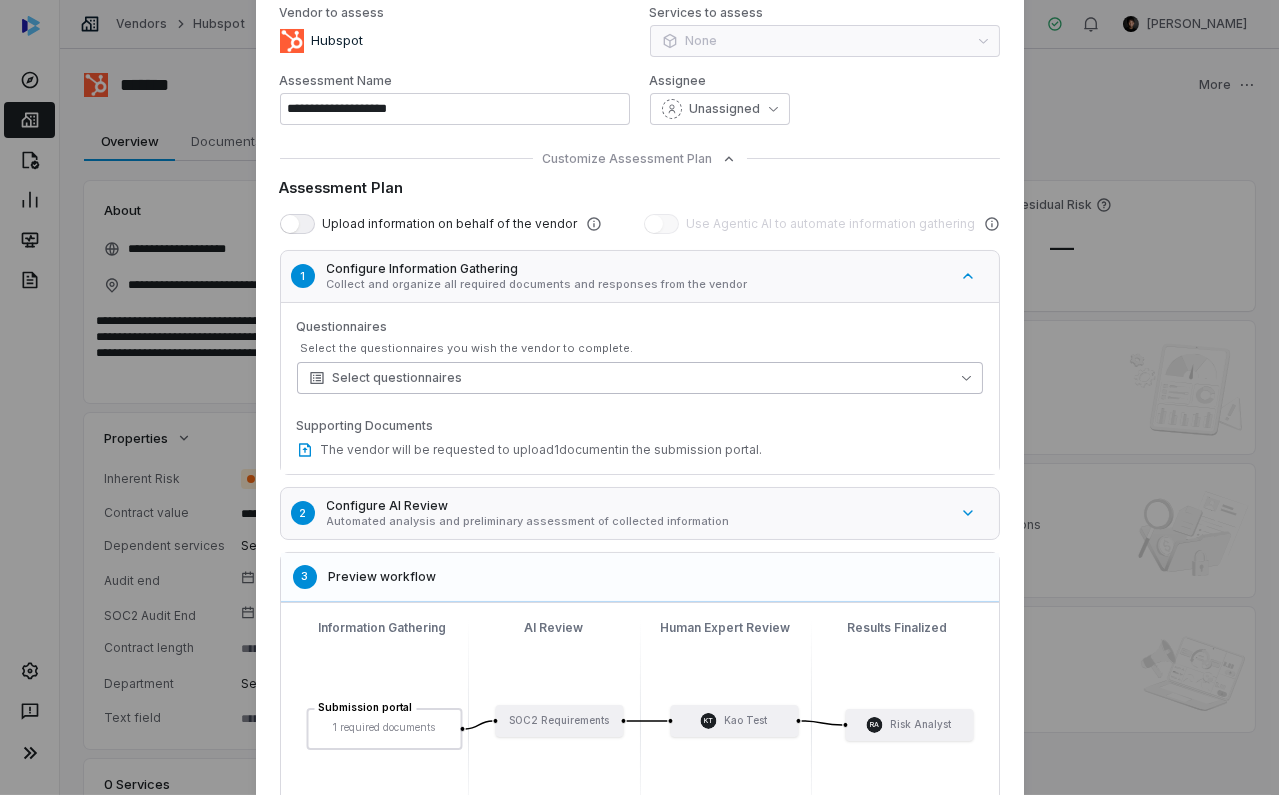 click on "Select questionnaires" at bounding box center (640, 378) 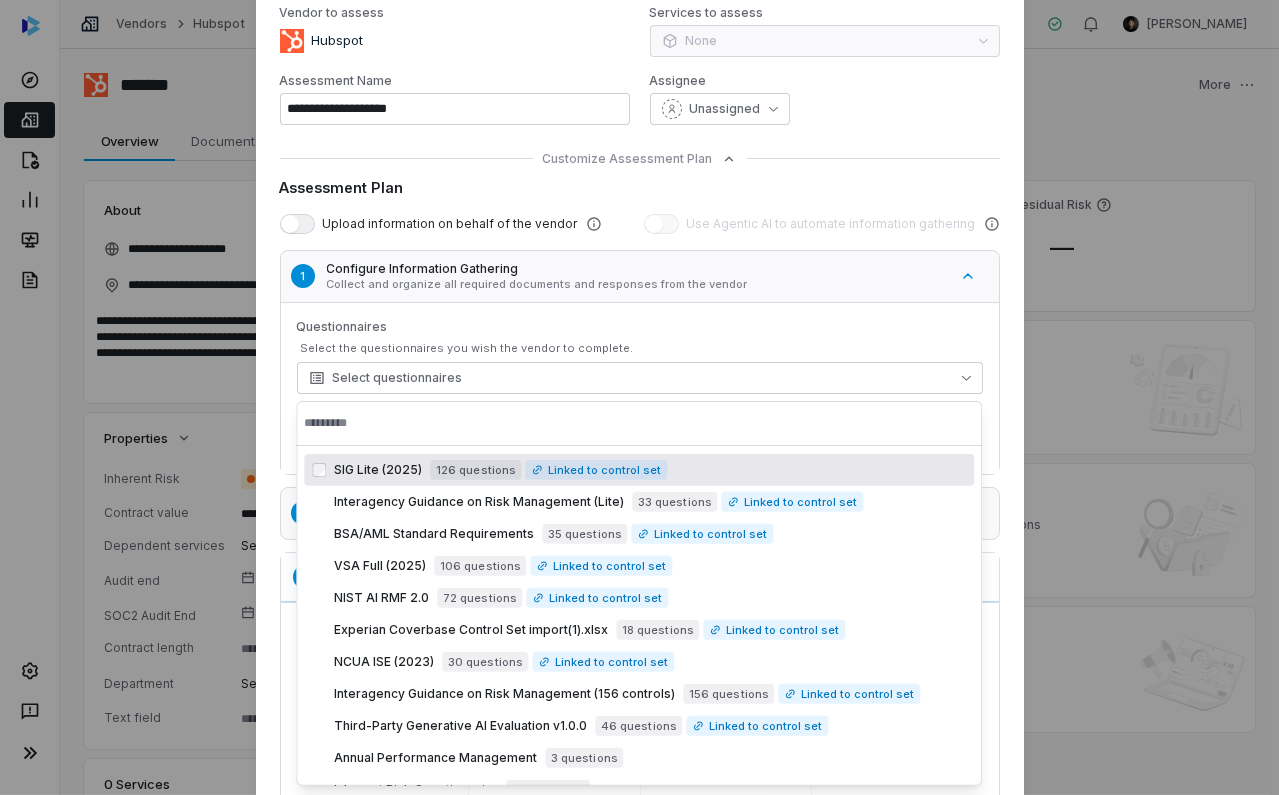 click on "Questionnaires" at bounding box center (640, 327) 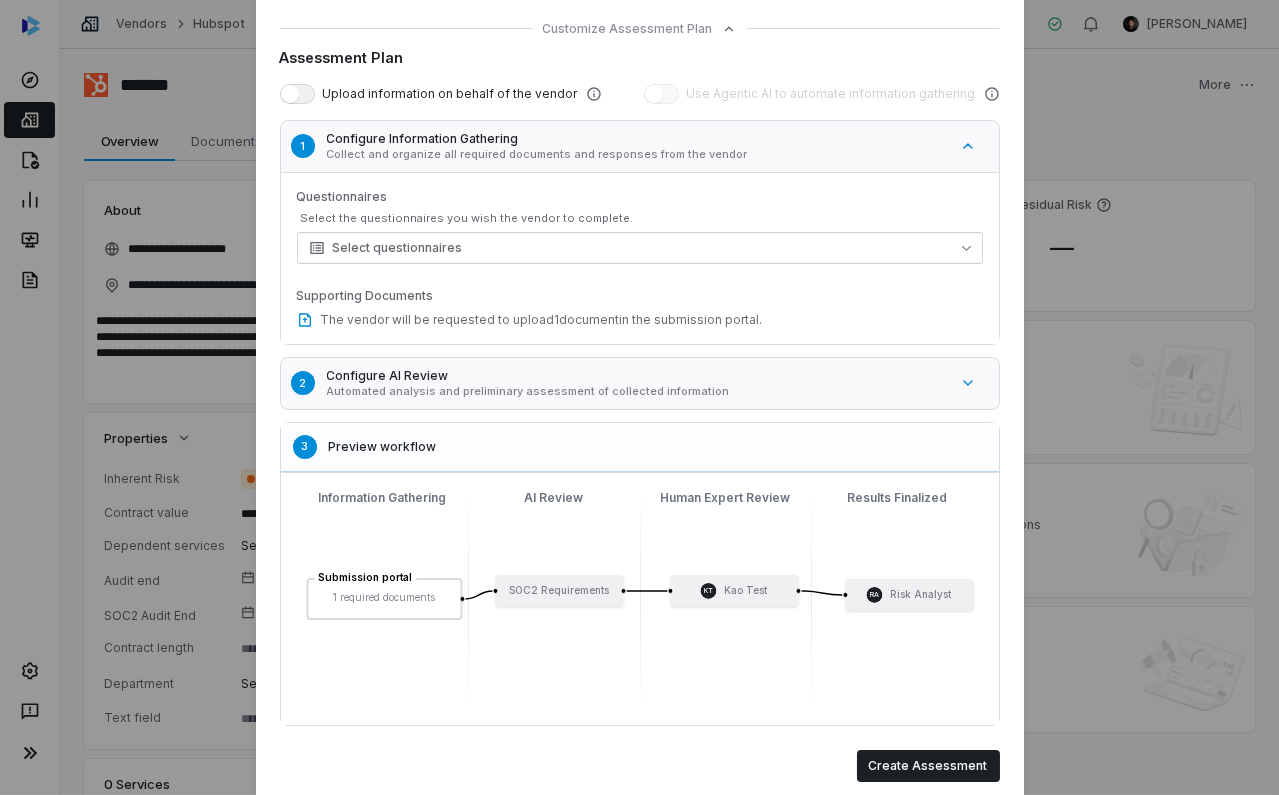 click on "Automated analysis and preliminary assessment of collected information" at bounding box center [637, 391] 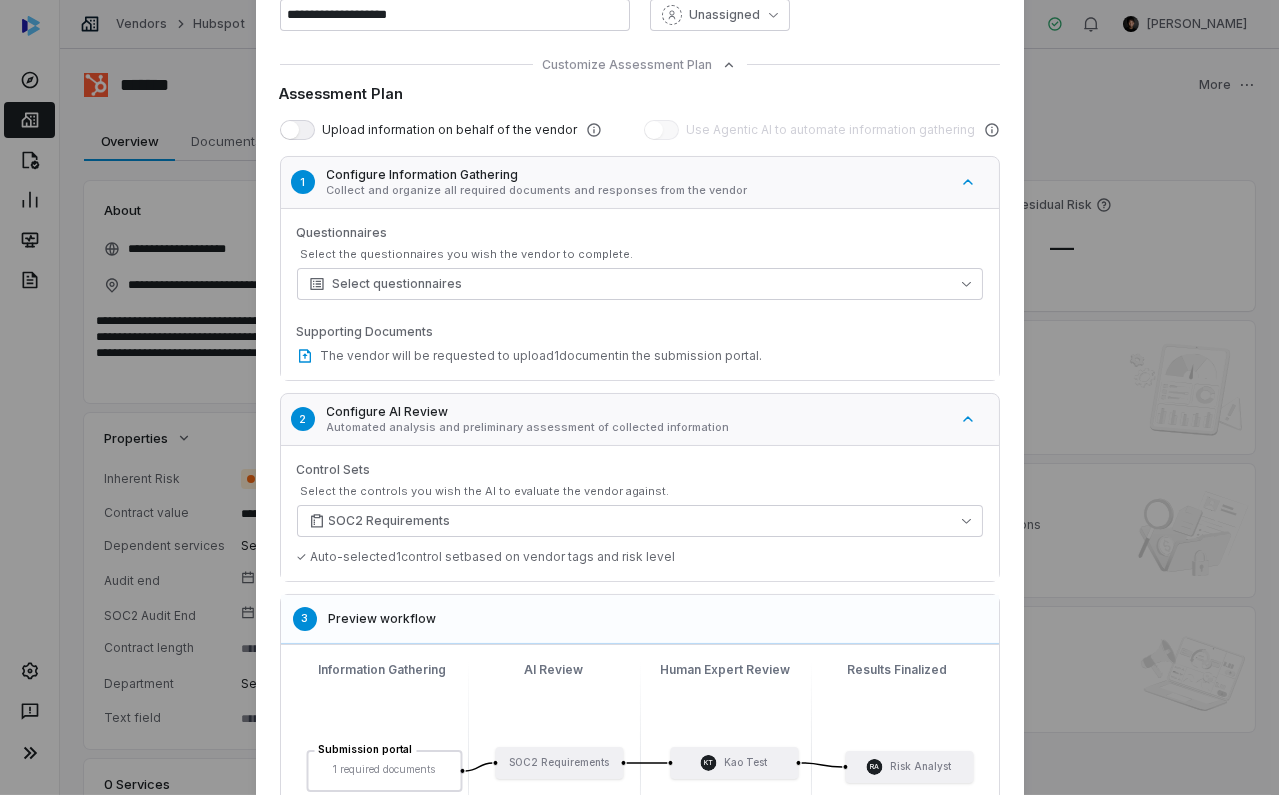 scroll, scrollTop: 258, scrollLeft: 0, axis: vertical 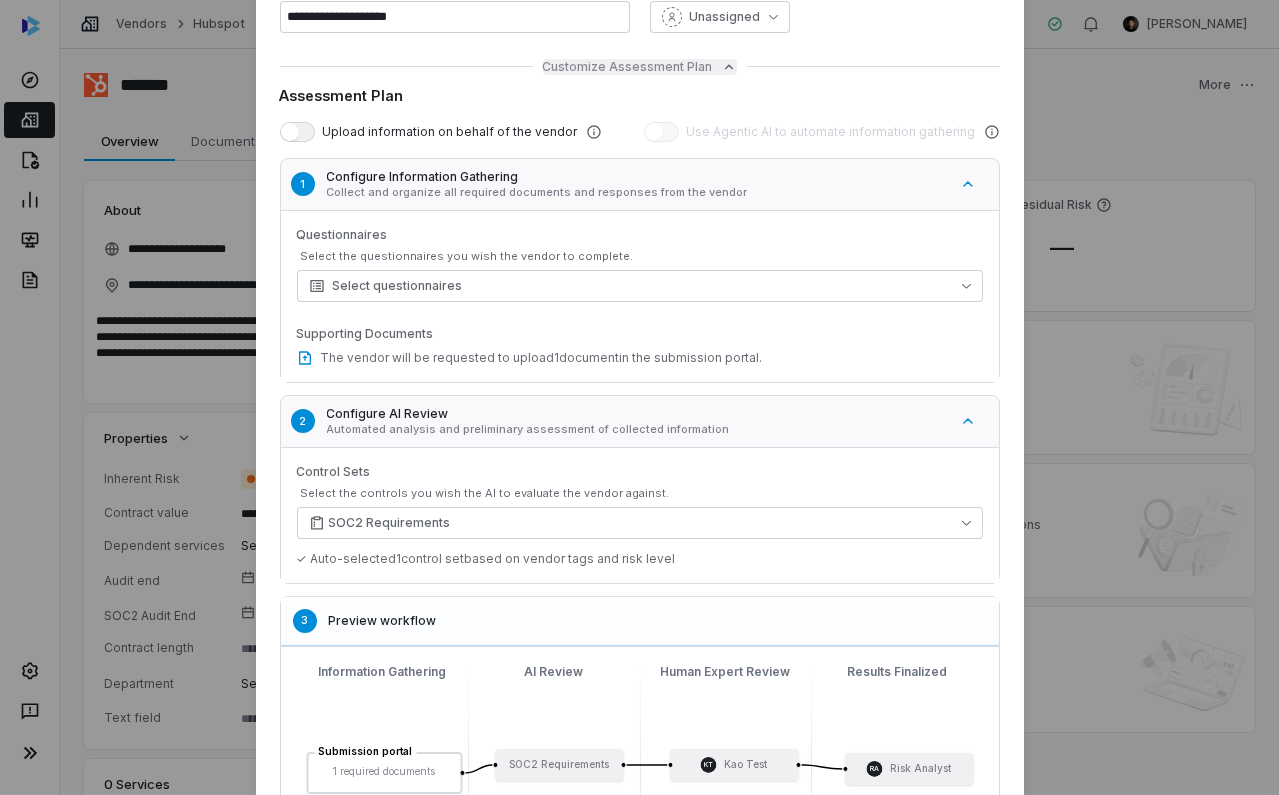 click on "Customize Assessment Plan" at bounding box center [628, 67] 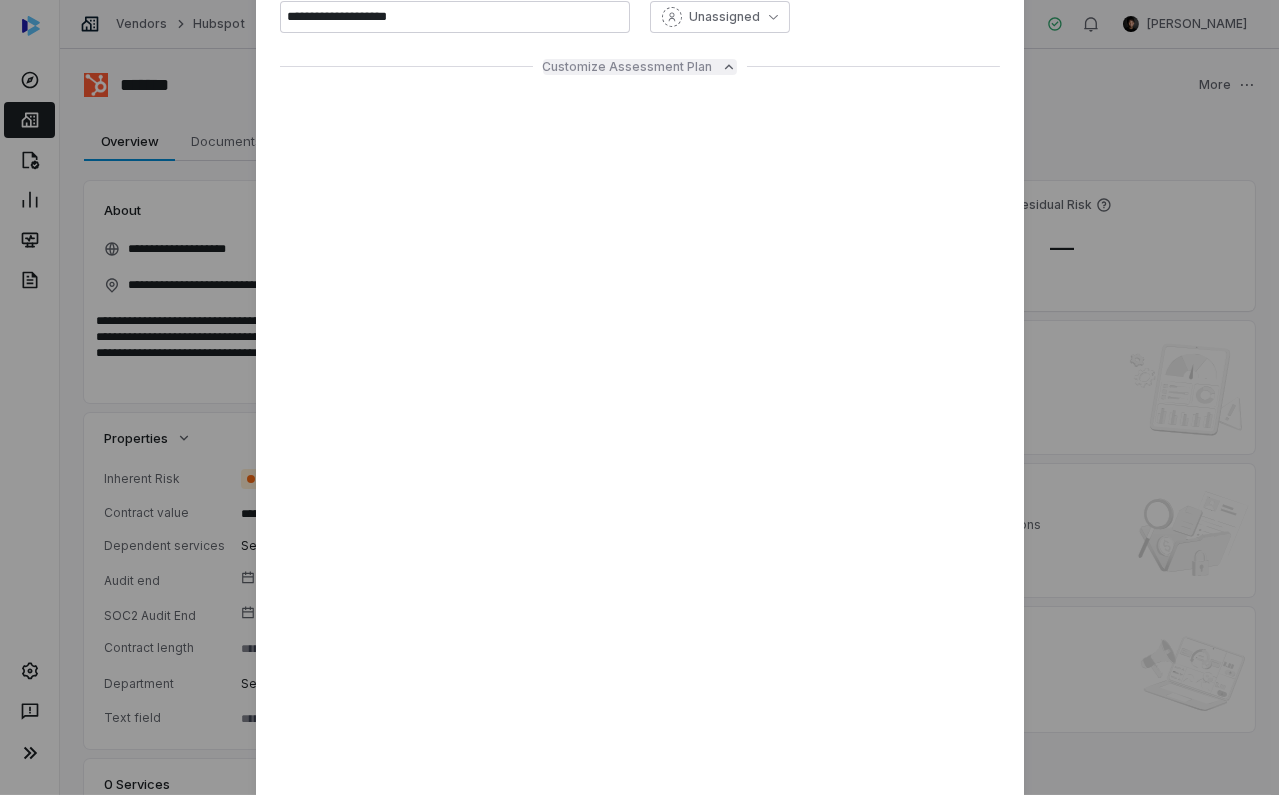scroll, scrollTop: 0, scrollLeft: 0, axis: both 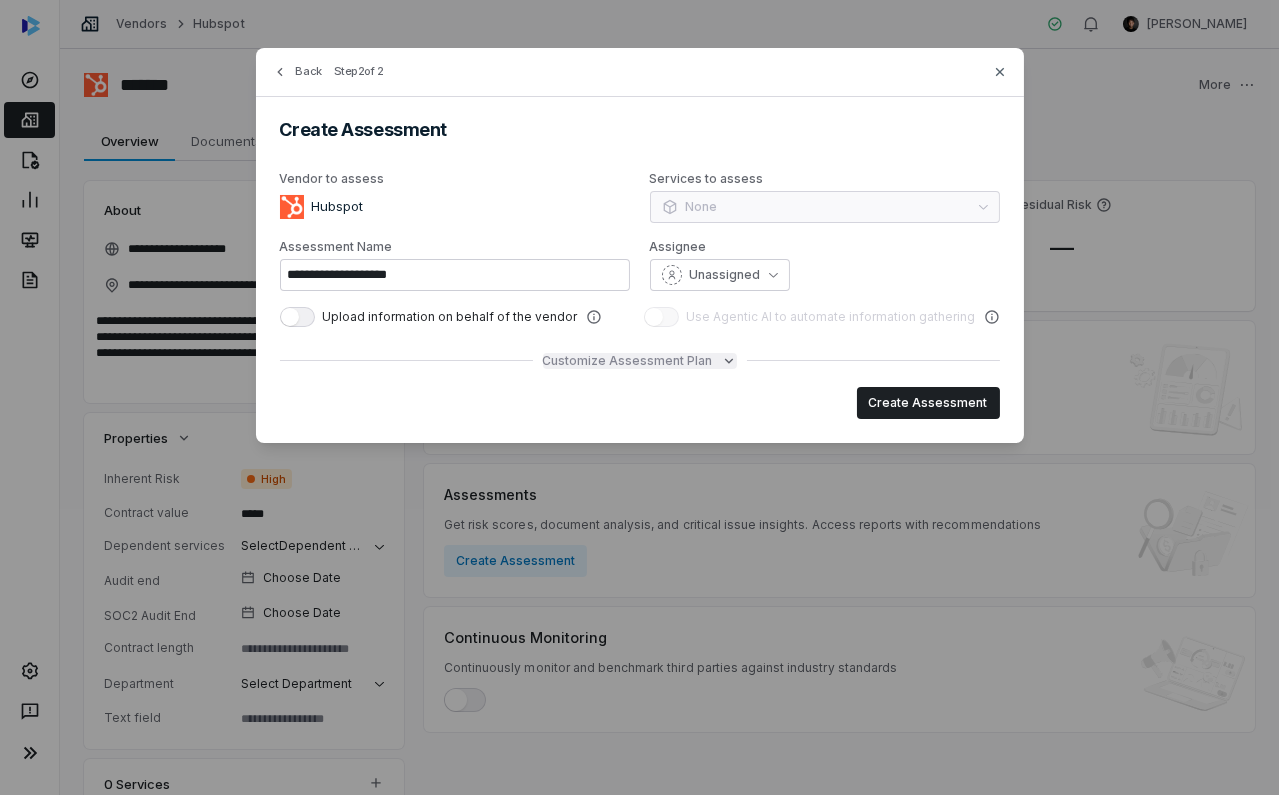 click on "Customize Assessment Plan" at bounding box center [628, 361] 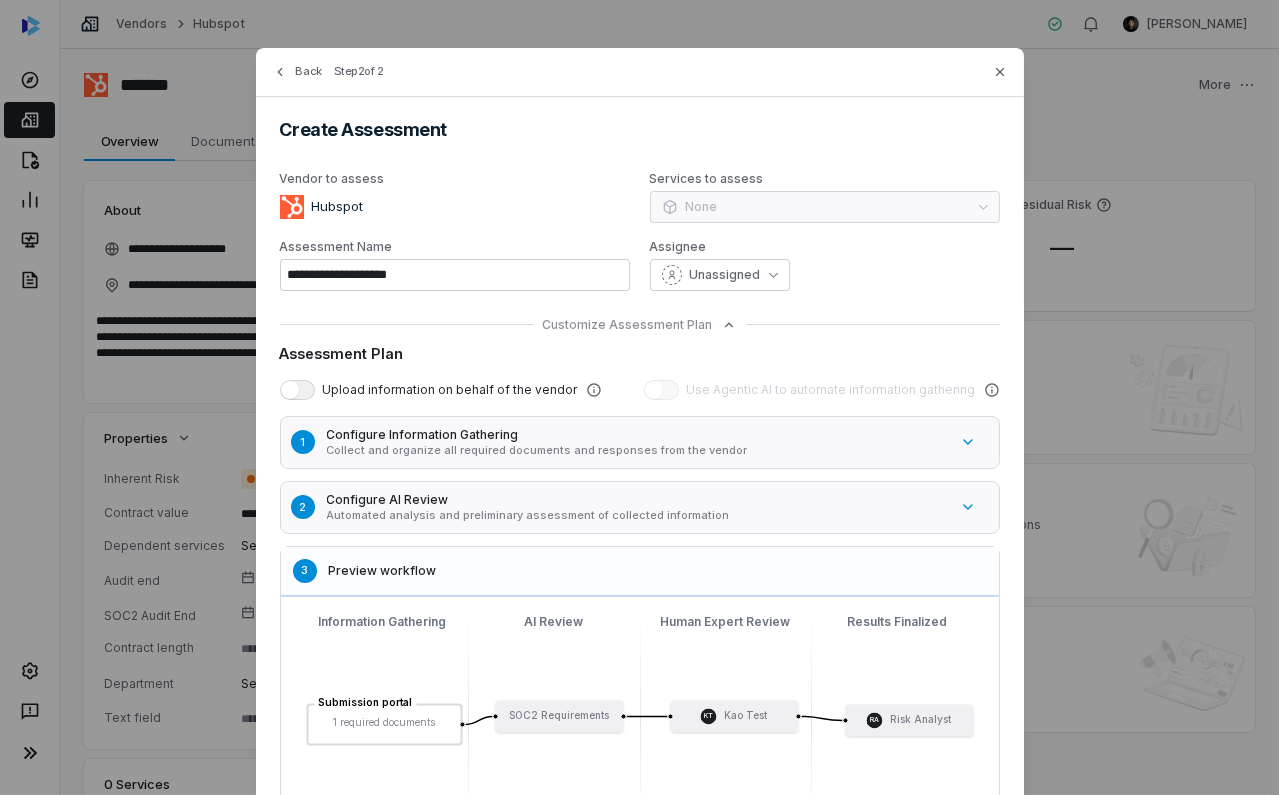scroll, scrollTop: 180, scrollLeft: 0, axis: vertical 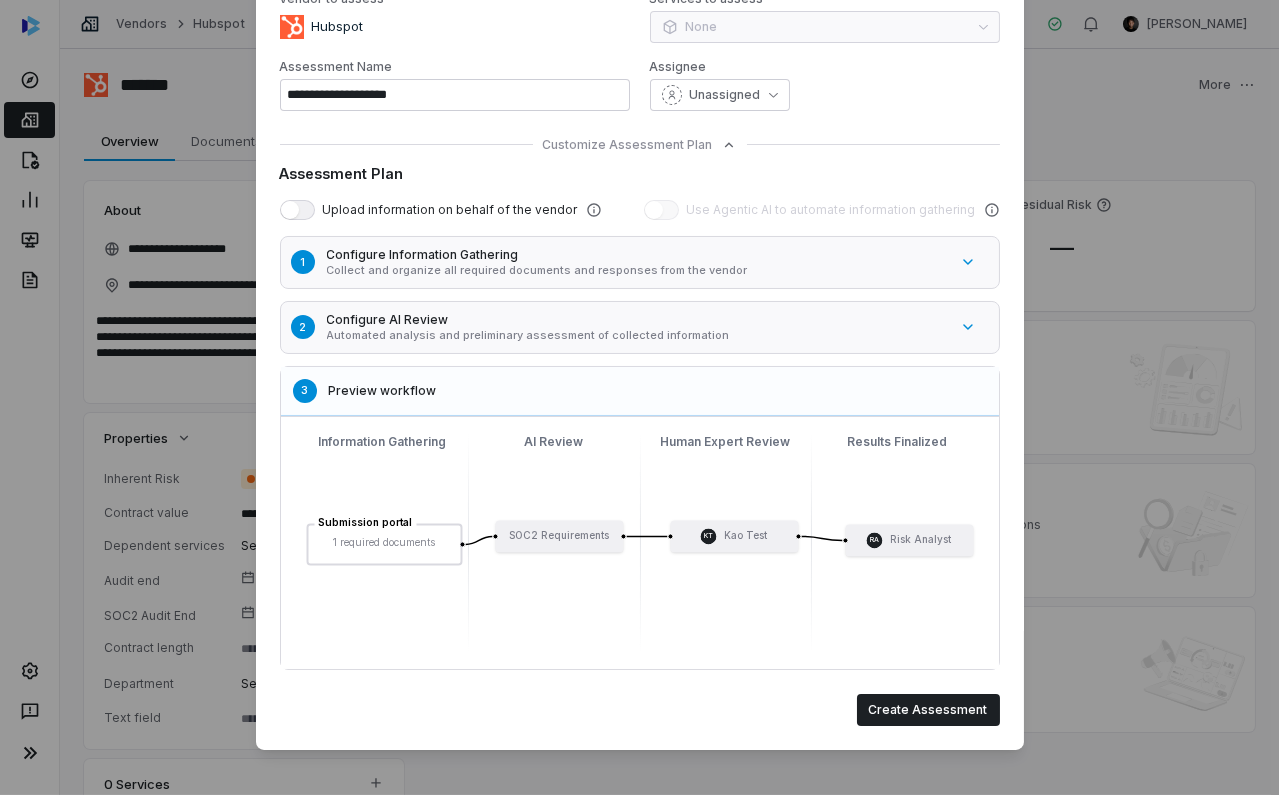 drag, startPoint x: 563, startPoint y: 264, endPoint x: 545, endPoint y: 268, distance: 18.439089 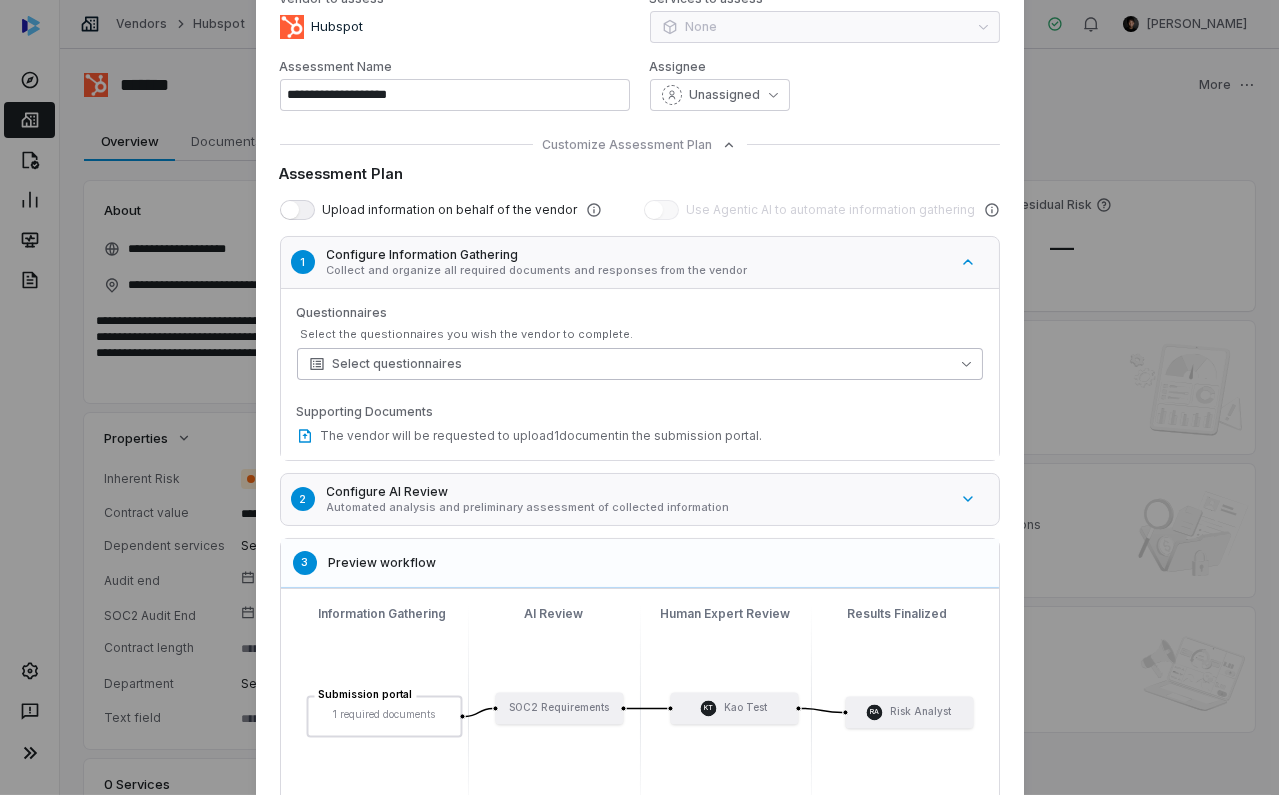 click on "Select questionnaires" at bounding box center [640, 364] 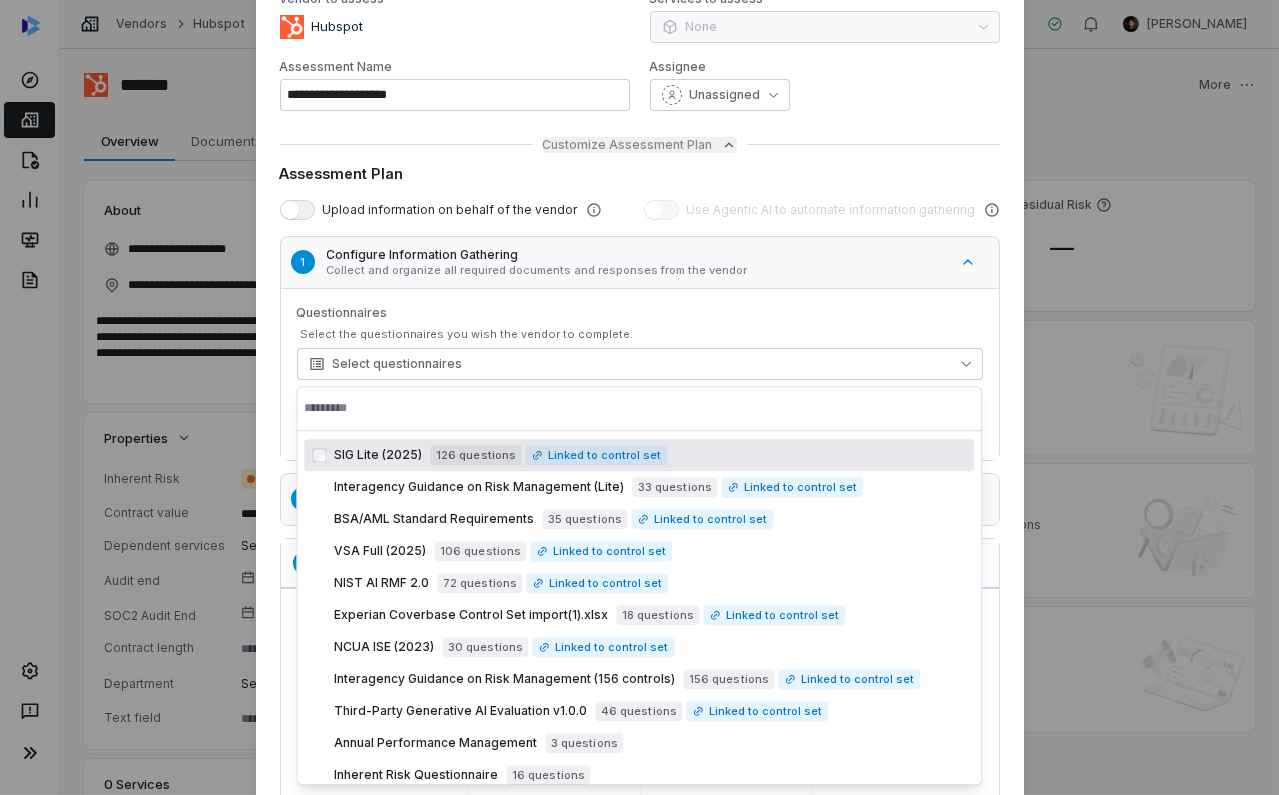 click on "Customize Assessment Plan" at bounding box center [628, 145] 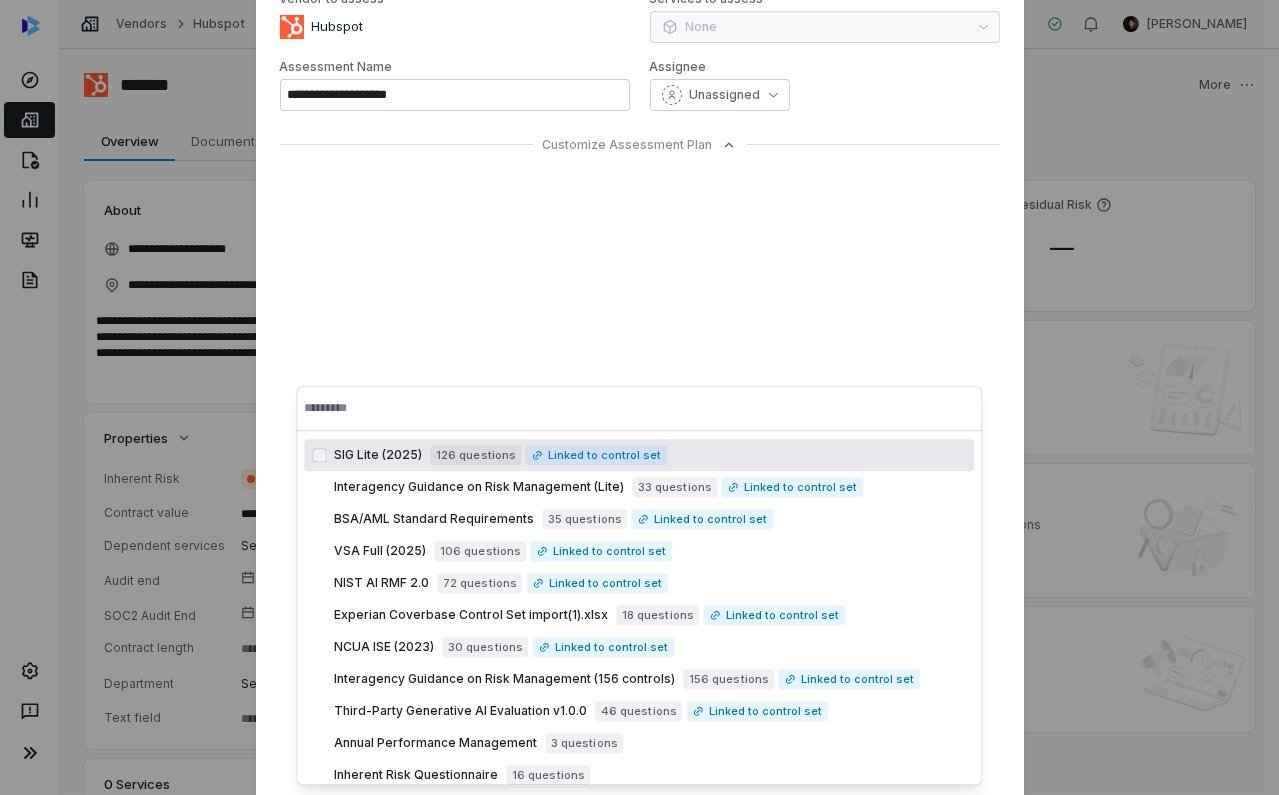 scroll, scrollTop: 0, scrollLeft: 0, axis: both 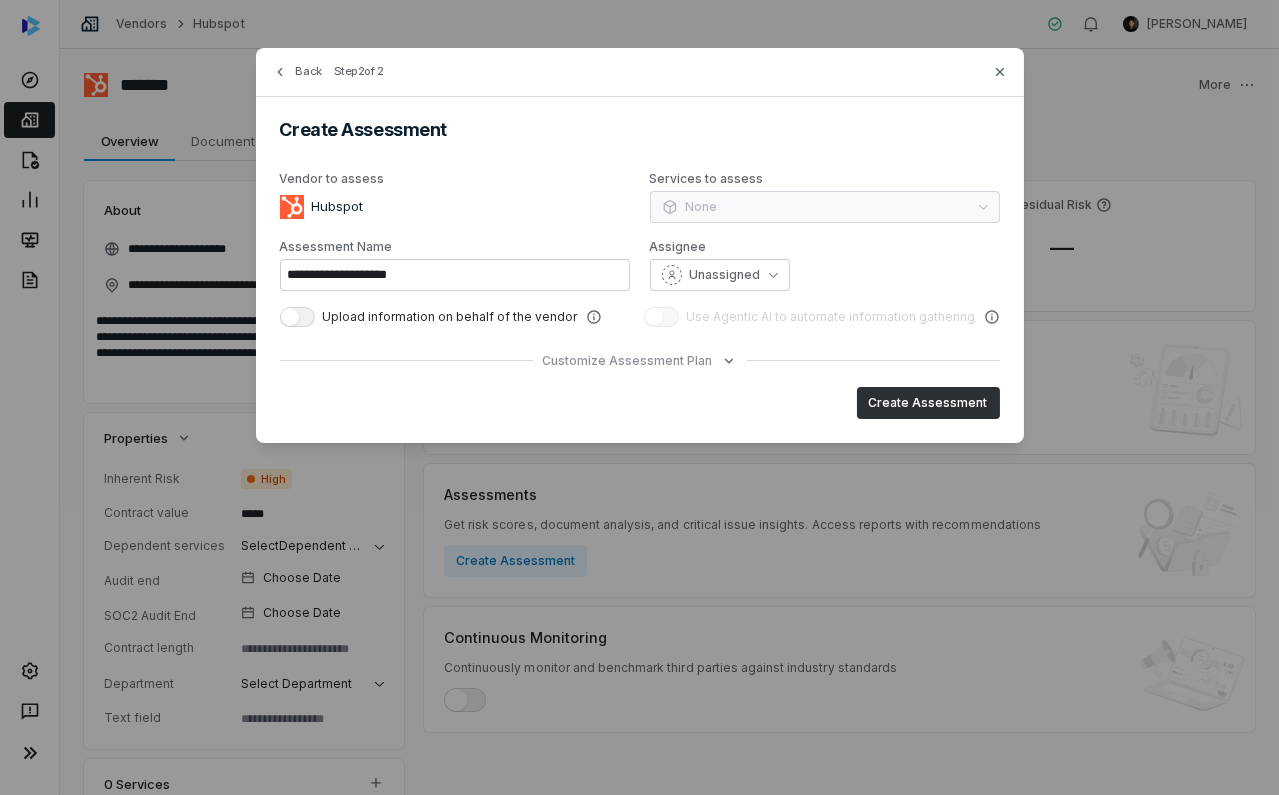 click on "Create Assessment" at bounding box center [928, 403] 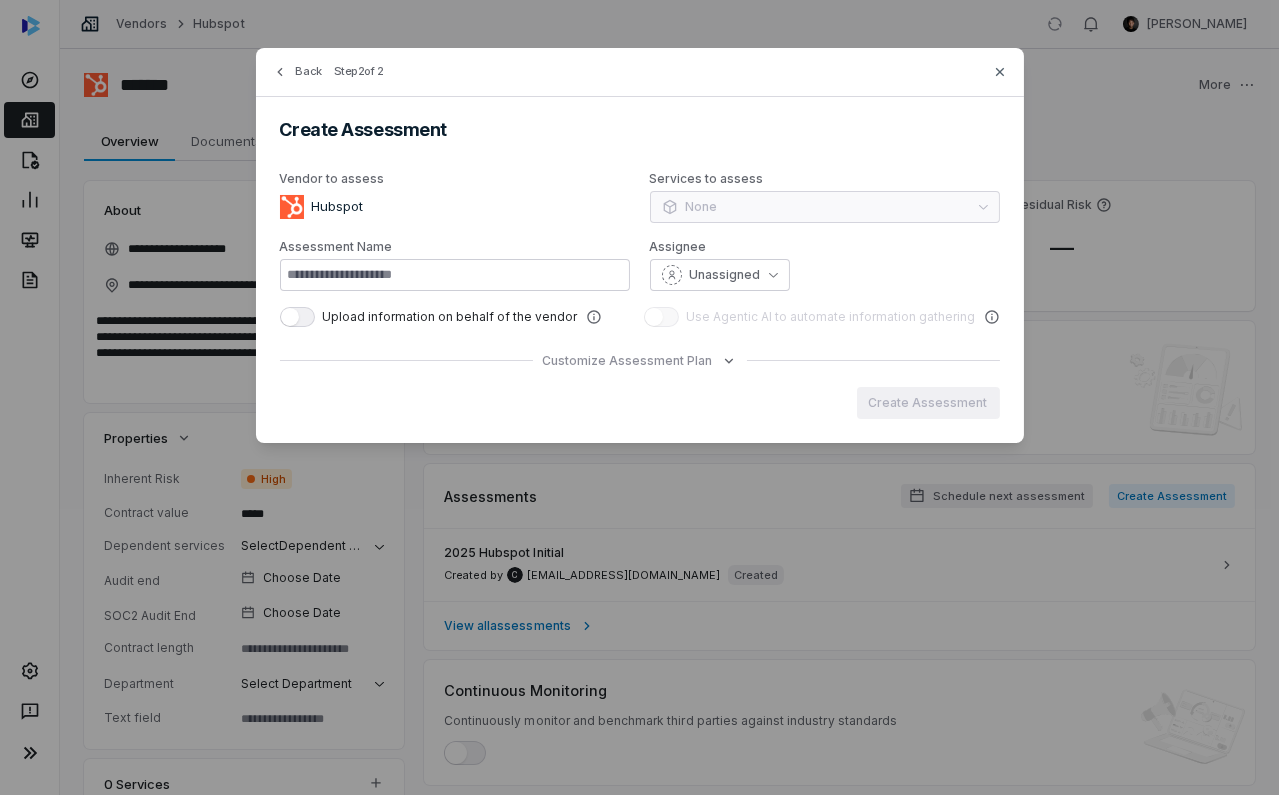 type on "**********" 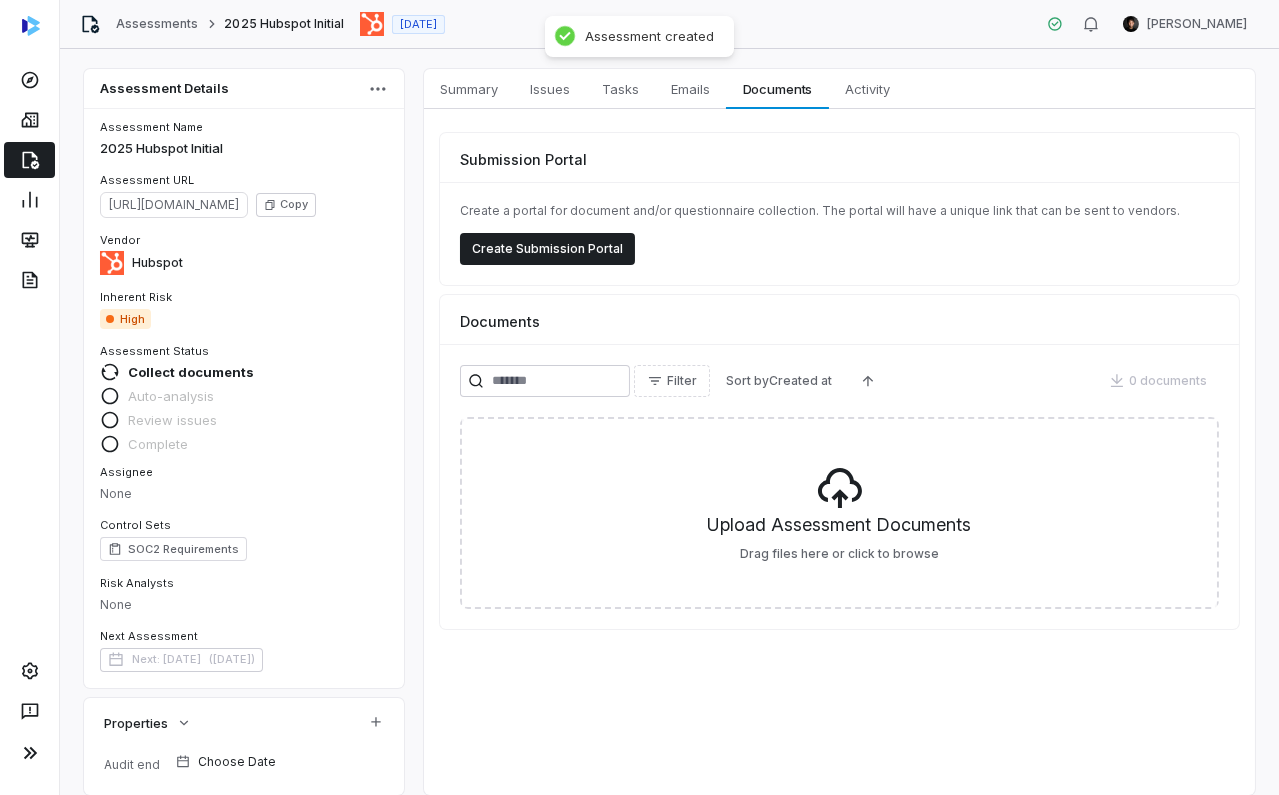 scroll, scrollTop: 18, scrollLeft: 0, axis: vertical 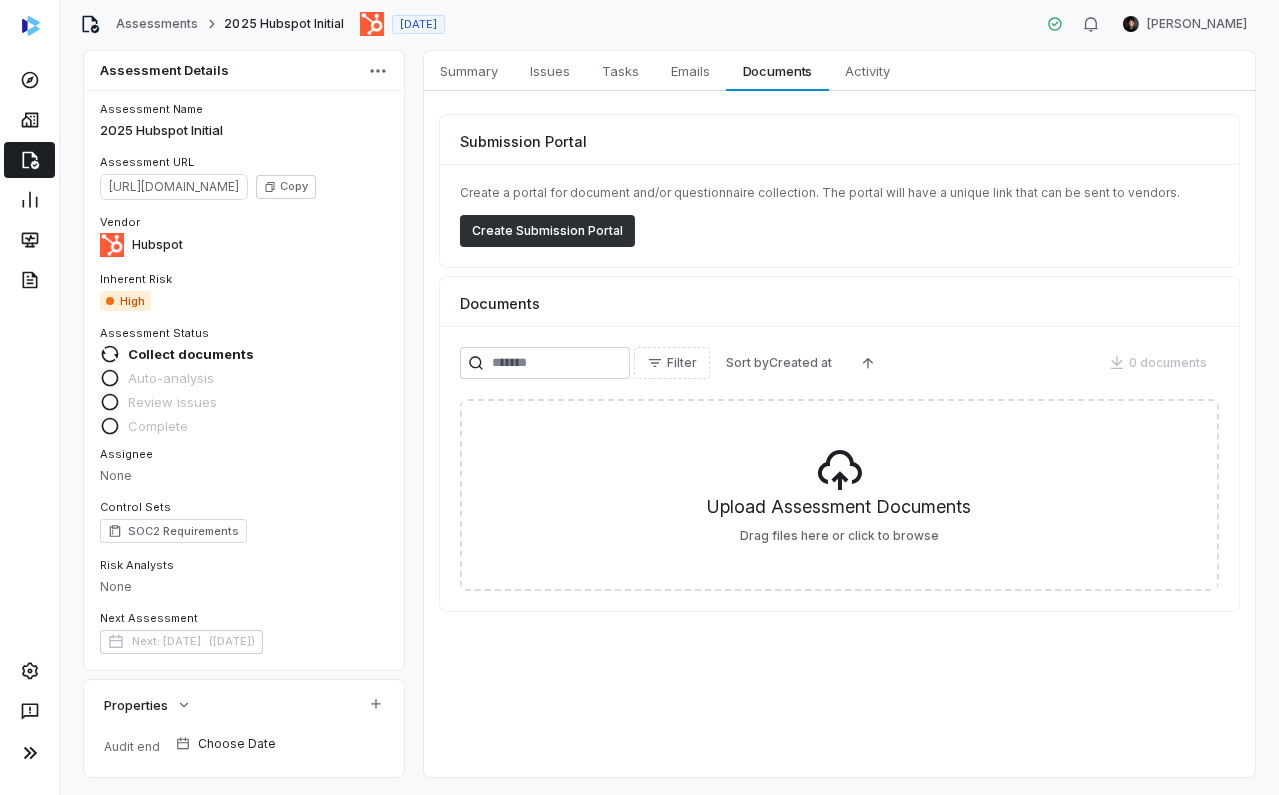 click on "Create Submission Portal" at bounding box center (547, 231) 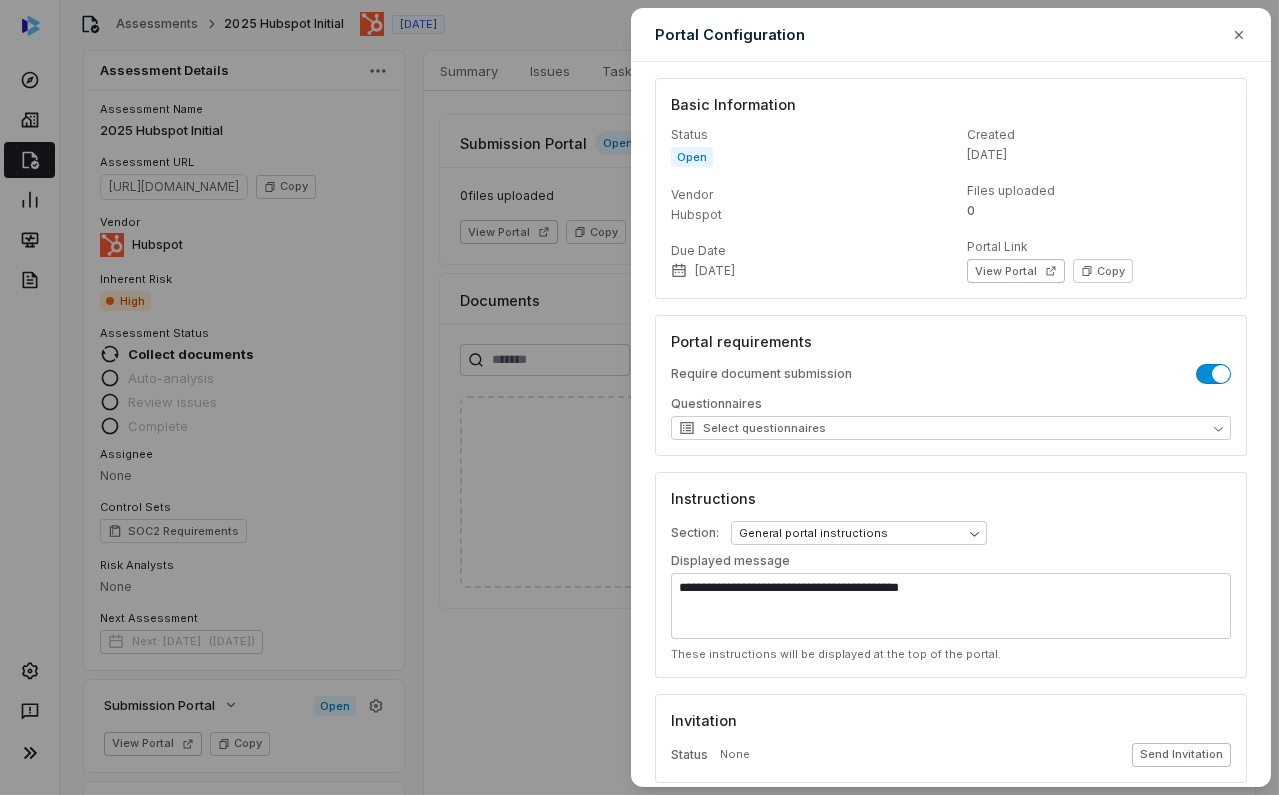 click on "Send Invitation" at bounding box center [1181, 755] 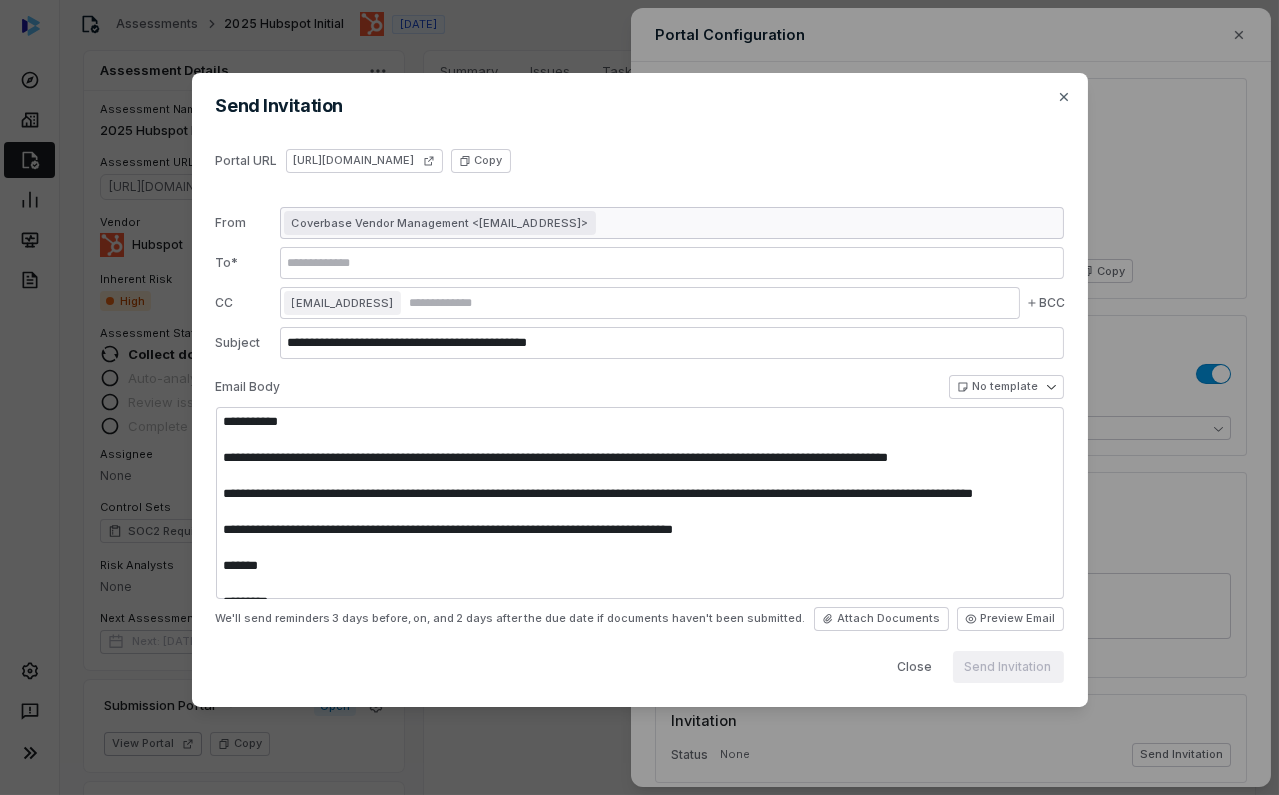 type on "**********" 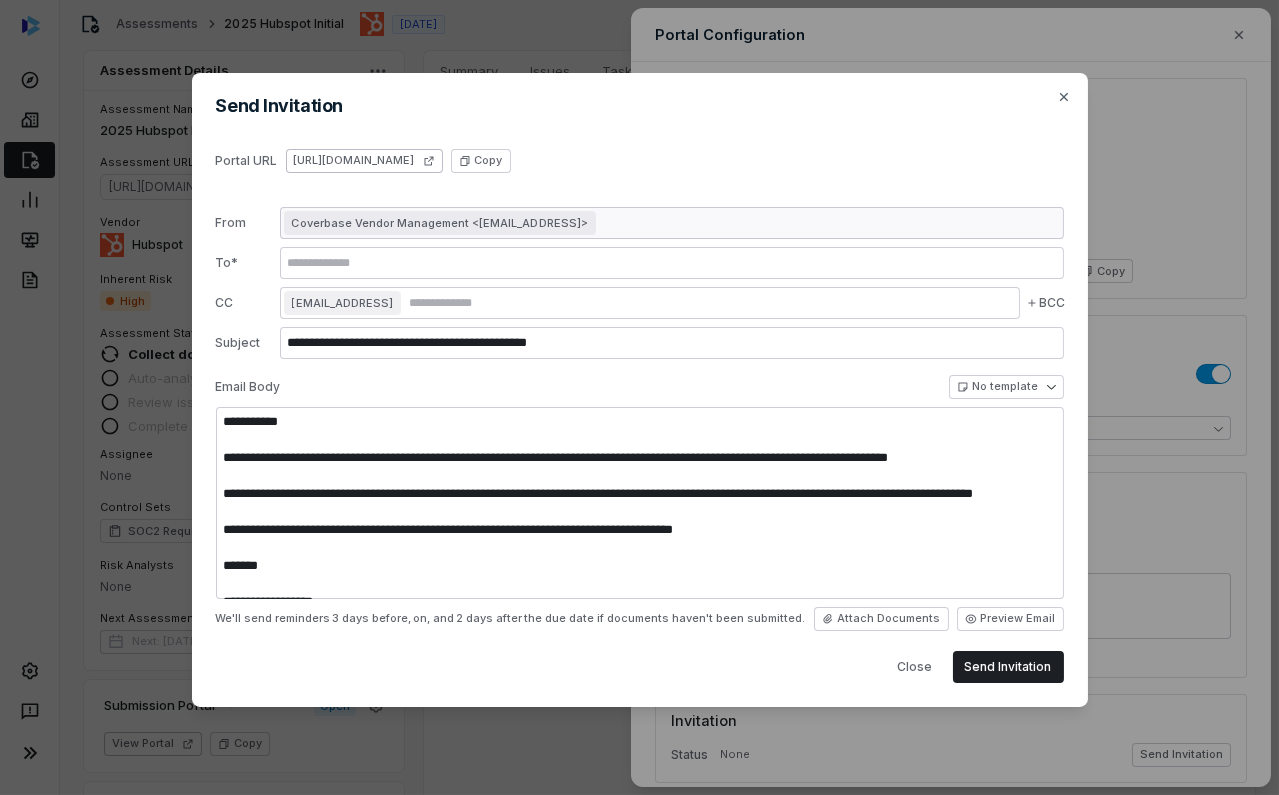 click 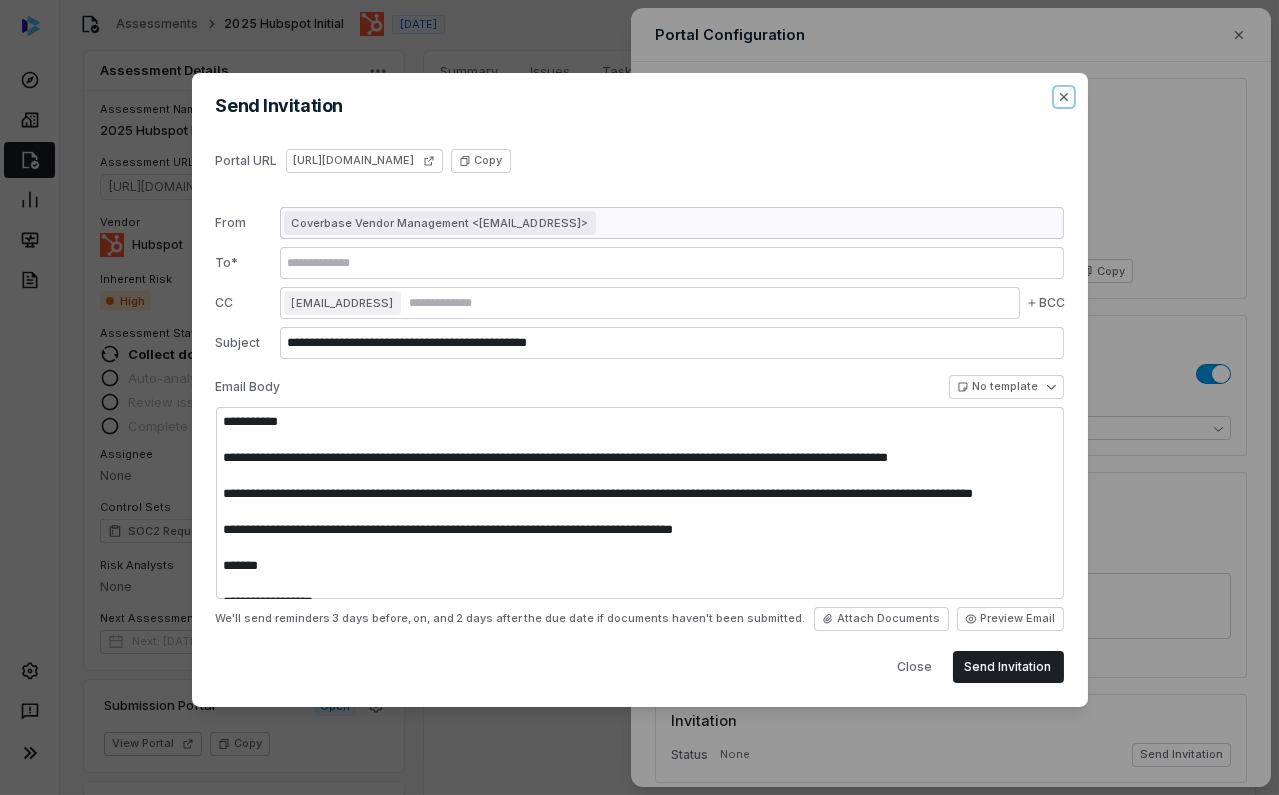 click 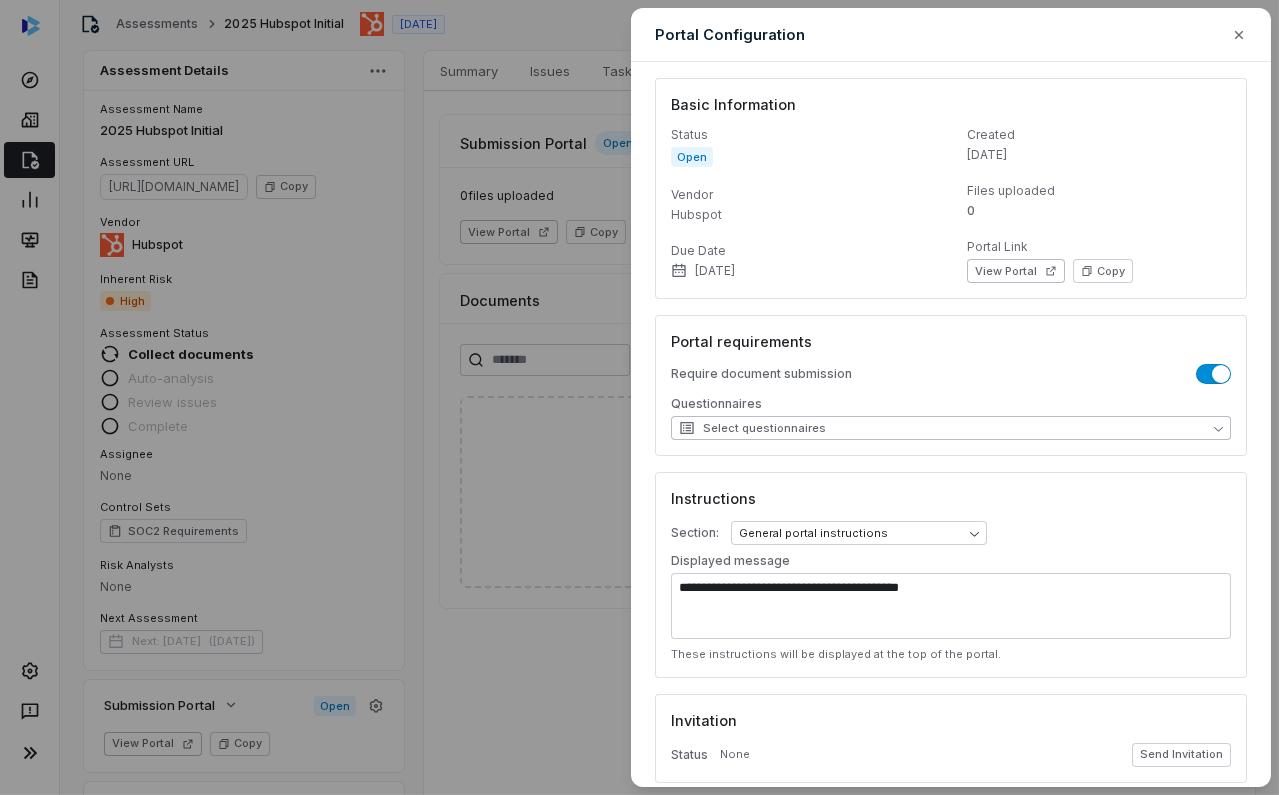 click on "Select questionnaires" at bounding box center (951, 428) 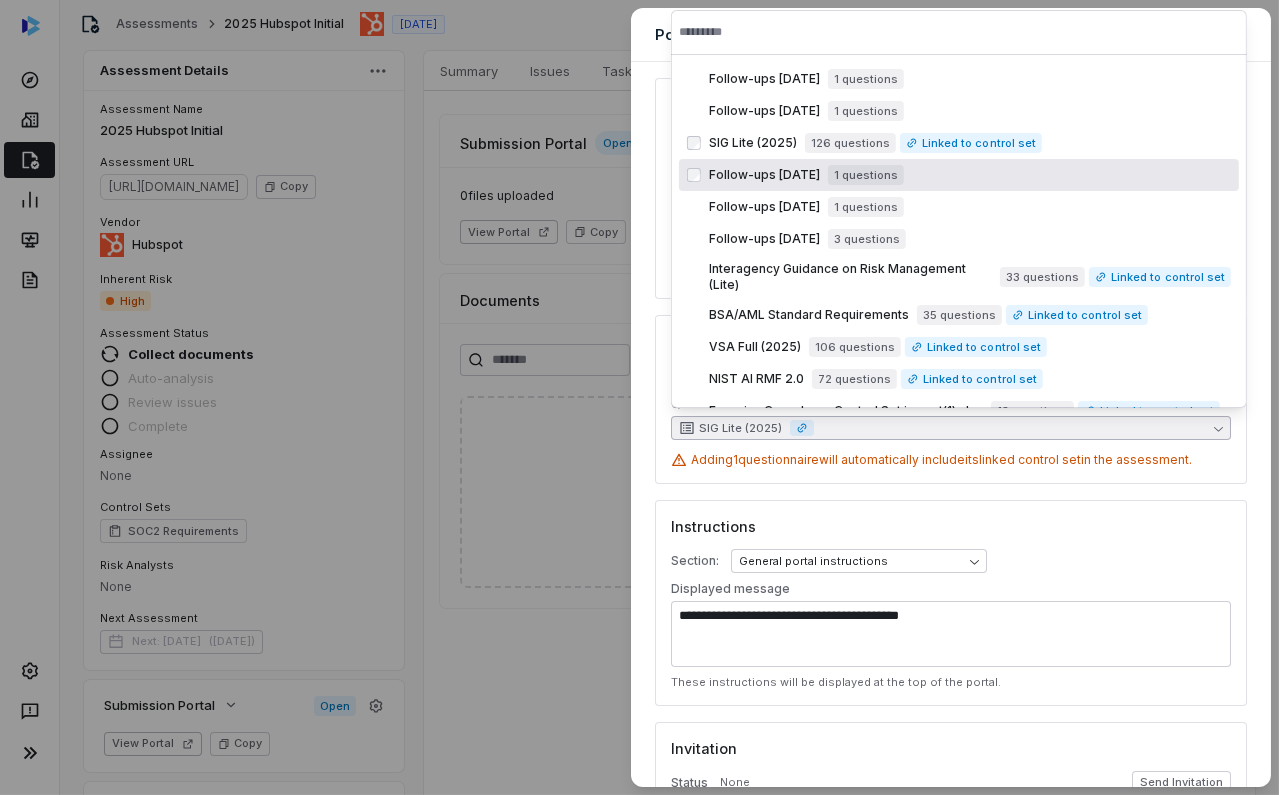 click on "Basic Information Status Open Vendor Hubspot Due Date [DATE] Created [DATE] Files uploaded 0 Portal Link View Portal Copy" at bounding box center (951, 188) 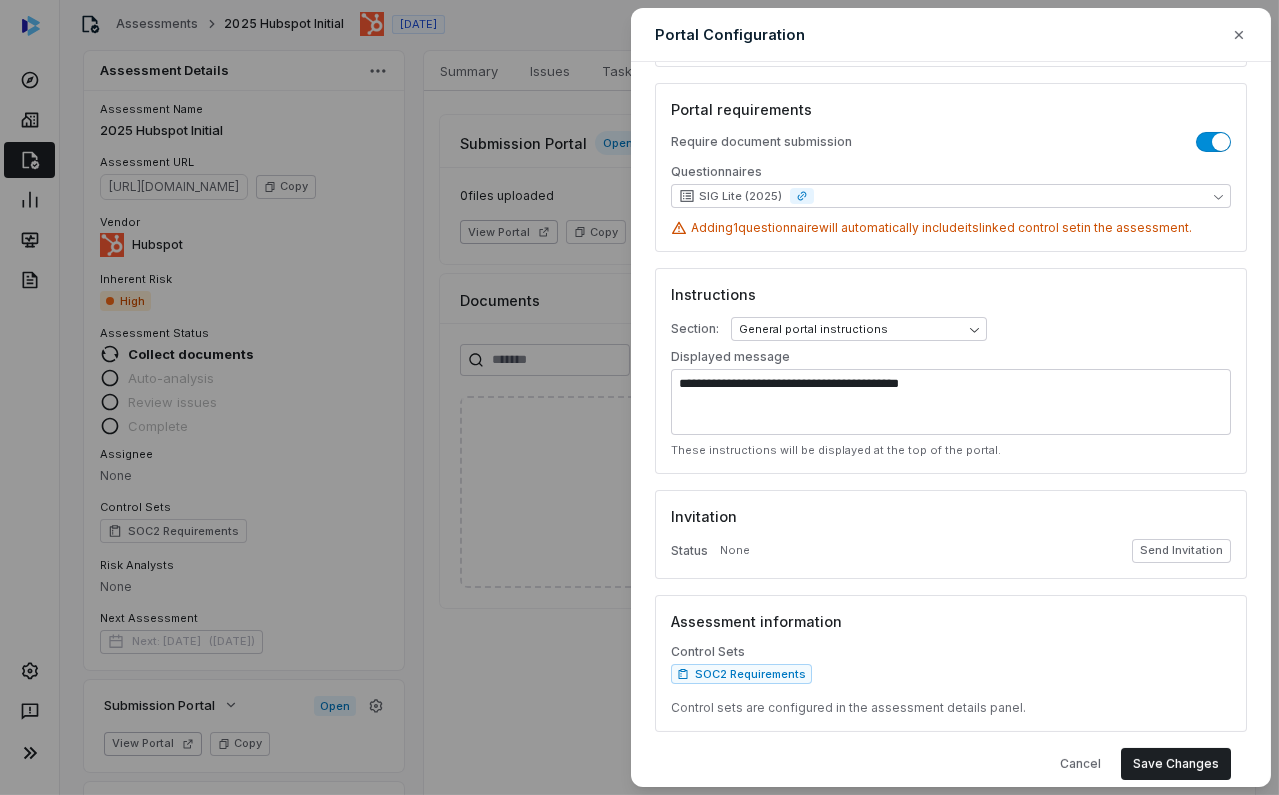 scroll, scrollTop: 256, scrollLeft: 0, axis: vertical 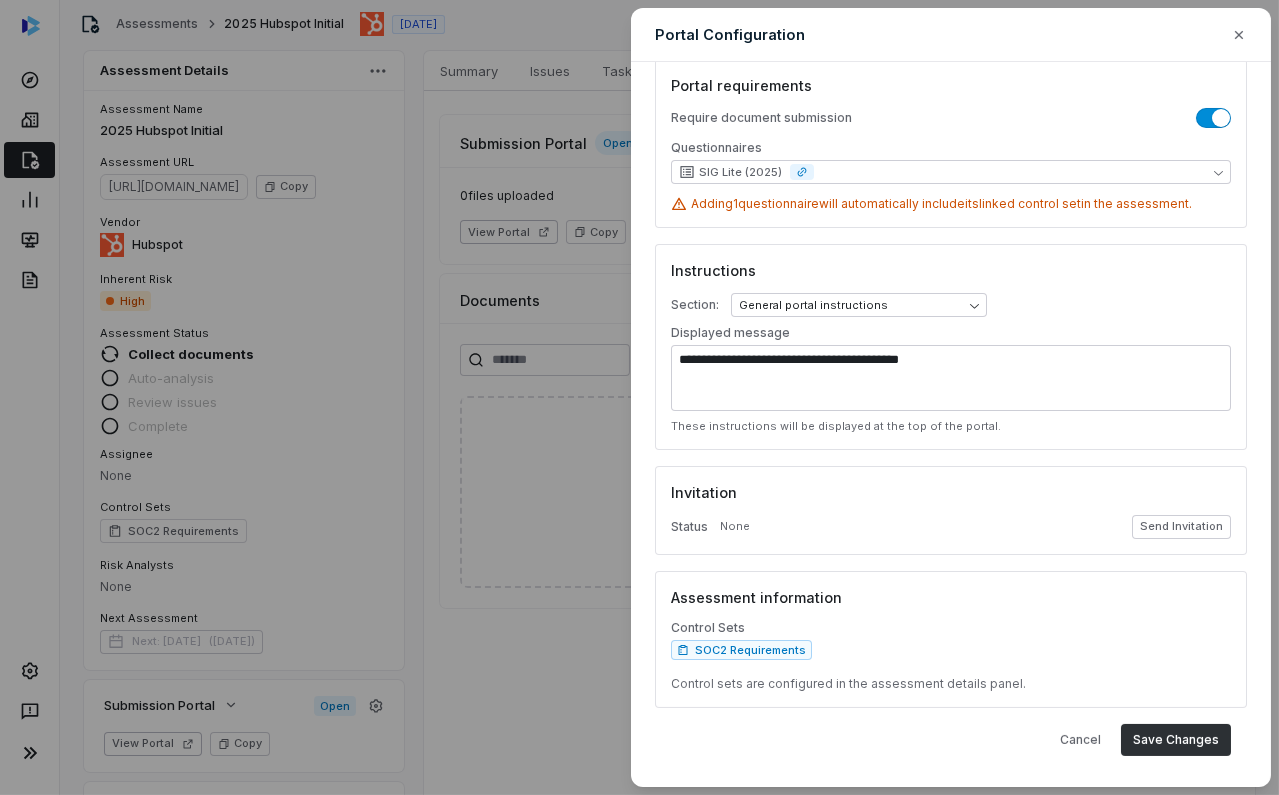 click on "Save Changes" at bounding box center [1176, 740] 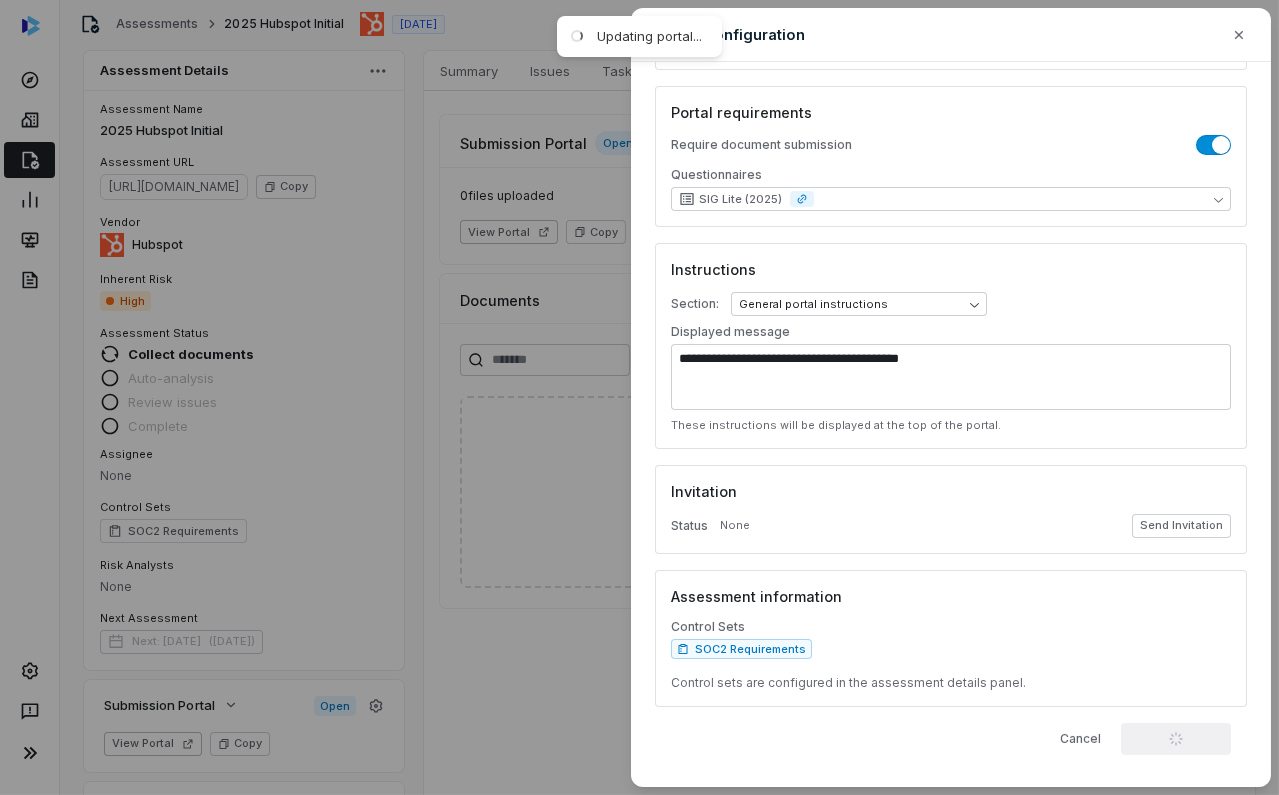 scroll, scrollTop: 228, scrollLeft: 0, axis: vertical 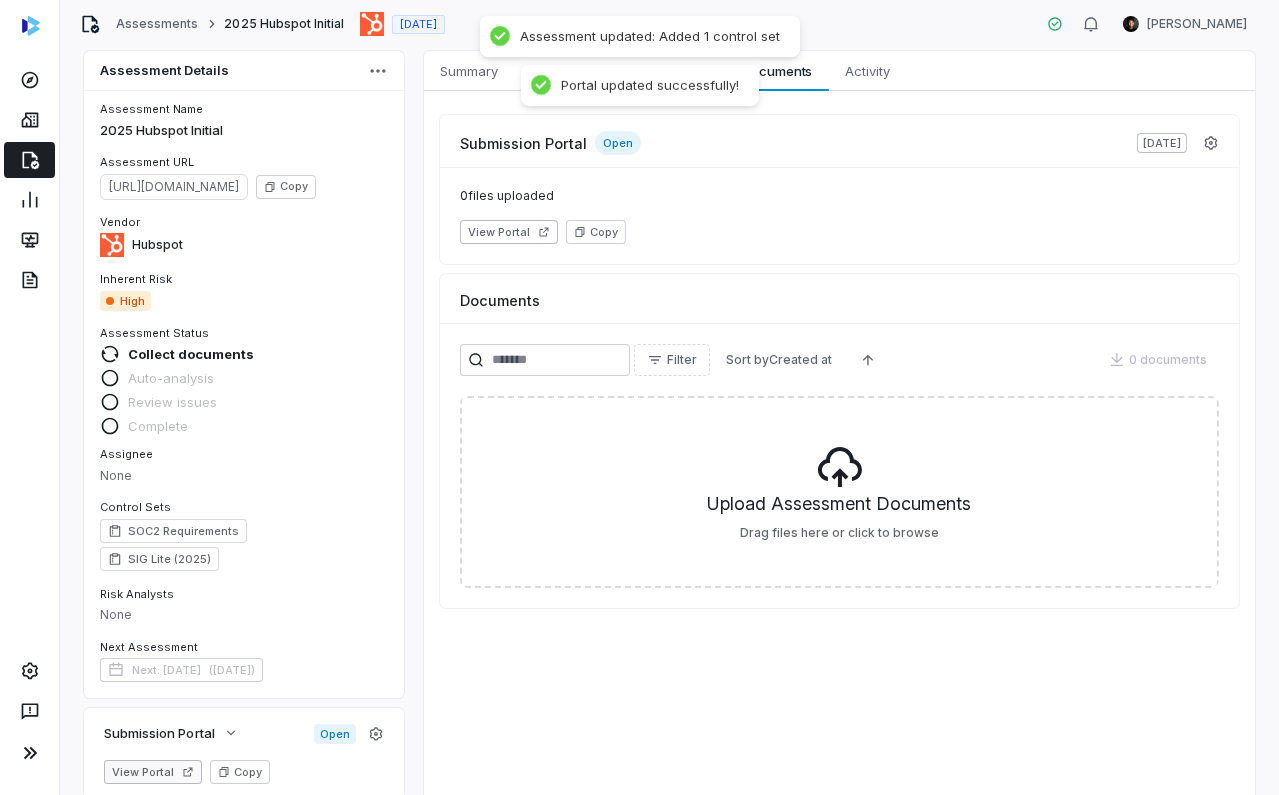click on "View Portal" at bounding box center [153, 772] 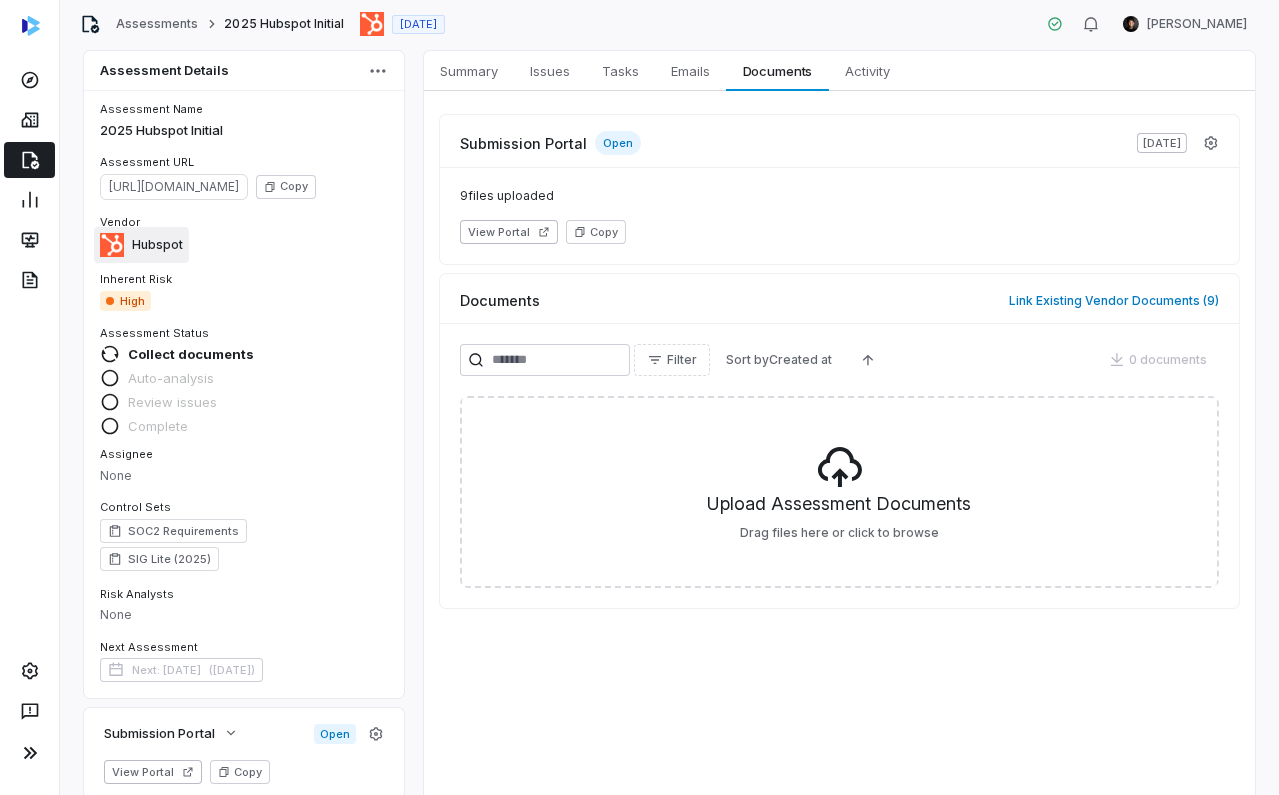 click on "Hubspot" at bounding box center [157, 245] 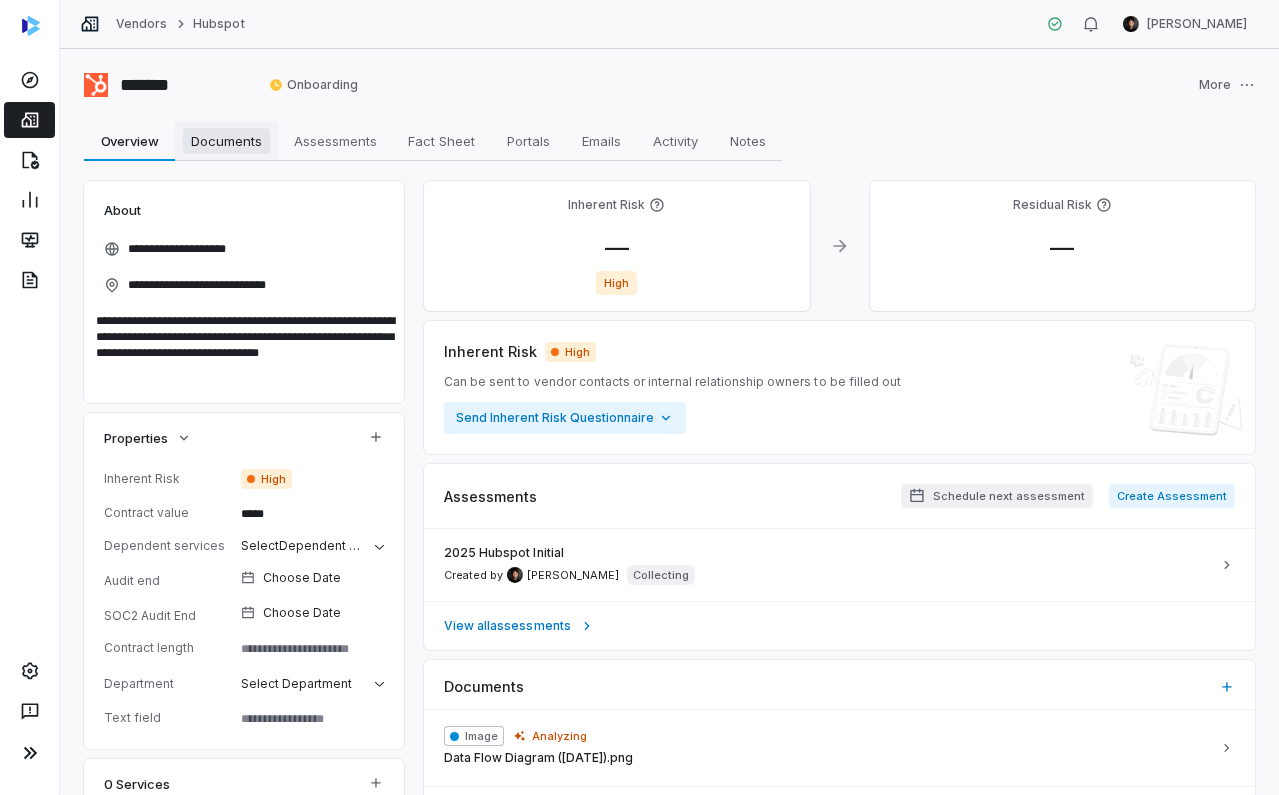 click on "Documents" at bounding box center (226, 141) 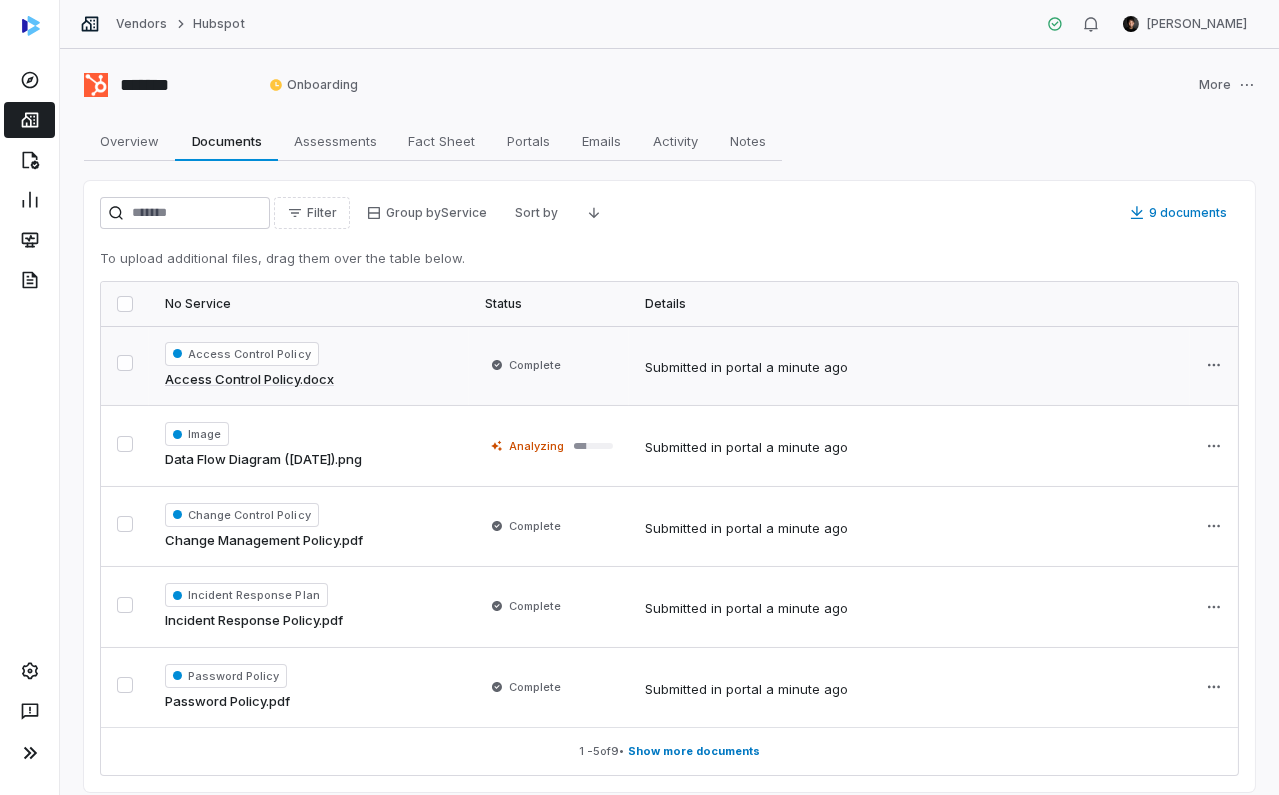 scroll, scrollTop: 59, scrollLeft: 0, axis: vertical 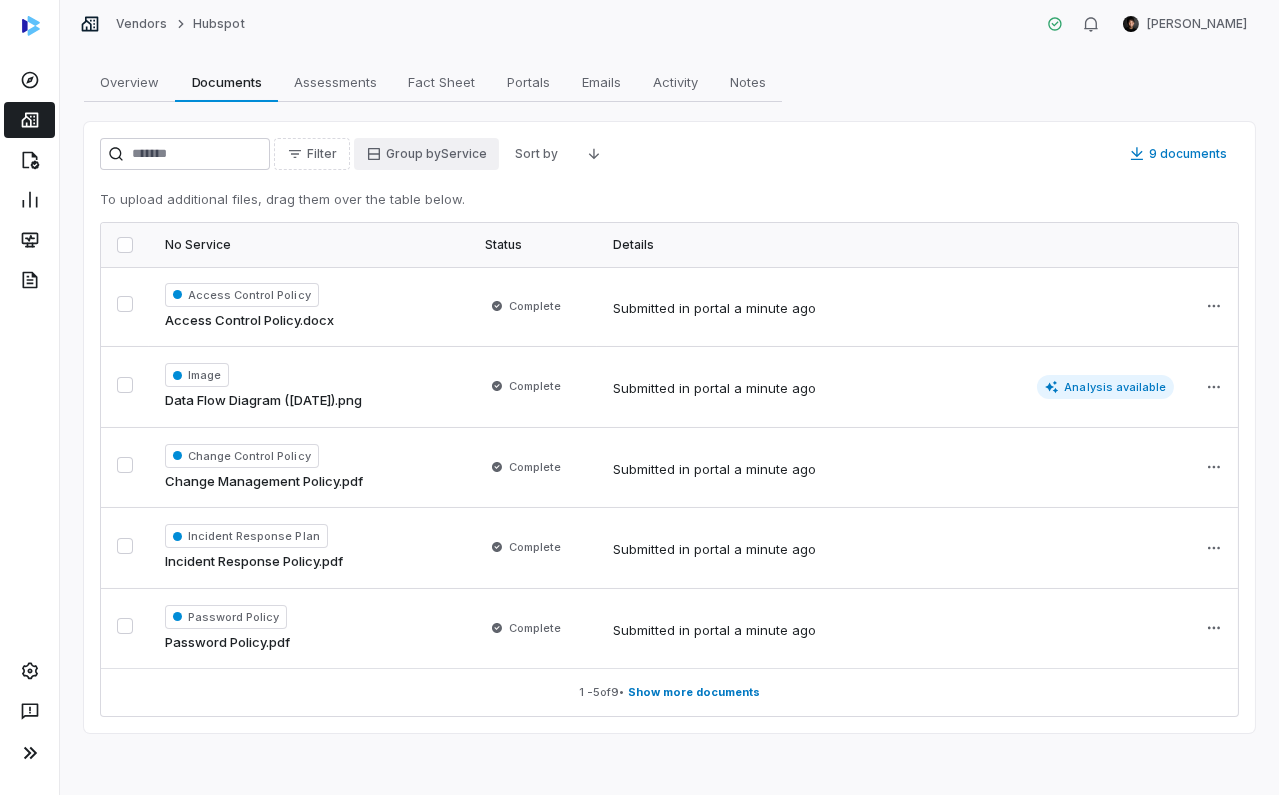 click on "Vendors Hubspot [PERSON_NAME] ******* Onboarding More Overview Overview Documents Documents Assessments Assessments Fact Sheet Fact Sheet Portals Portals Emails Emails Activity Activity Notes Notes Filter Group by  Service Sort by  9 documents To upload additional files, drag them over the table below. No Service Status Details Access Control Policy Access Control Policy.docx Complete Submitted in portal a minute ago Image Data Flow Diagram ([DATE]).png Complete Submitted in portal a minute ago  Analysis available Change Control Policy Change Management Policy.pdf Complete Submitted in portal a minute ago Incident Response Plan Incident Response Policy.pdf Complete Submitted in portal a minute ago Password Policy Password Policy.pdf Complete Submitted in portal a minute ago 1 -  5  of  9  •   Show more documents
Swif IQ is processing your app data. Please give us a few seconds.   Swif IQ is processing your app data. Please give us a few seconds.  *" at bounding box center (639, 397) 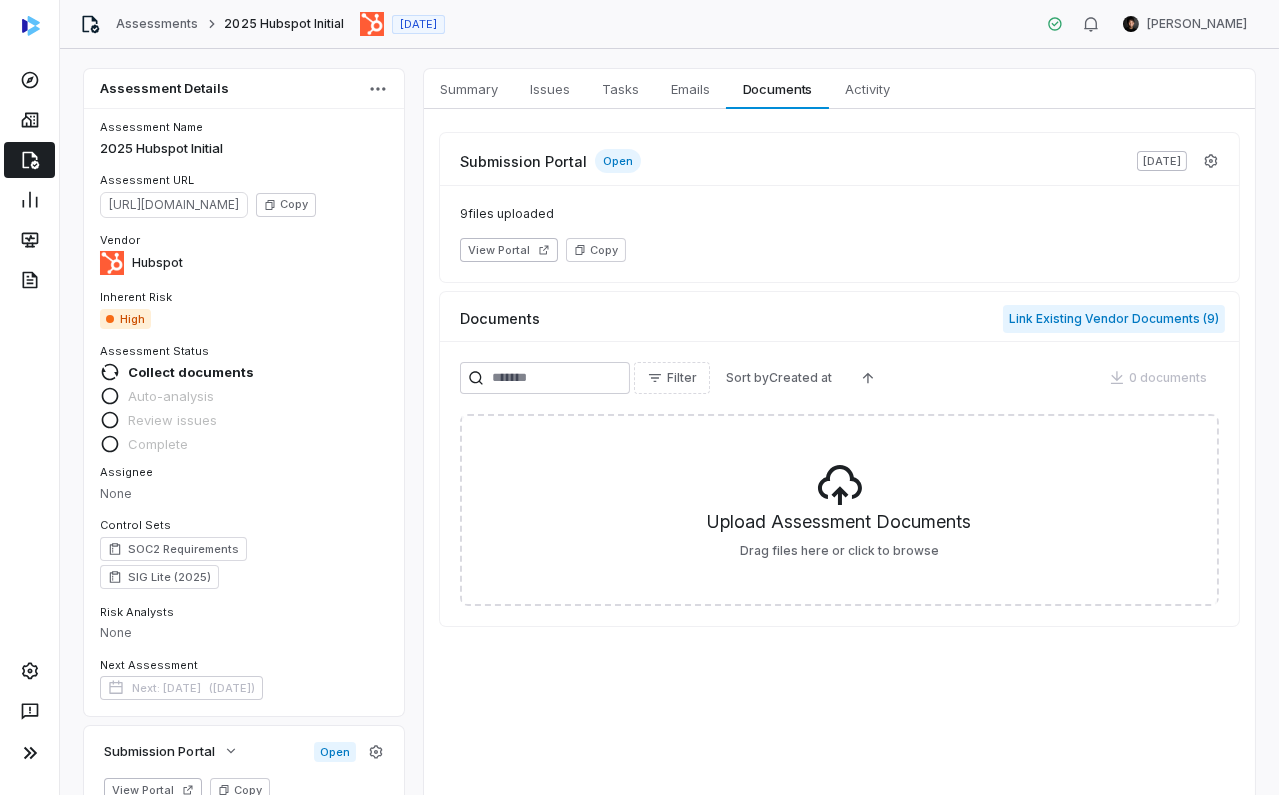 click on "Link Existing Vendor Documents ( 9 )" at bounding box center [1114, 319] 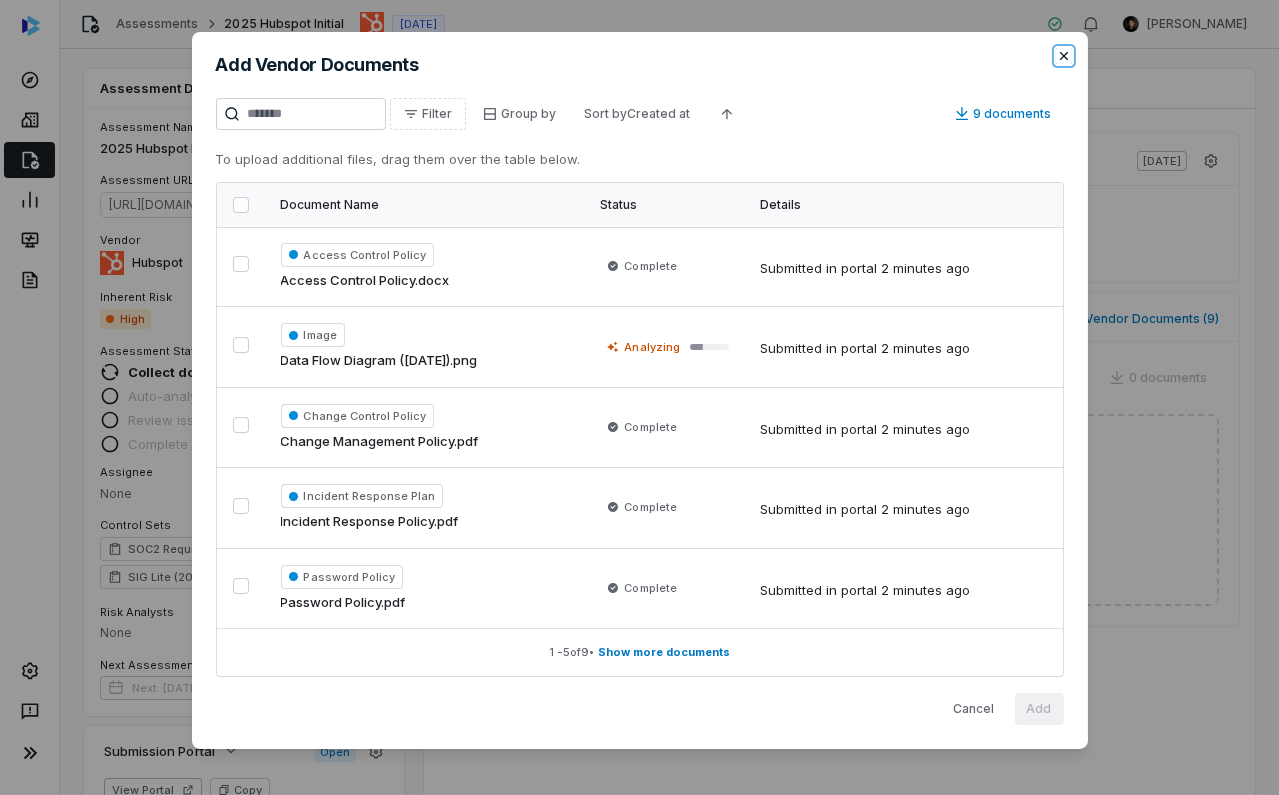 click 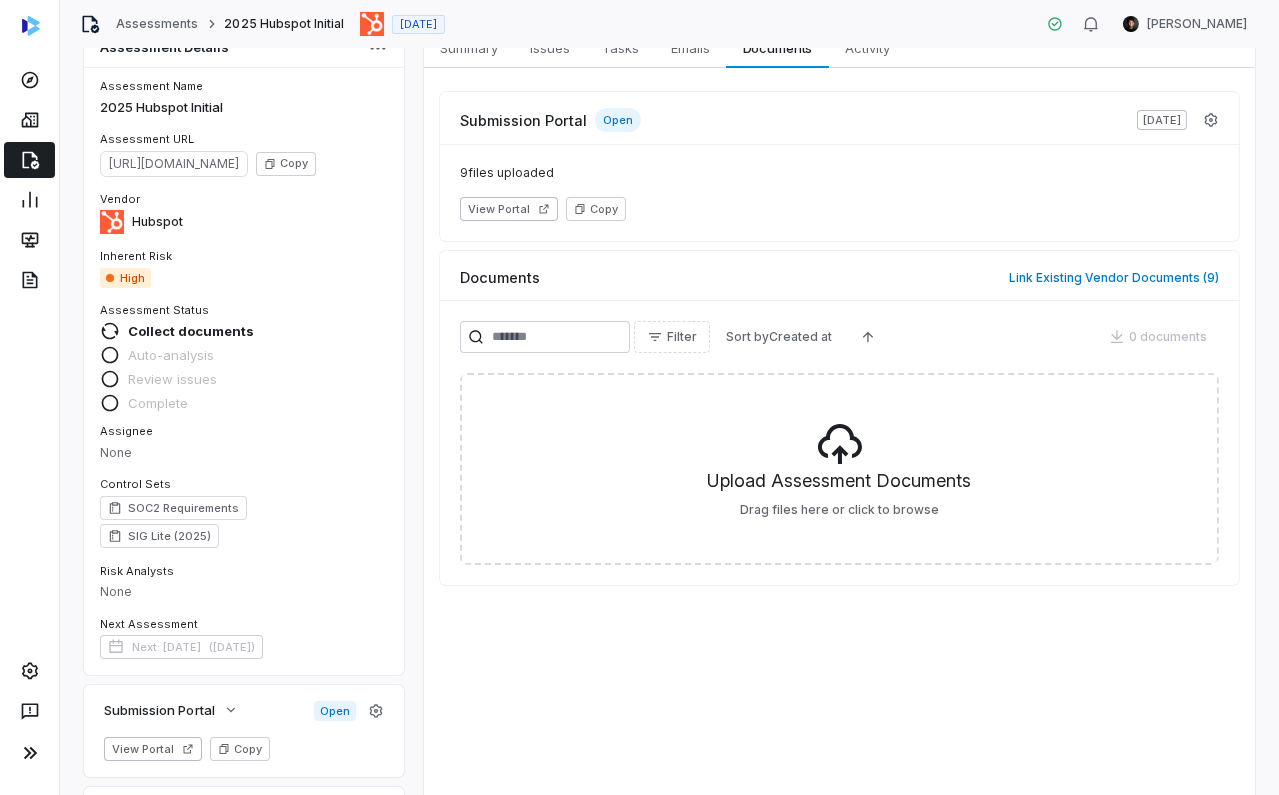 scroll, scrollTop: 0, scrollLeft: 0, axis: both 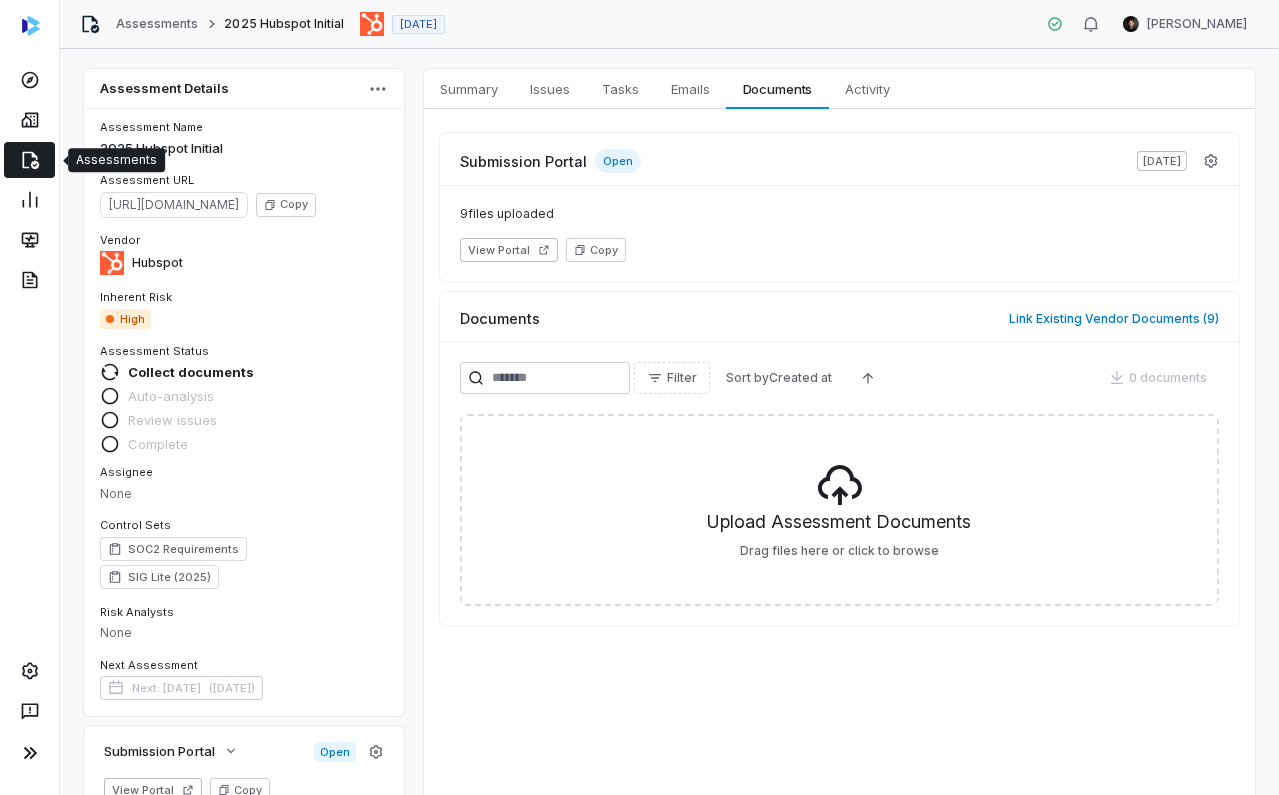 click at bounding box center [29, 160] 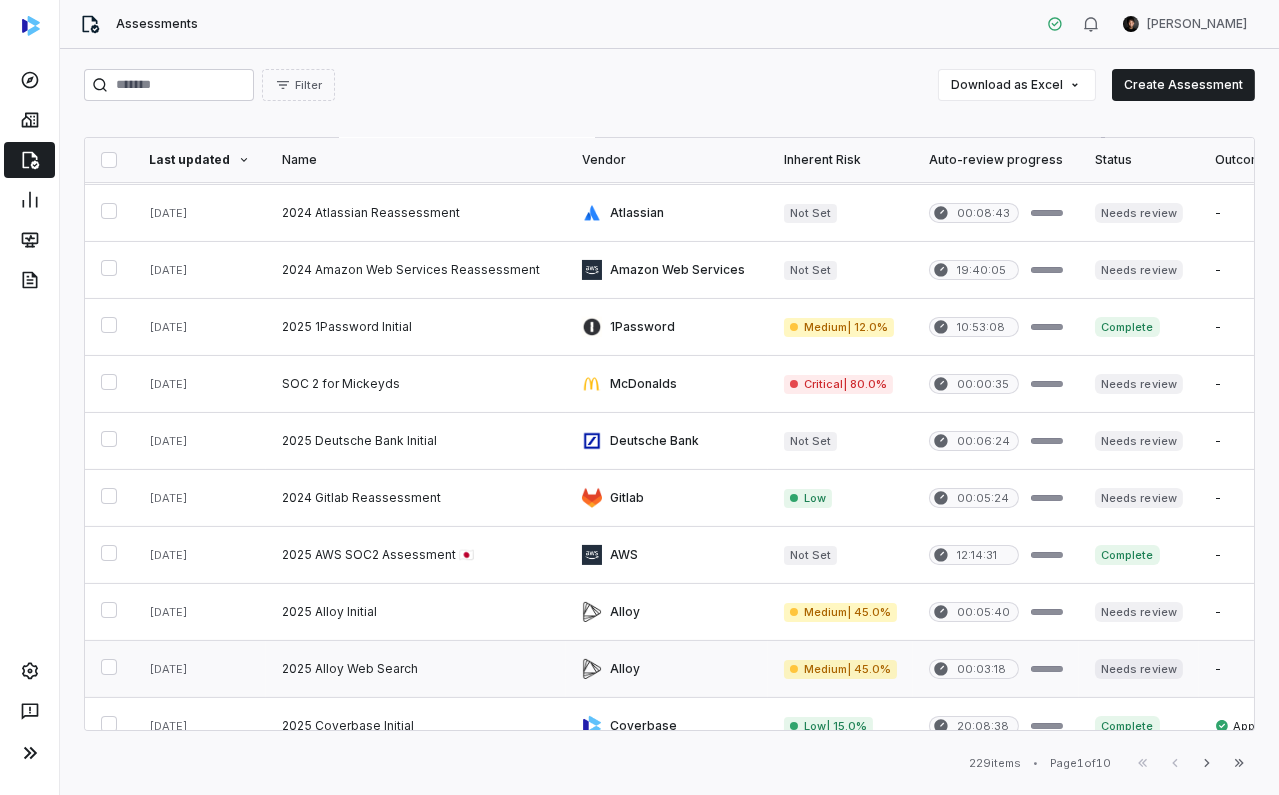 scroll, scrollTop: 871, scrollLeft: 0, axis: vertical 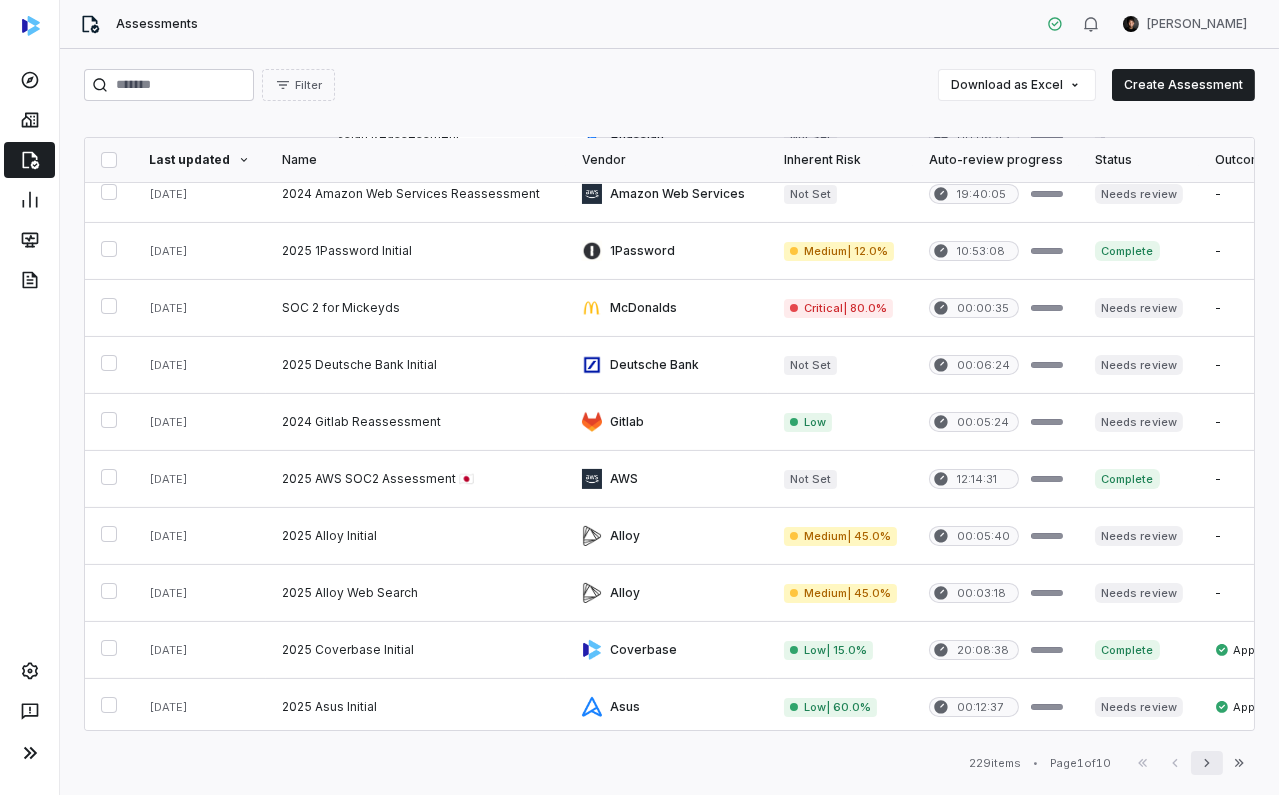 click 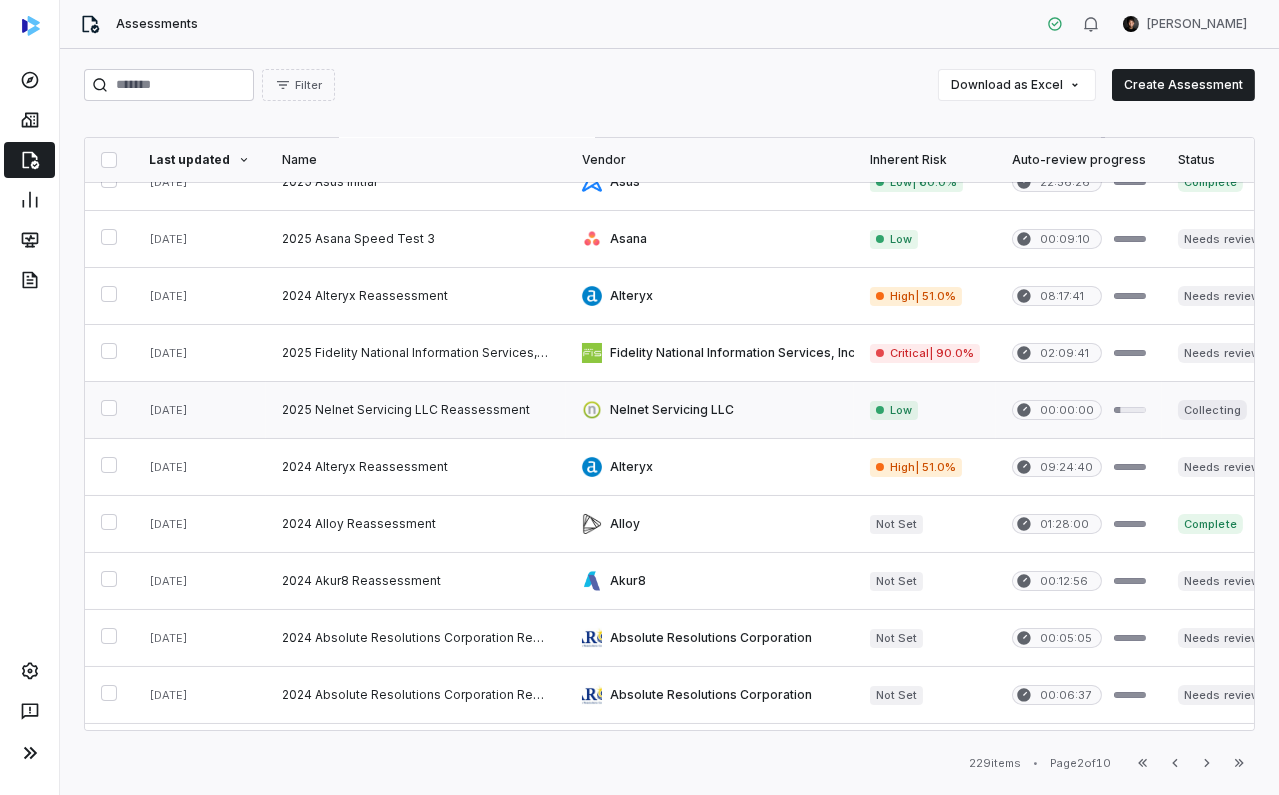 scroll, scrollTop: 0, scrollLeft: 0, axis: both 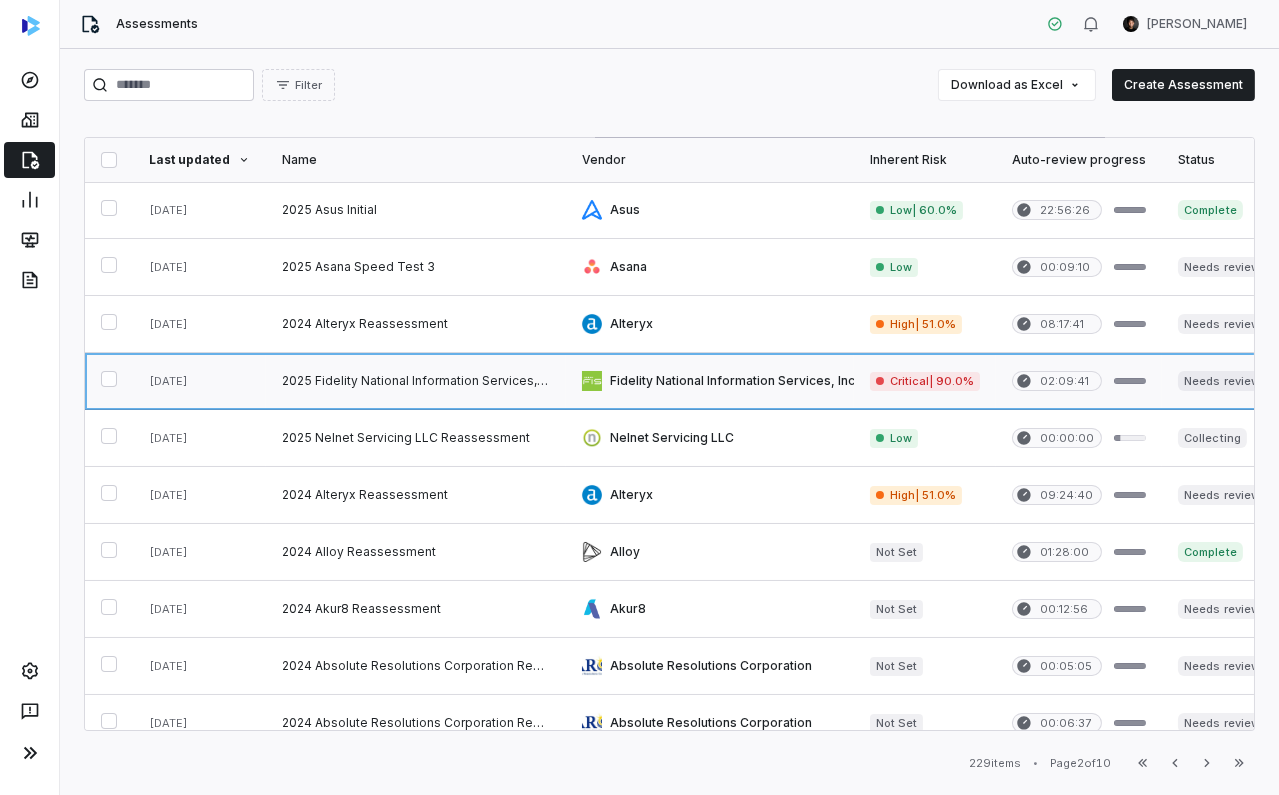 click at bounding box center [710, 381] 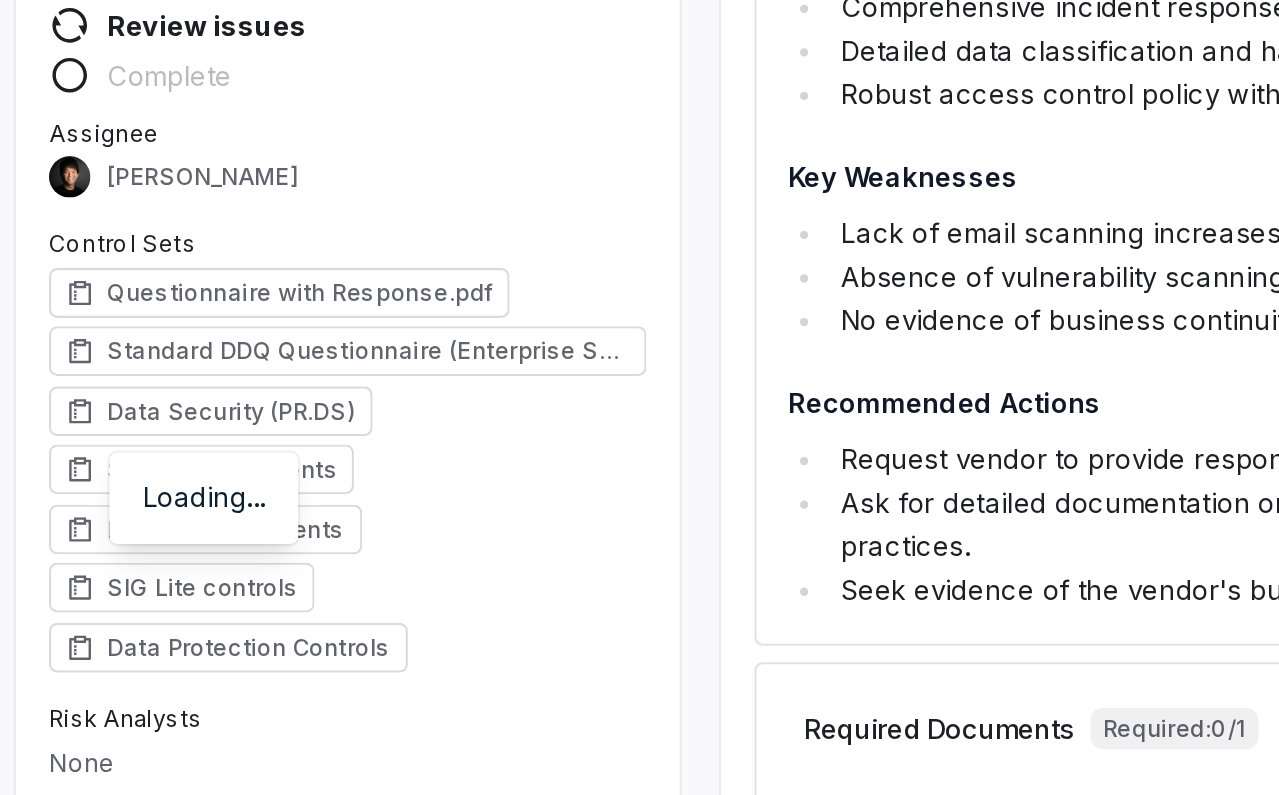 scroll, scrollTop: 151, scrollLeft: 0, axis: vertical 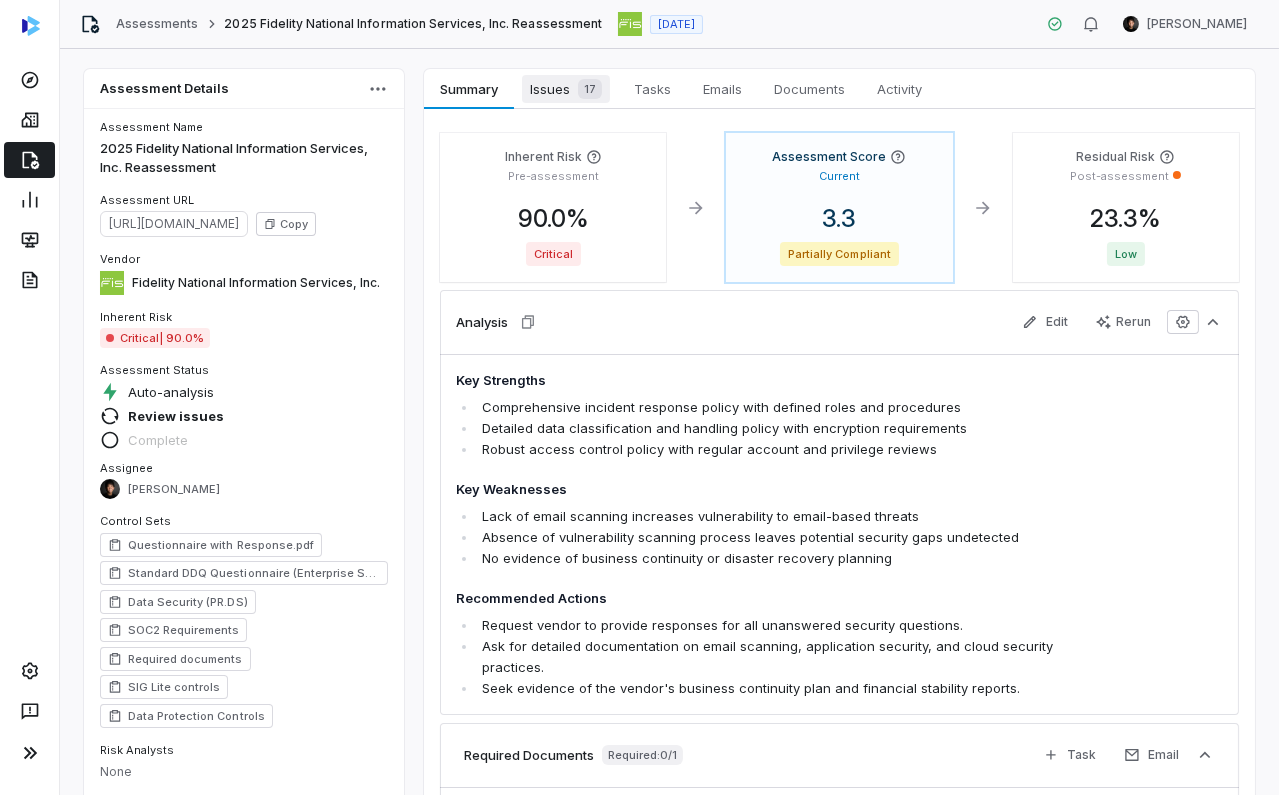 click on "17" at bounding box center [586, 89] 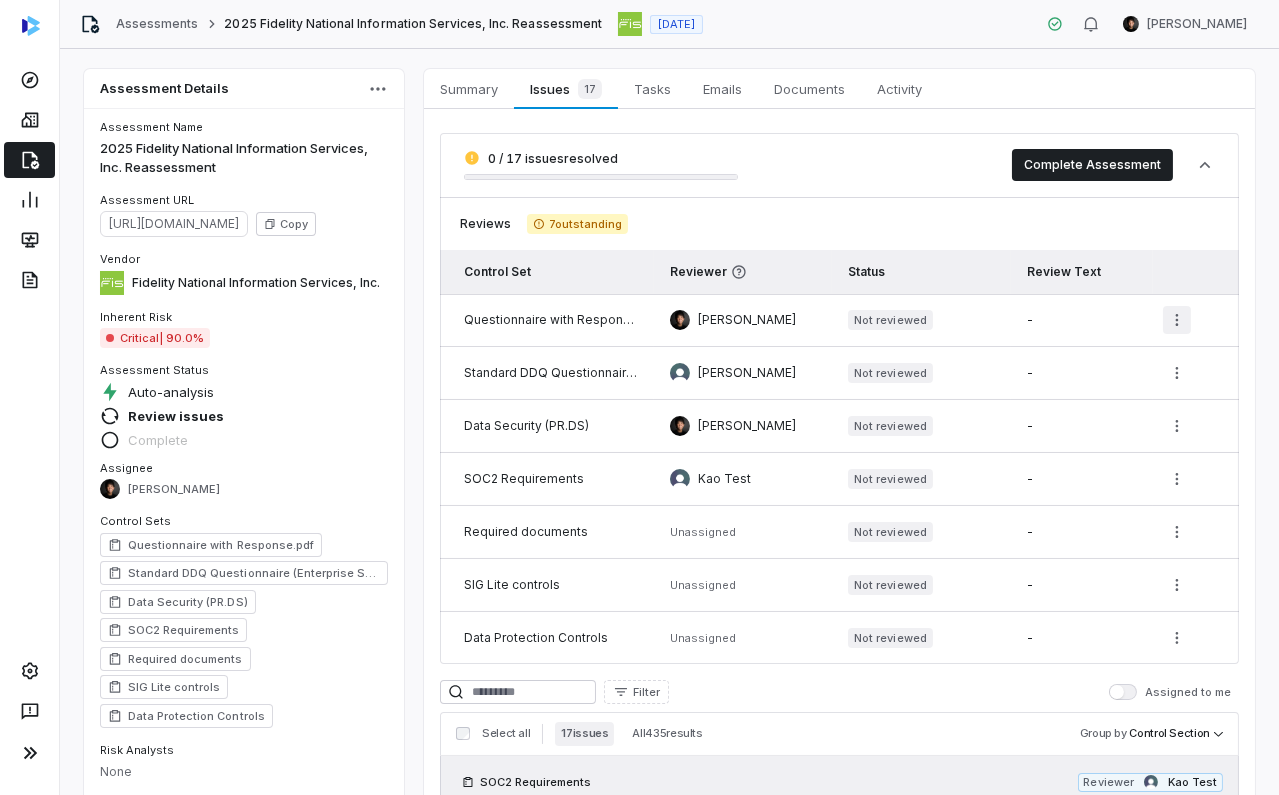 click on "Assessments 2025 Fidelity National Information Services, Inc. Reassessment [DATE] [PERSON_NAME] Assessment Details Assessment Name 2025 Fidelity National Information Services, Inc. Reassessment Assessment URL  [URL][DOMAIN_NAME] Copy Vendor Fidelity National Information Services, Inc. Inherent Risk Critical  | 90.0% Assessment Status Auto-analysis Review issues Complete Assignee [PERSON_NAME] Control Sets Questionnaire with Response.pdf Standard DDQ Questionnaire (Enterprise Software) Data Security (PR.DS) SOC2 Requirements Required documents SIG Lite controls Data Protection Controls Risk Analysts None Next Assessment Next: [DATE] ( [DATE] ) Submission Portal Closed View Portal Copy Properties Audit end Choose Date Summary Summary Issues 17 Issues 17 Tasks Tasks Emails Emails Documents Documents Activity Activity 0 / 17   issues  resolved Complete Assessment Reviews 7  outstanding Control Set Reviewer  Status - -" at bounding box center [639, 397] 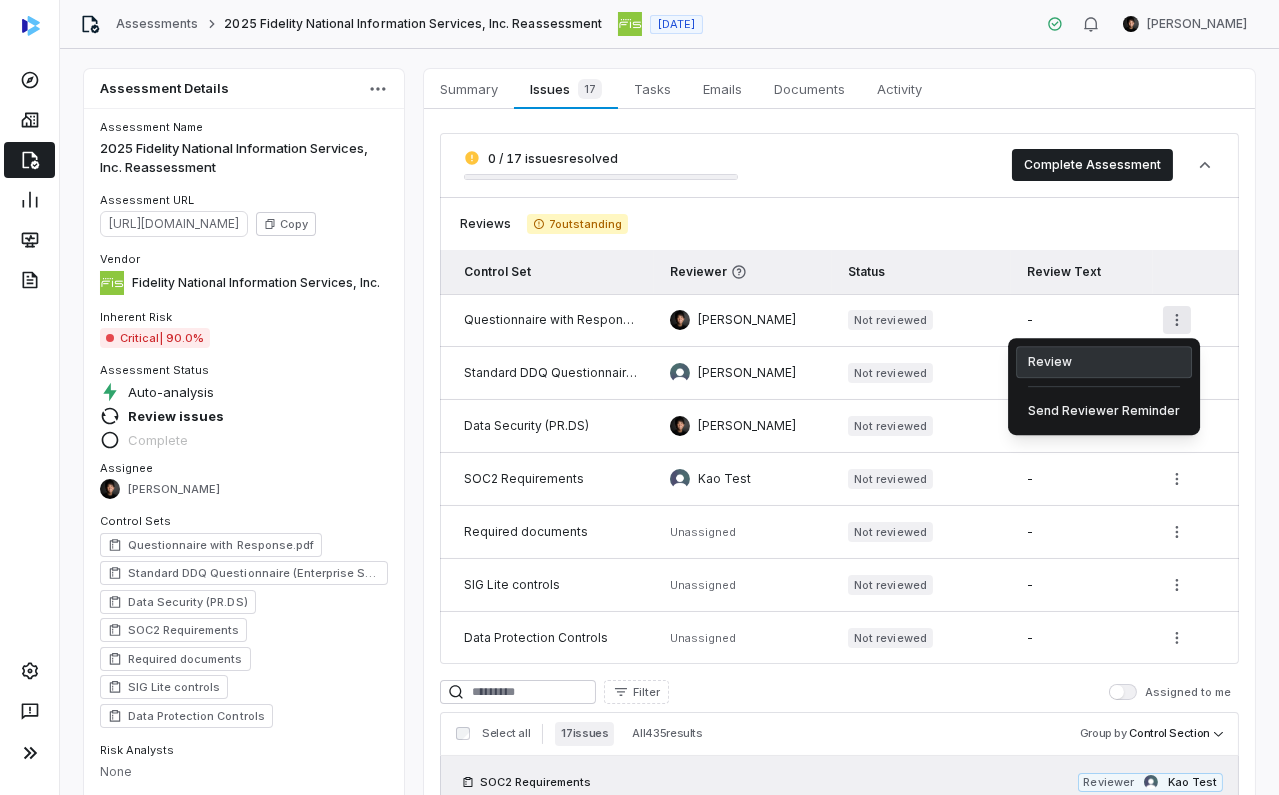 click on "Review" at bounding box center [1104, 362] 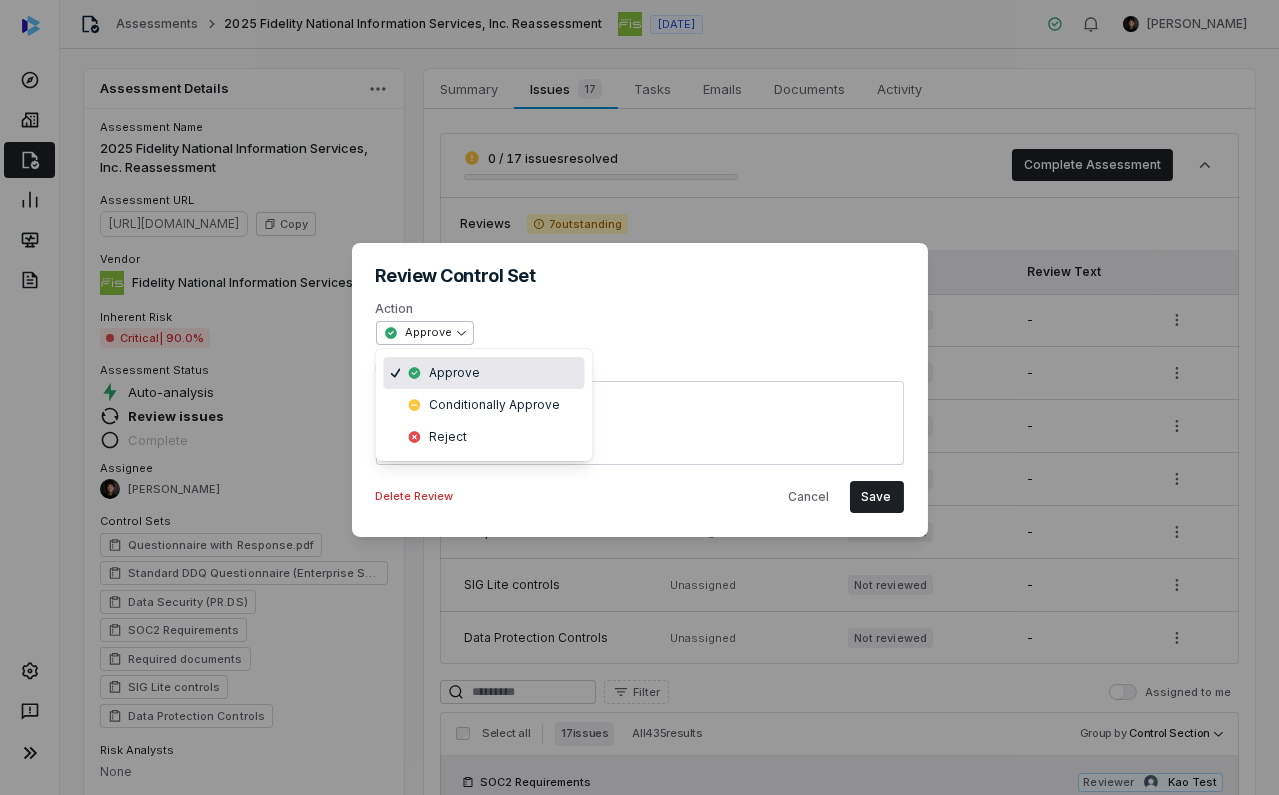 click on "**********" at bounding box center (639, 398) 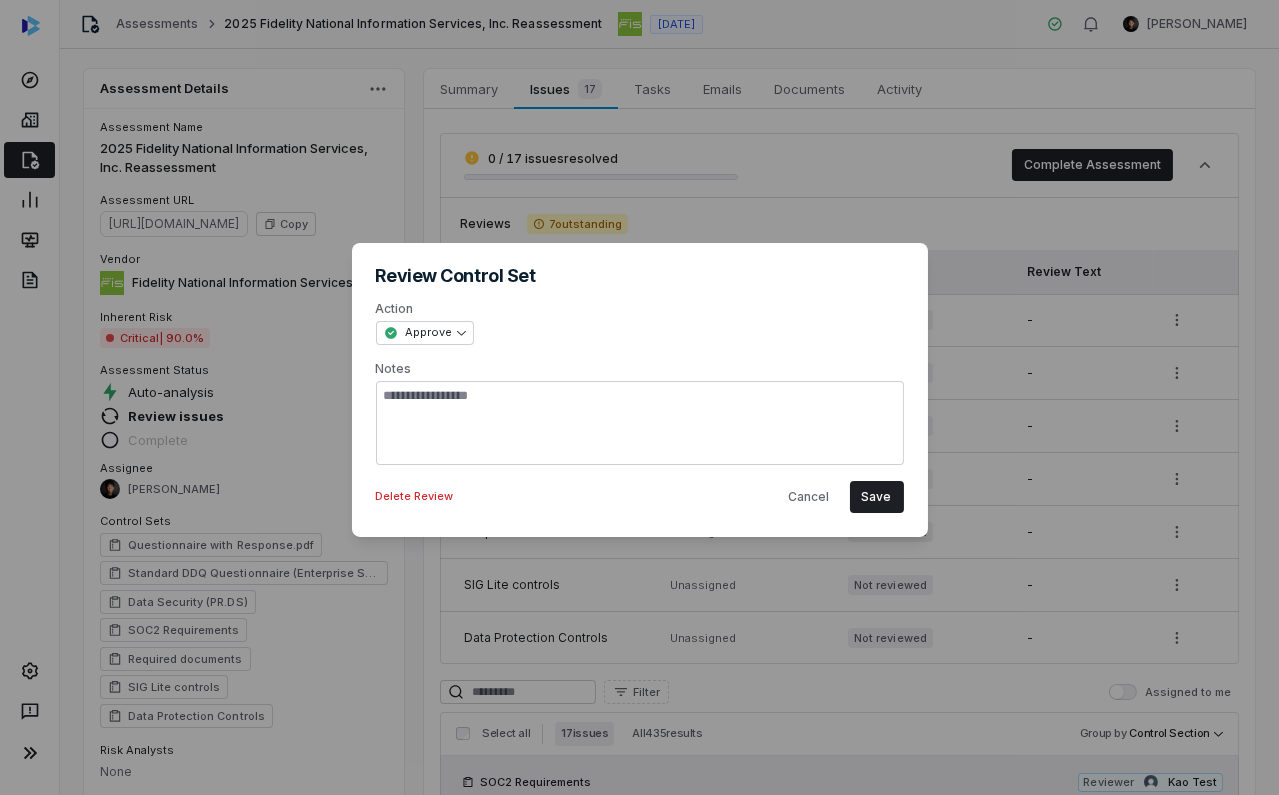click on "**********" at bounding box center [639, 398] 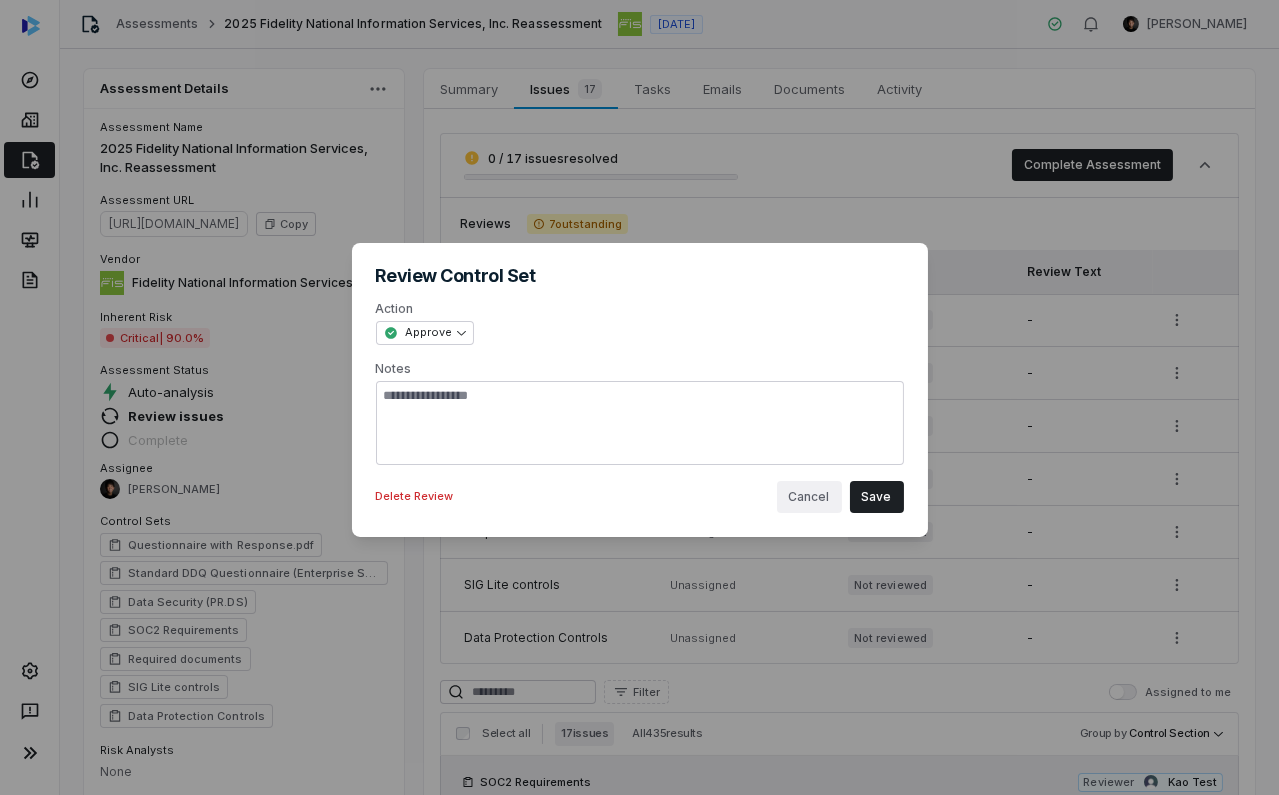 click on "Cancel" at bounding box center [809, 497] 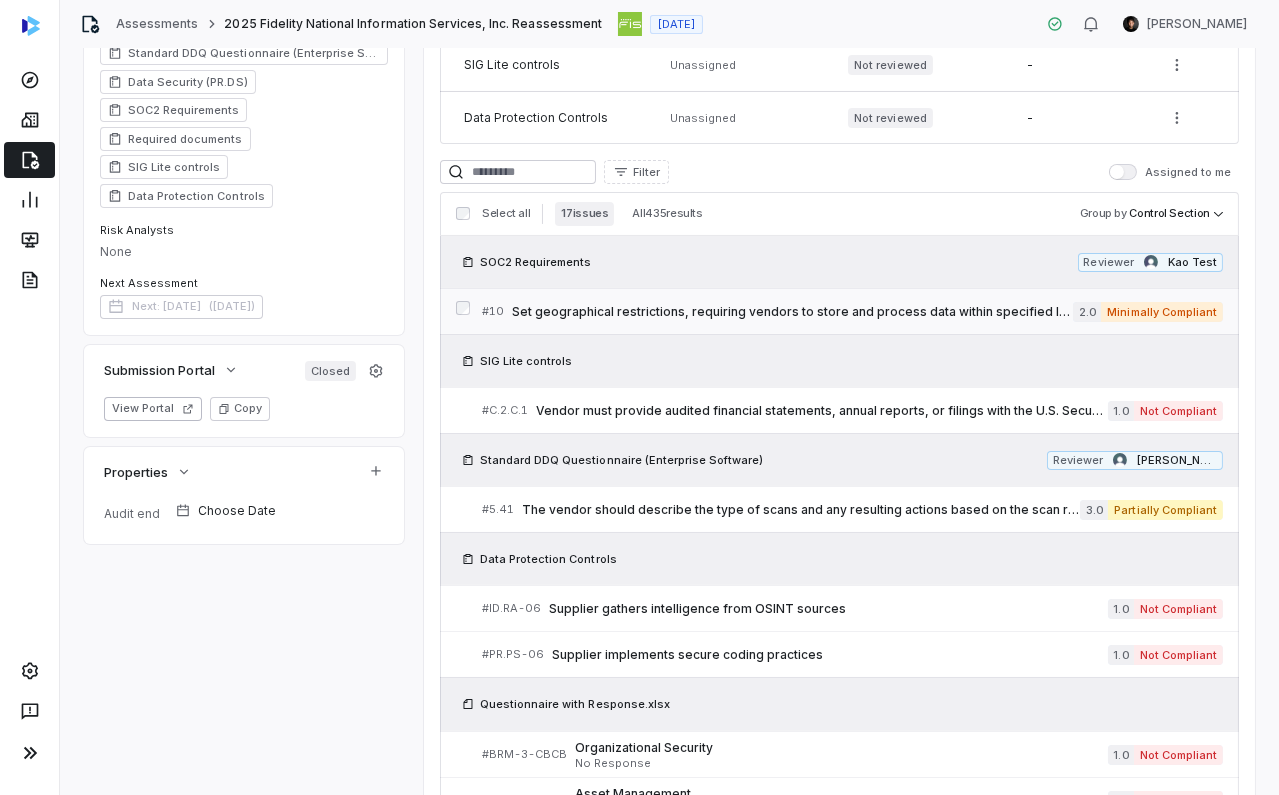 scroll, scrollTop: 522, scrollLeft: 0, axis: vertical 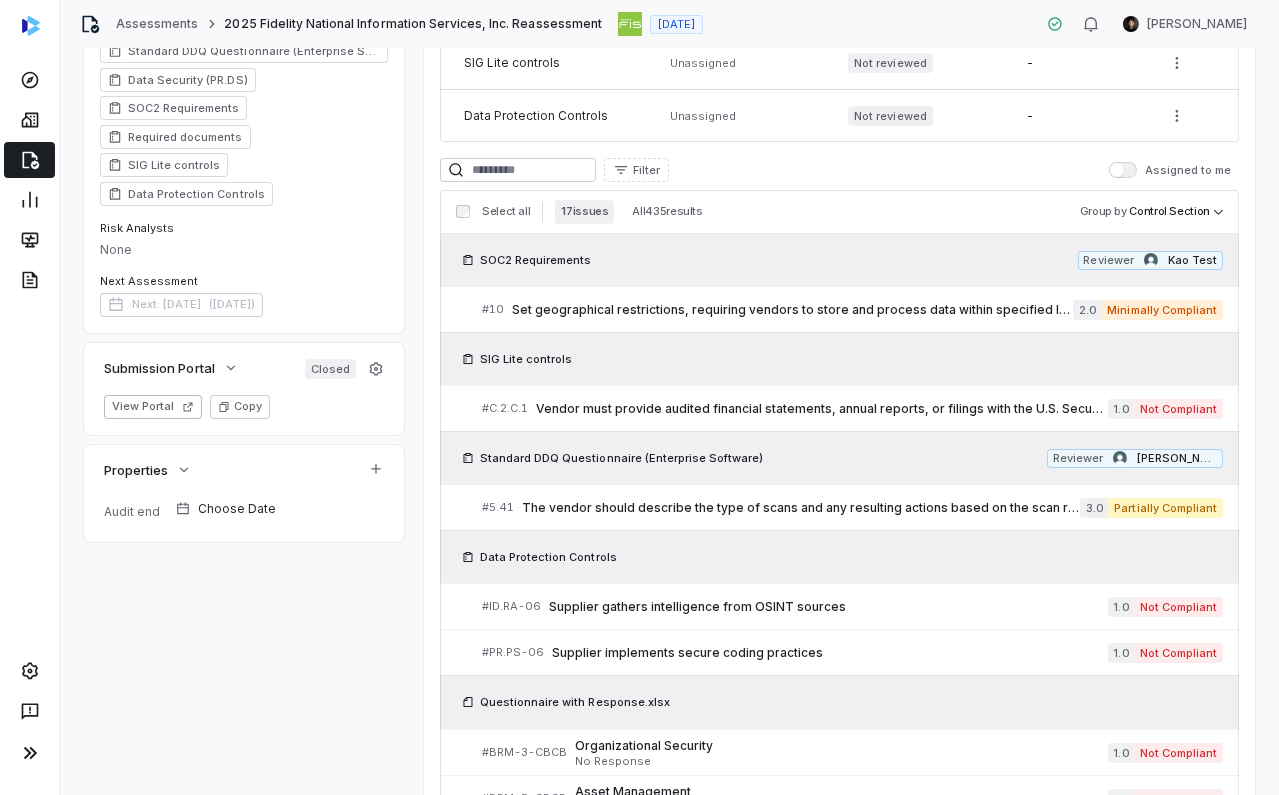 click at bounding box center (1117, 170) 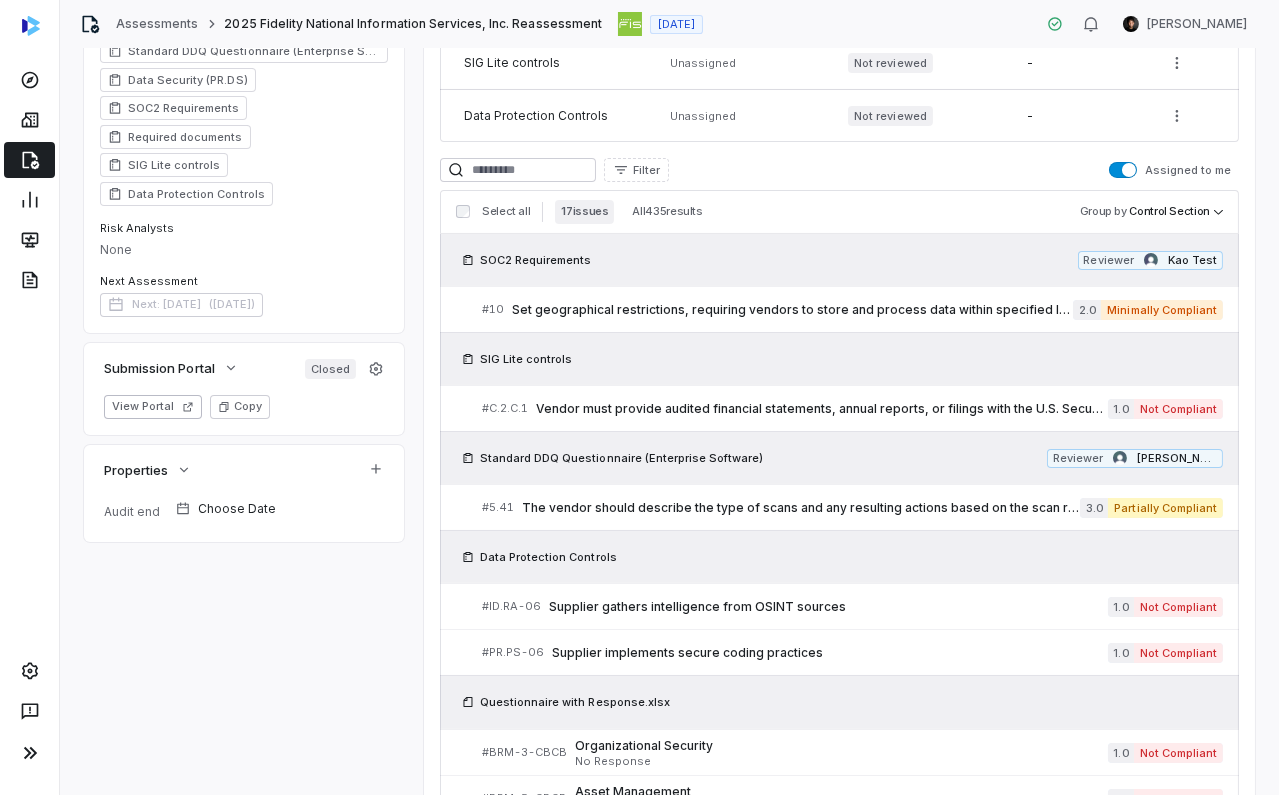scroll, scrollTop: 283, scrollLeft: 0, axis: vertical 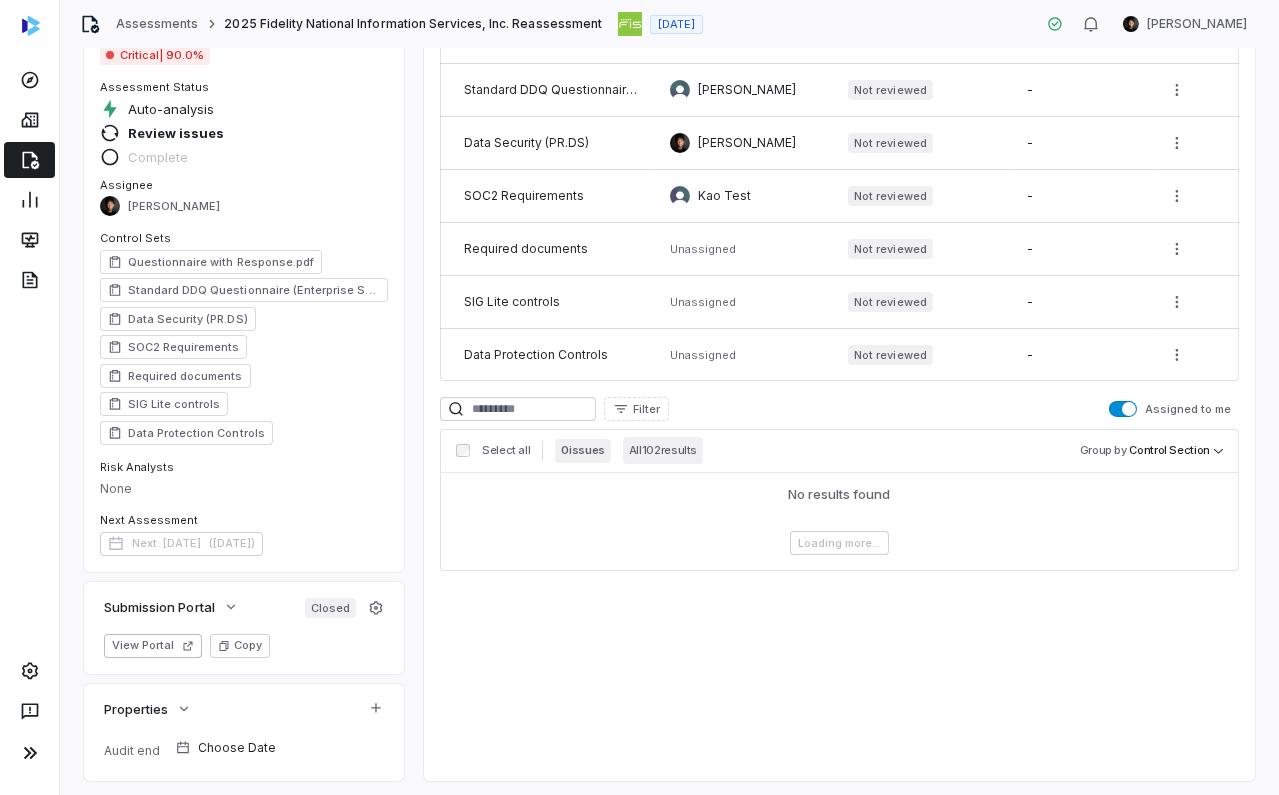 click on "All  102  results" at bounding box center (663, 450) 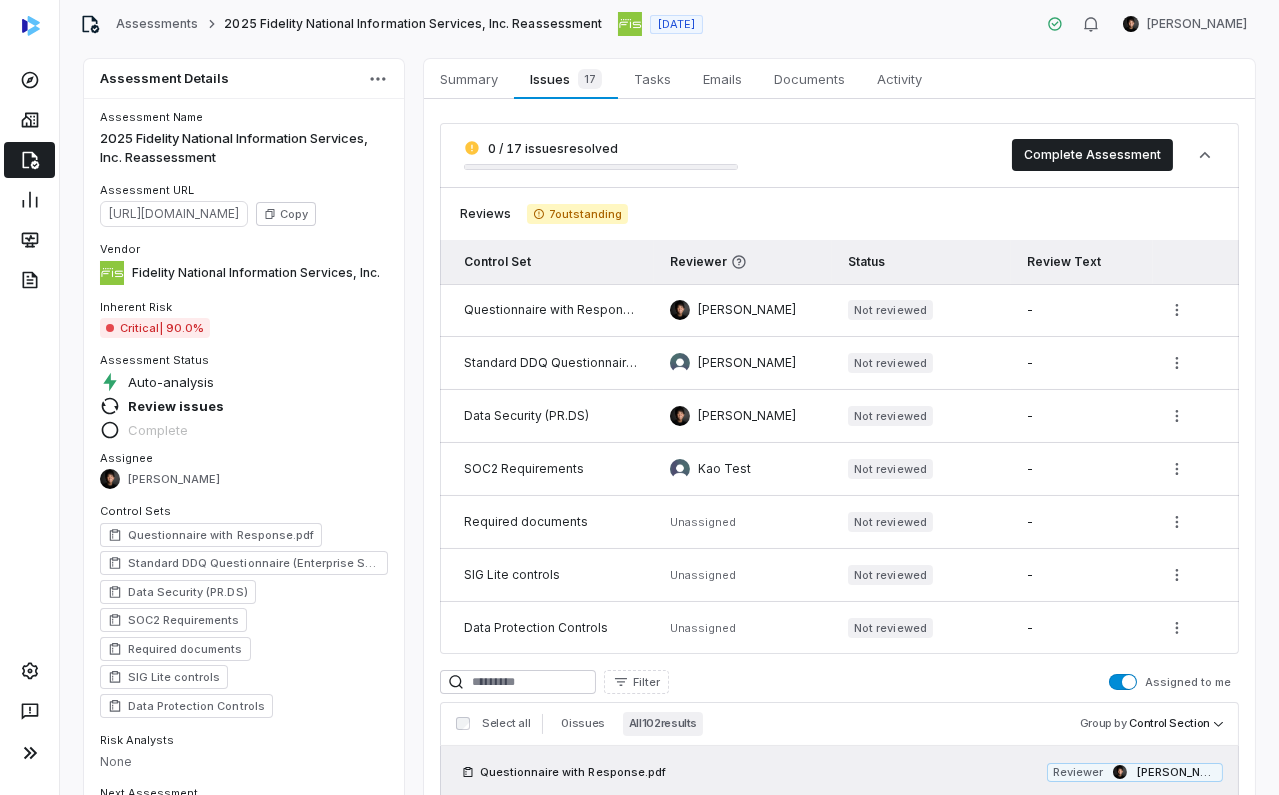 scroll, scrollTop: 0, scrollLeft: 0, axis: both 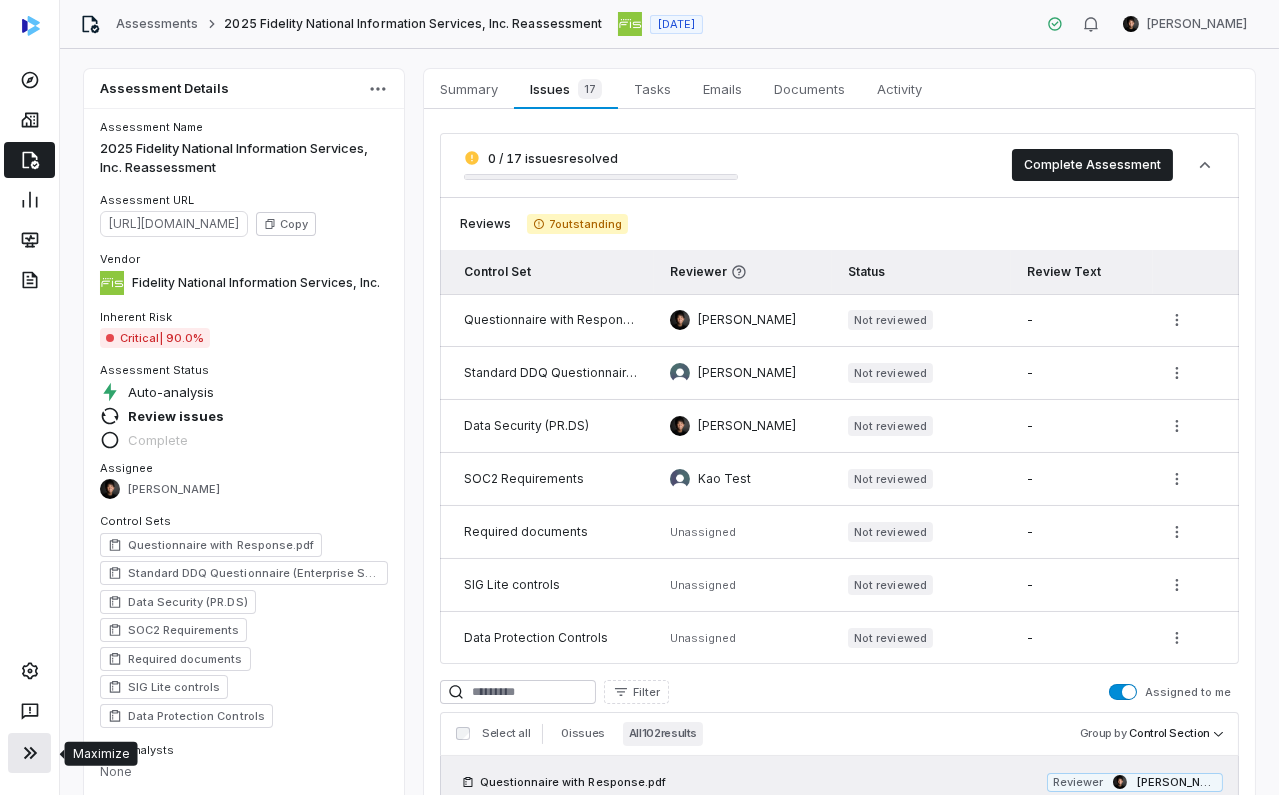 click 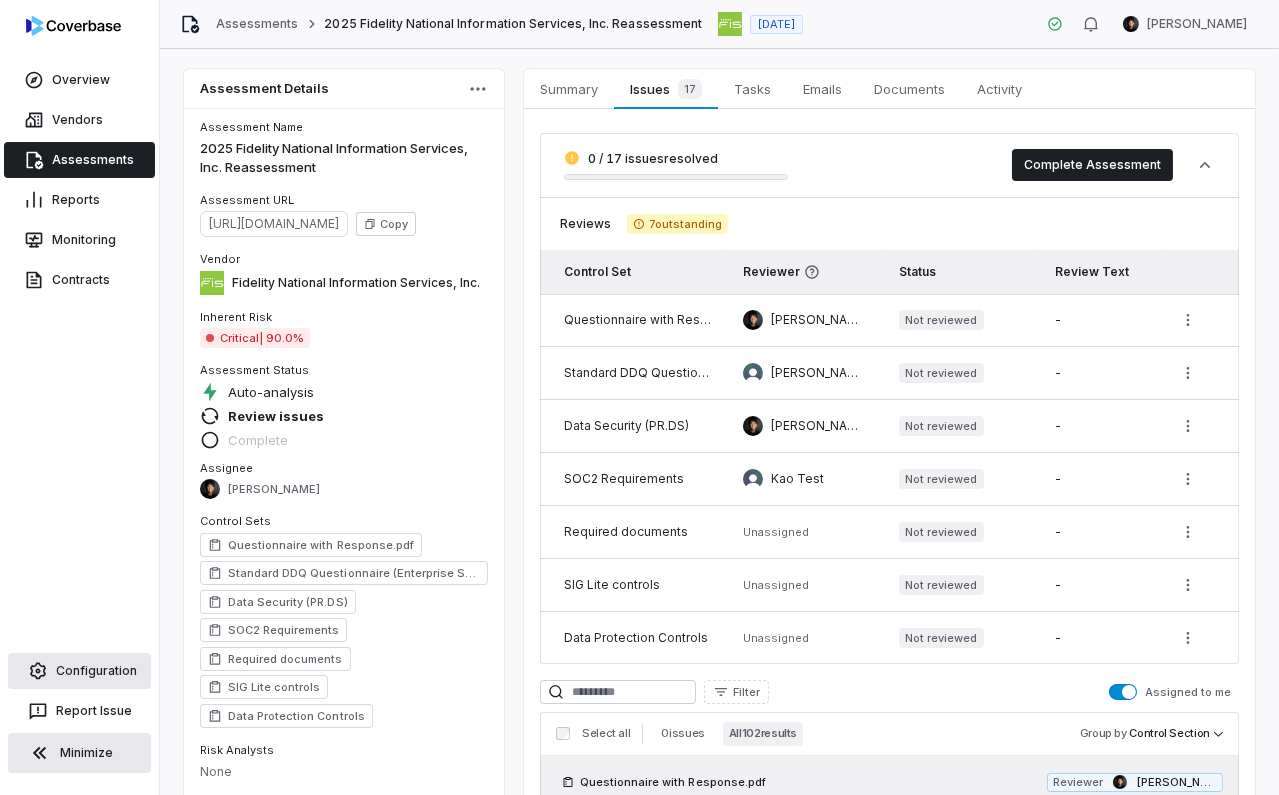 click on "Configuration" at bounding box center (79, 671) 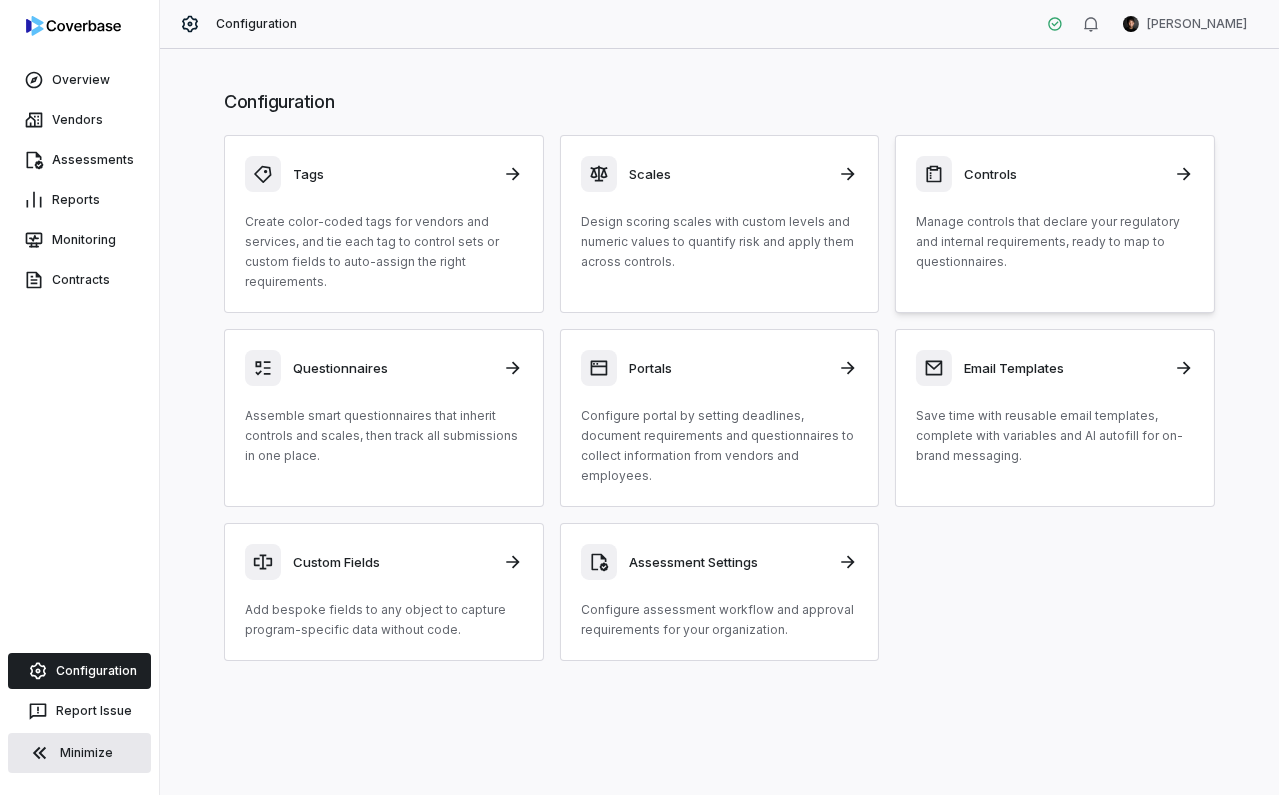click on "Manage controls that declare your regulatory and internal requirements, ready to map to questionnaires." at bounding box center (1055, 242) 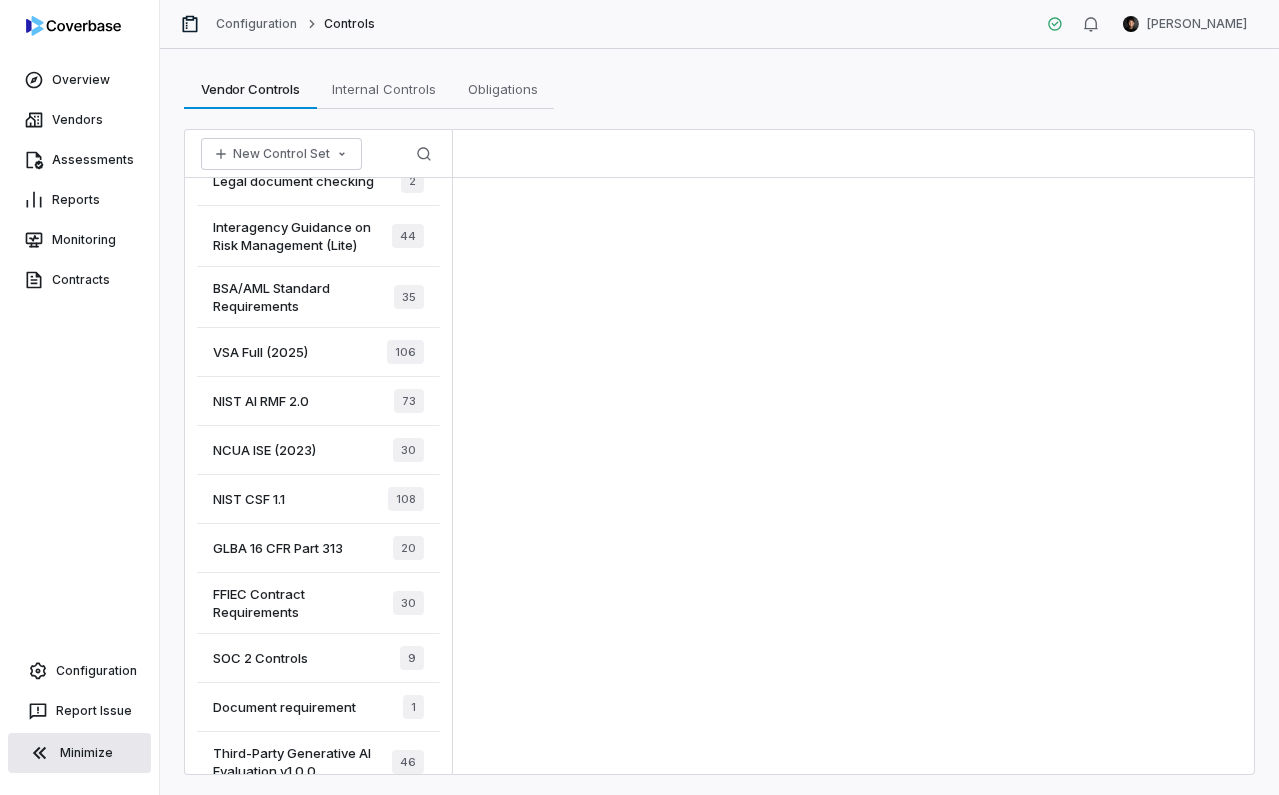 scroll, scrollTop: 0, scrollLeft: 0, axis: both 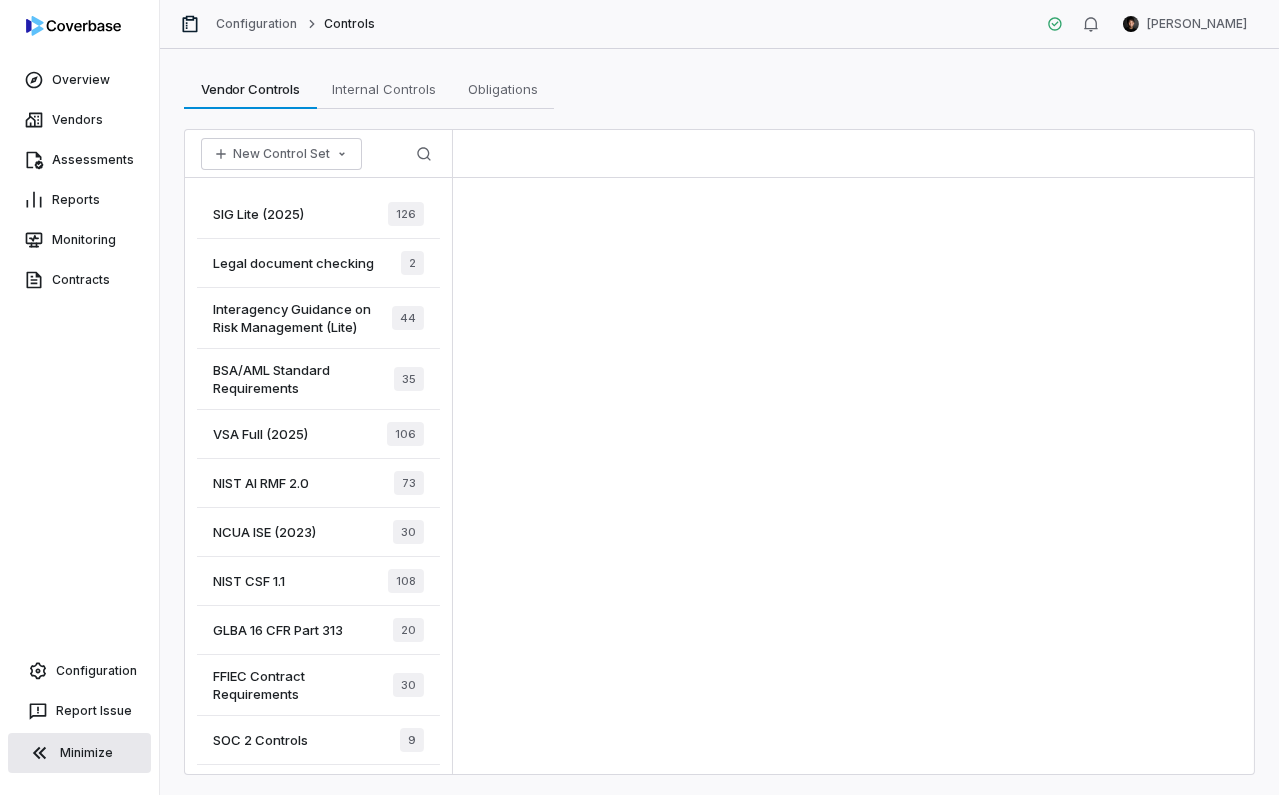 click on "BSA/AML Standard Requirements" at bounding box center [303, 379] 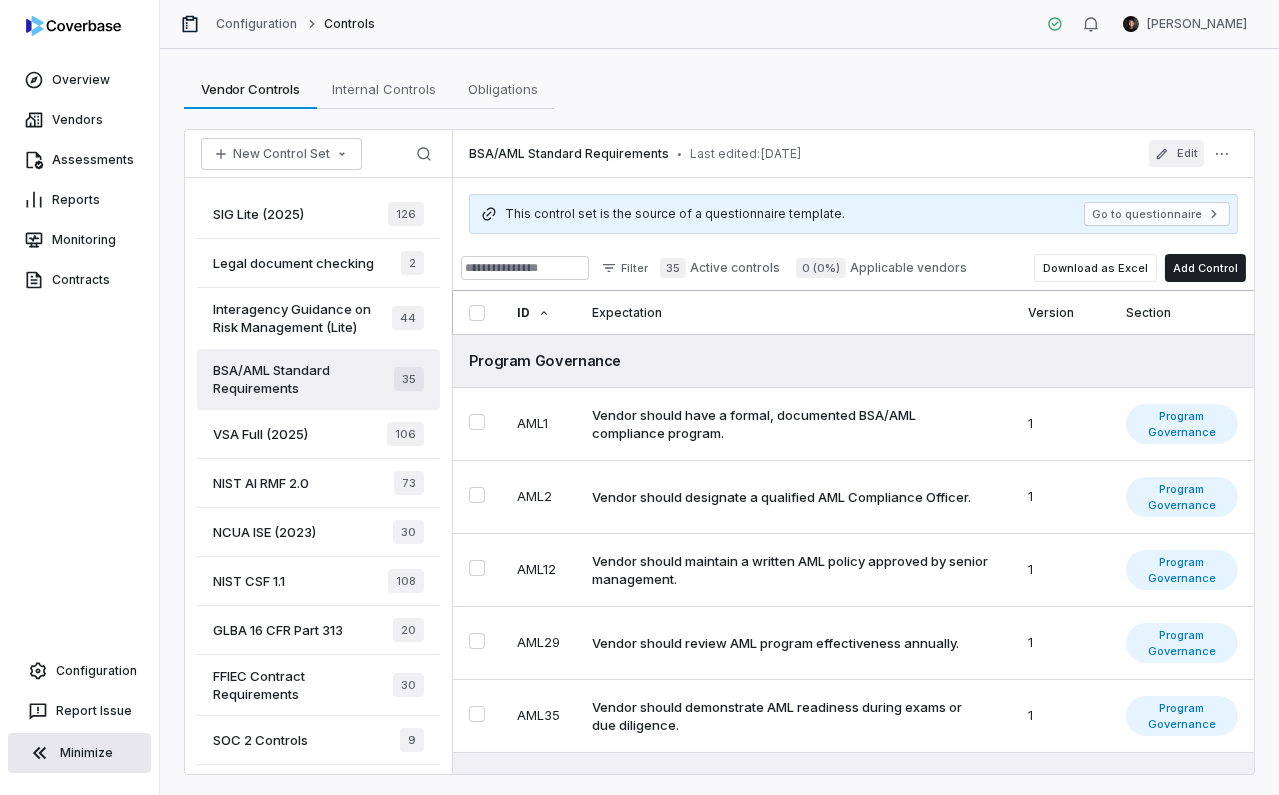 click on "Edit" at bounding box center (1176, 153) 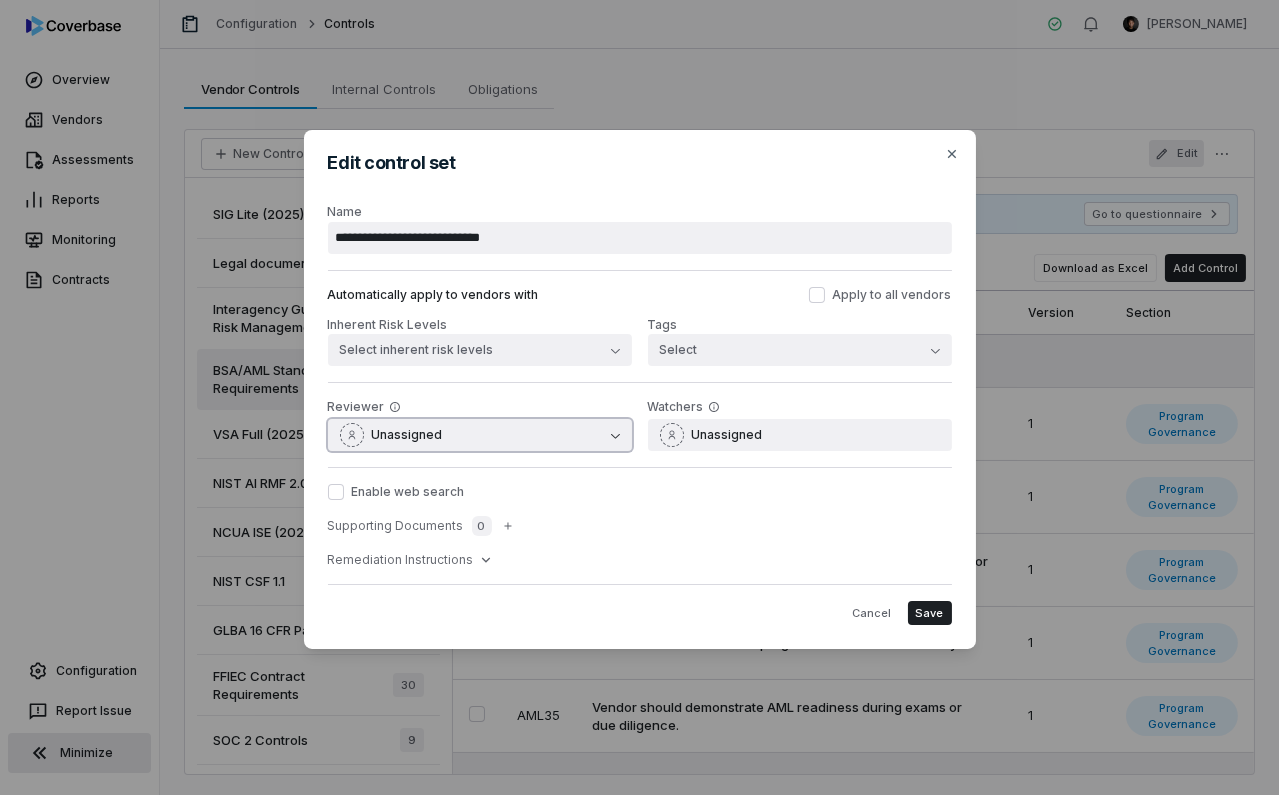 click on "Unassigned" at bounding box center (407, 435) 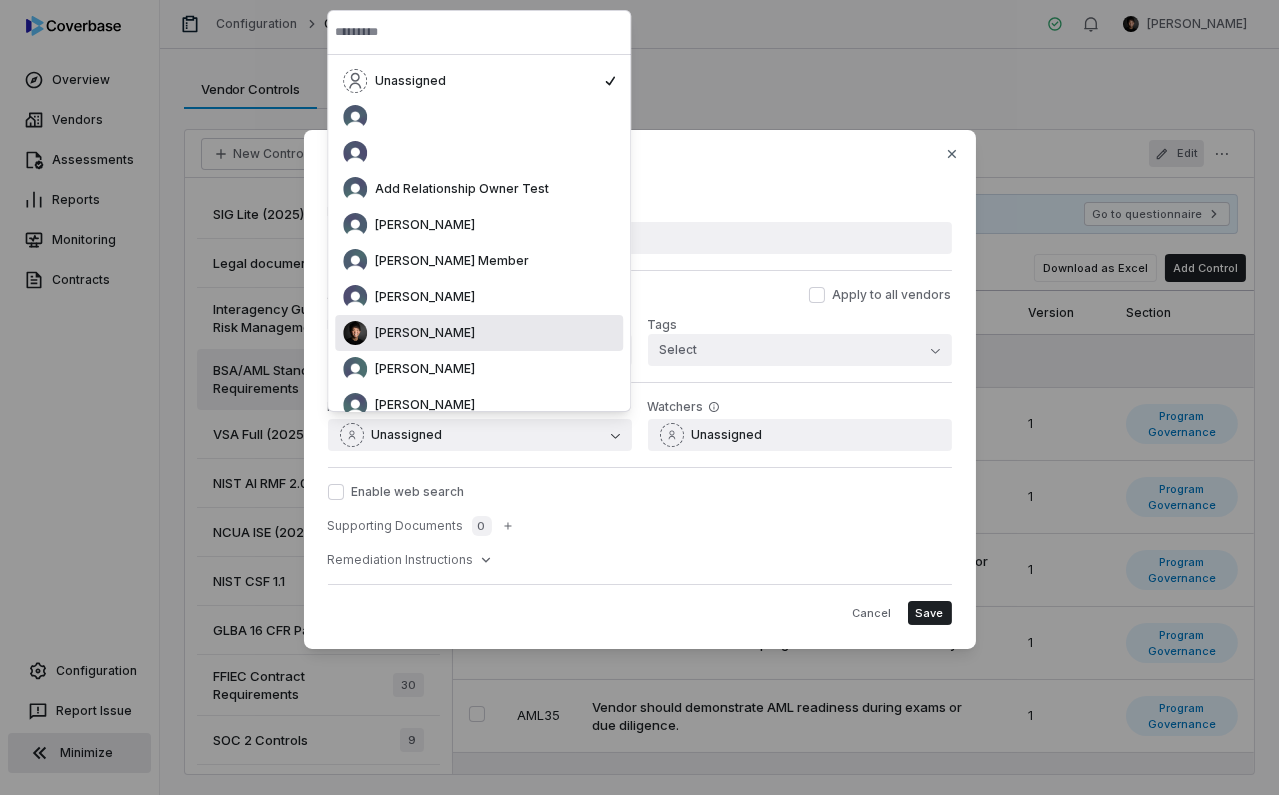 click on "Enable web search Supporting Documents 0 Remediation Instructions" at bounding box center (640, 525) 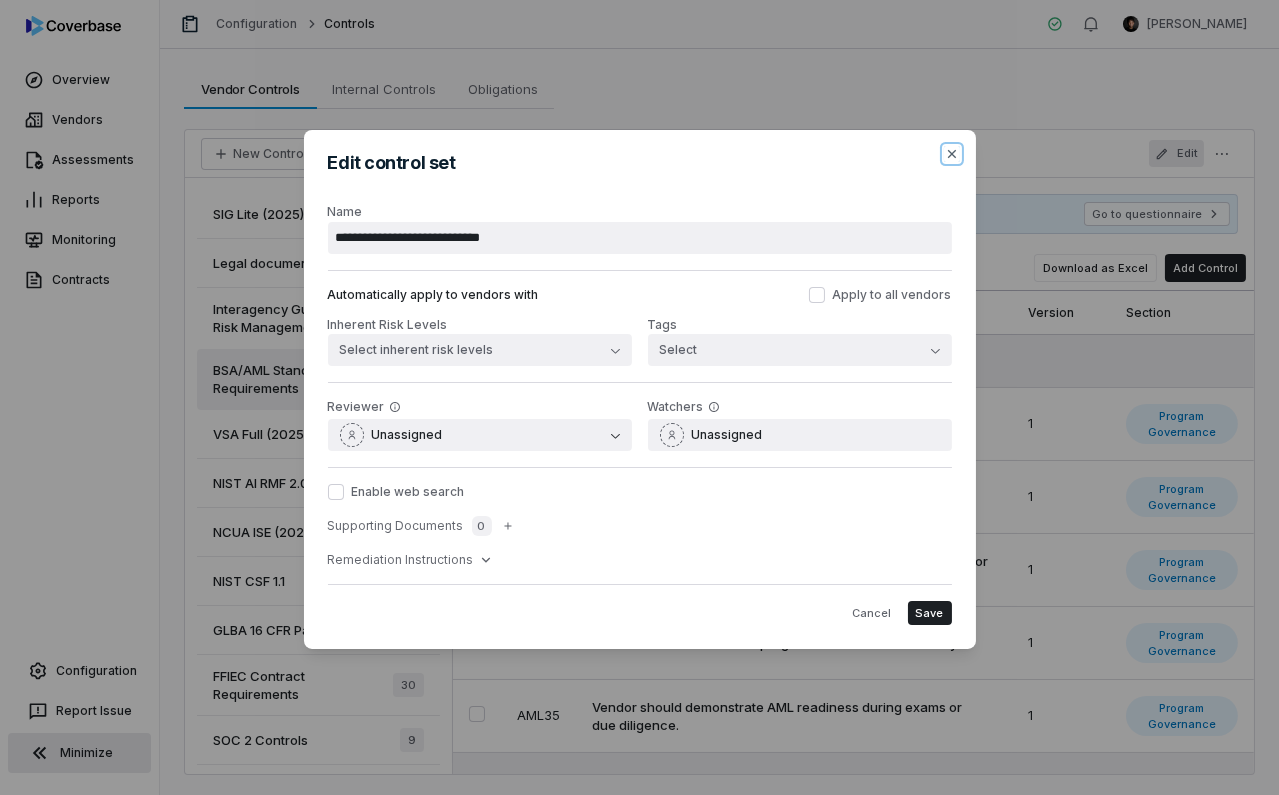 drag, startPoint x: 955, startPoint y: 155, endPoint x: 792, endPoint y: 104, distance: 170.79227 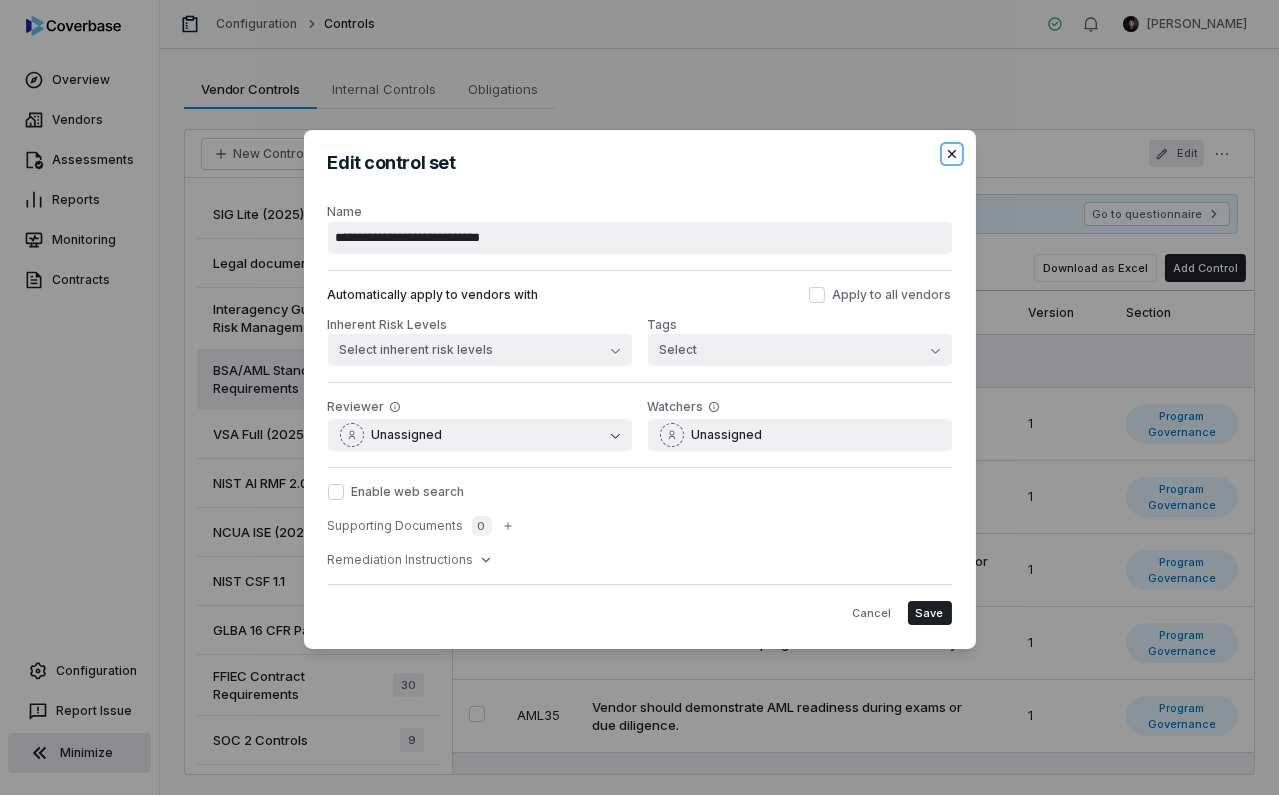click 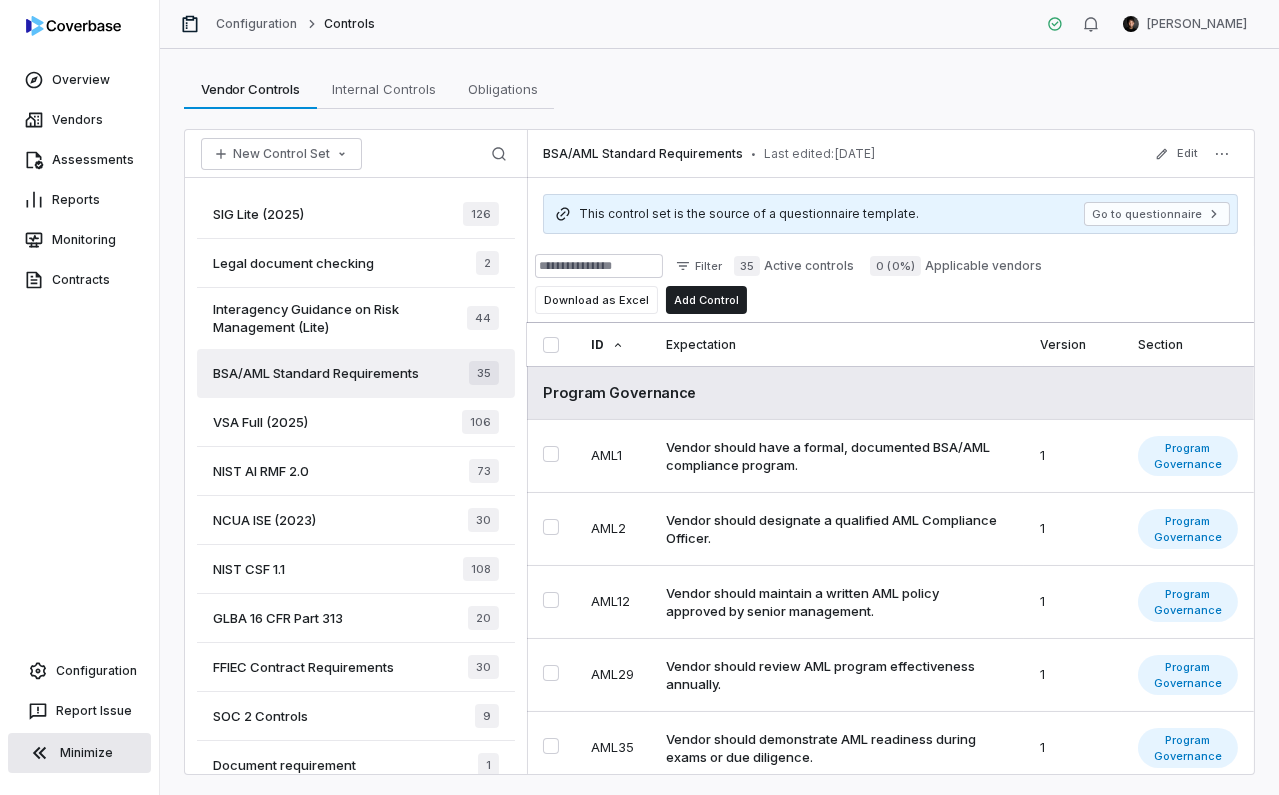 click on "New Control Set Search SIG Lite (2025) 126 Legal document checking 2 Interagency Guidance on Risk Management (Lite) 44 BSA/AML Standard Requirements 35 VSA Full (2025) 106 NIST AI RMF 2.0 73 NCUA ISE [PHONE_NUMBER] 108 GLBA 16 CFR Part 313 20 FFIEC Contract Requirements 30 SOC 2 Controls 9 Document requirement 1 Third-Party Generative AI Evaluation v1.0.0 46 Third-Party AI Evaluation (Cross-Domain) v1.0.2 42 Coverbase Publicly Verifiable Vendor Controls Web Search 28 Reg Z Marketing Requirements 15 Interagency Guidance on Risk Management (156 controls) 156 NIST CSF 2.0 96 PCI DSS (v4.0) 63 Experian Coverbase Control Set import(1).xlsx 26 SOC2 Controls 8 OWASP SAMM Toolkit v2.0.6 (Verizon demo) 90 IOK Security Controls v1.32 3 NCUA ISE (v0.5) 22 NIST CSF 2.0 106 NIST CSF 2.0 Reduced (Control Maturity Enabler) 82 SOC2 Controls 9 SIG Lite controls 45 Questionnaire with Response.xlsx 95 Vendor Security Questionnaire.xlsx 27 Privacy controls 3 fixed_policy_controls.xlsx 96 fixed_policy_controls.xlsx 96 96" at bounding box center (719, 452) 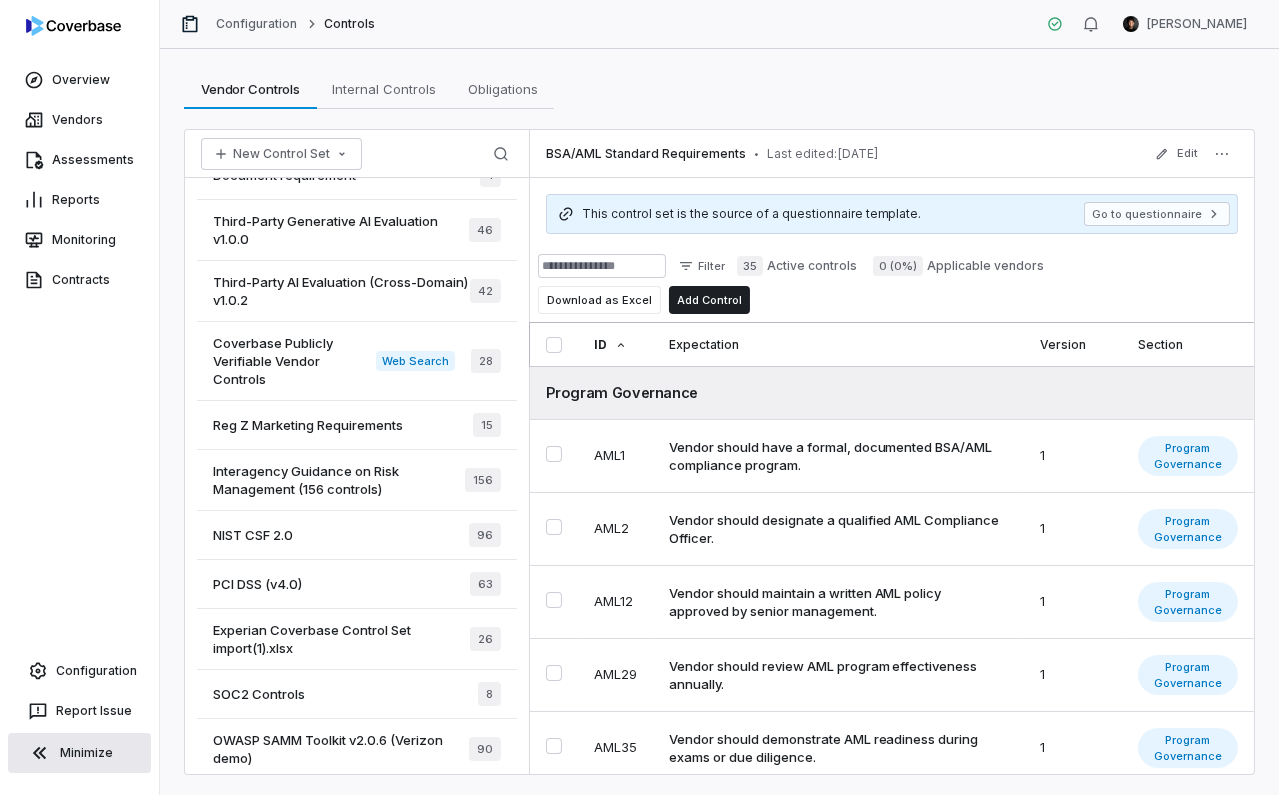 scroll, scrollTop: 494, scrollLeft: 0, axis: vertical 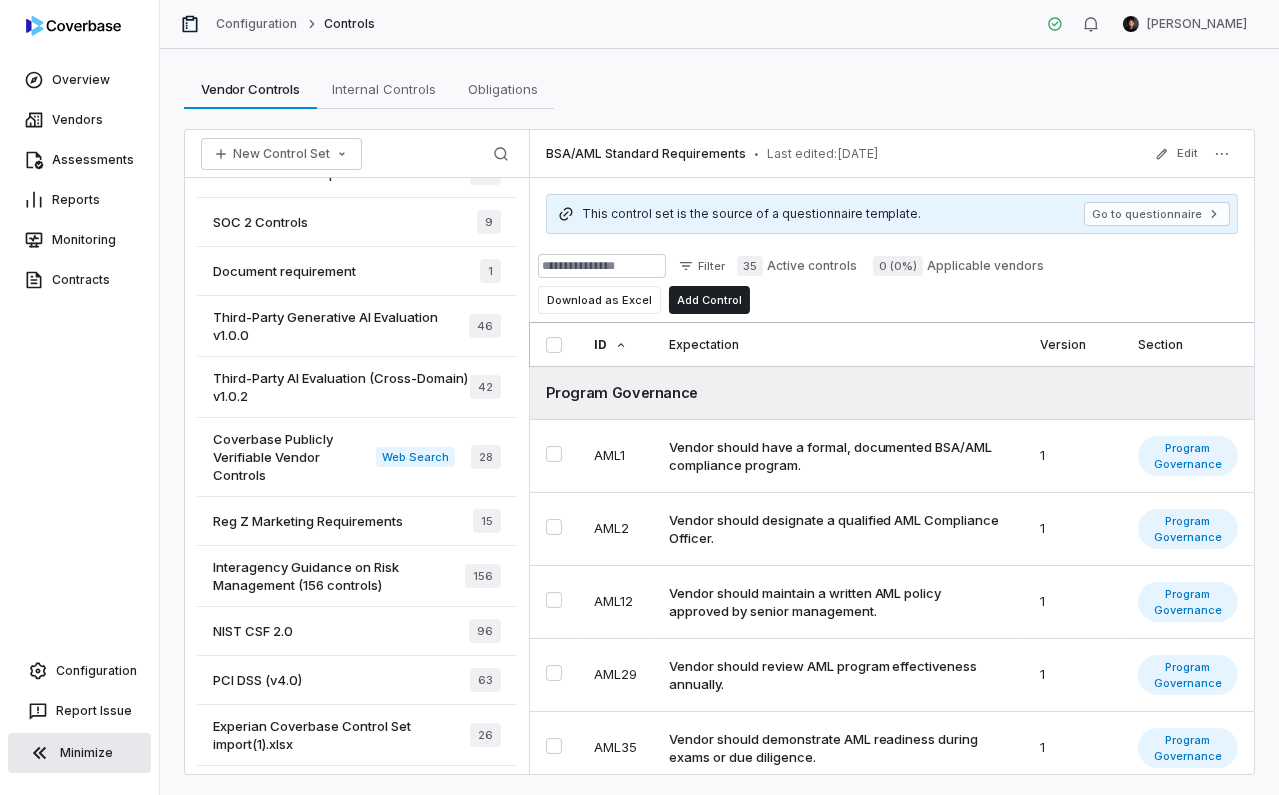 click on "Coverbase Publicly Verifiable Vendor Controls" at bounding box center (294, 457) 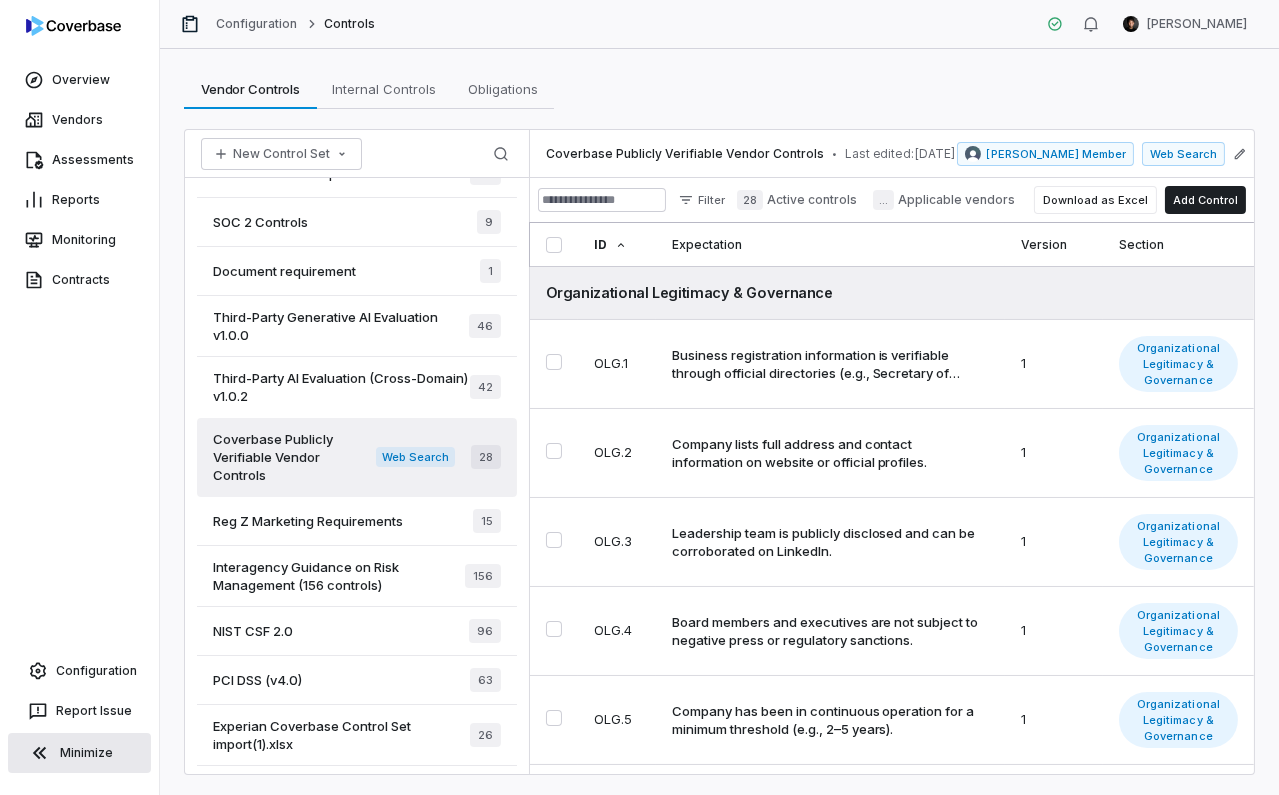 drag, startPoint x: 528, startPoint y: 326, endPoint x: 469, endPoint y: 326, distance: 59 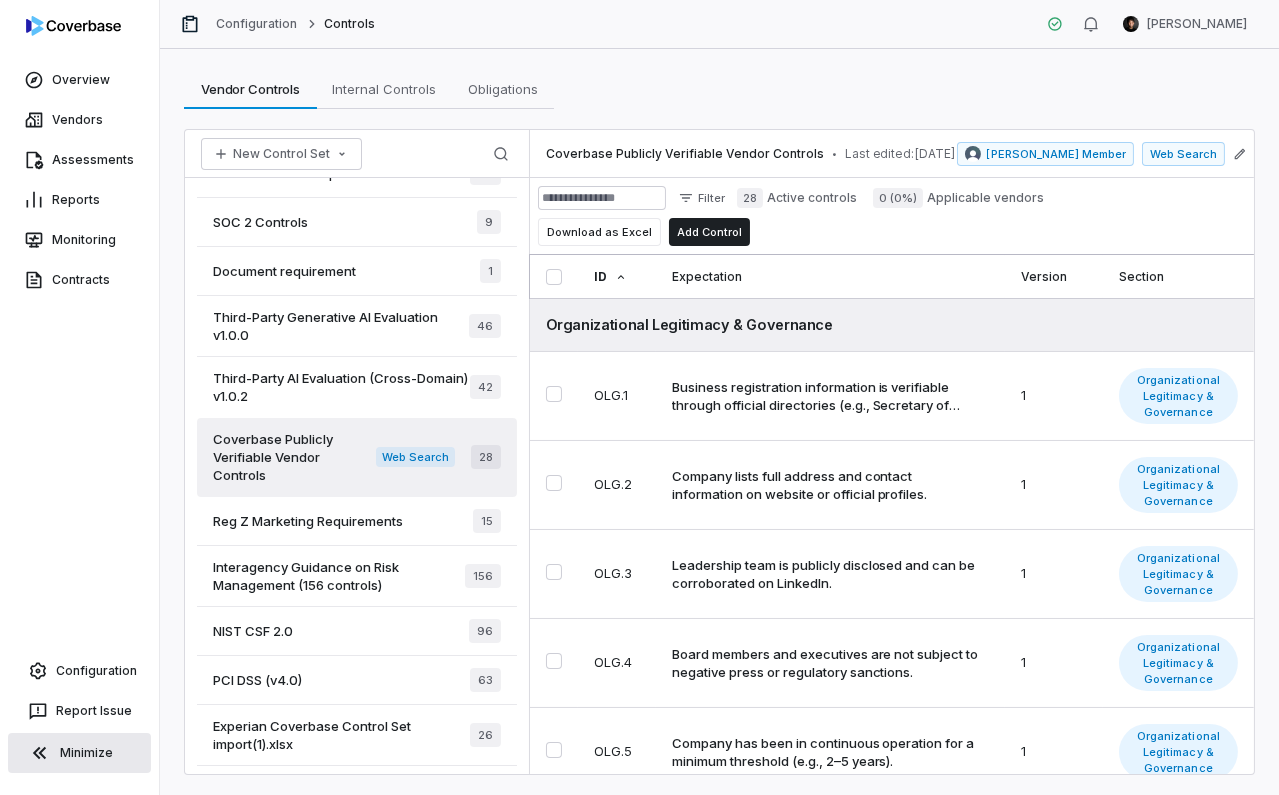 click on "Minimize" at bounding box center [79, 753] 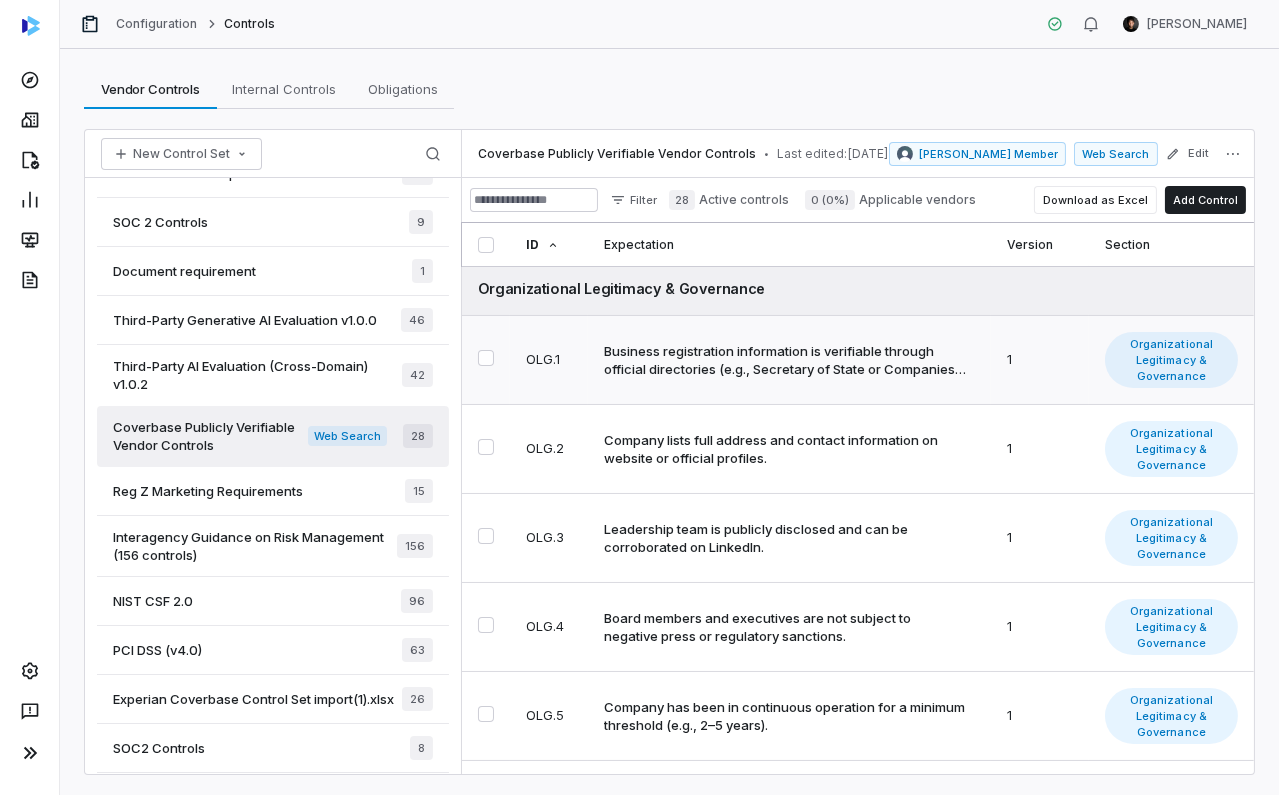 scroll, scrollTop: 0, scrollLeft: 0, axis: both 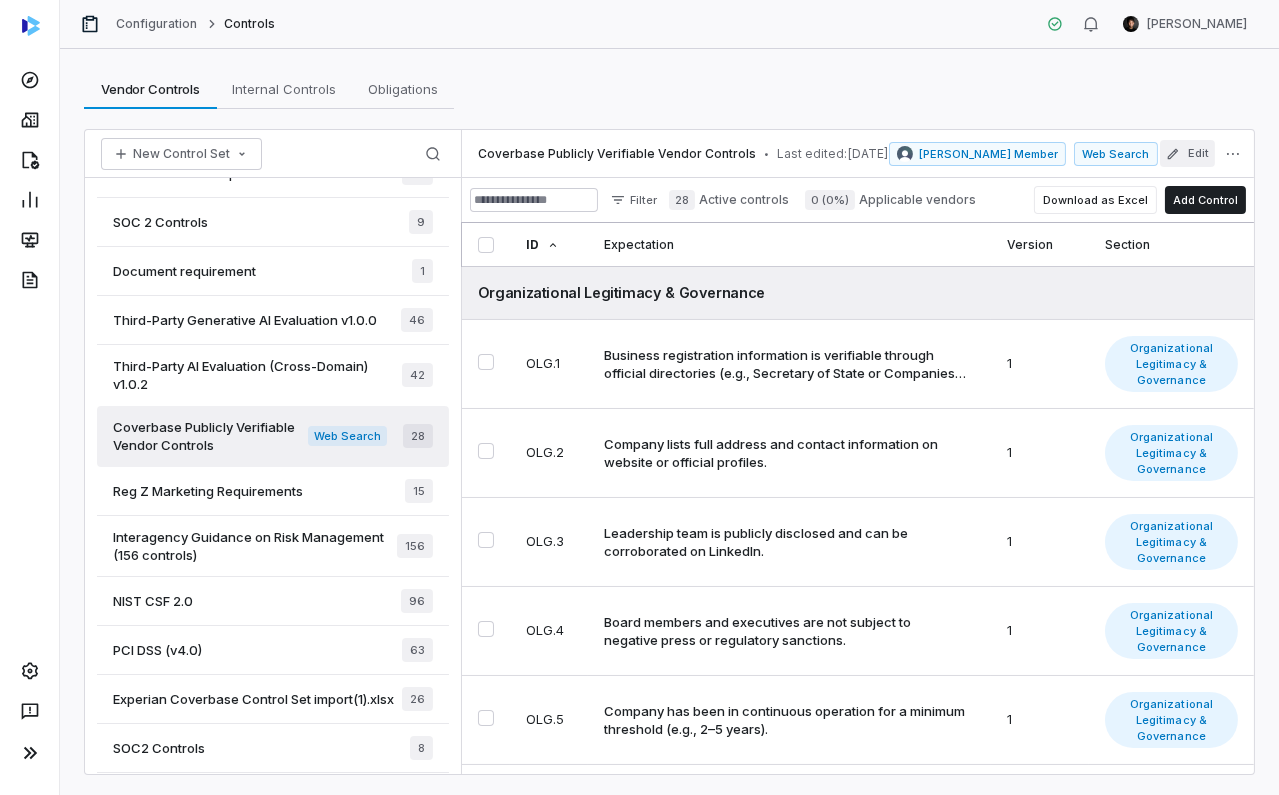 click 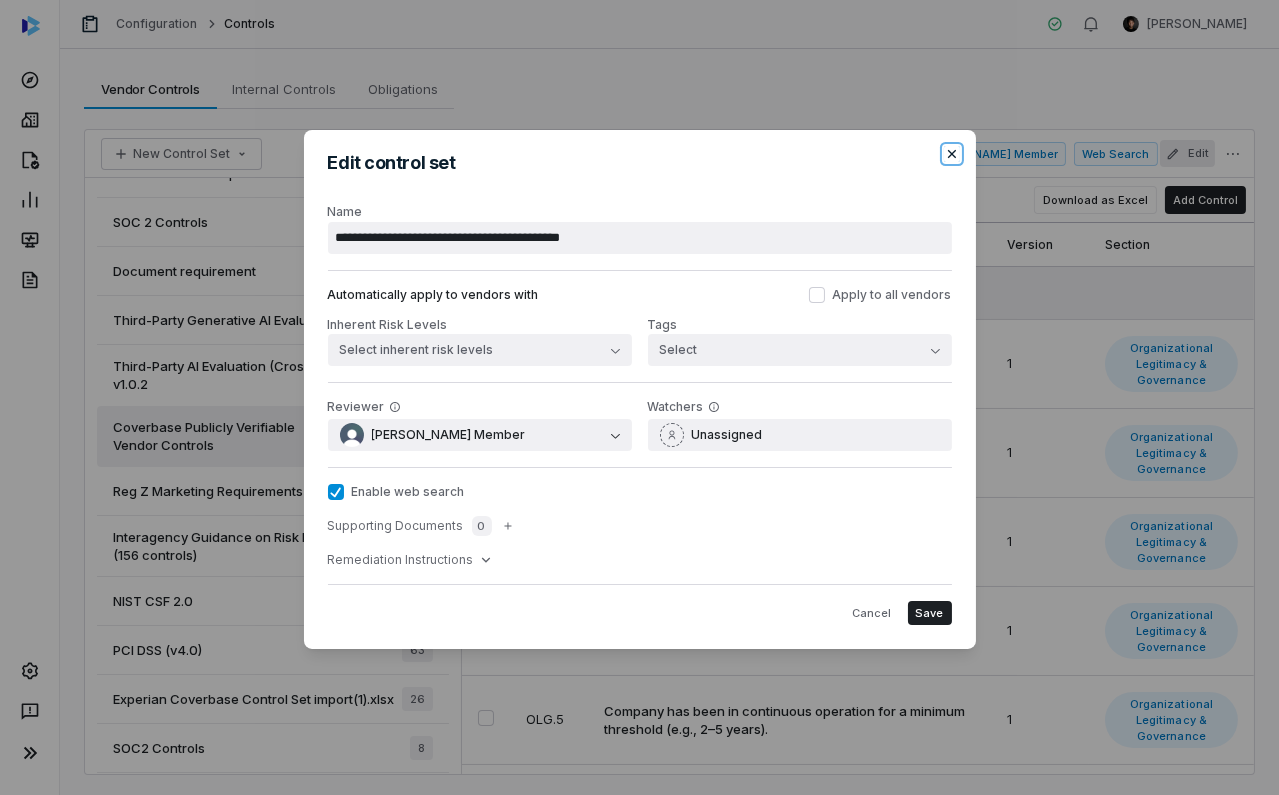 click 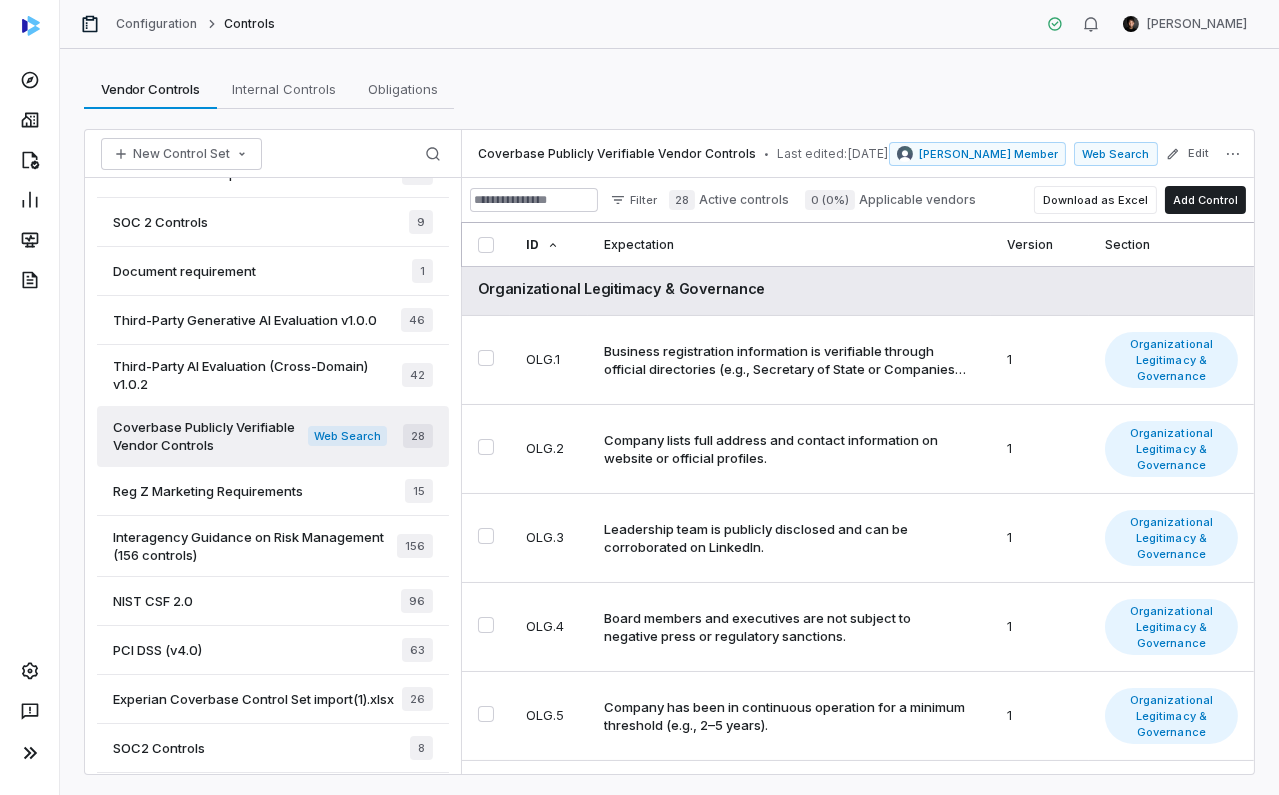 scroll, scrollTop: 0, scrollLeft: 0, axis: both 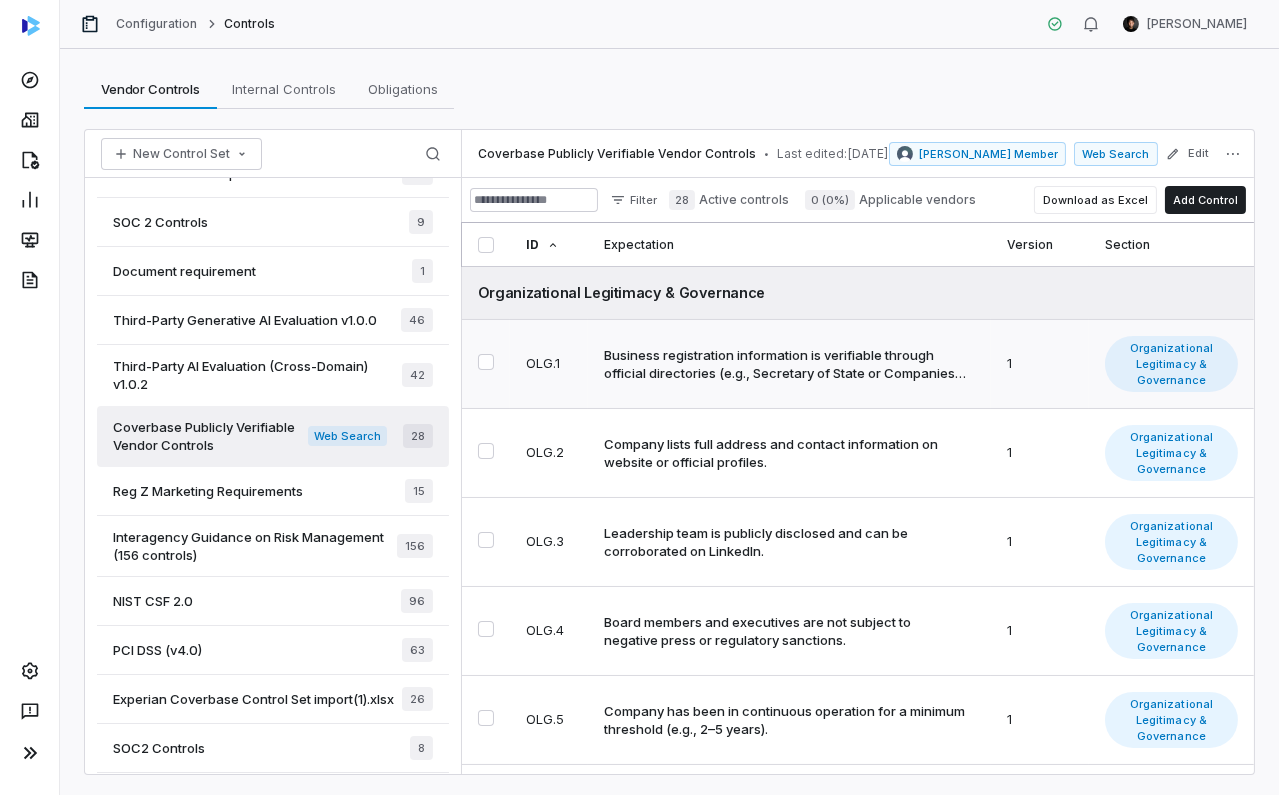 click on "Business registration information is verifiable through official directories (e.g., Secretary of State or Companies House)." at bounding box center [785, 364] 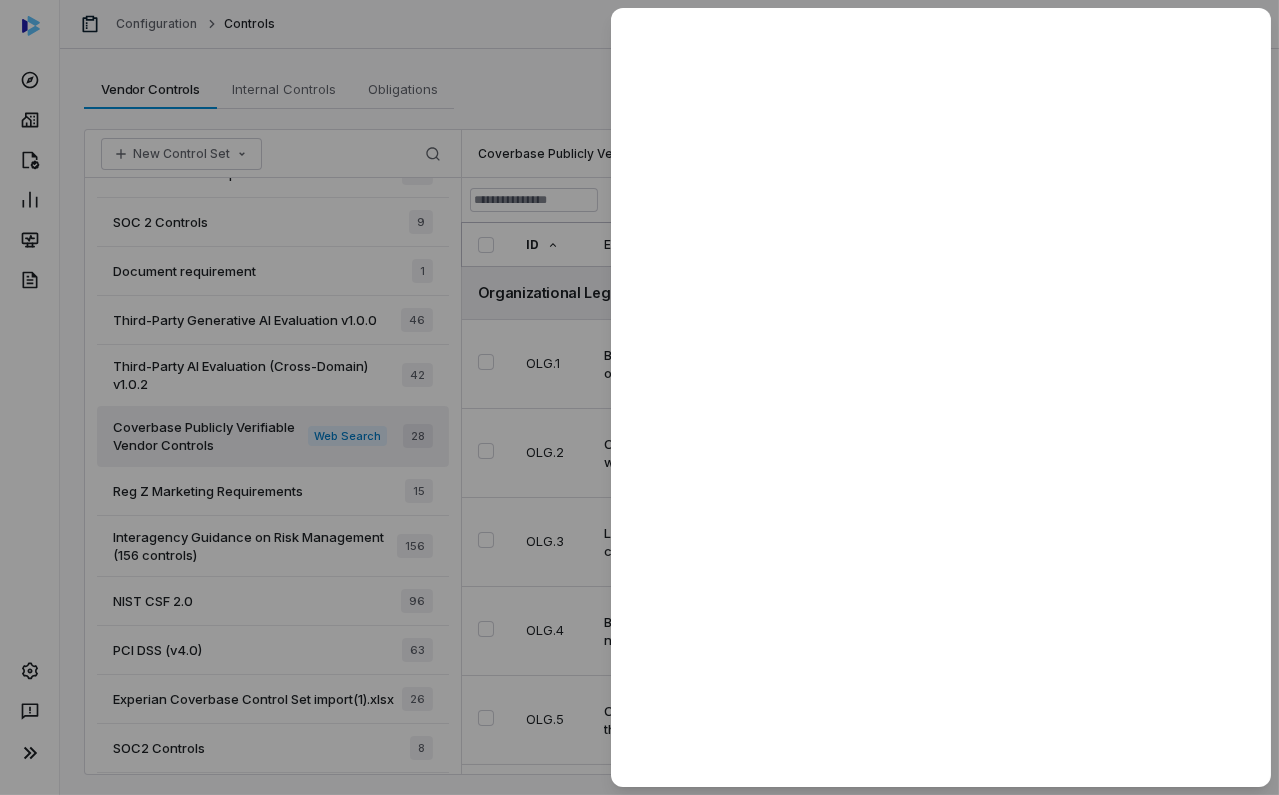drag, startPoint x: 572, startPoint y: 408, endPoint x: 757, endPoint y: 452, distance: 190.16046 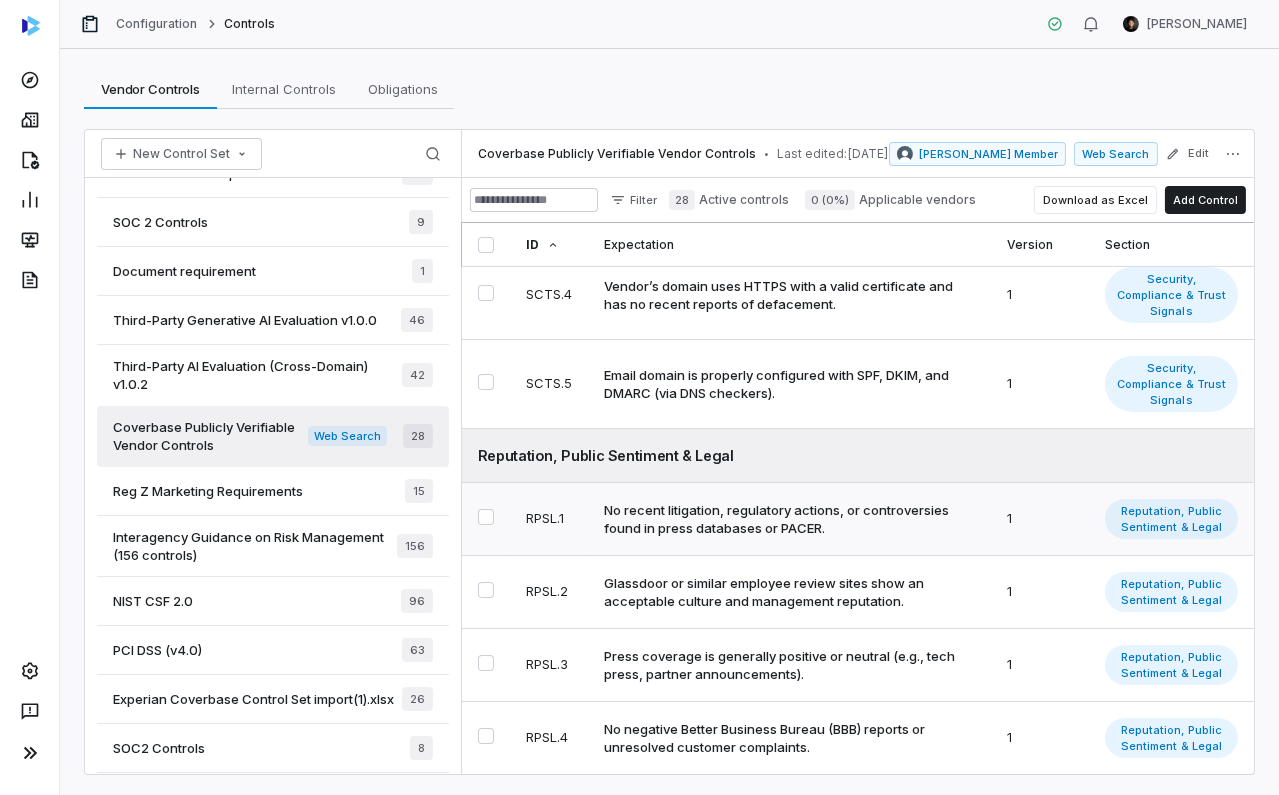 scroll, scrollTop: 1520, scrollLeft: 0, axis: vertical 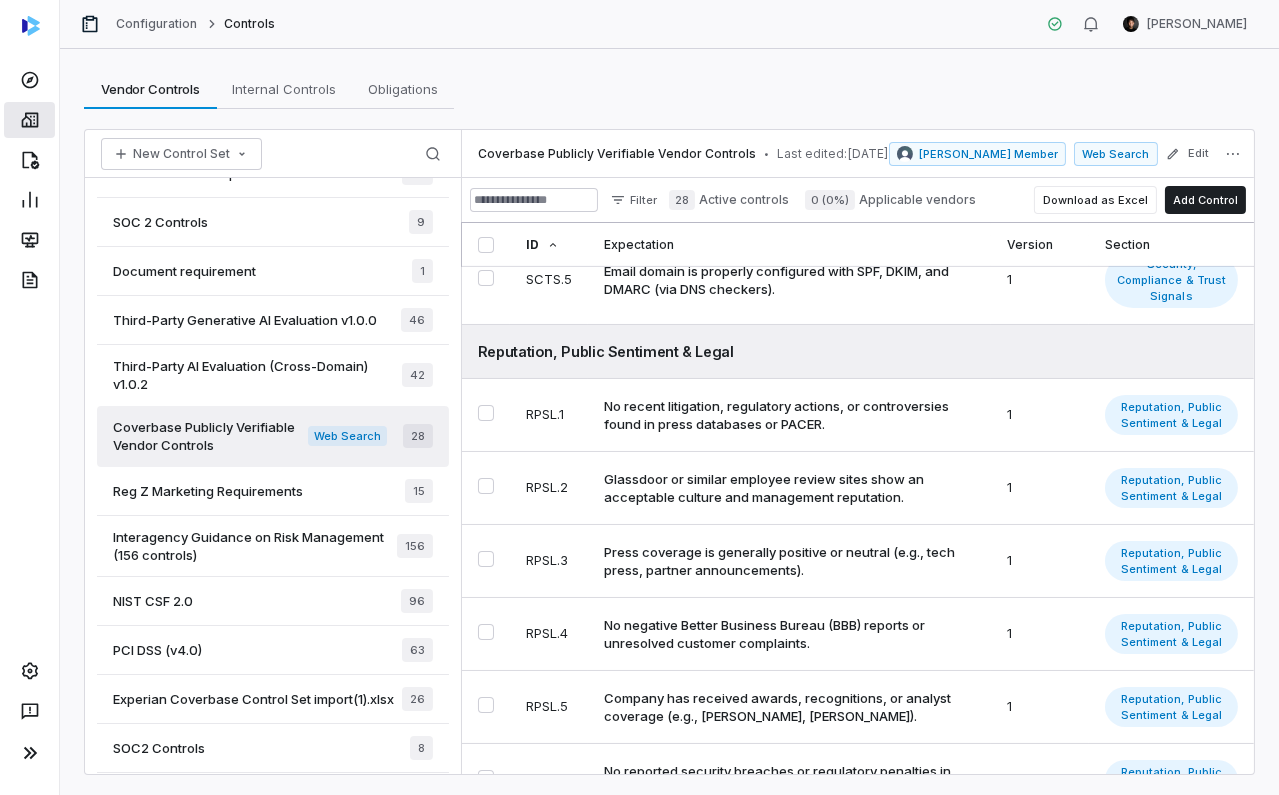 click 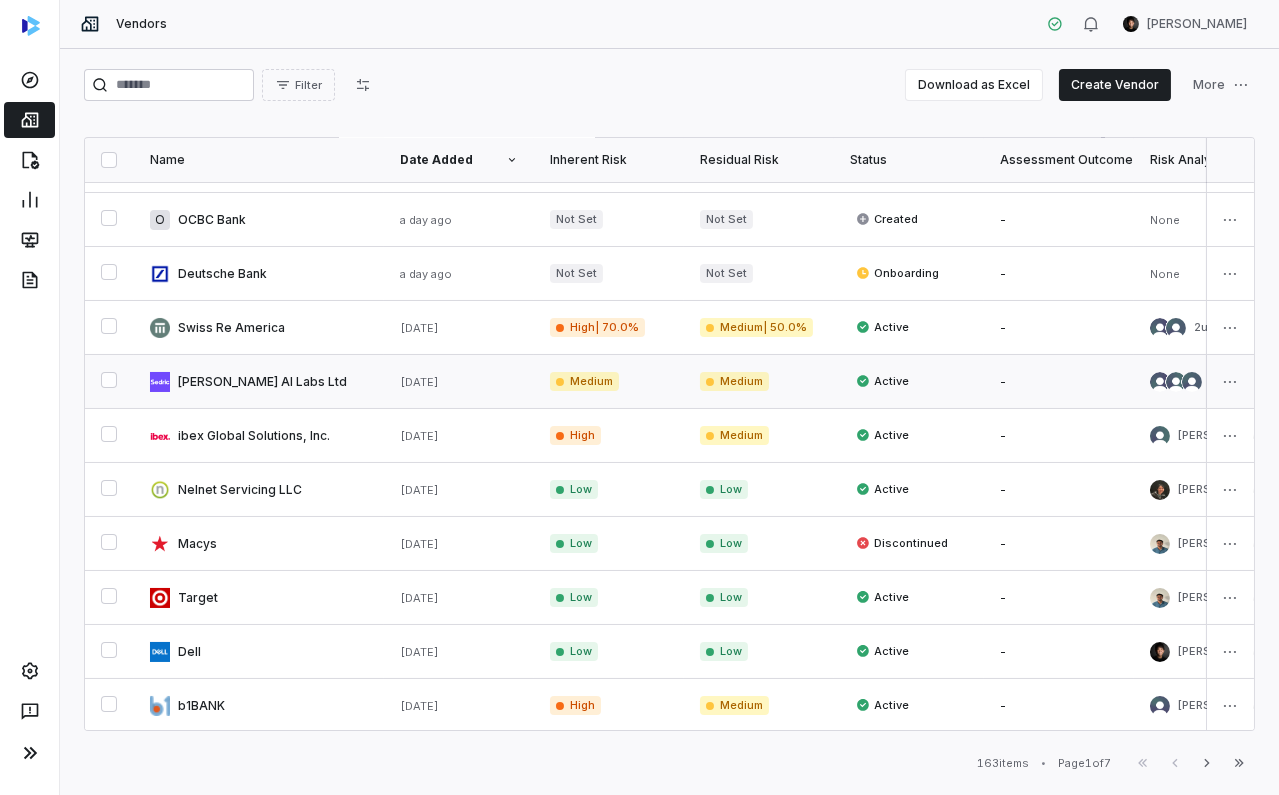 scroll, scrollTop: 153, scrollLeft: 0, axis: vertical 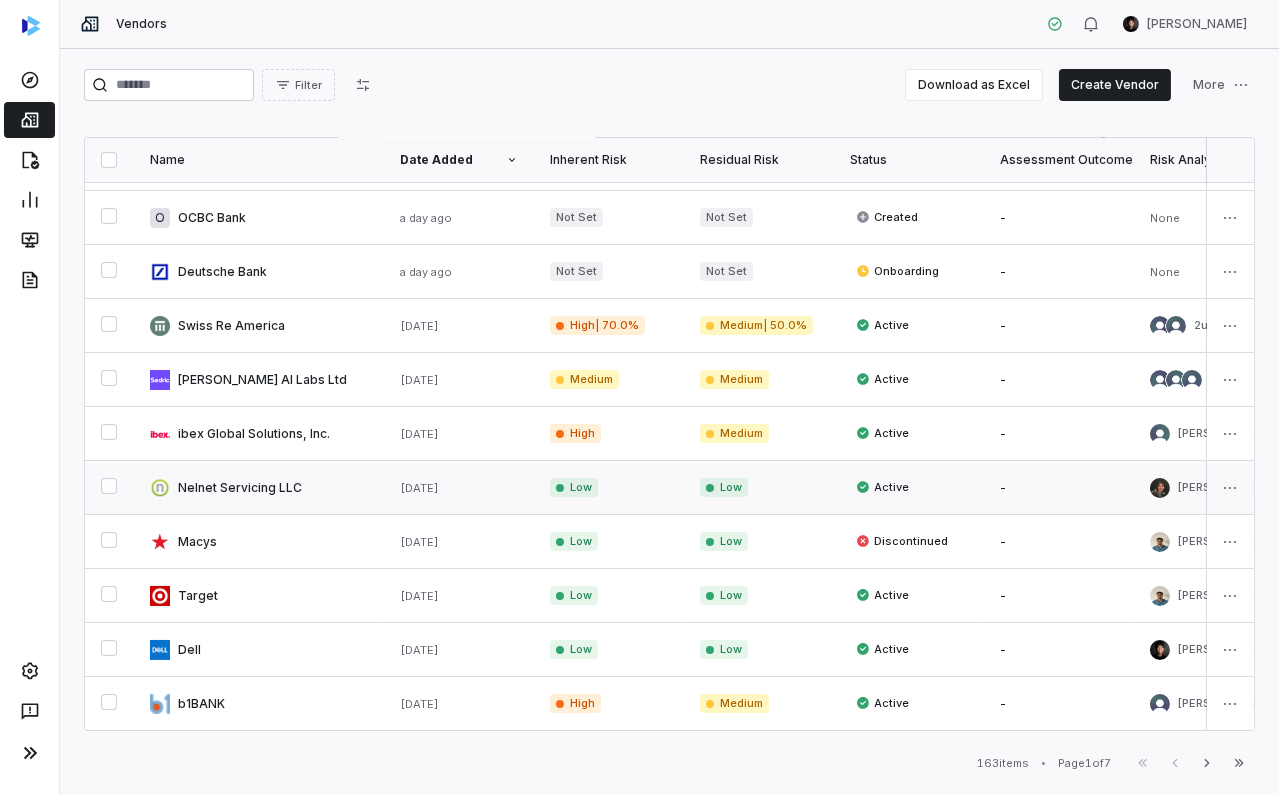 click at bounding box center [259, 487] 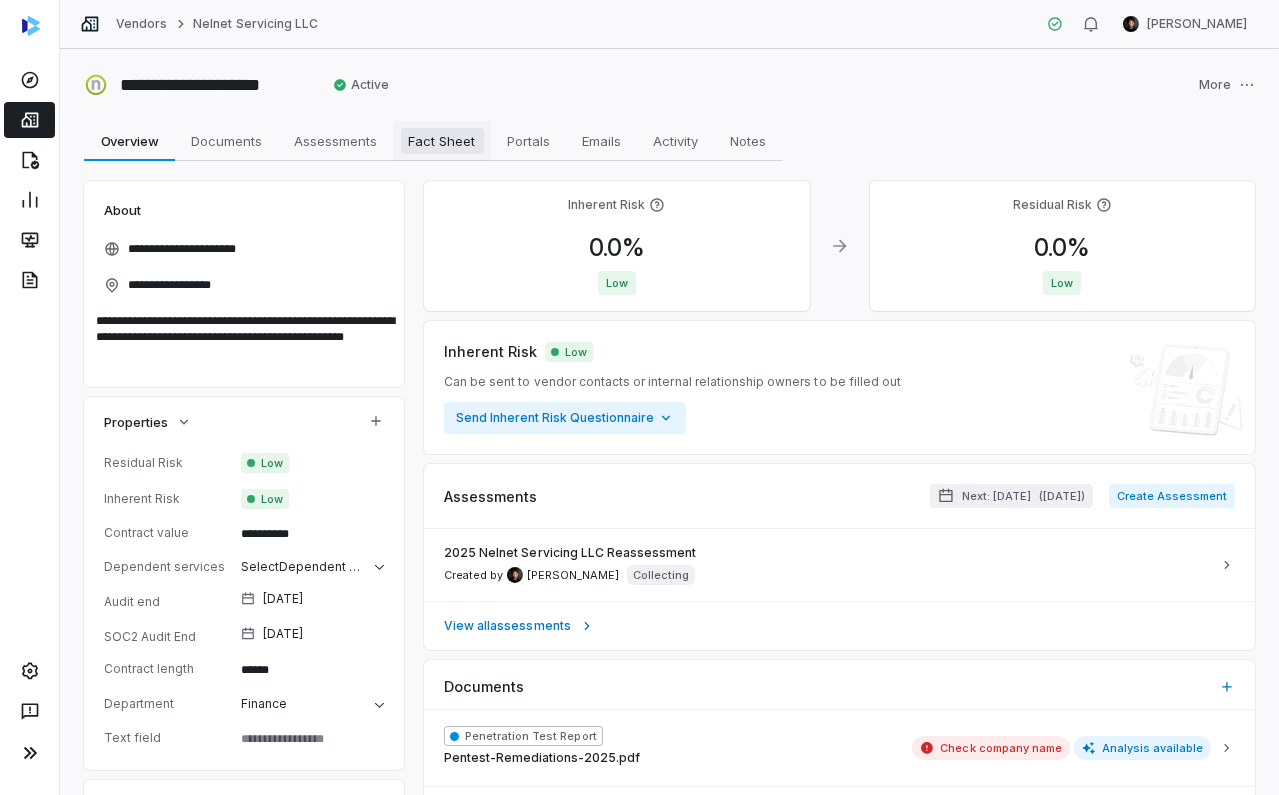 click on "Fact Sheet" at bounding box center [442, 141] 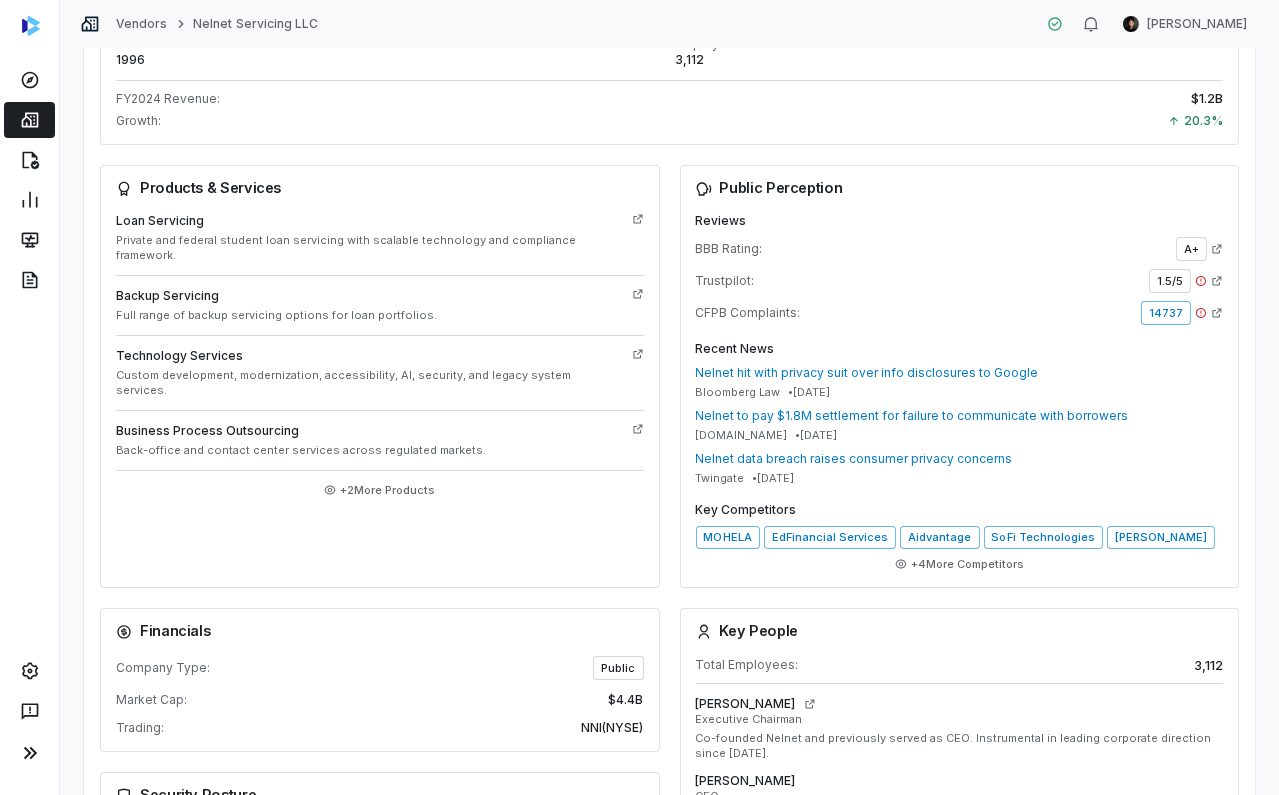 scroll, scrollTop: 370, scrollLeft: 0, axis: vertical 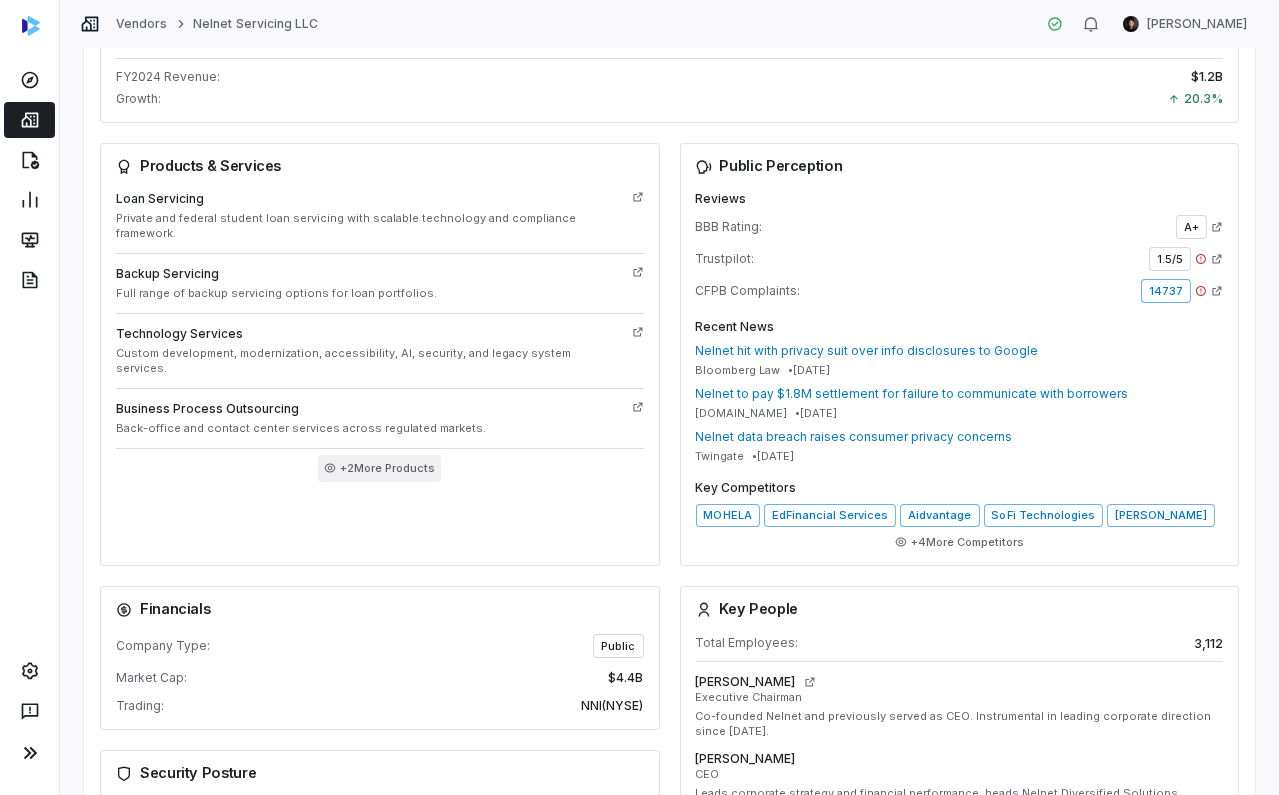 click on "+ 2  More Products" at bounding box center [379, 468] 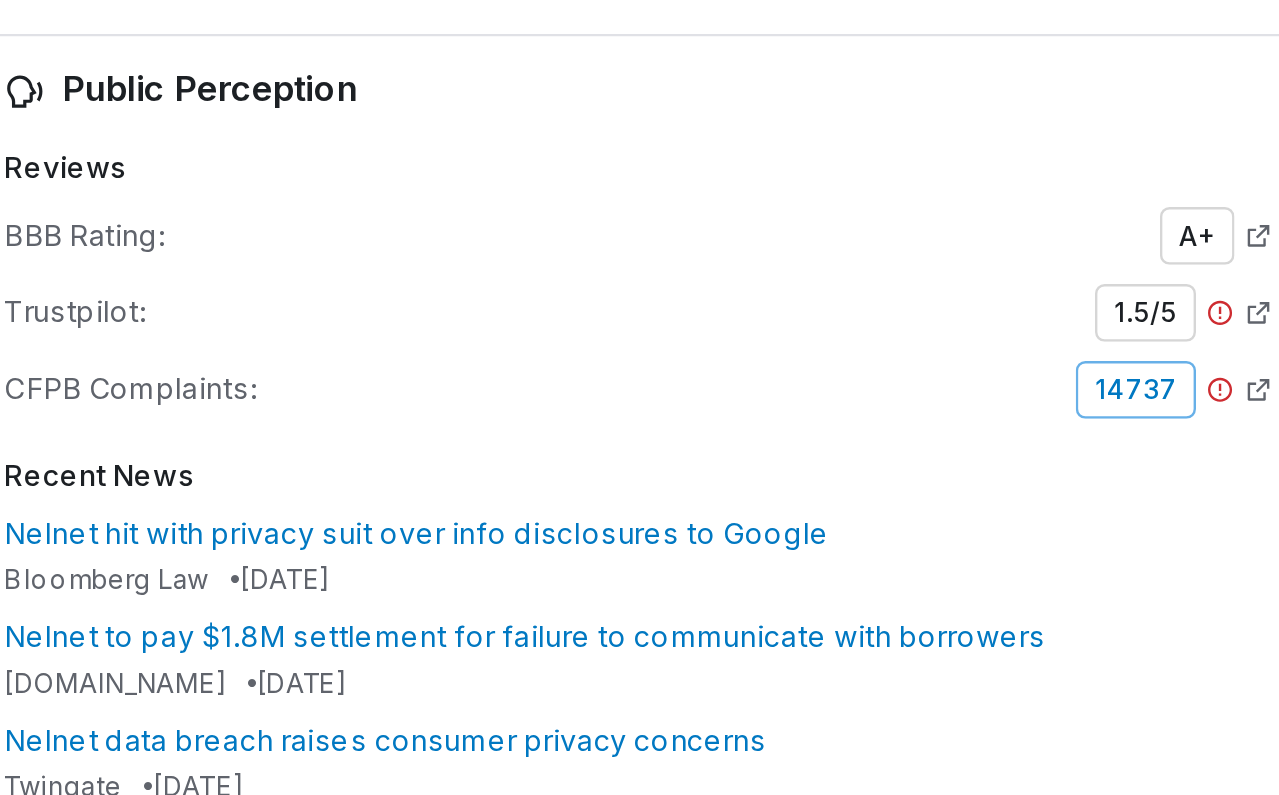 scroll, scrollTop: 409, scrollLeft: 0, axis: vertical 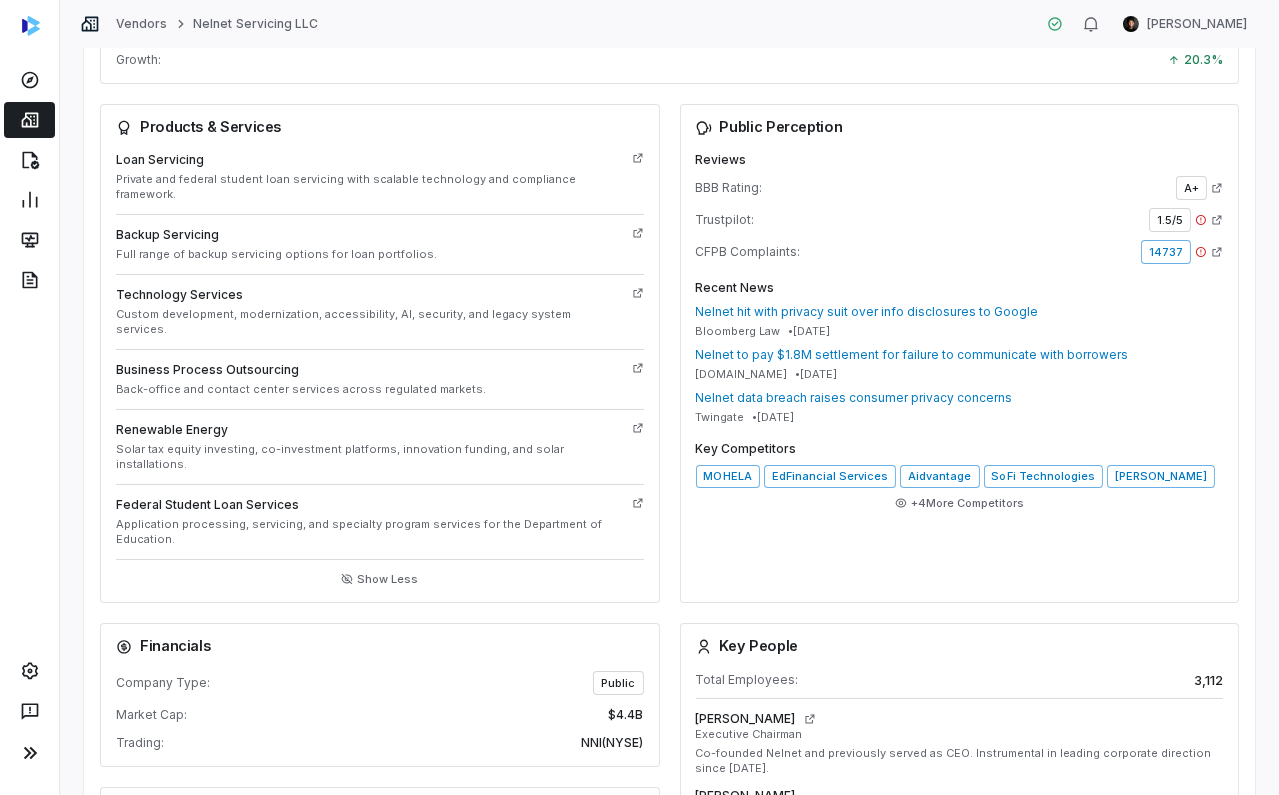 click on "14737" at bounding box center [1166, 252] 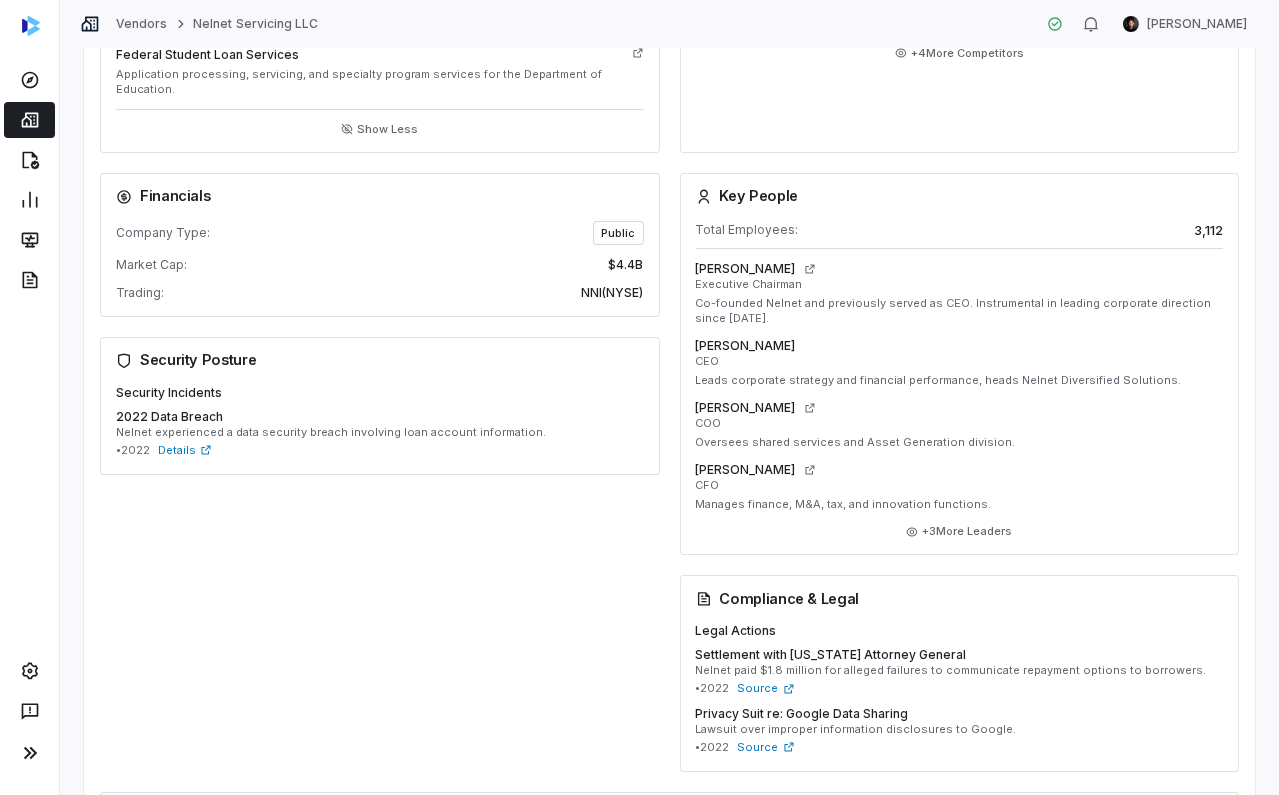 scroll, scrollTop: 857, scrollLeft: 0, axis: vertical 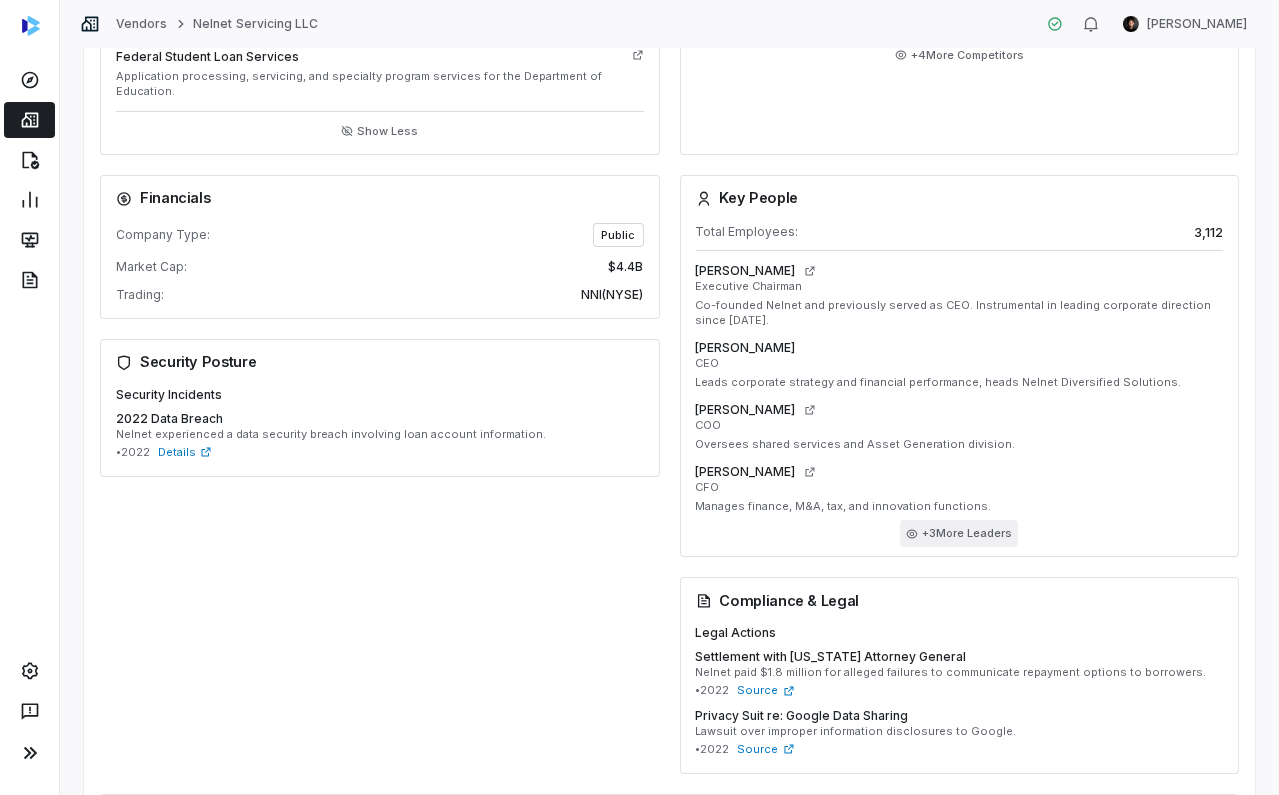 click on "+ 3  More Leaders" at bounding box center (959, 533) 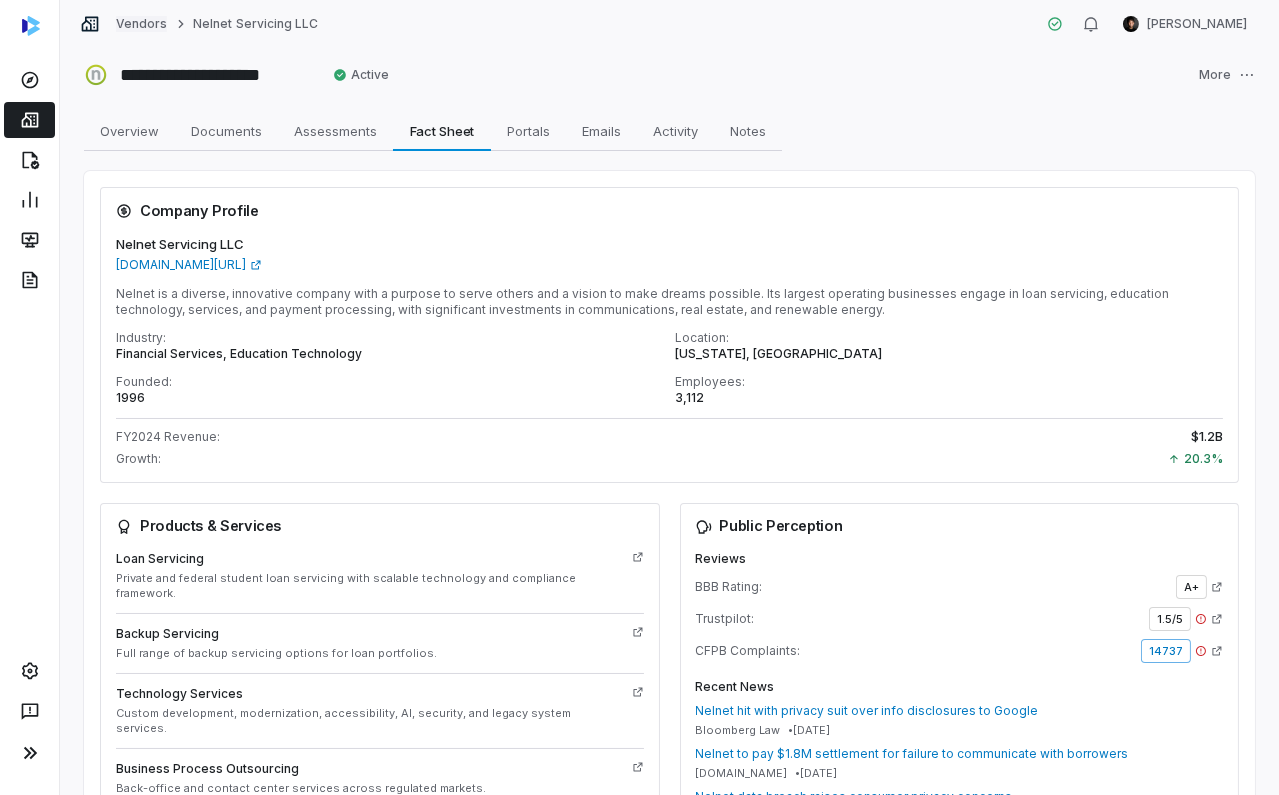 scroll, scrollTop: 0, scrollLeft: 0, axis: both 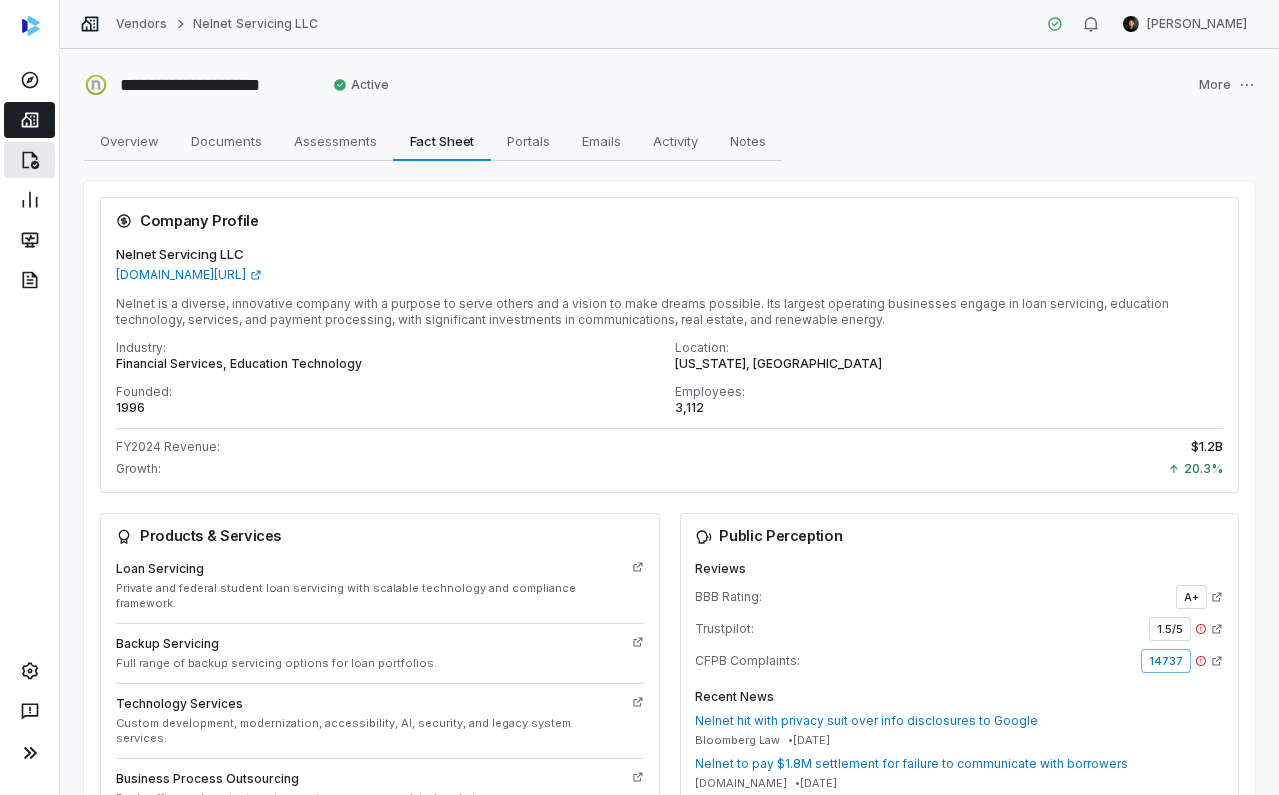 click at bounding box center [29, 160] 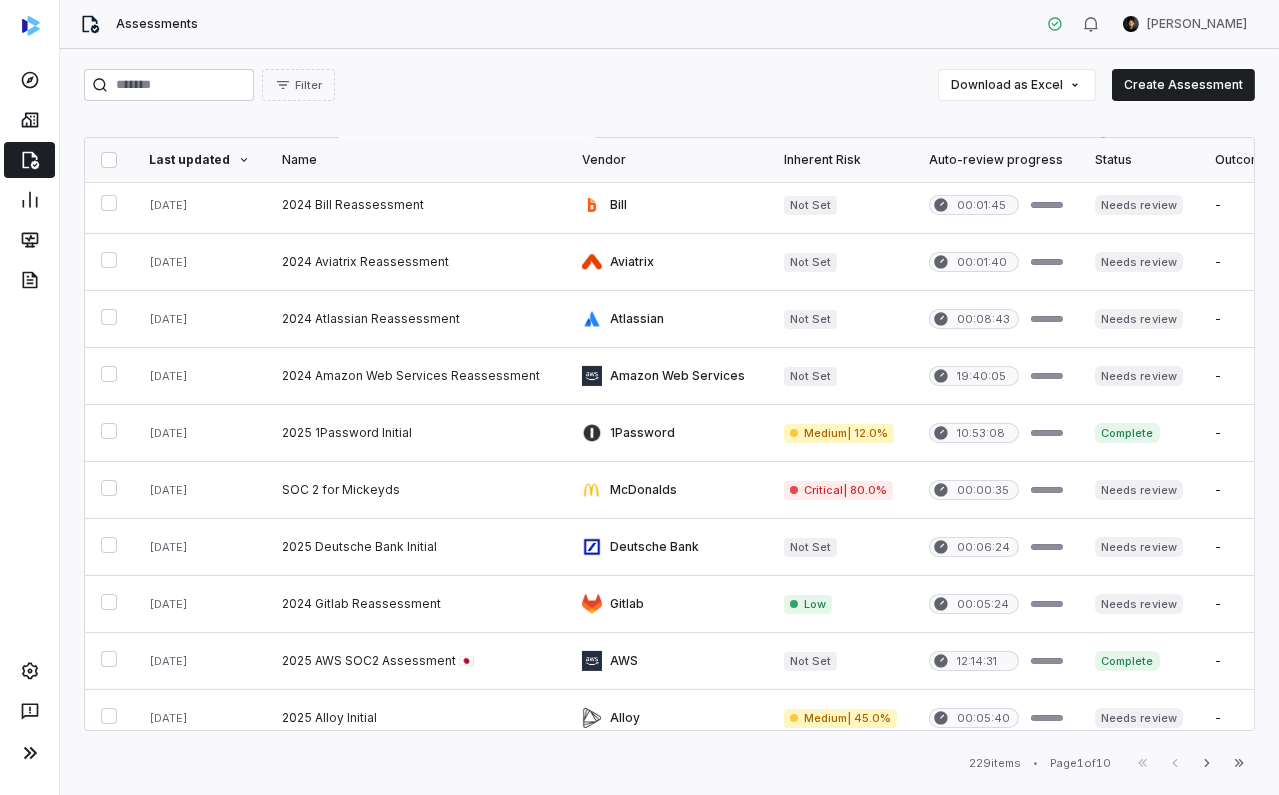 scroll, scrollTop: 812, scrollLeft: 0, axis: vertical 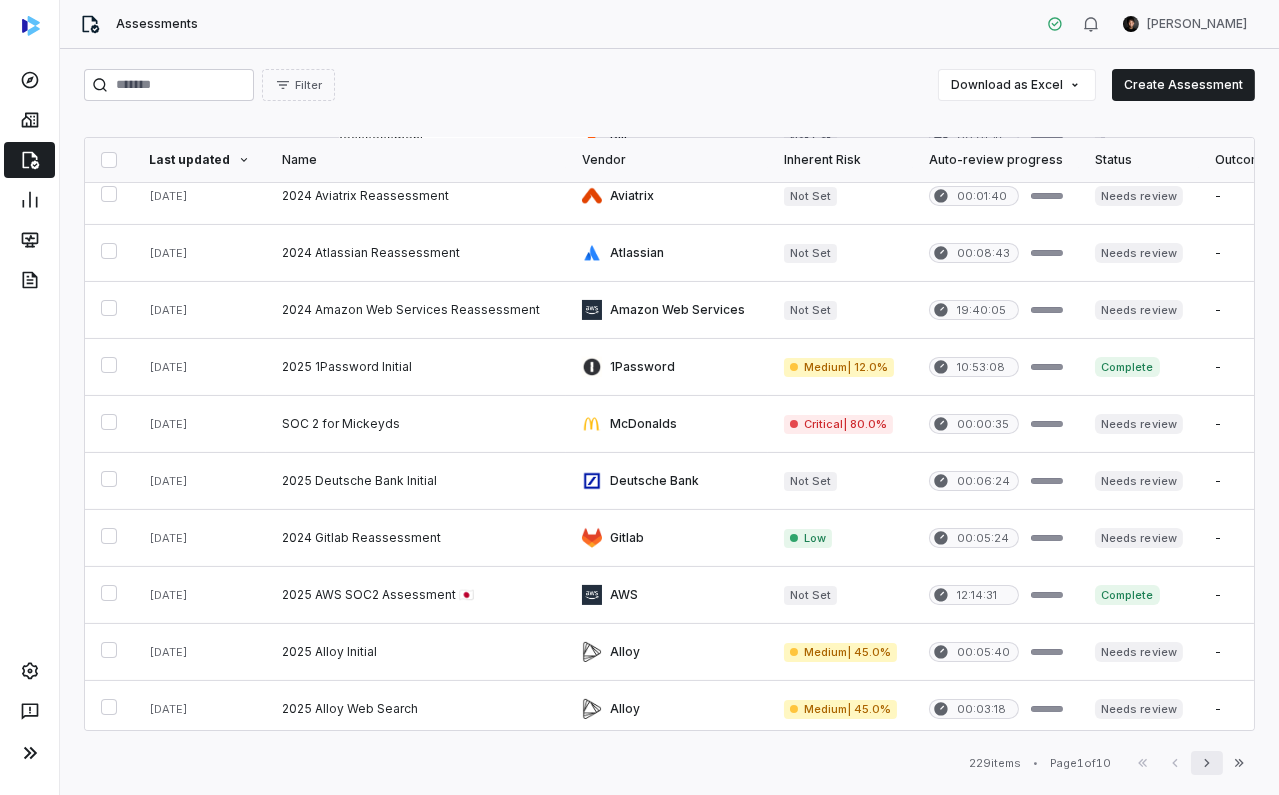 click 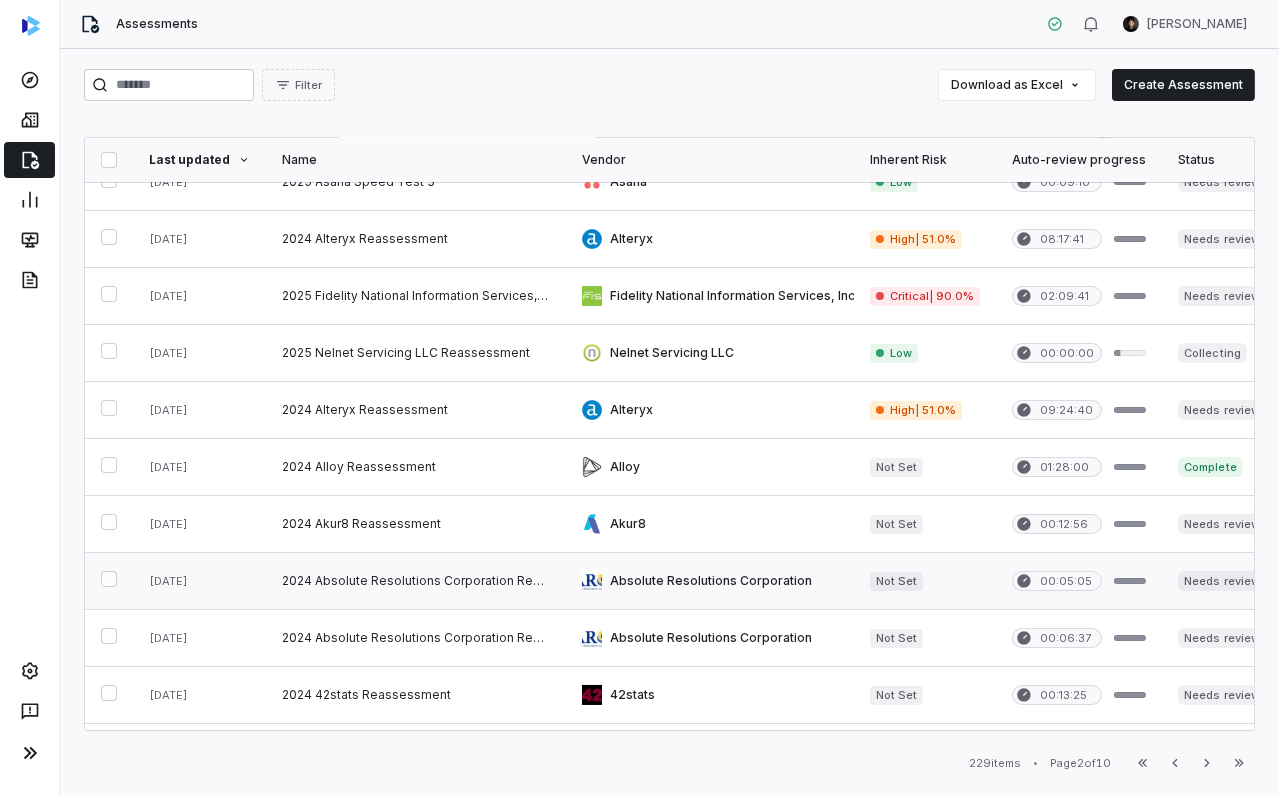 scroll, scrollTop: 99, scrollLeft: 0, axis: vertical 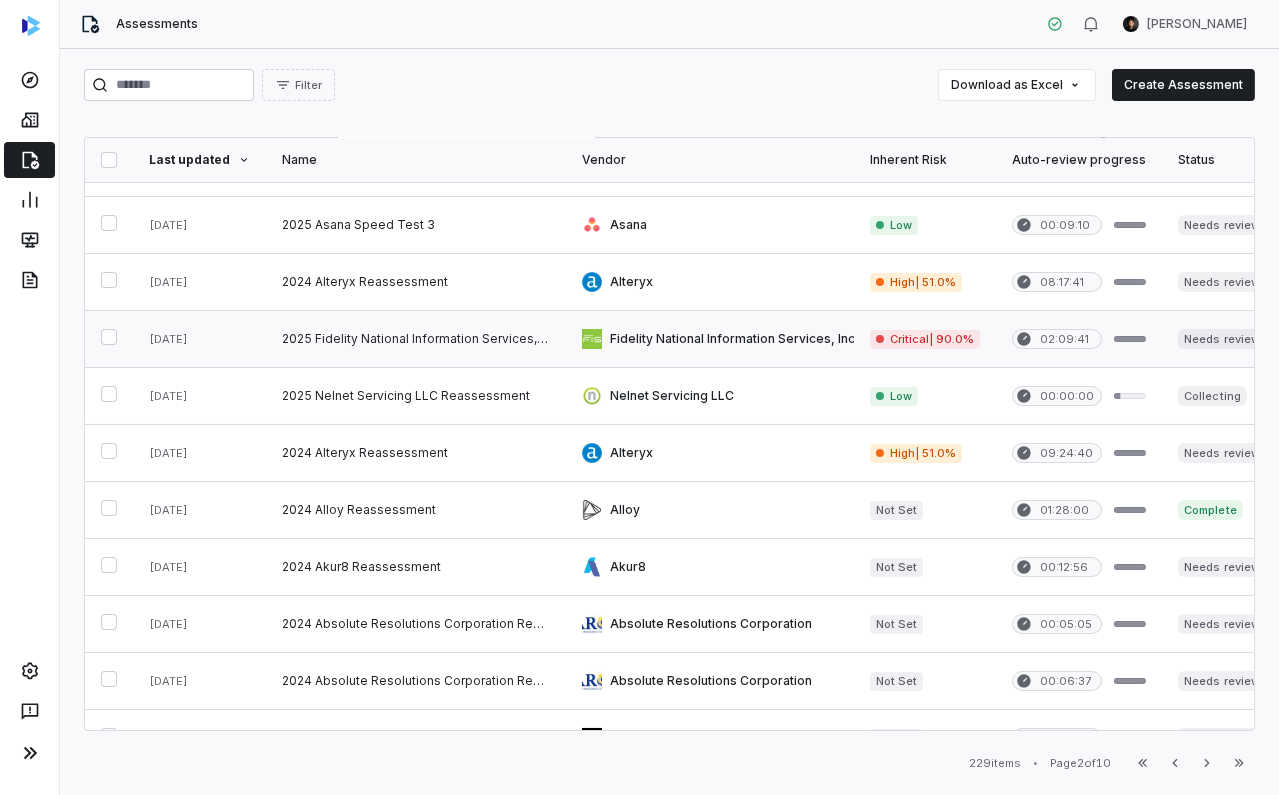 click at bounding box center [710, 339] 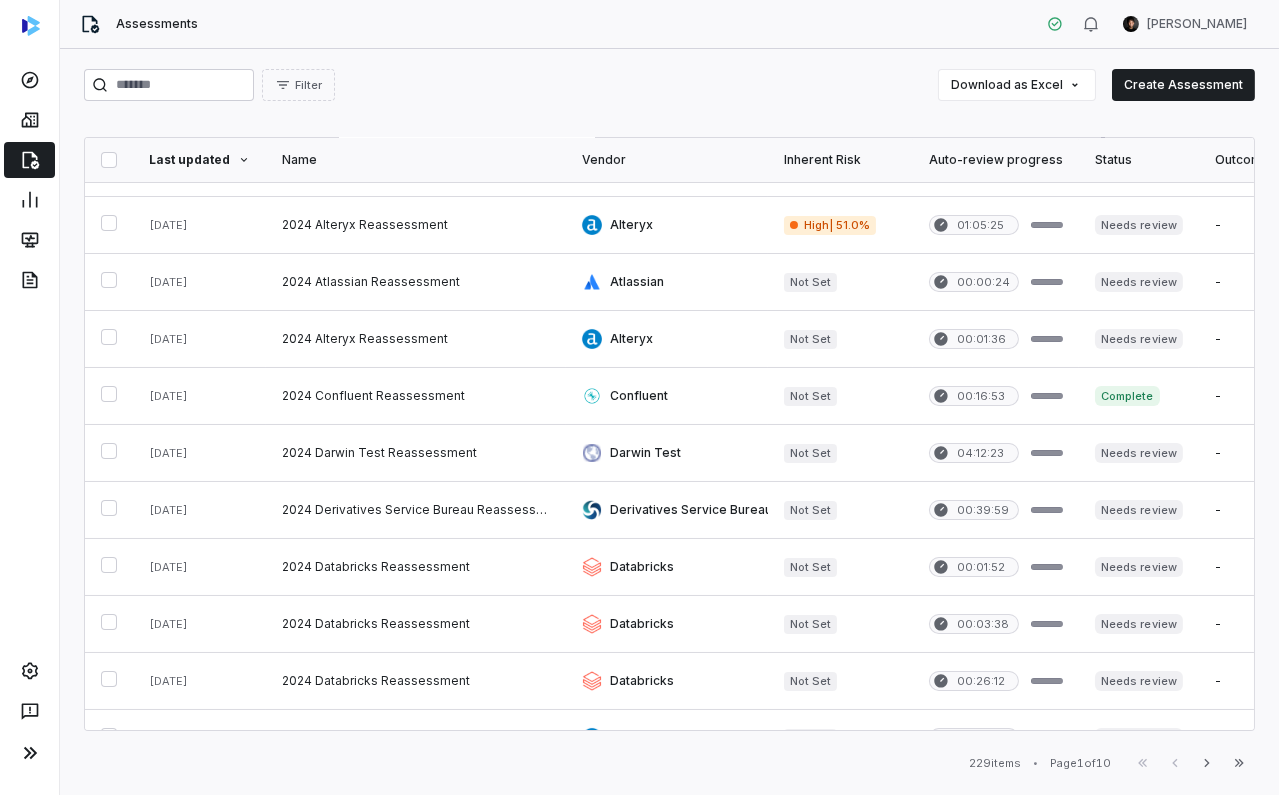 scroll, scrollTop: 0, scrollLeft: 0, axis: both 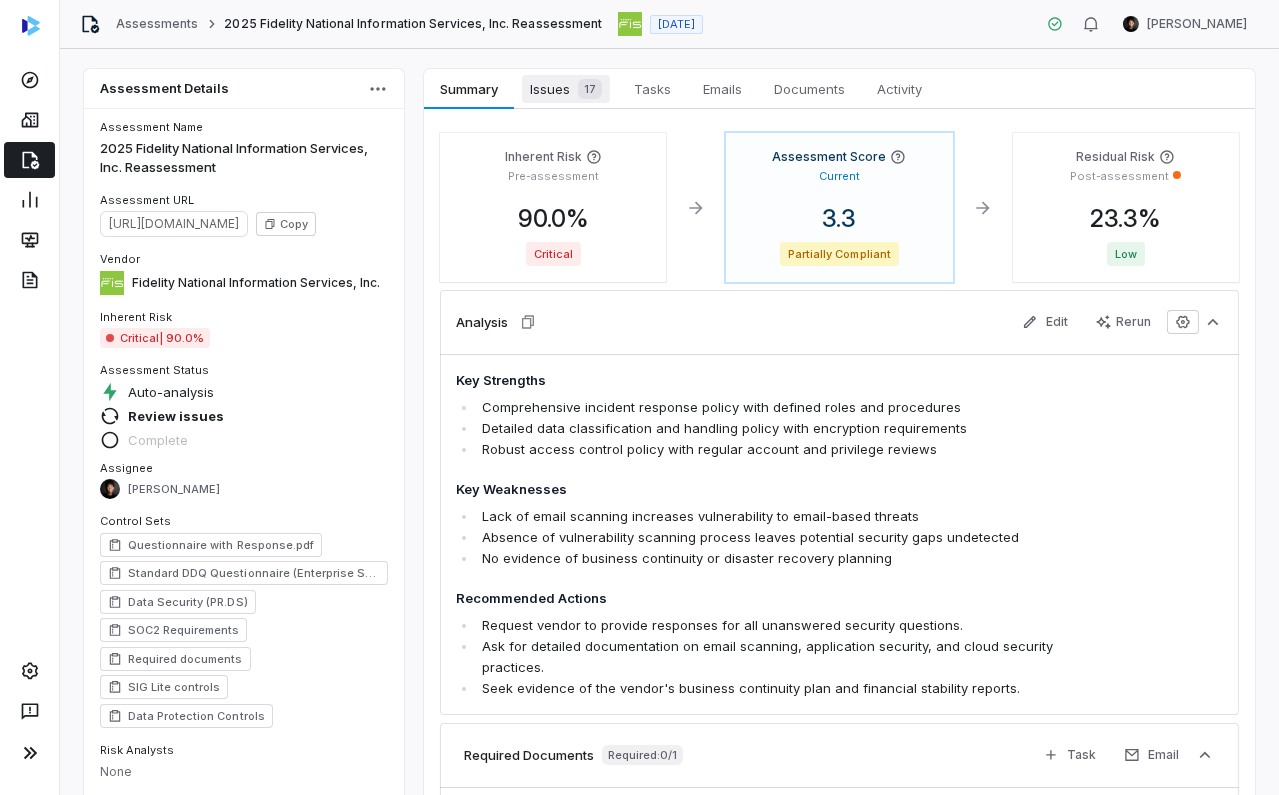 click on "Issues 17 Issues 17" at bounding box center (566, 89) 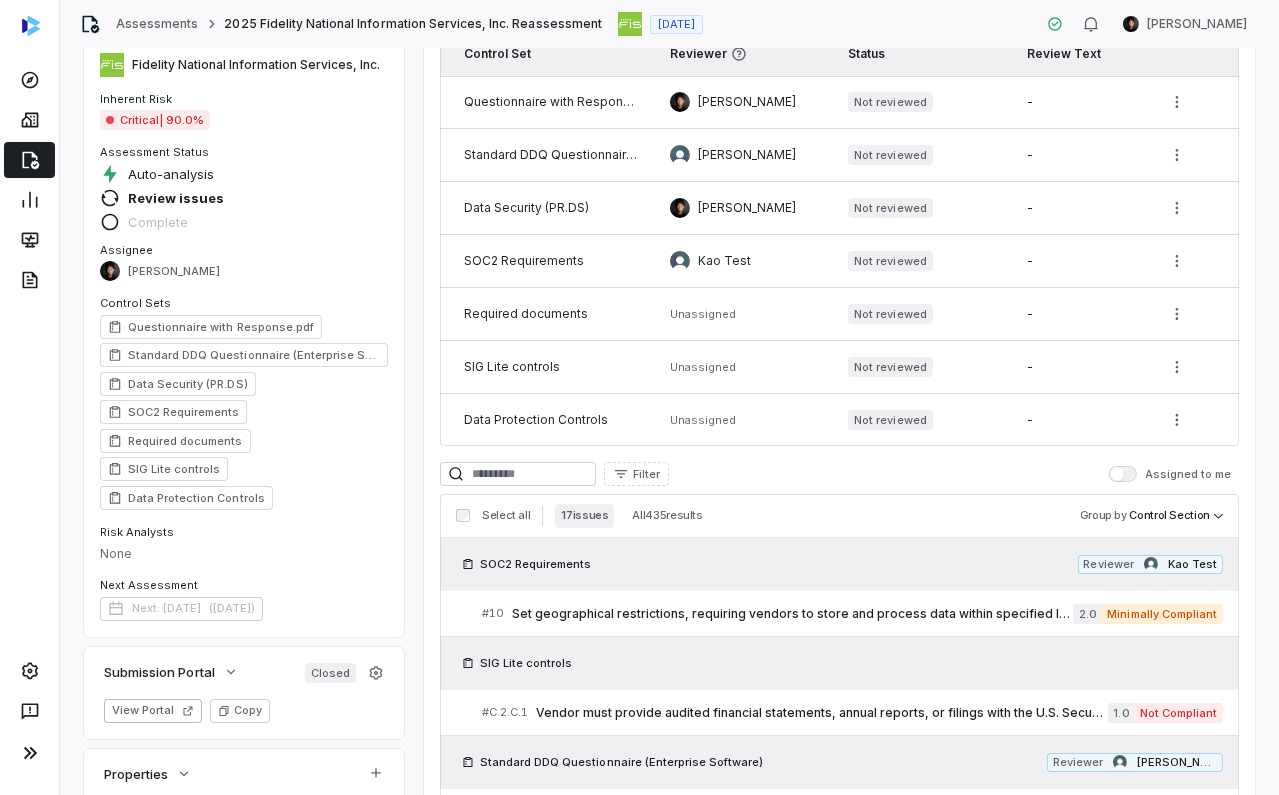 scroll, scrollTop: 225, scrollLeft: 0, axis: vertical 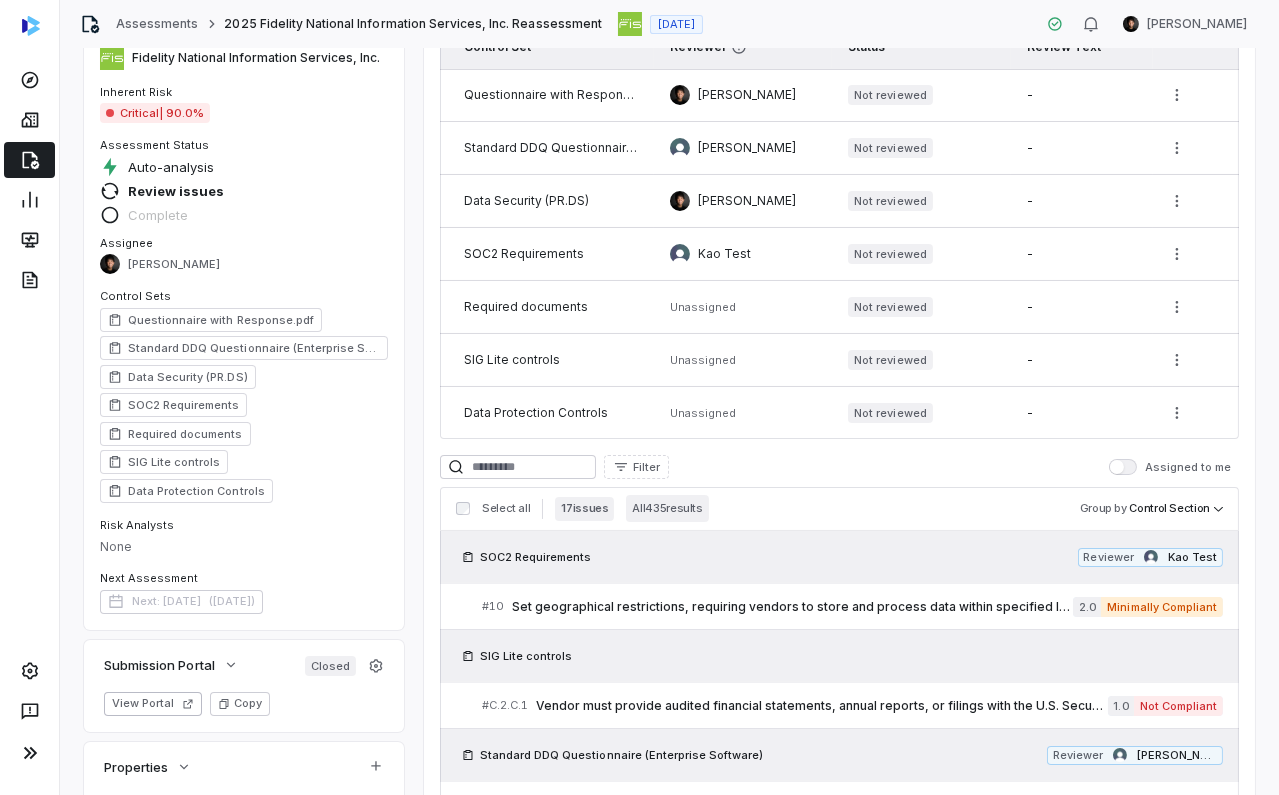 click on "All  435  results" at bounding box center (667, 508) 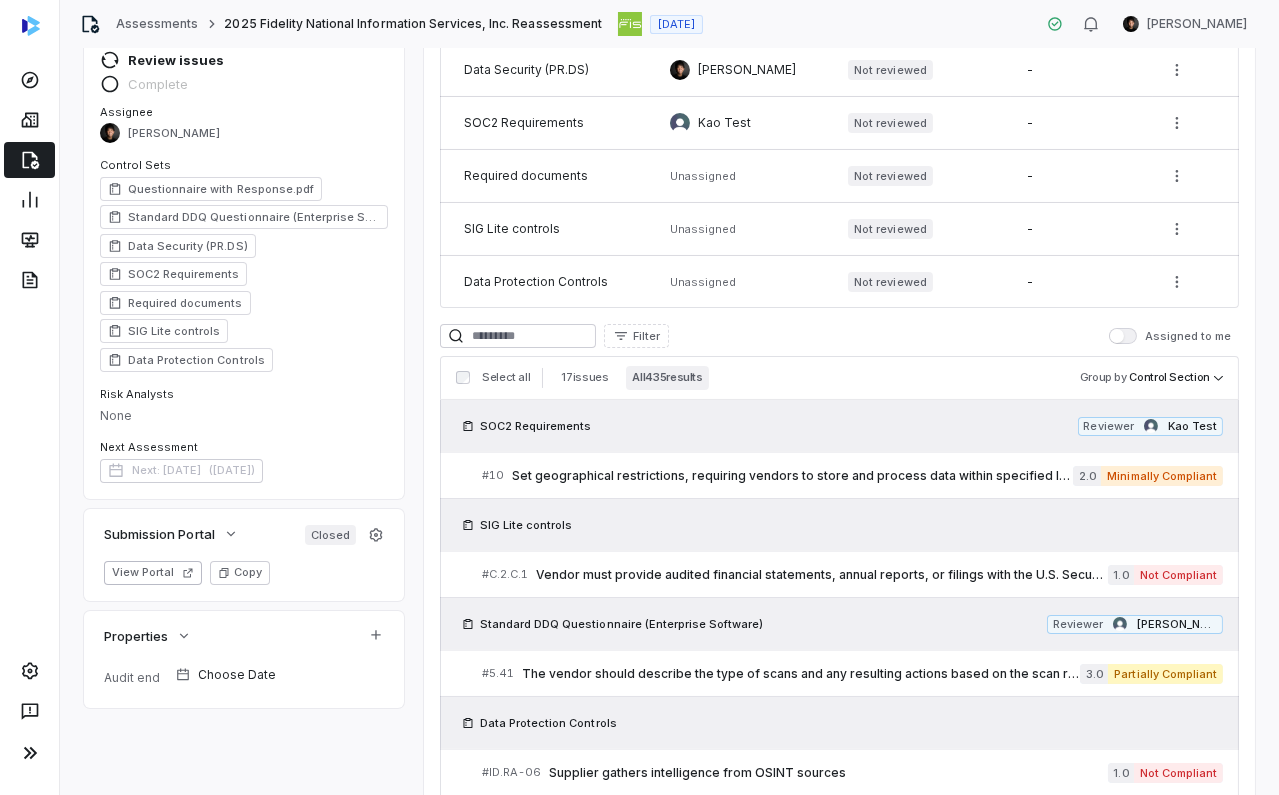scroll, scrollTop: 432, scrollLeft: 0, axis: vertical 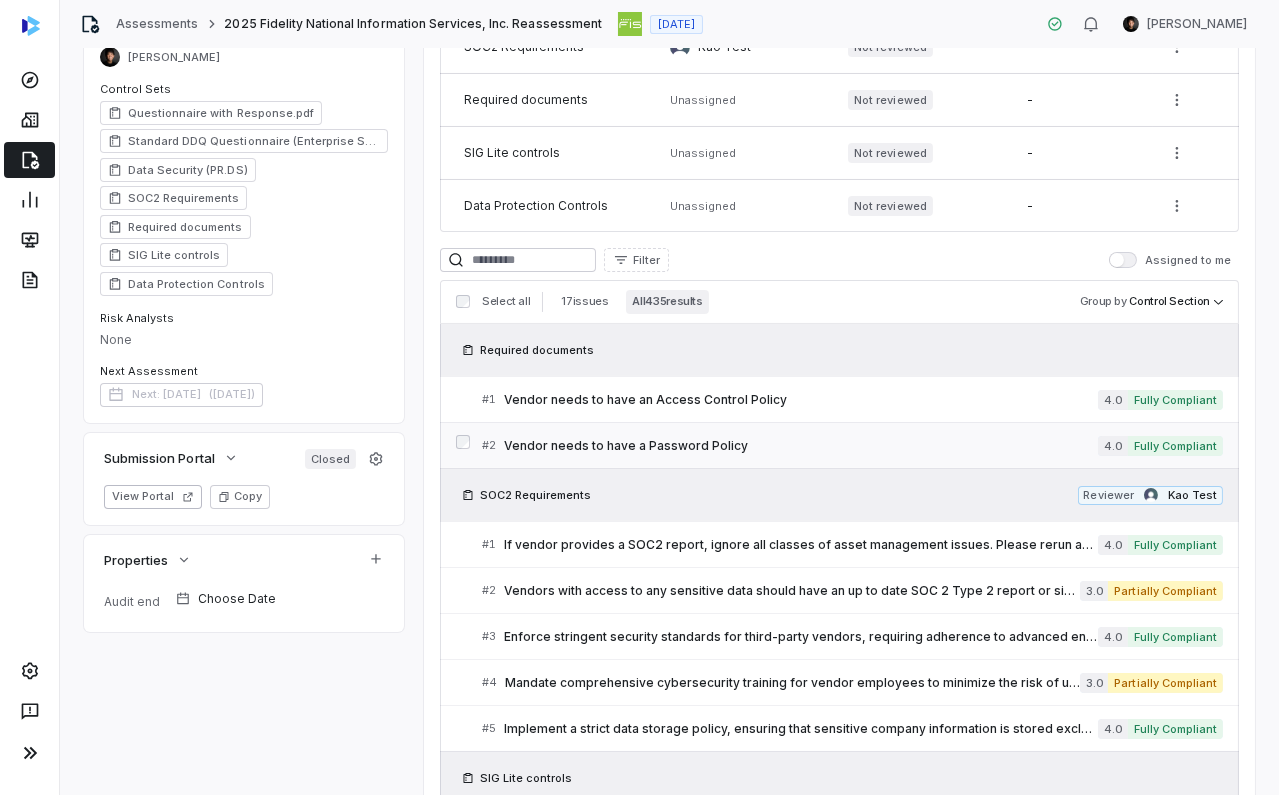 click on "Vendor needs to have a Password Policy" at bounding box center (801, 446) 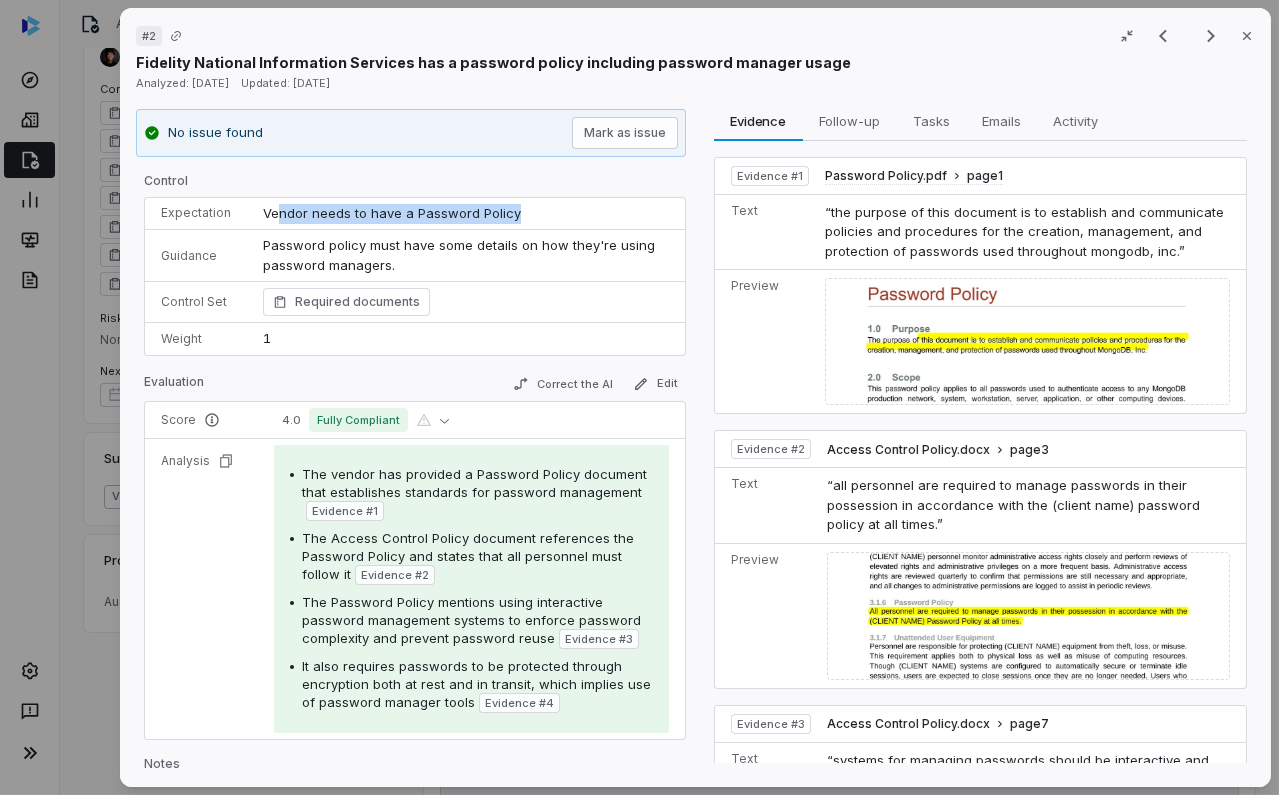 drag, startPoint x: 272, startPoint y: 219, endPoint x: 505, endPoint y: 207, distance: 233.3088 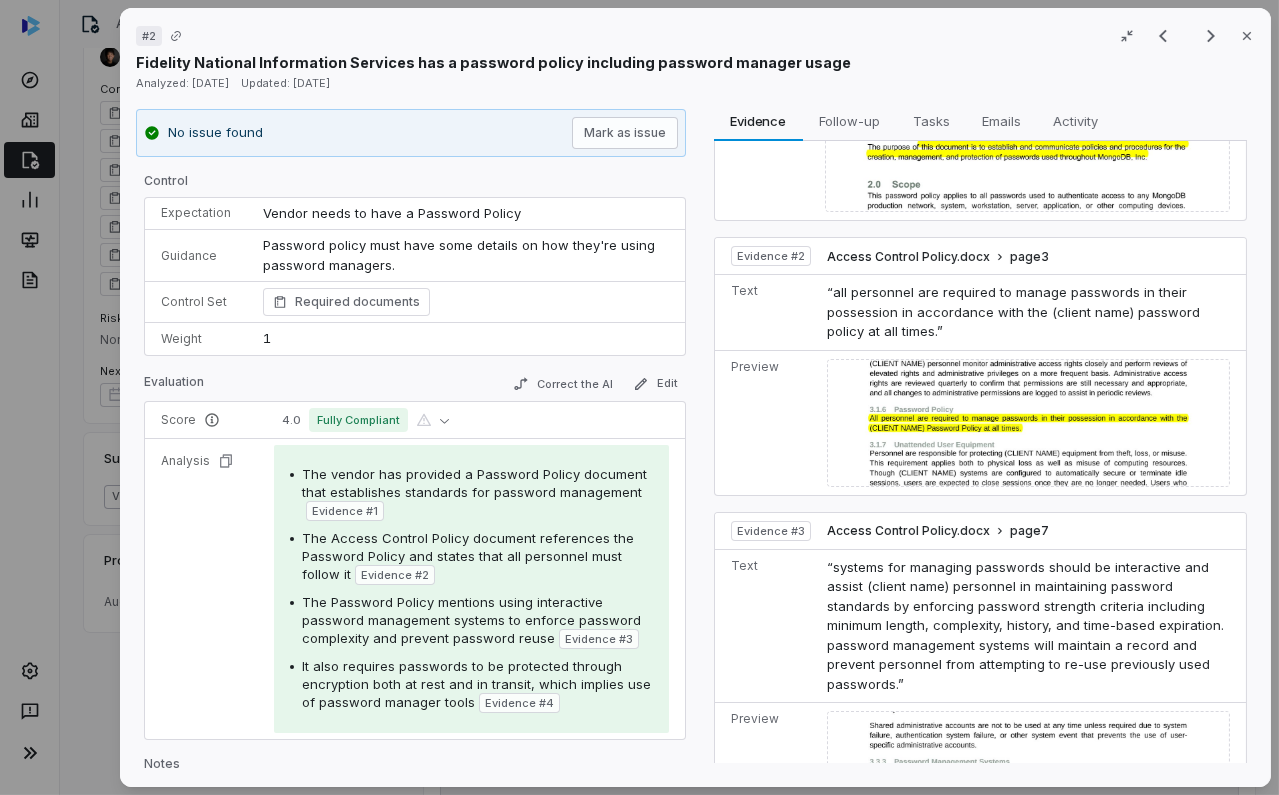 scroll, scrollTop: 198, scrollLeft: 0, axis: vertical 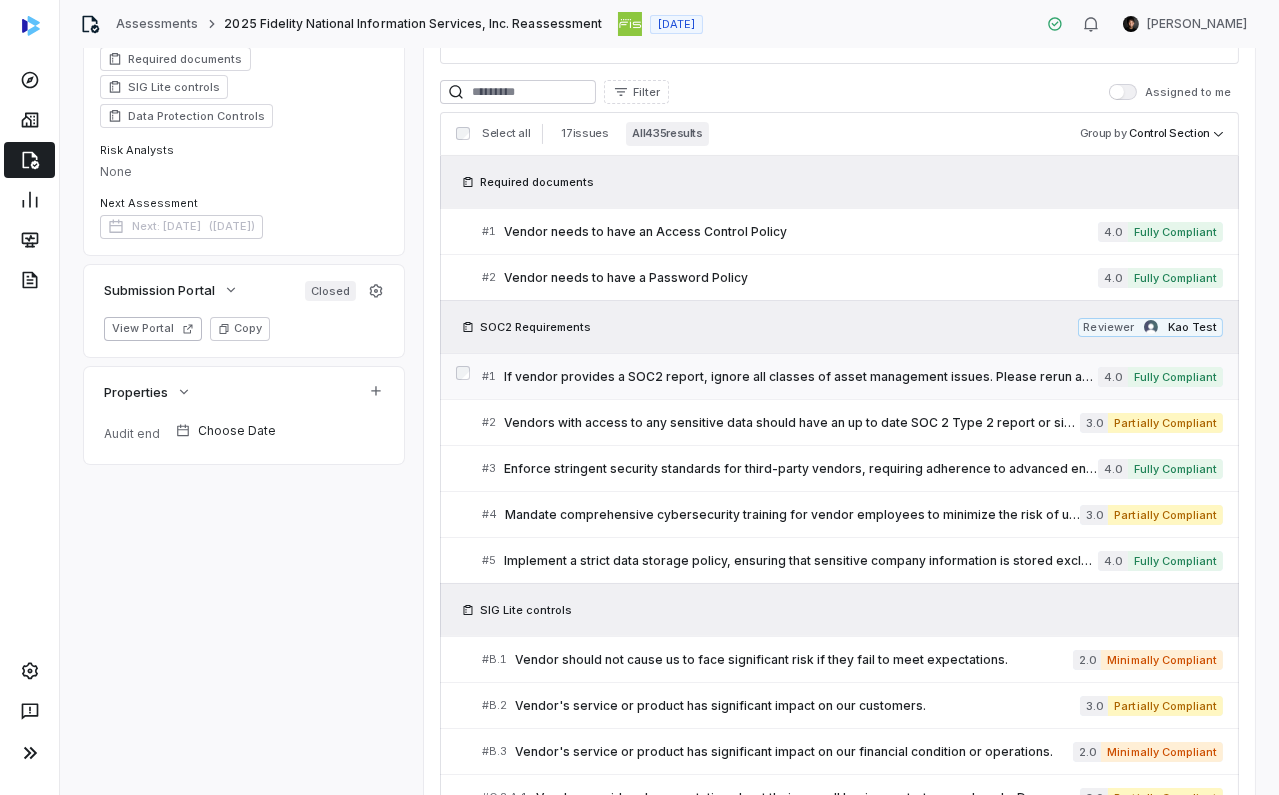 click on "# 1 If vendor provides a SOC2 report, ignore all classes of asset management issues. Please rerun and understand that we have a Soc2 4.0 Fully Compliant" at bounding box center [852, 376] 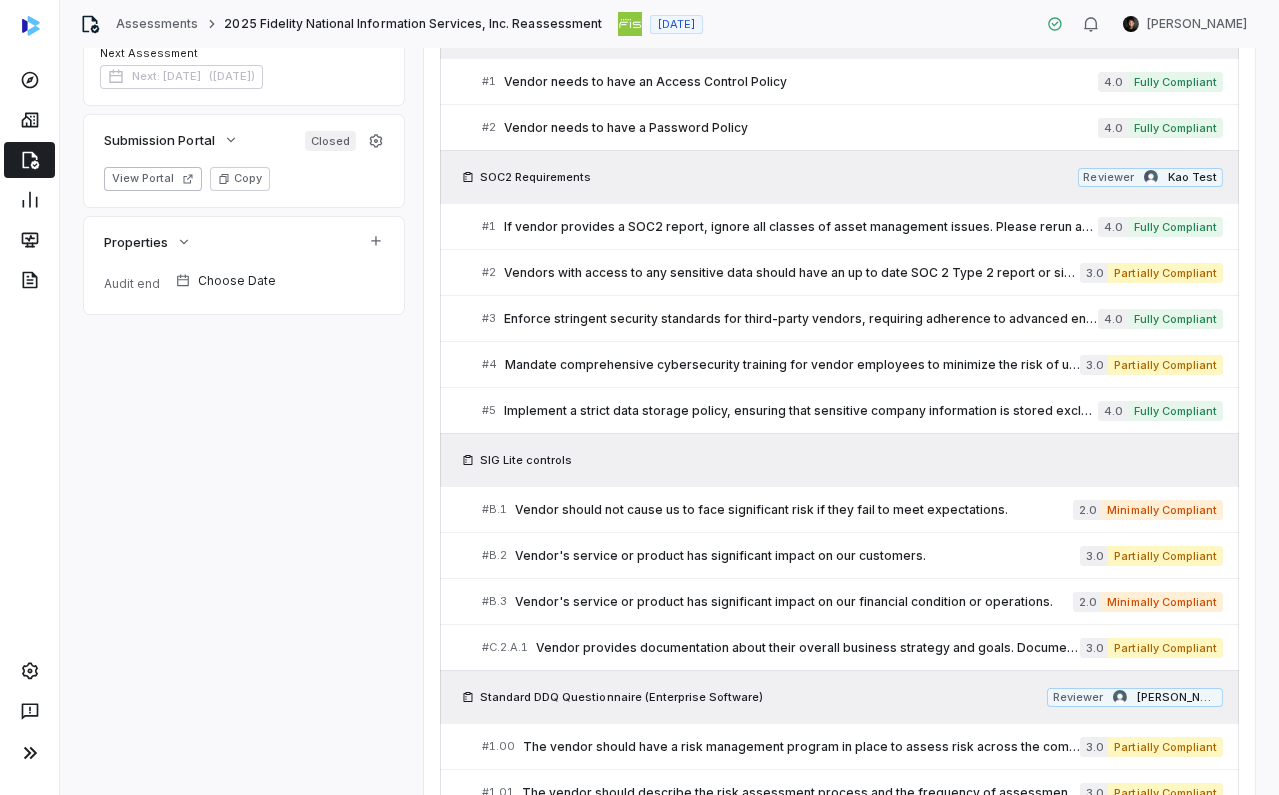 scroll, scrollTop: 750, scrollLeft: 0, axis: vertical 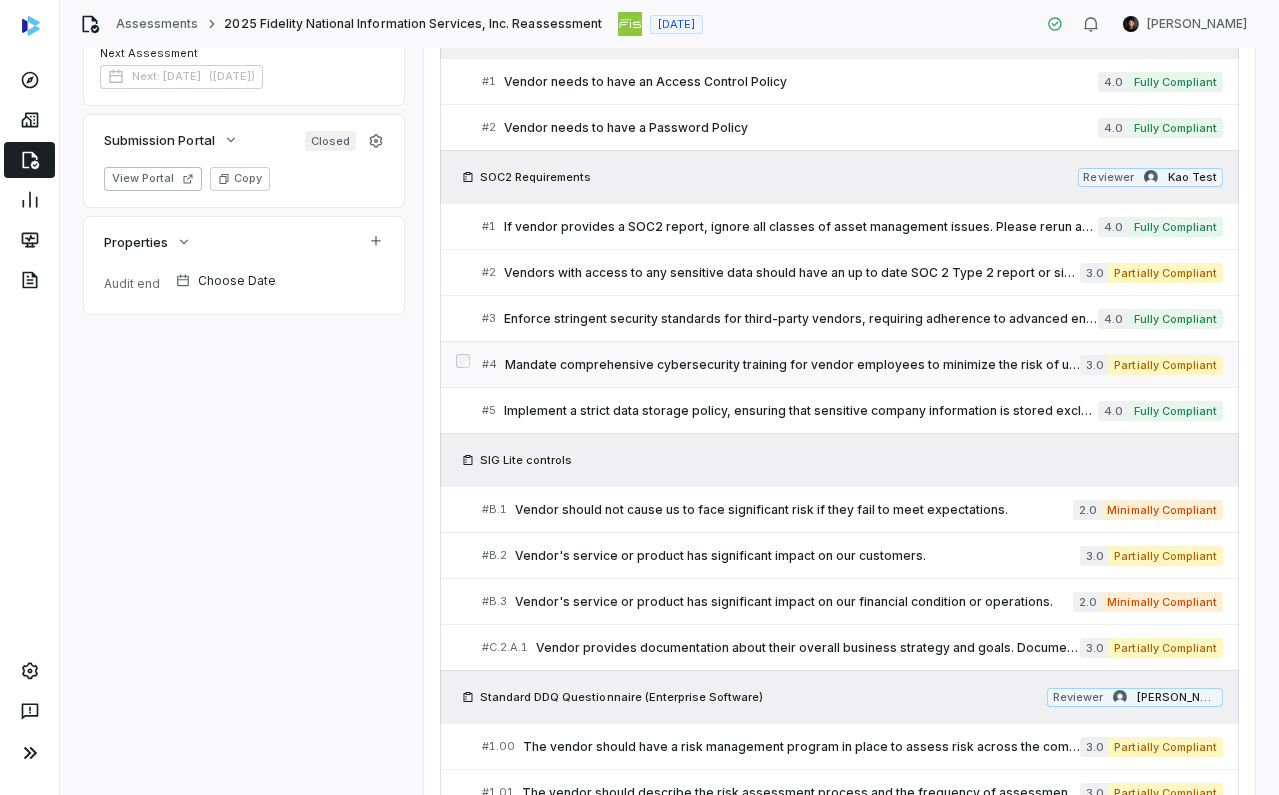 click on "Mandate comprehensive cybersecurity training for vendor employees to minimize the risk of unintentional security breaches and enhance overall data protection." at bounding box center (792, 365) 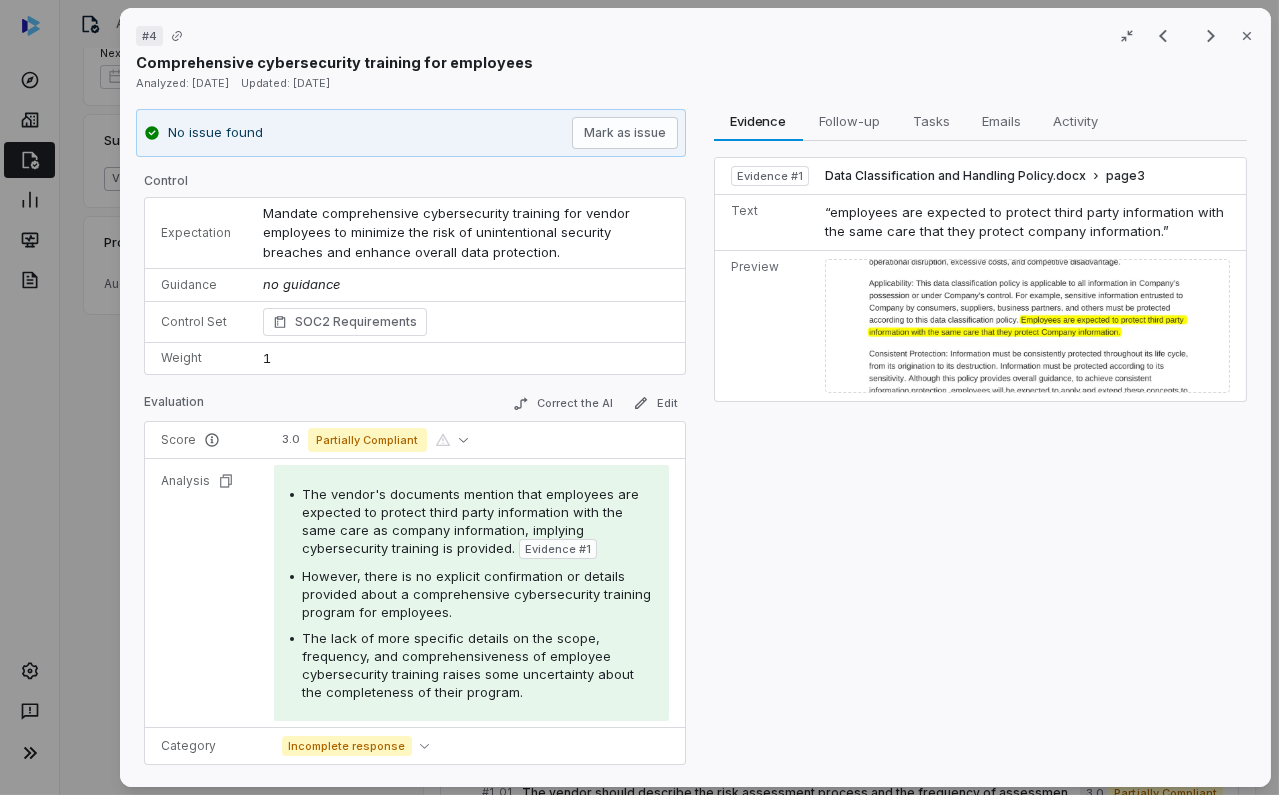 click on "The vendor's documents mention that employees are expected to protect third party information with the same care as company information, implying cybersecurity training is provided." at bounding box center (470, 521) 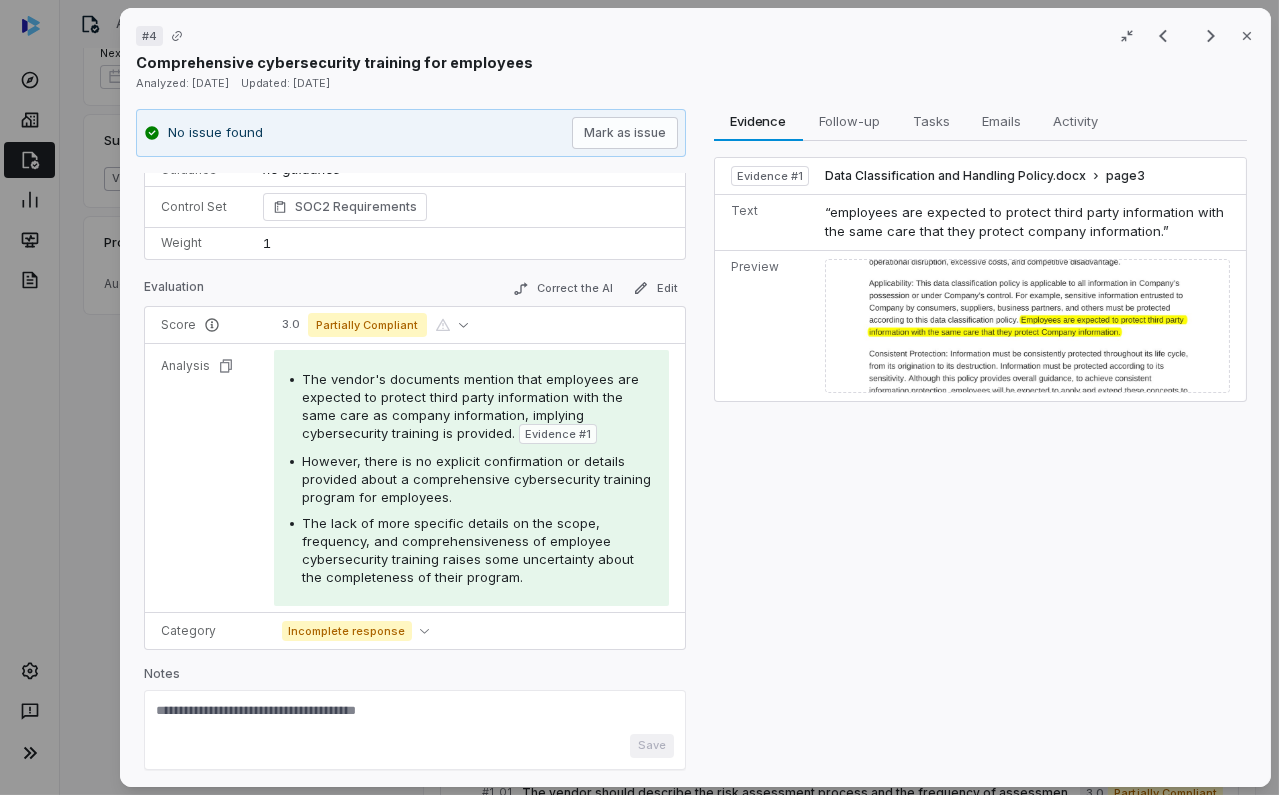 scroll, scrollTop: 119, scrollLeft: 0, axis: vertical 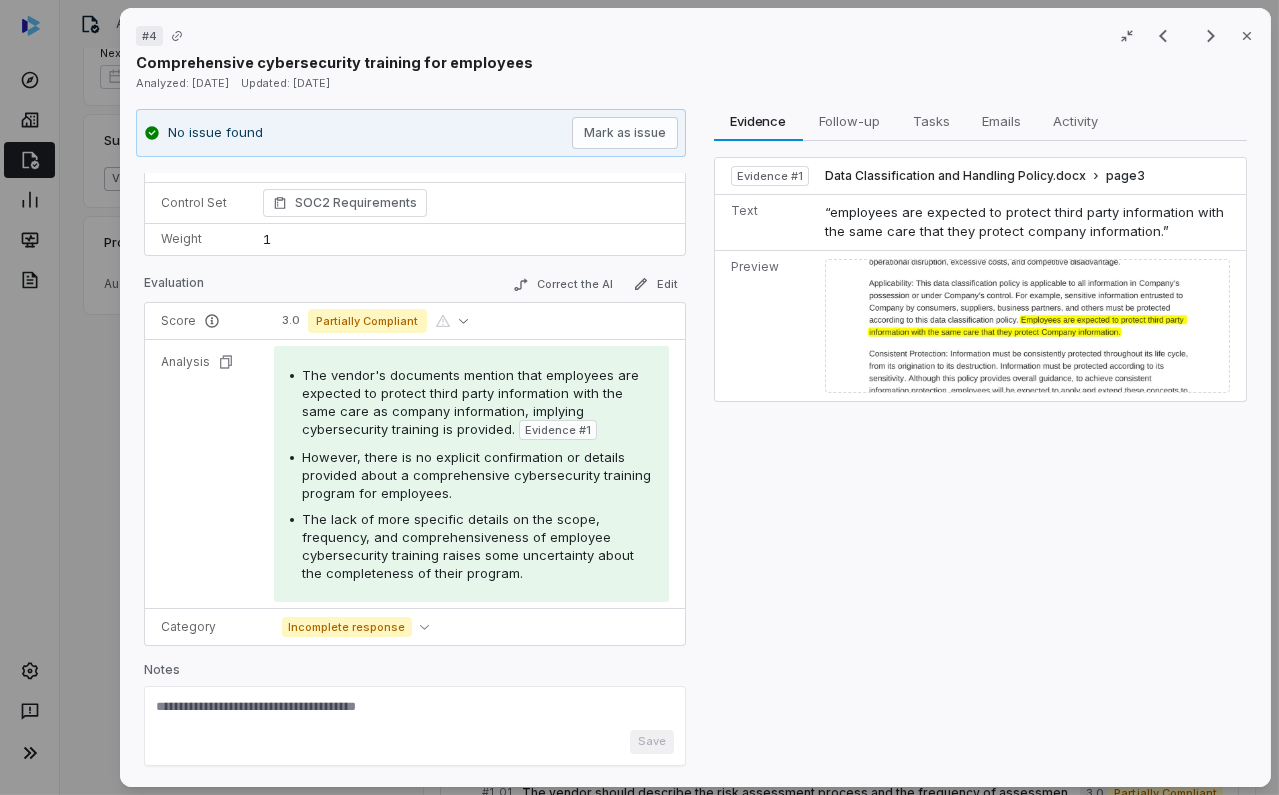 click on "The vendor's documents mention that employees are expected to protect third party information with the same care as company information, implying cybersecurity training is provided. Evidence # 1 However, there is no explicit confirmation or details provided about a comprehensive cybersecurity training program for employees. The lack of more specific details on the scope, frequency, and comprehensiveness of employee cybersecurity training raises some uncertainty about the completeness of their program." at bounding box center [471, 474] 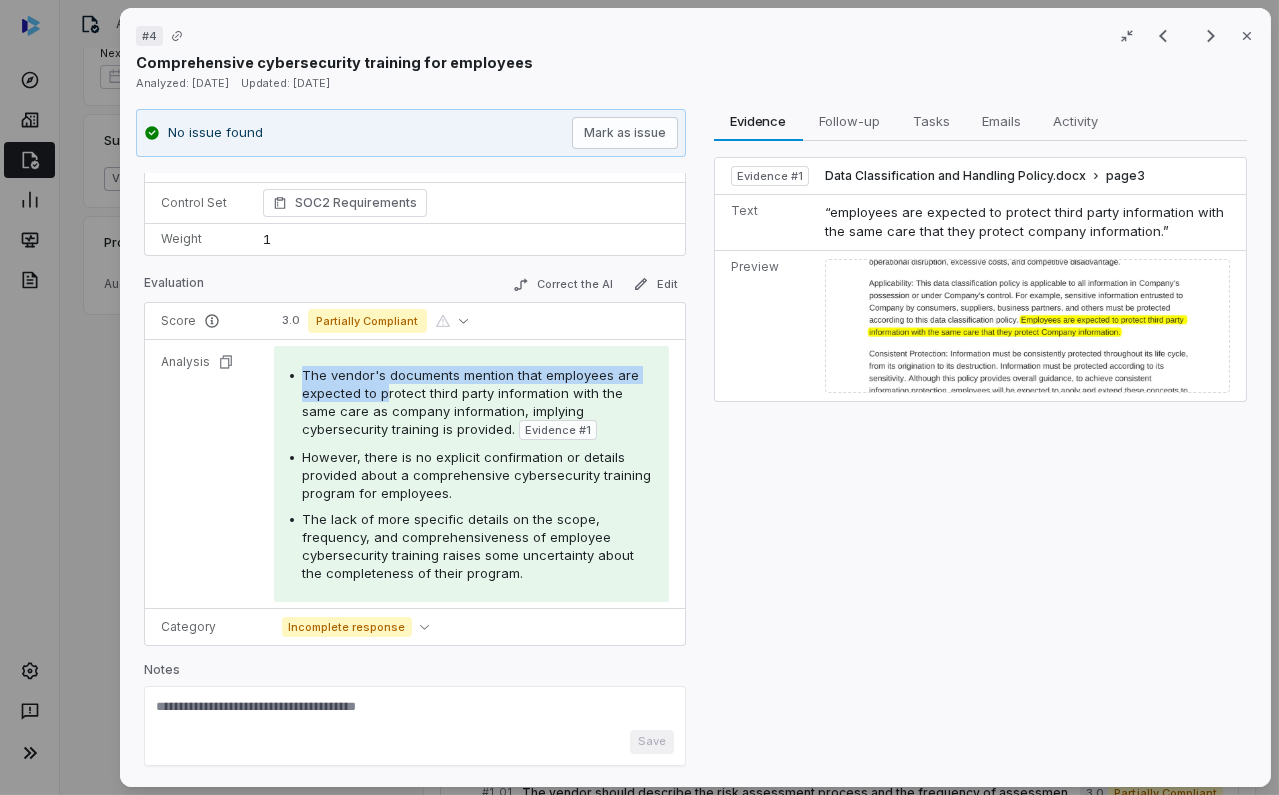 drag, startPoint x: 297, startPoint y: 368, endPoint x: 369, endPoint y: 393, distance: 76.2168 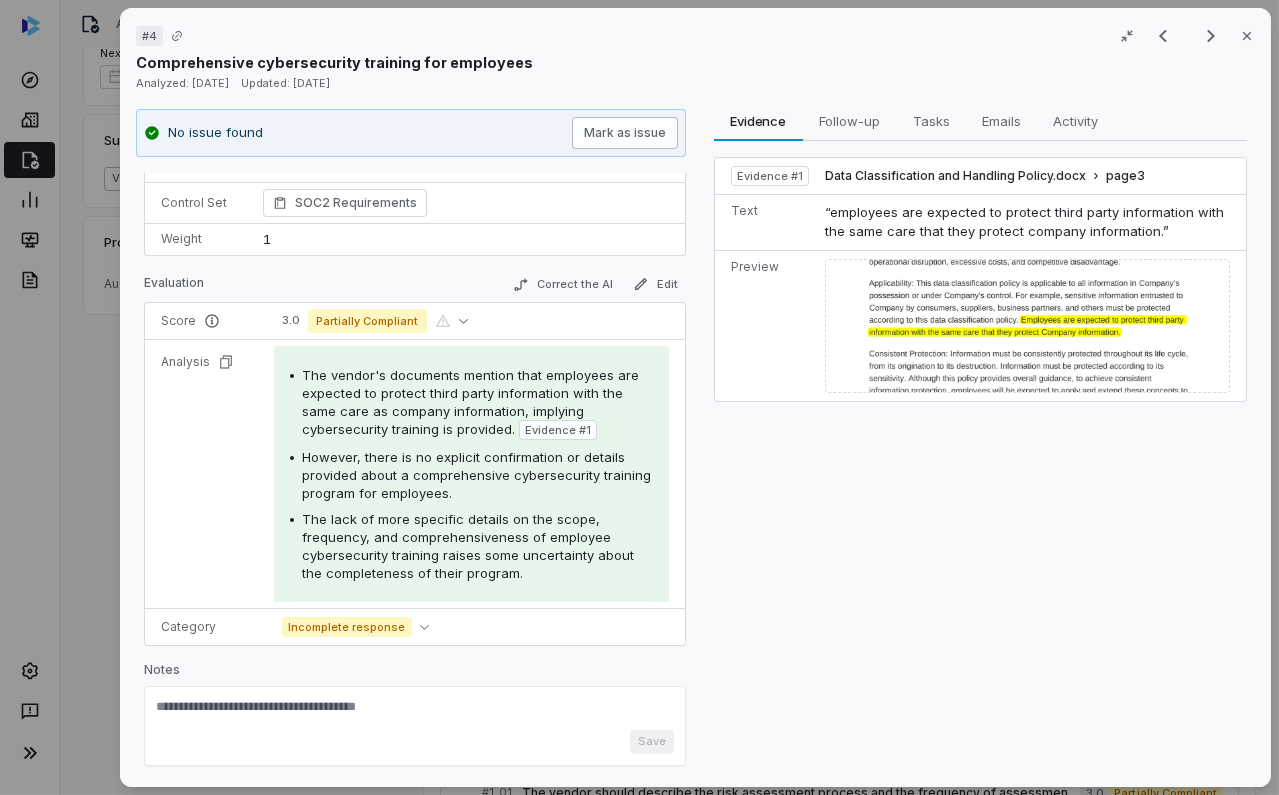 click on "Mark as issue" at bounding box center [624, 133] 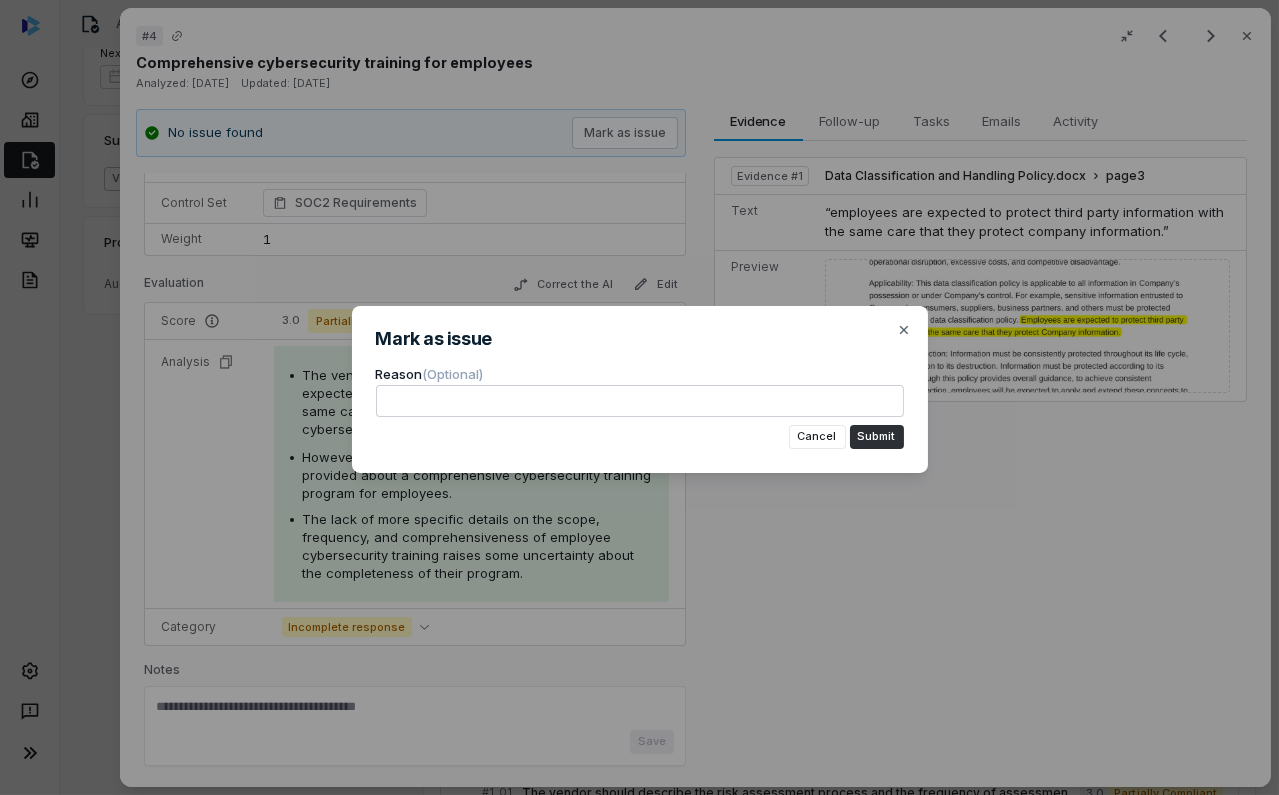 click on "Submit" at bounding box center [877, 437] 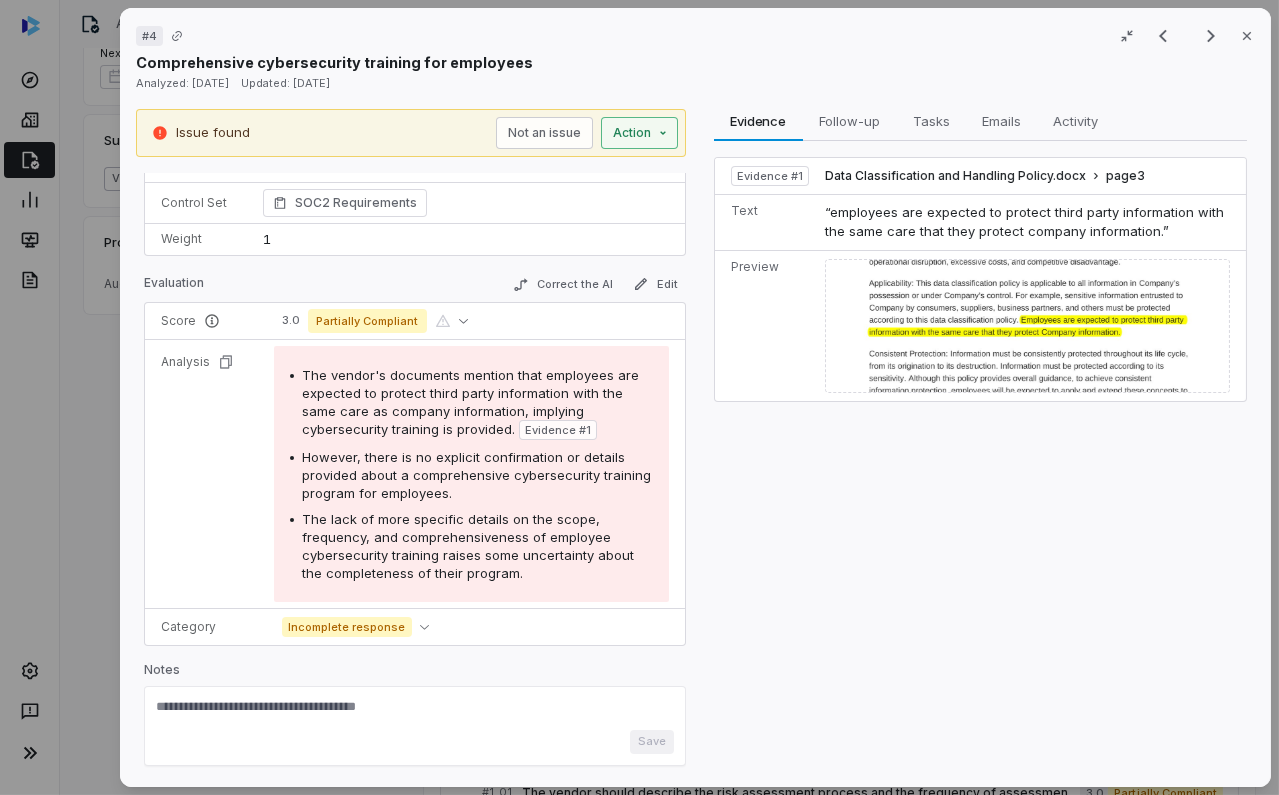 click on "# 4 Result 19 of 25 Close Comprehensive cybersecurity training for employees Analyzed: [DATE] Updated: [DATE] Issue found Not an issue Action Control Expectation Mandate comprehensive cybersecurity training for vendor employees to minimize the risk of unintentional security breaches and enhance overall data protection. Guidance no guidance Control Set SOC2 Requirements Weight 1 Evaluation Correct the AI Edit   Score 3.0 Partially Compliant Analysis The vendor's documents mention that employees are expected to protect third party information with the same care as company information, implying cybersecurity training is provided. Evidence # 1 However, there is no explicit confirmation or details provided about a comprehensive cybersecurity training program for employees. The lack of more specific details on the scope, frequency, and comprehensiveness of employee cybersecurity training raises some uncertainty about the completeness of their program. Category Incomplete response Notes   Save Evidence 1" at bounding box center (639, 397) 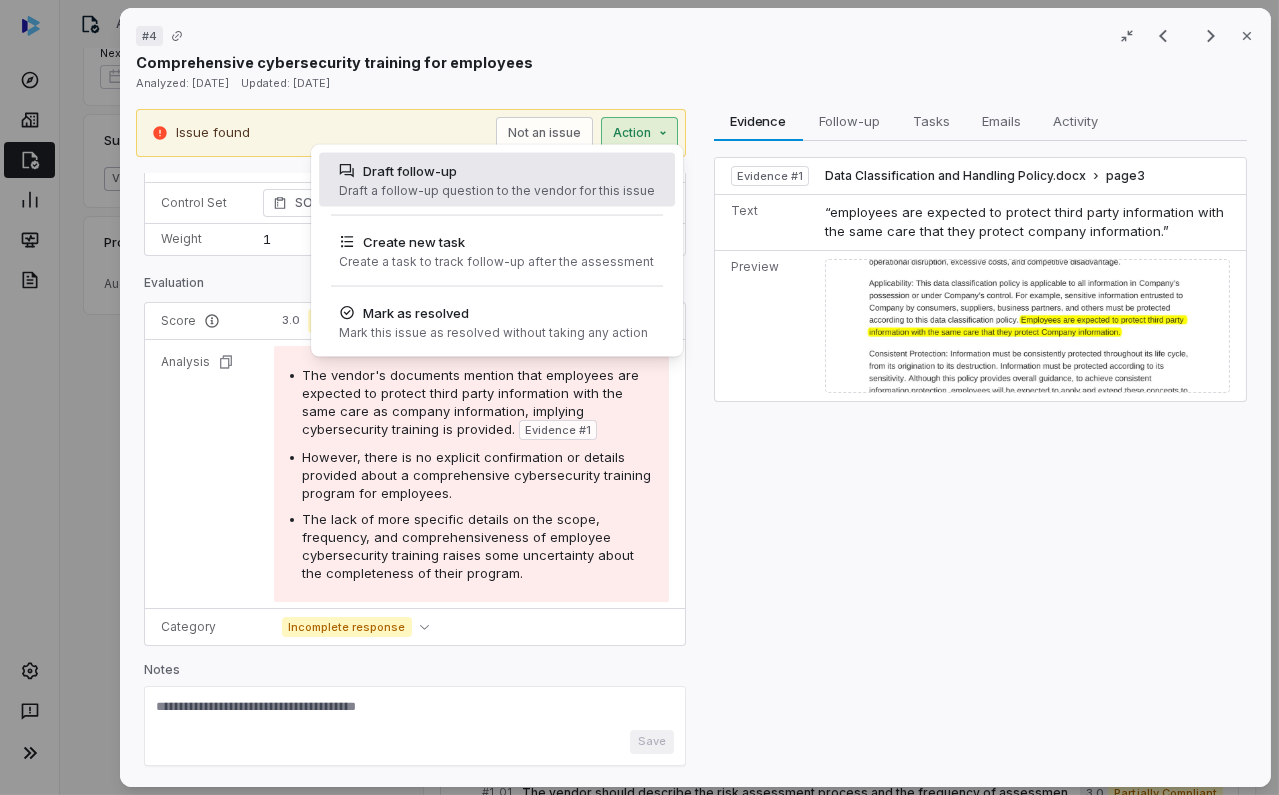 click on "Draft follow-up" at bounding box center (497, 171) 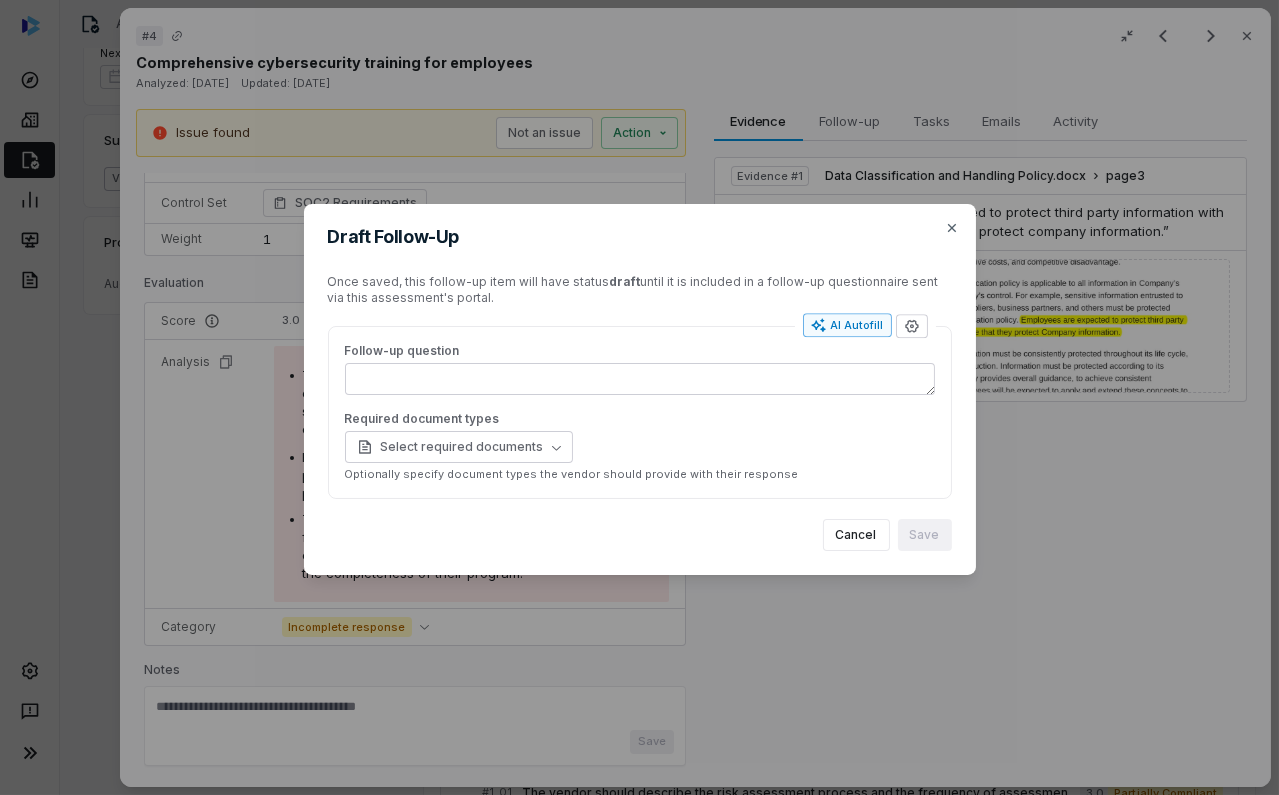 click on "AI Autofill" at bounding box center (847, 325) 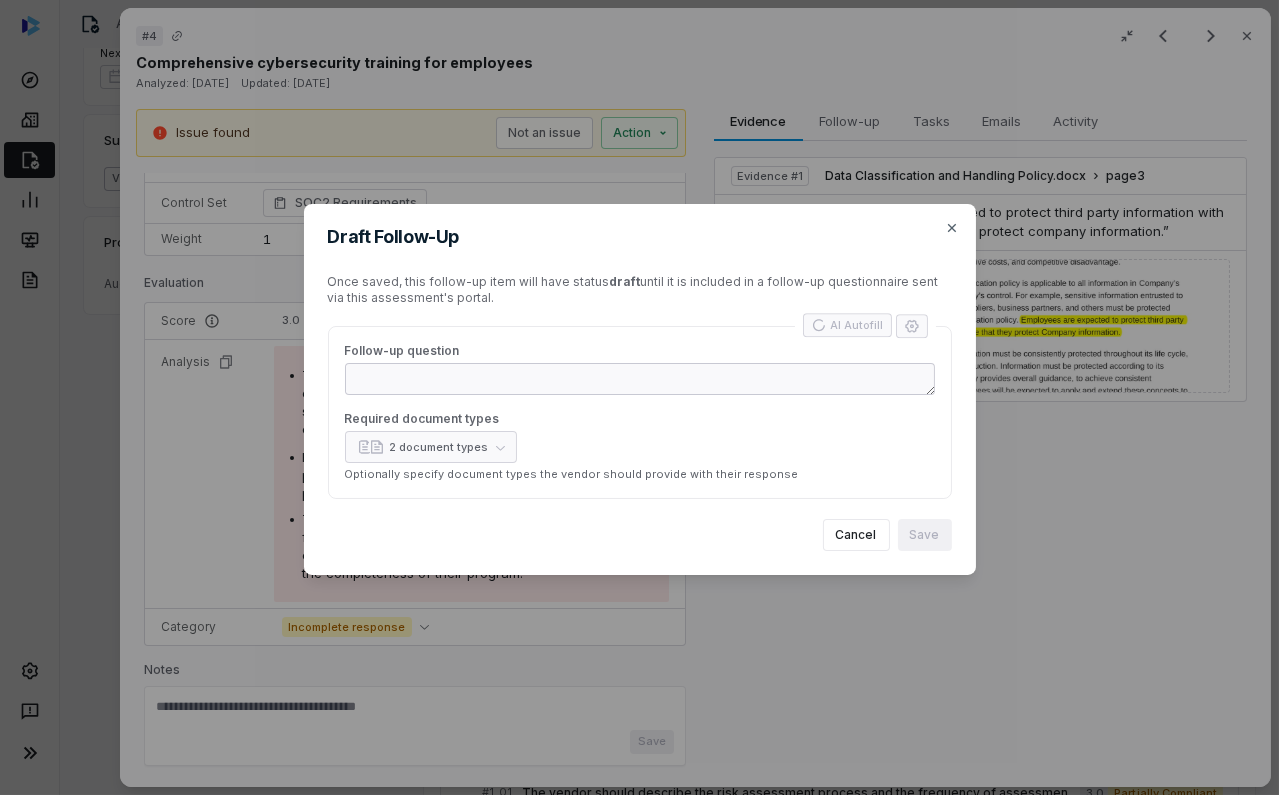 type on "*" 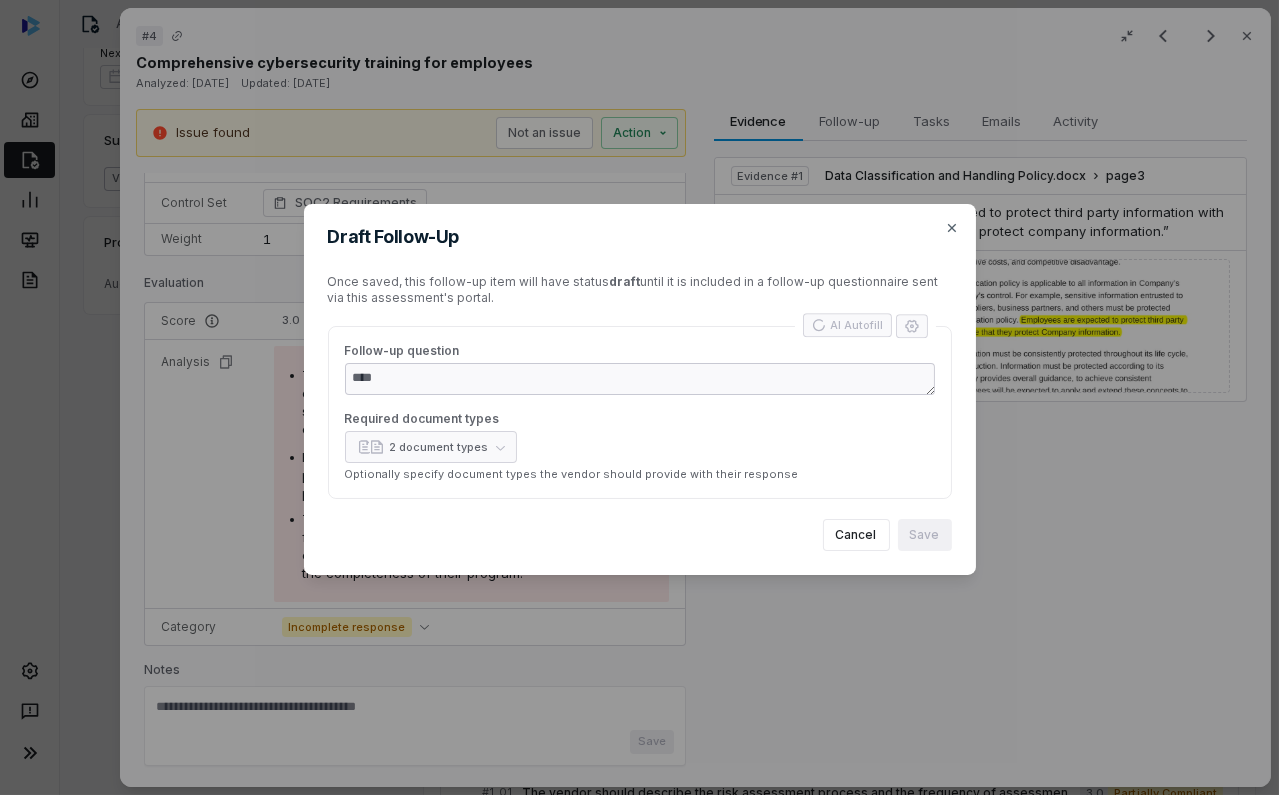 type on "*" 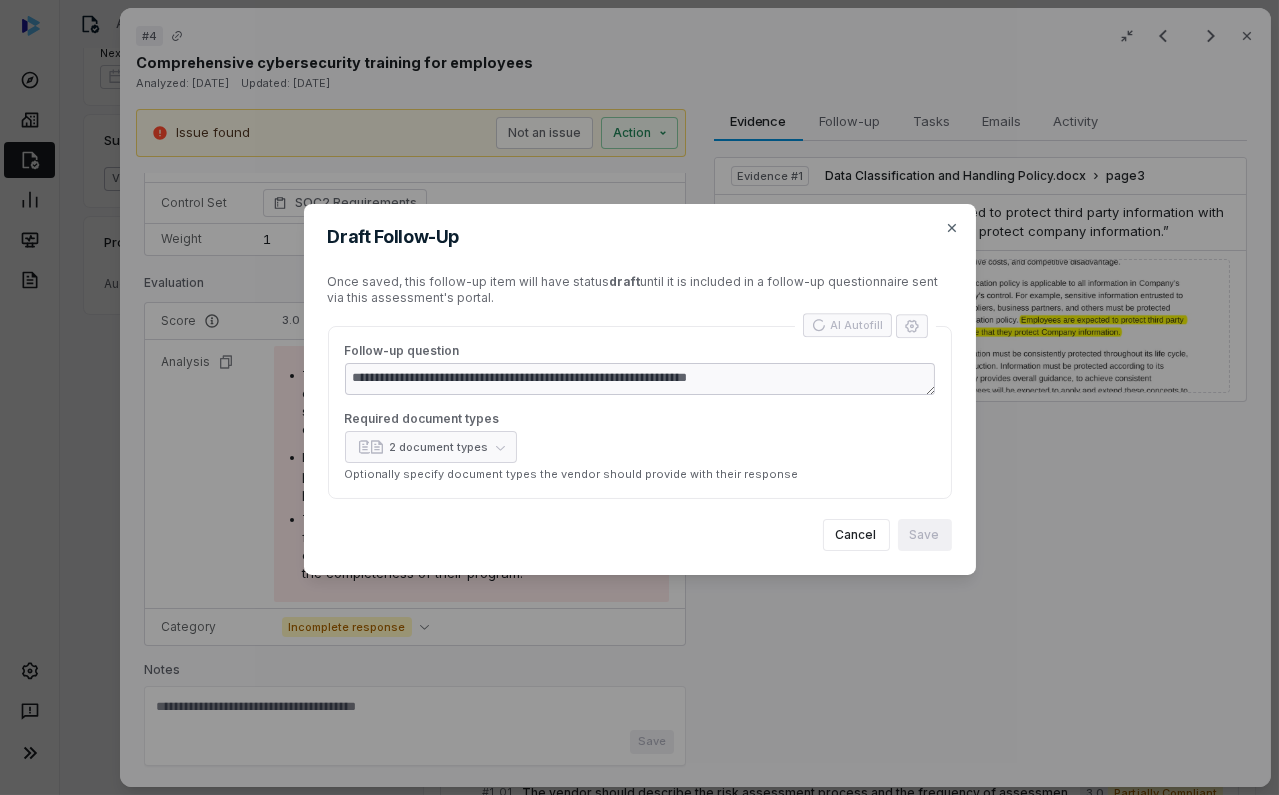 type on "*" 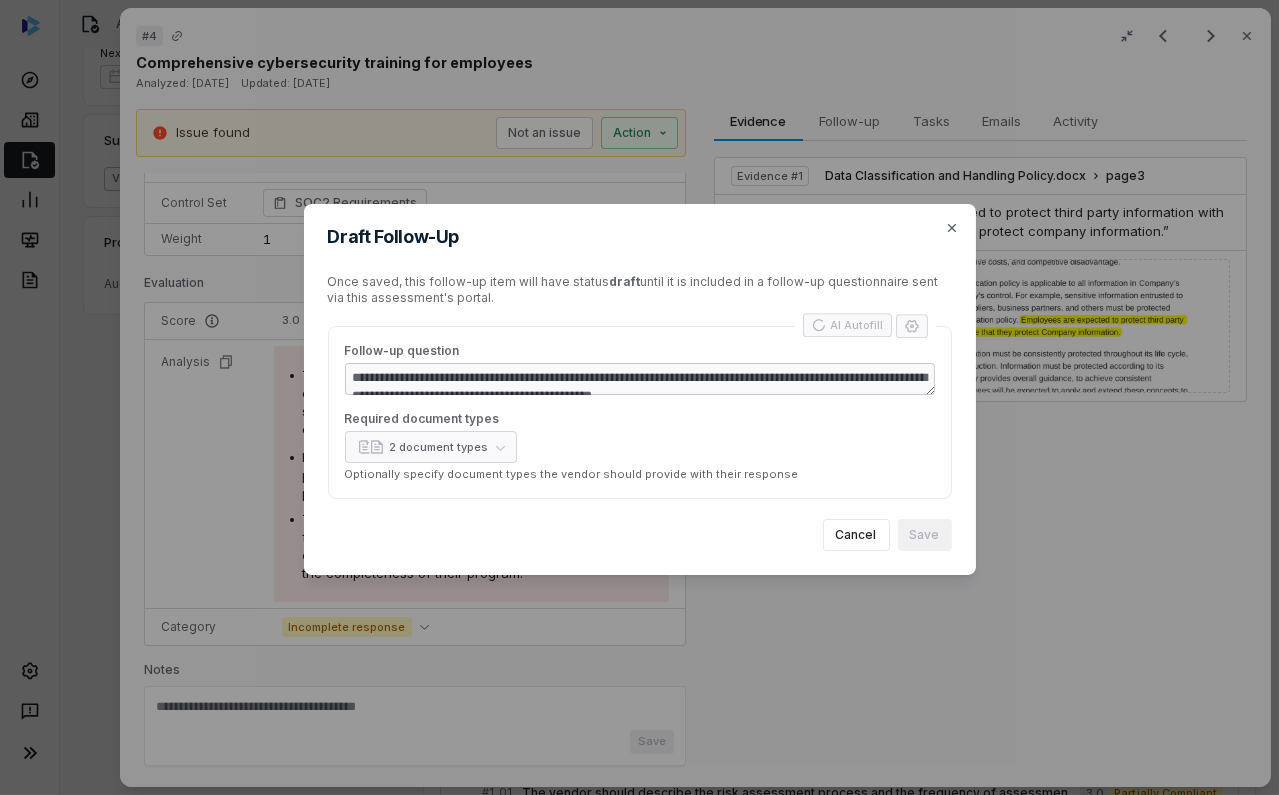 type on "*" 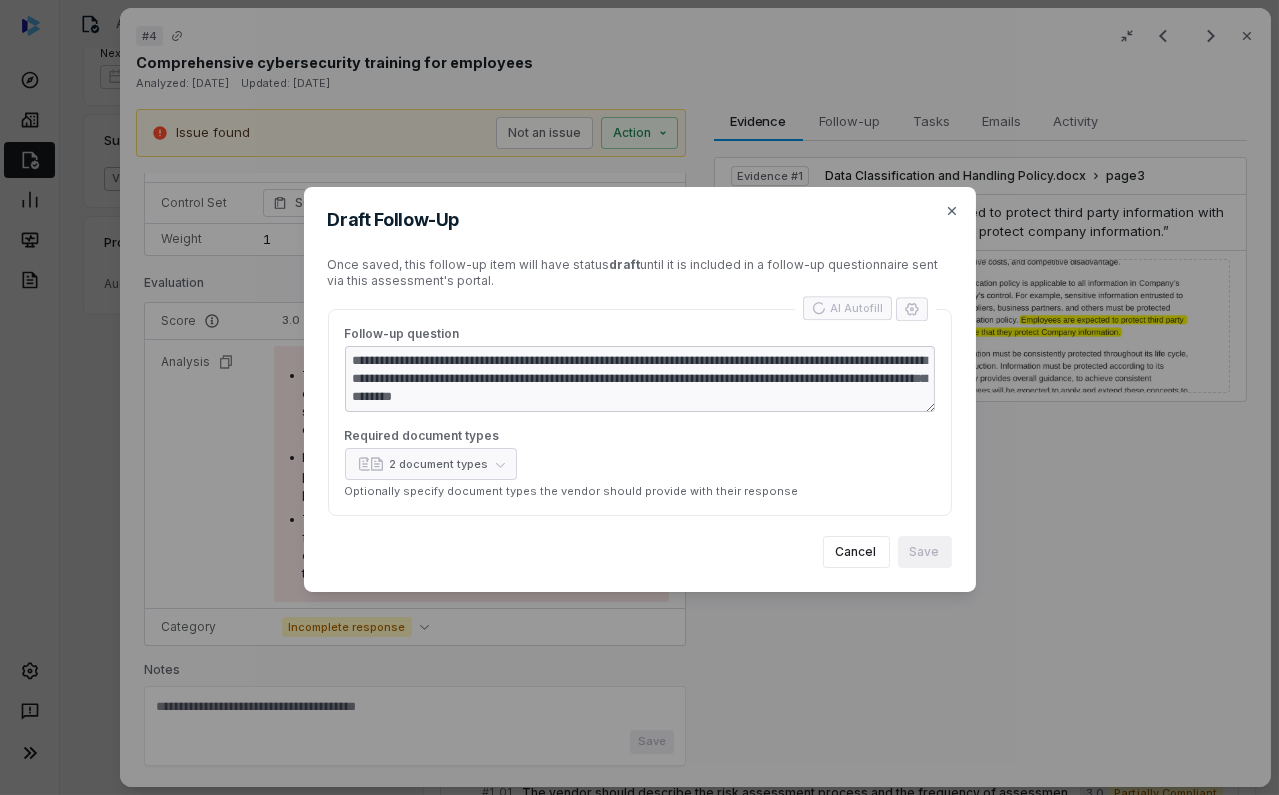type on "*" 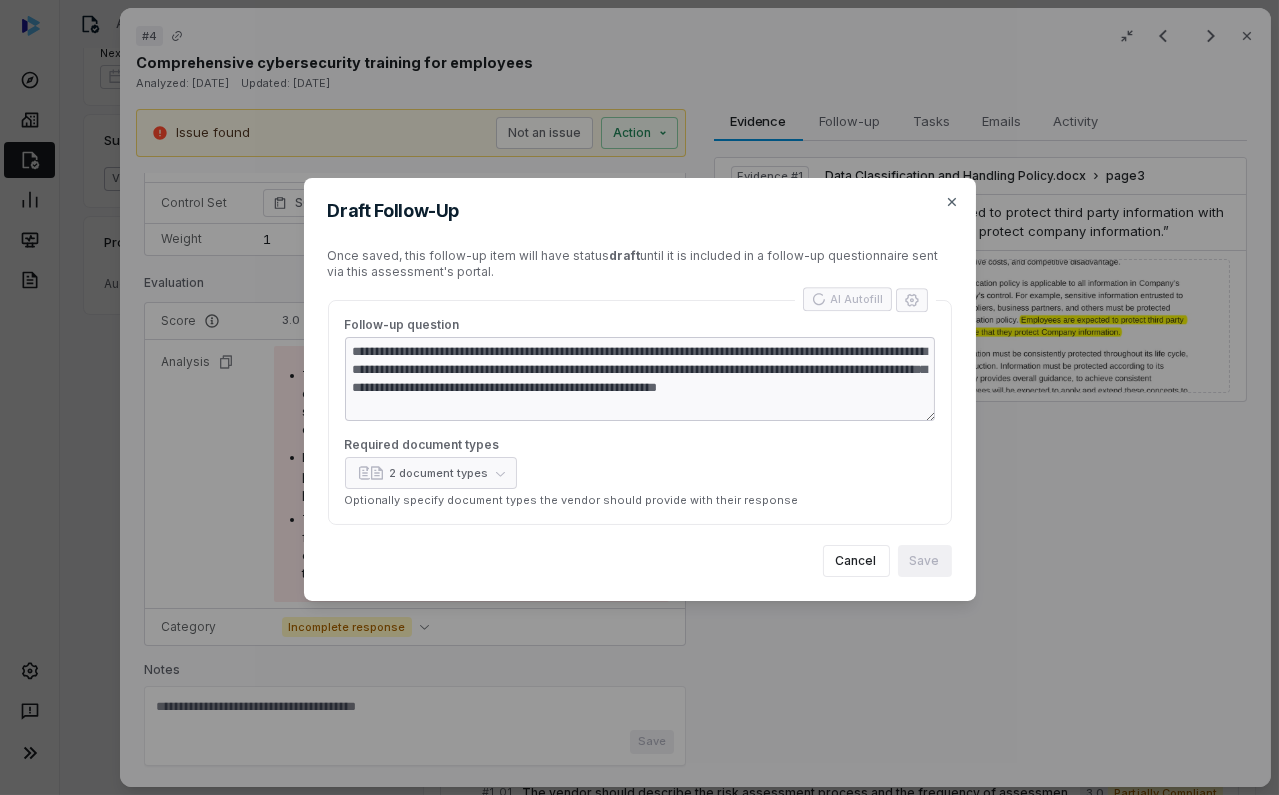type on "*" 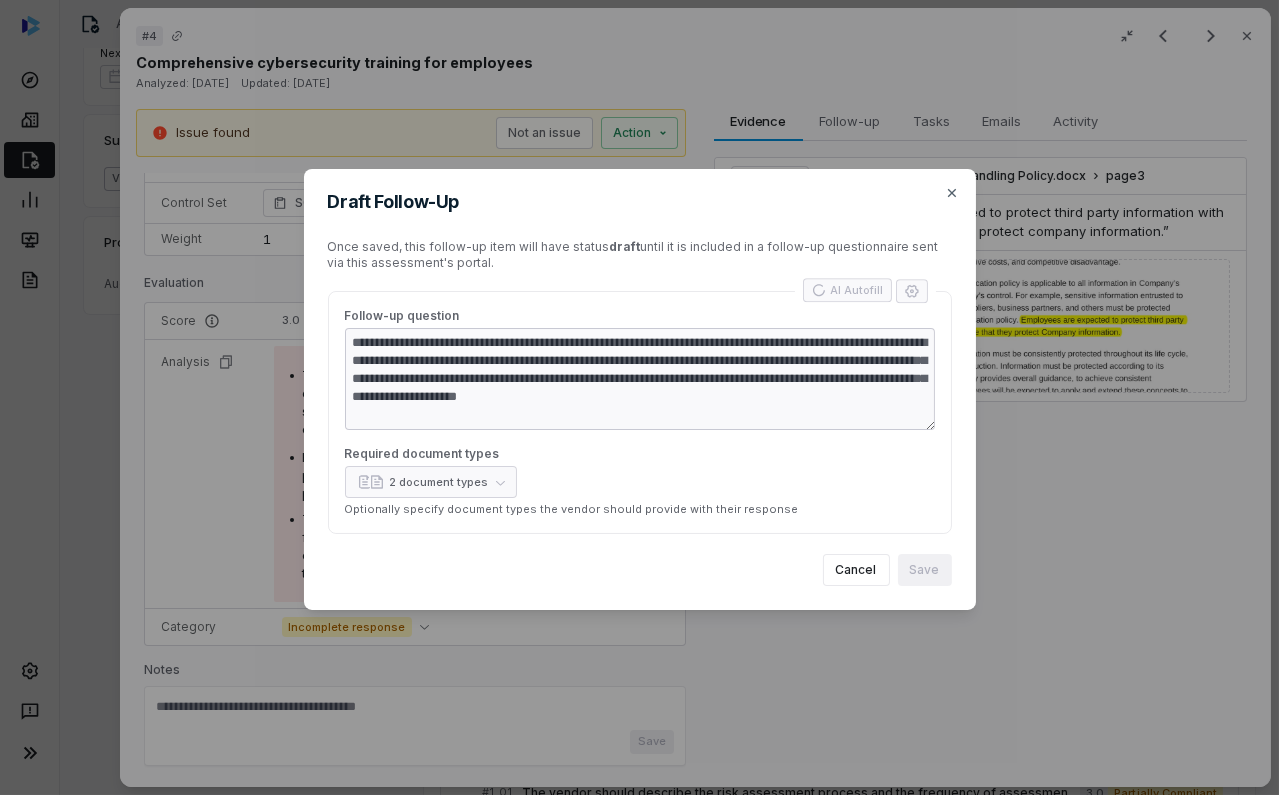 type on "*" 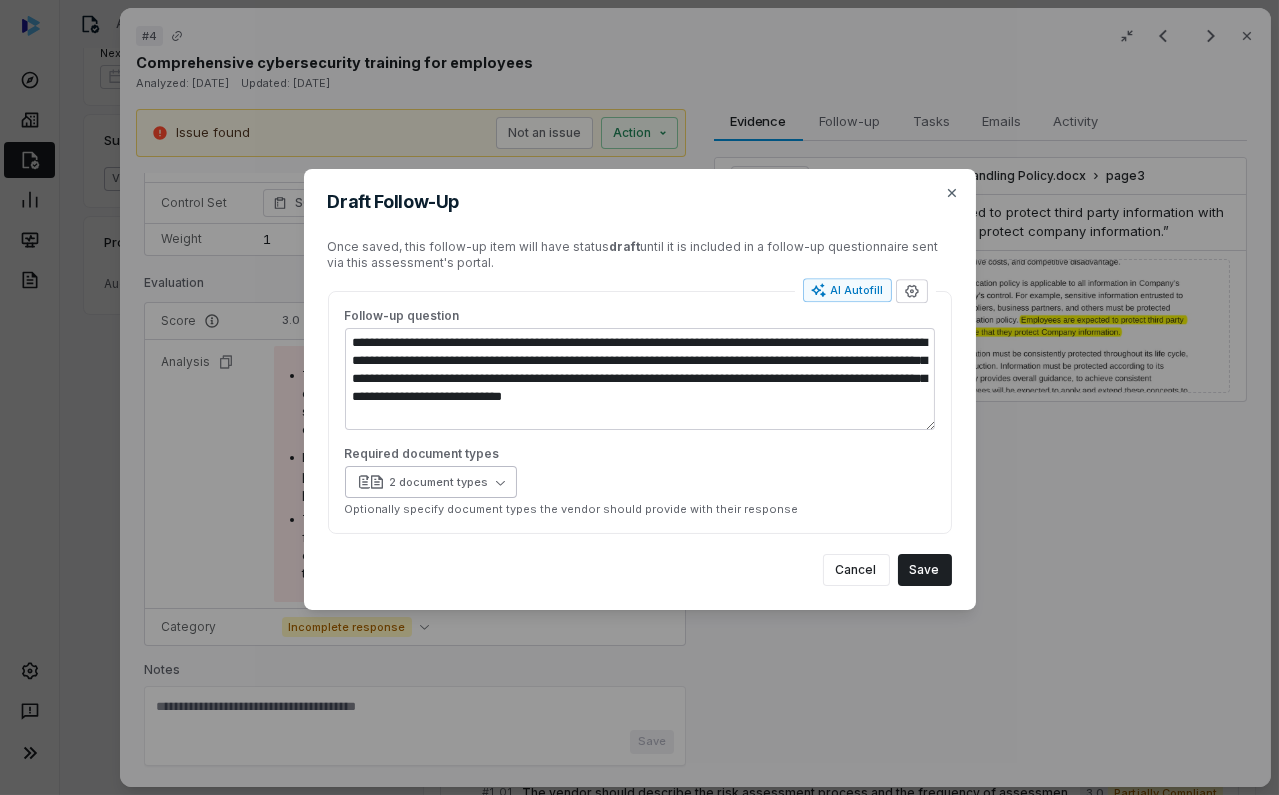 click on "2   document types" at bounding box center (431, 482) 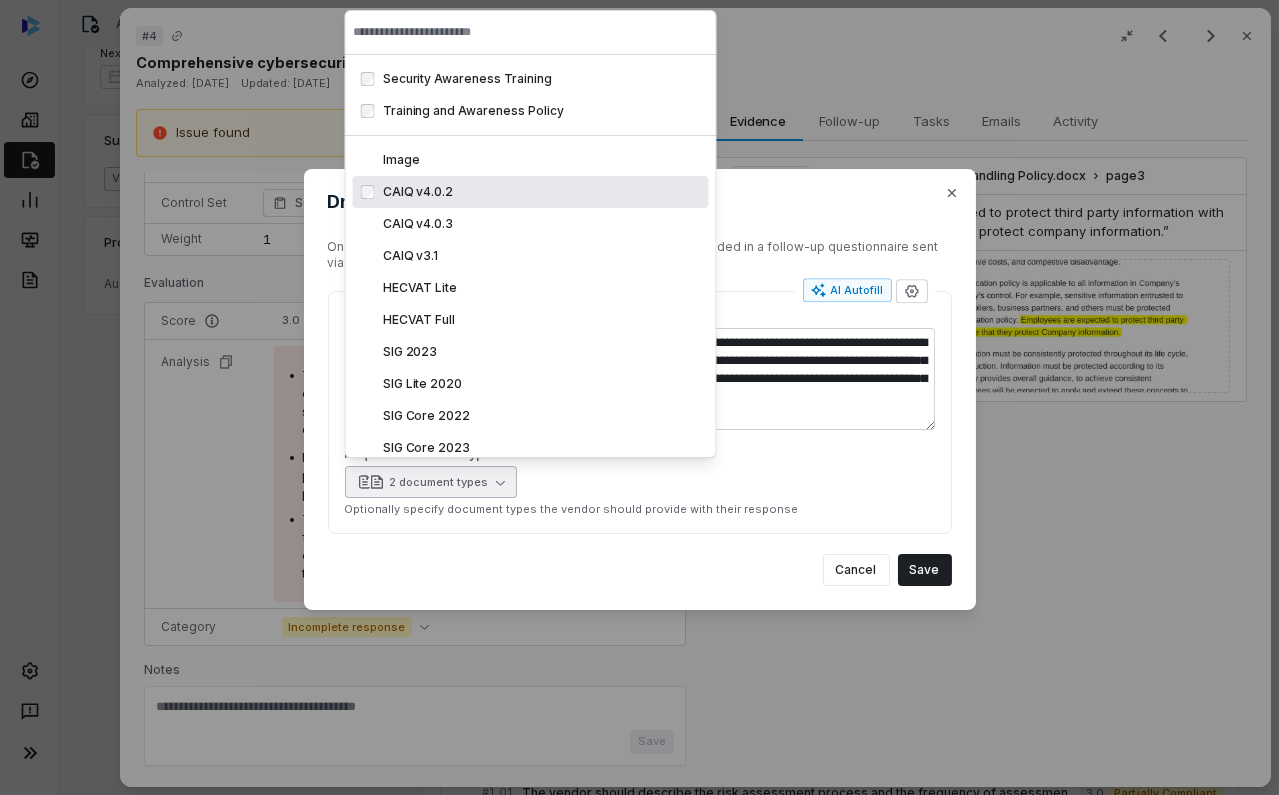 click on "Cancel Save" at bounding box center (640, 570) 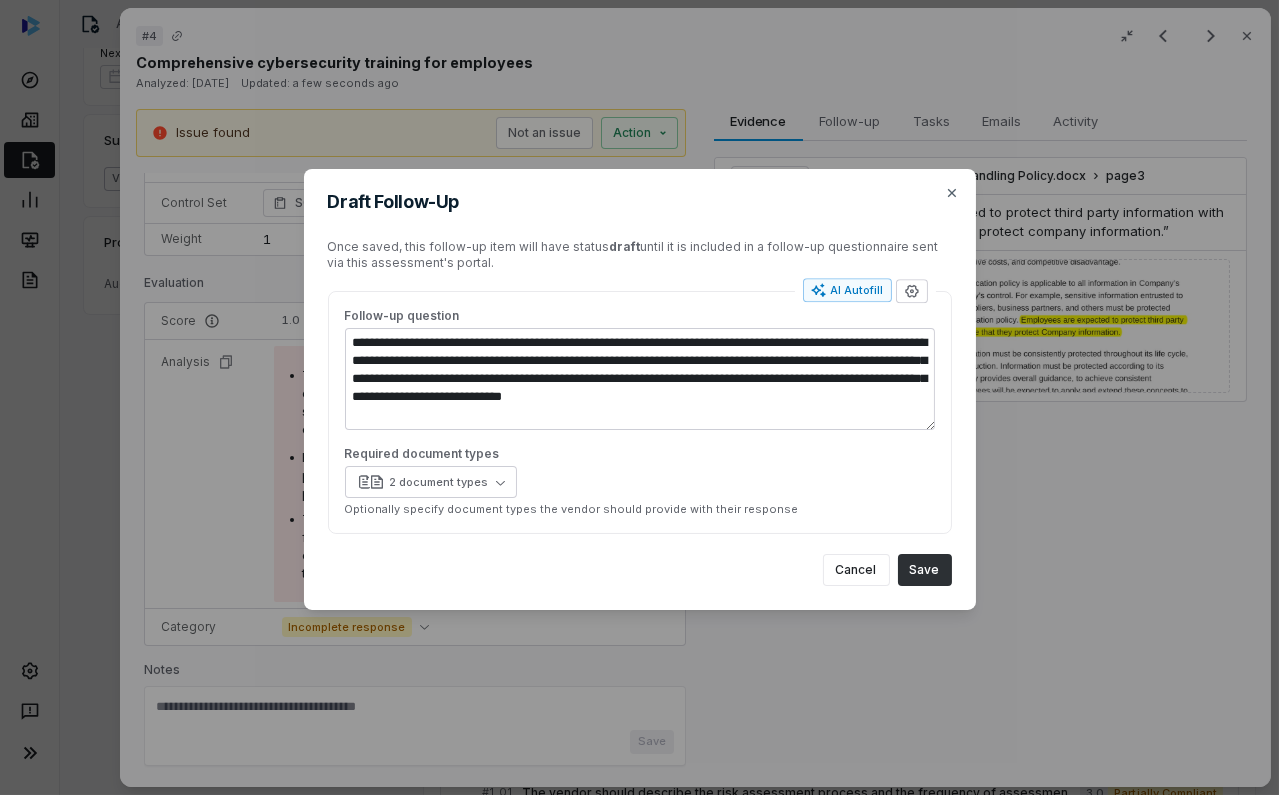 click on "Save" at bounding box center (925, 570) 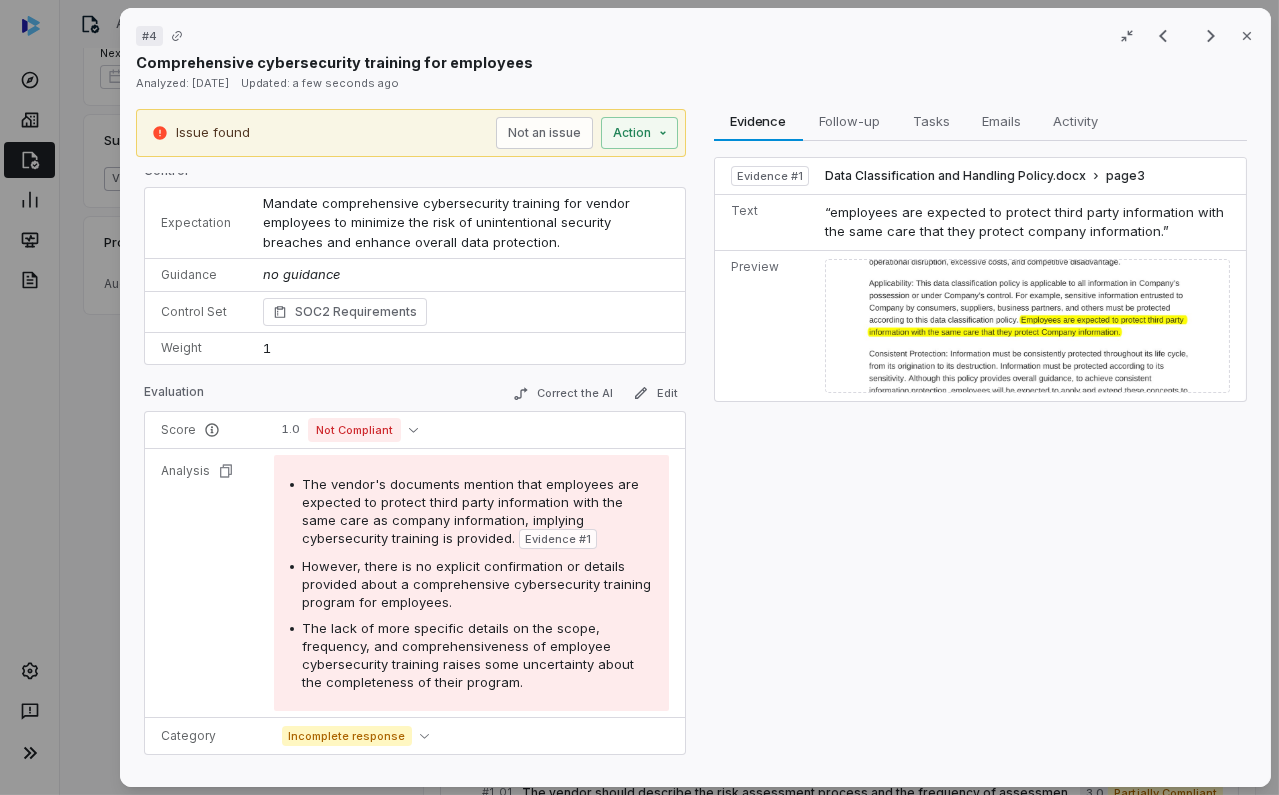 scroll, scrollTop: 0, scrollLeft: 0, axis: both 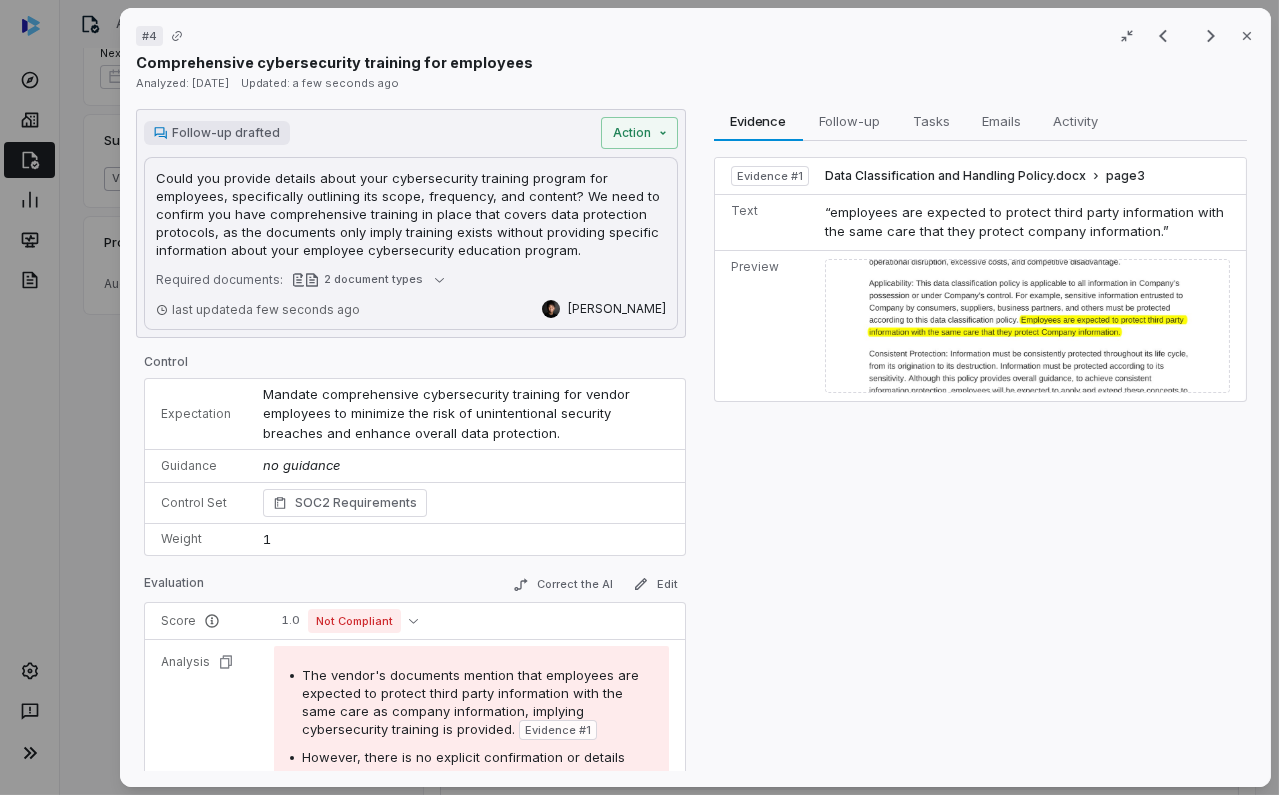 click on "# 4 Result 19 of 25 Close Comprehensive cybersecurity training for employees Analyzed: [DATE] Updated: a few seconds ago Follow-up drafted Action Could you provide details about your cybersecurity training program for employees, specifically outlining its scope, frequency, and content? We need to confirm you have comprehensive training in place that covers data protection protocols, as the documents only imply training exists without providing specific information about your employee cybersecurity education program. Could you provide details about your cybersecurity training program for employees, specifically outlining its scope, frequency, and content? We need to confirm you have comprehensive training in place that covers data protection protocols, as the documents only imply training exists without providing specific information about your employee cybersecurity education program. Required documents: 2   document types last updated  a few seconds ago [PERSON_NAME] Control Expectation Guidance Weight" at bounding box center [639, 397] 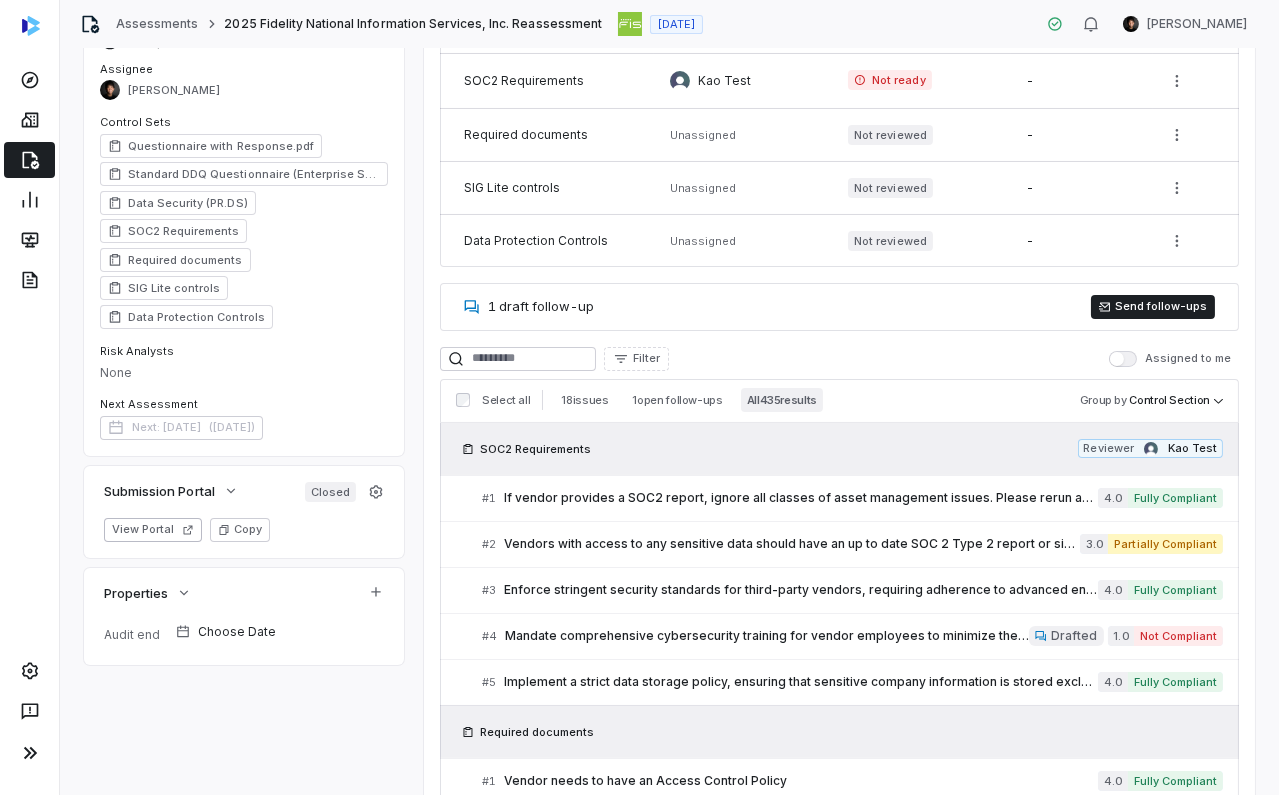 scroll, scrollTop: 316, scrollLeft: 0, axis: vertical 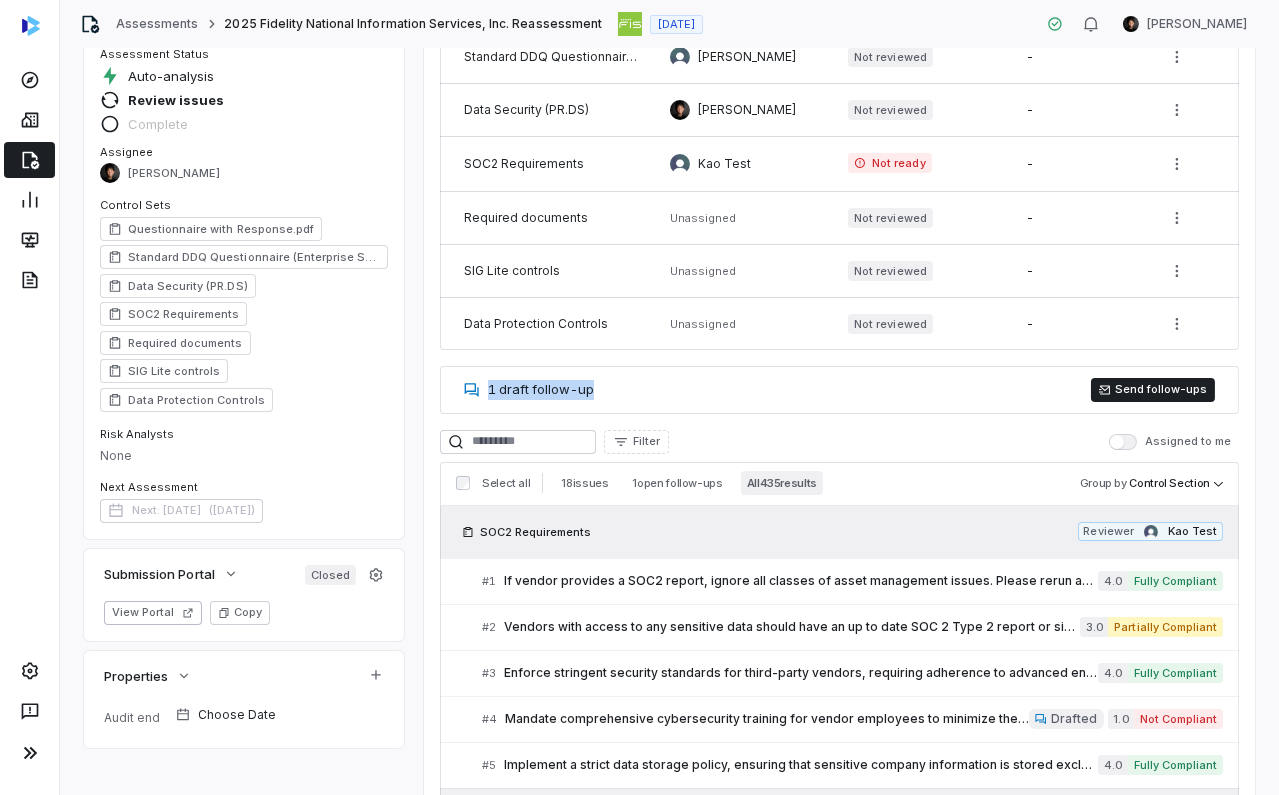 drag, startPoint x: 480, startPoint y: 390, endPoint x: 615, endPoint y: 390, distance: 135 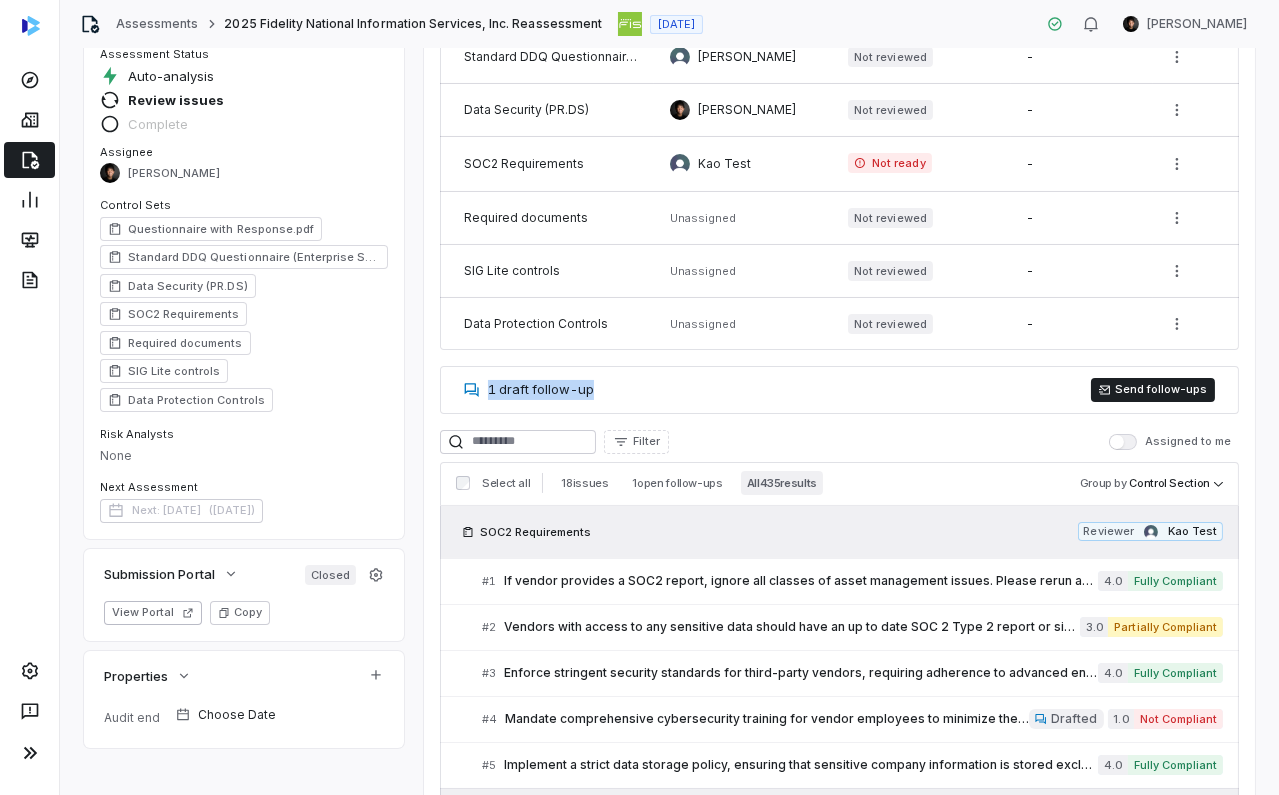 click on "1 draft follow-up" at bounding box center (541, 389) 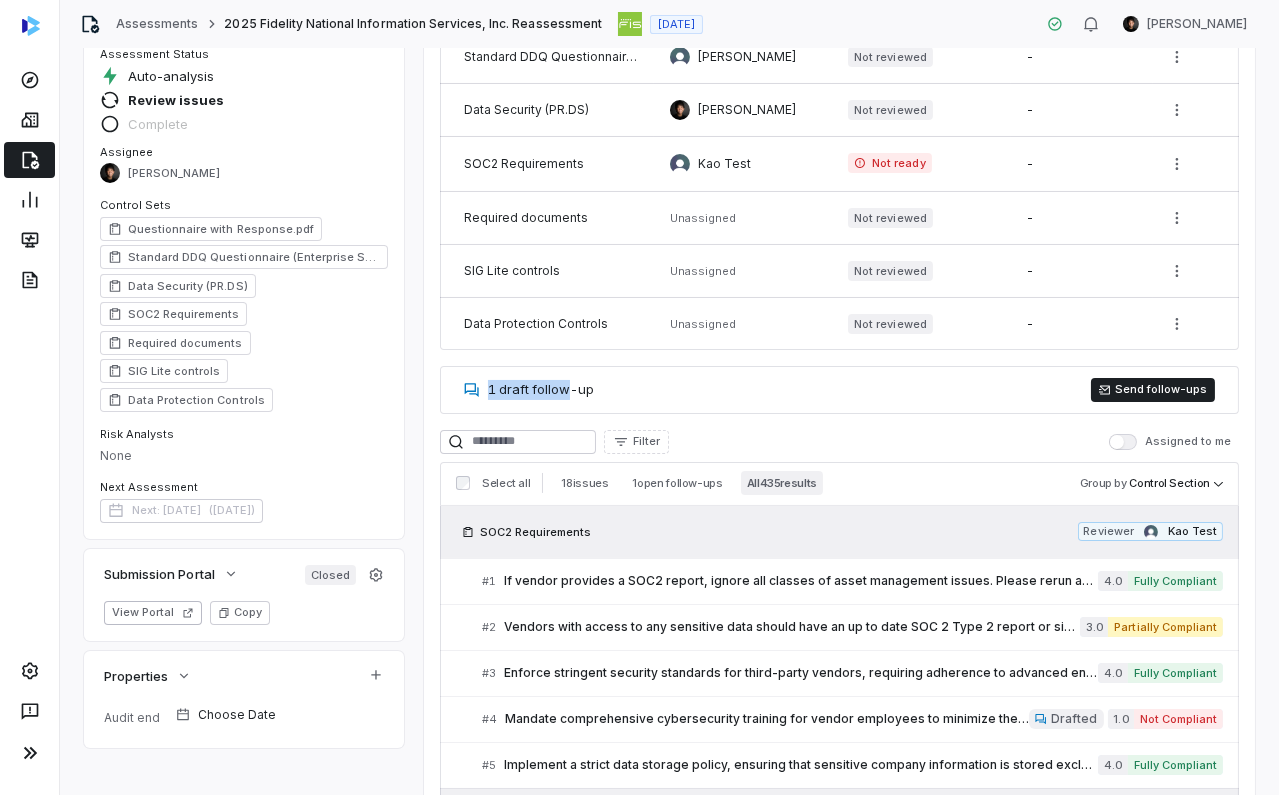 drag, startPoint x: 484, startPoint y: 392, endPoint x: 581, endPoint y: 389, distance: 97.04638 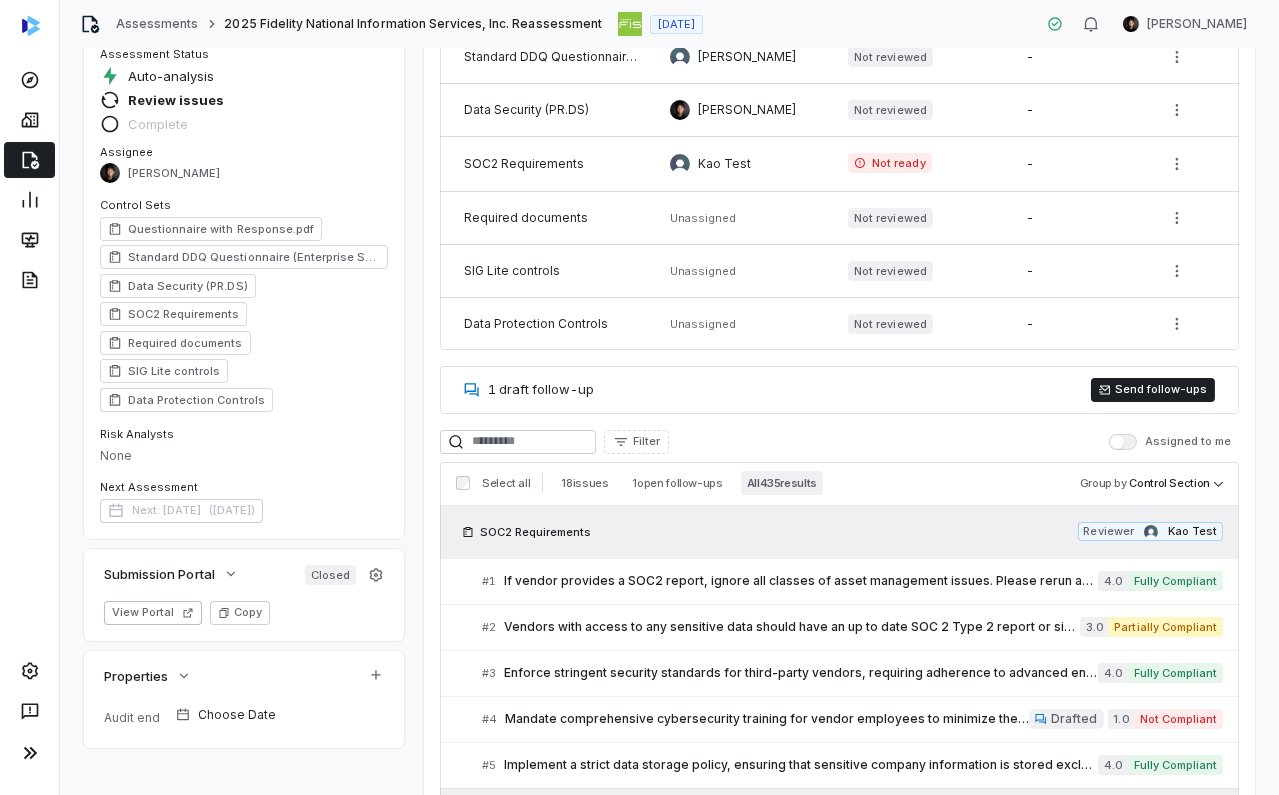 click on "1 draft follow-up Send follow-ups" at bounding box center (839, 390) 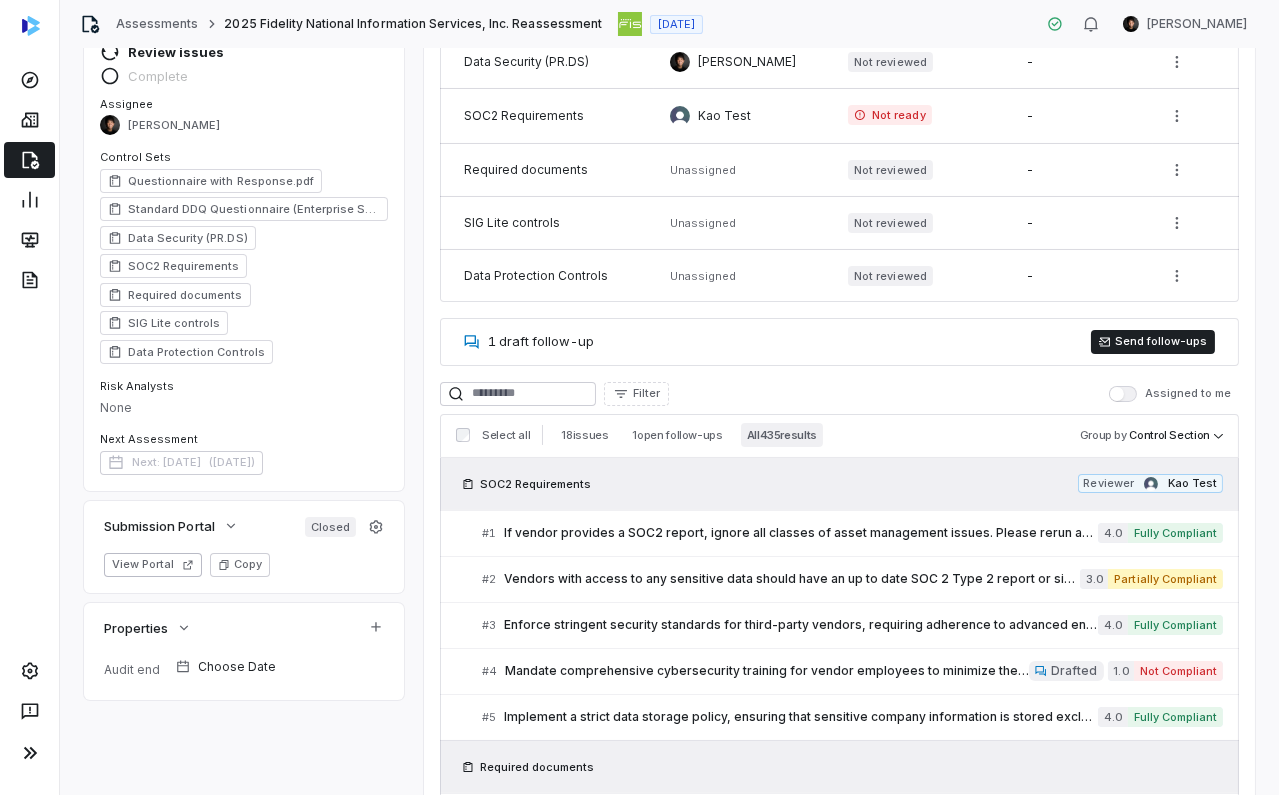 scroll, scrollTop: 369, scrollLeft: 0, axis: vertical 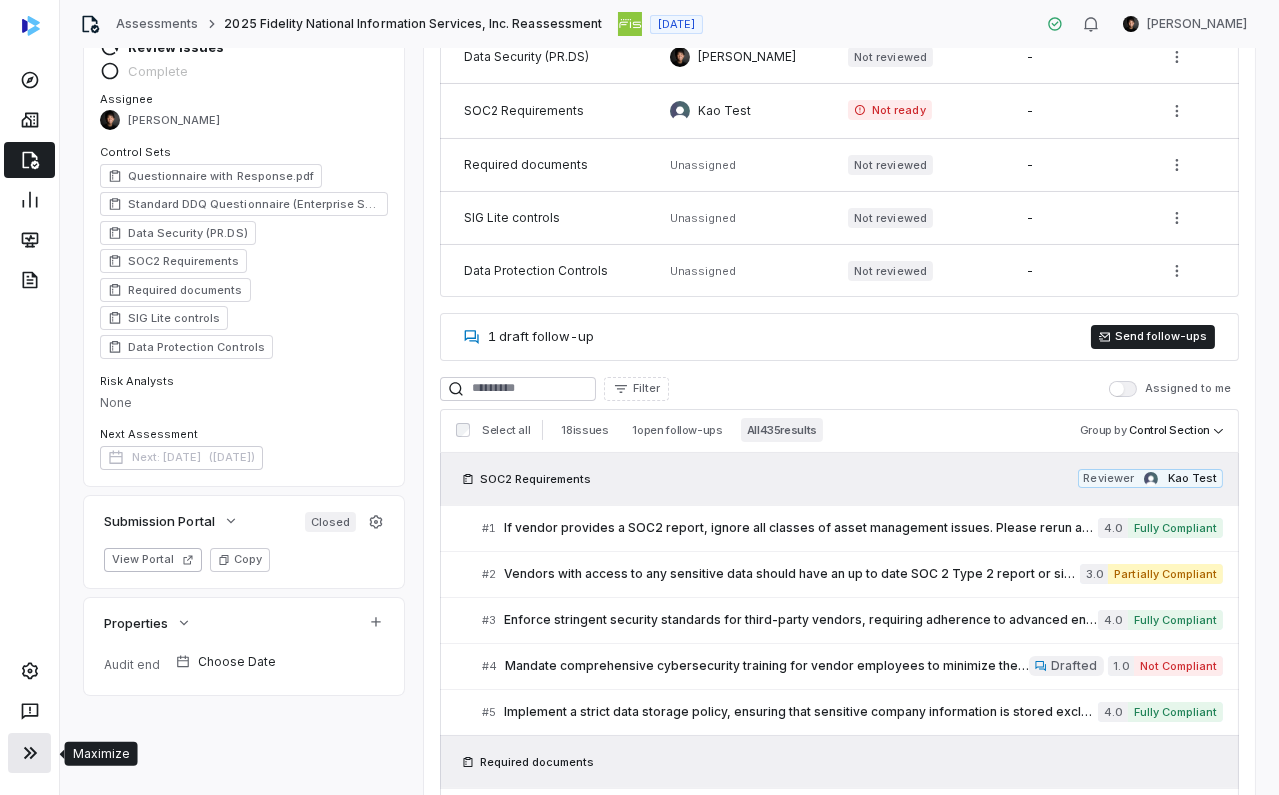 click 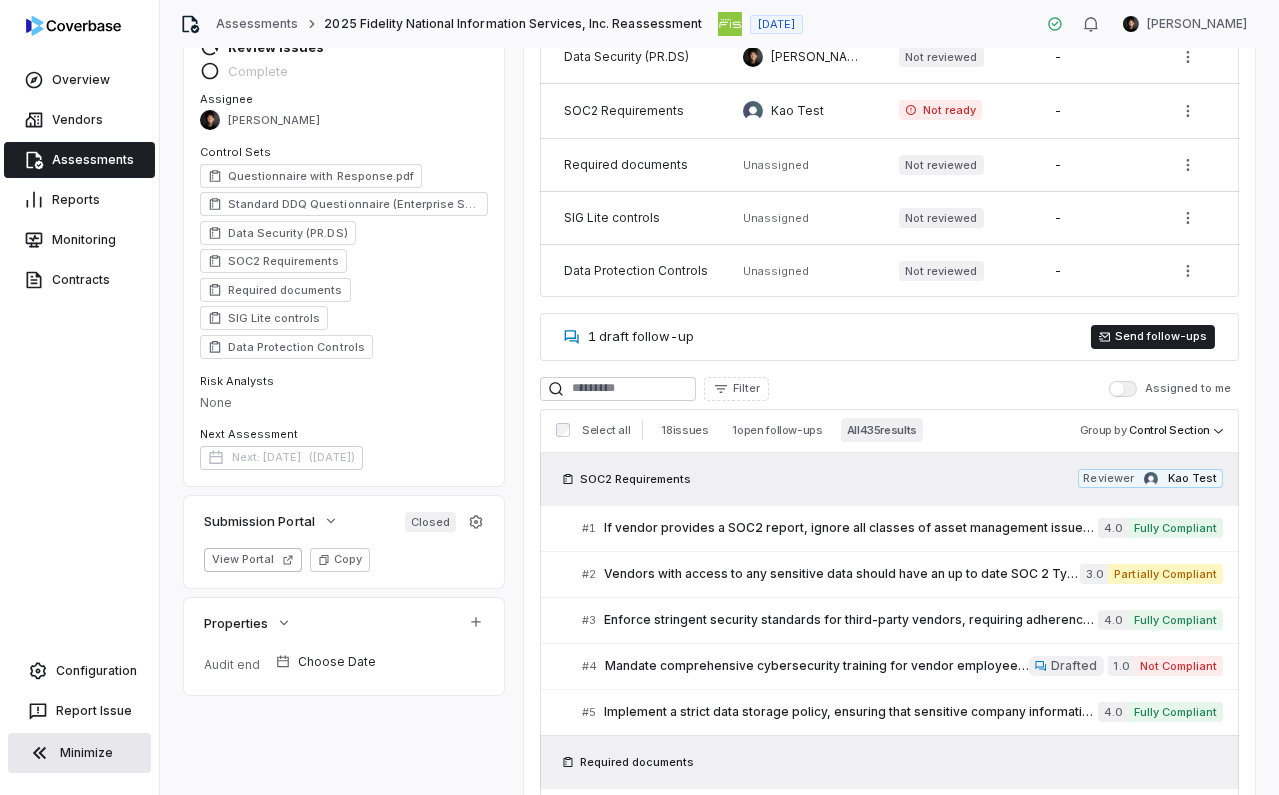 drag, startPoint x: 103, startPoint y: 665, endPoint x: 140, endPoint y: 630, distance: 50.931328 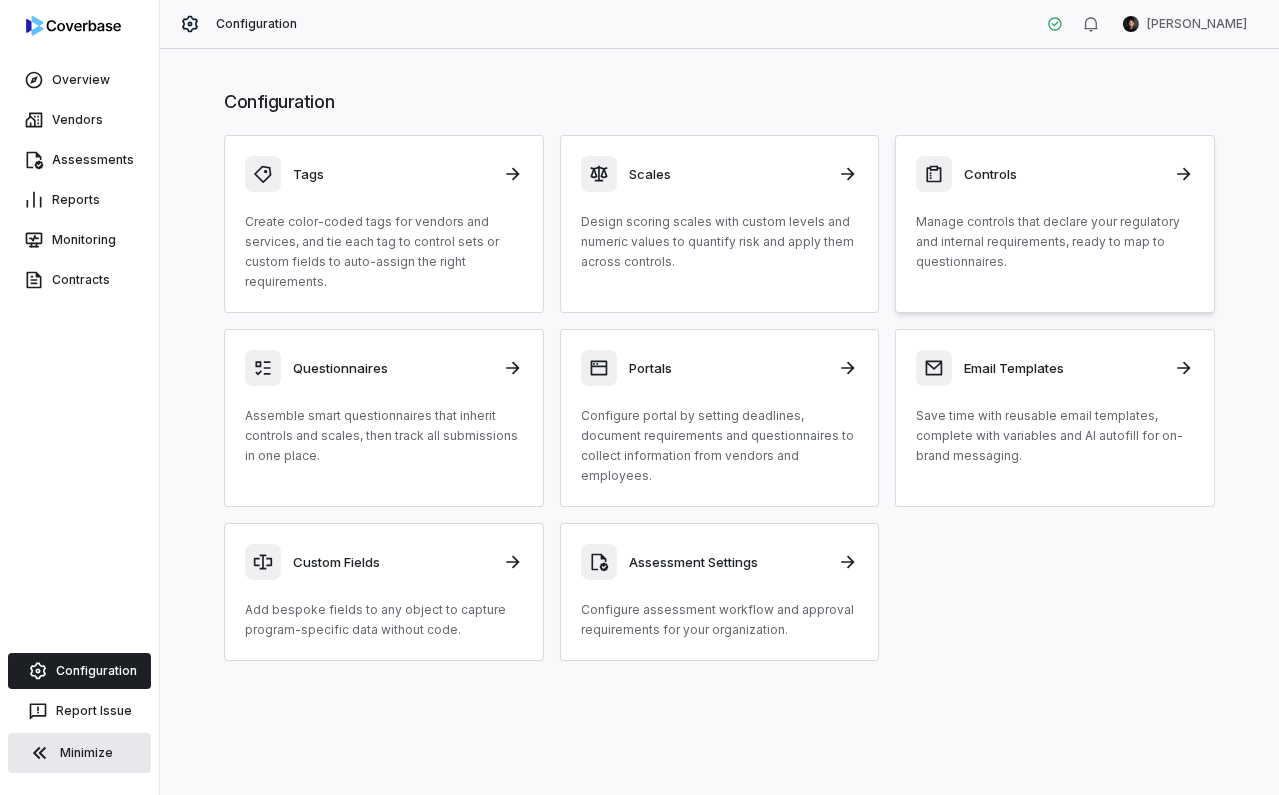 click on "Controls Manage controls that declare your regulatory and internal requirements, ready to map to questionnaires." at bounding box center [1055, 214] 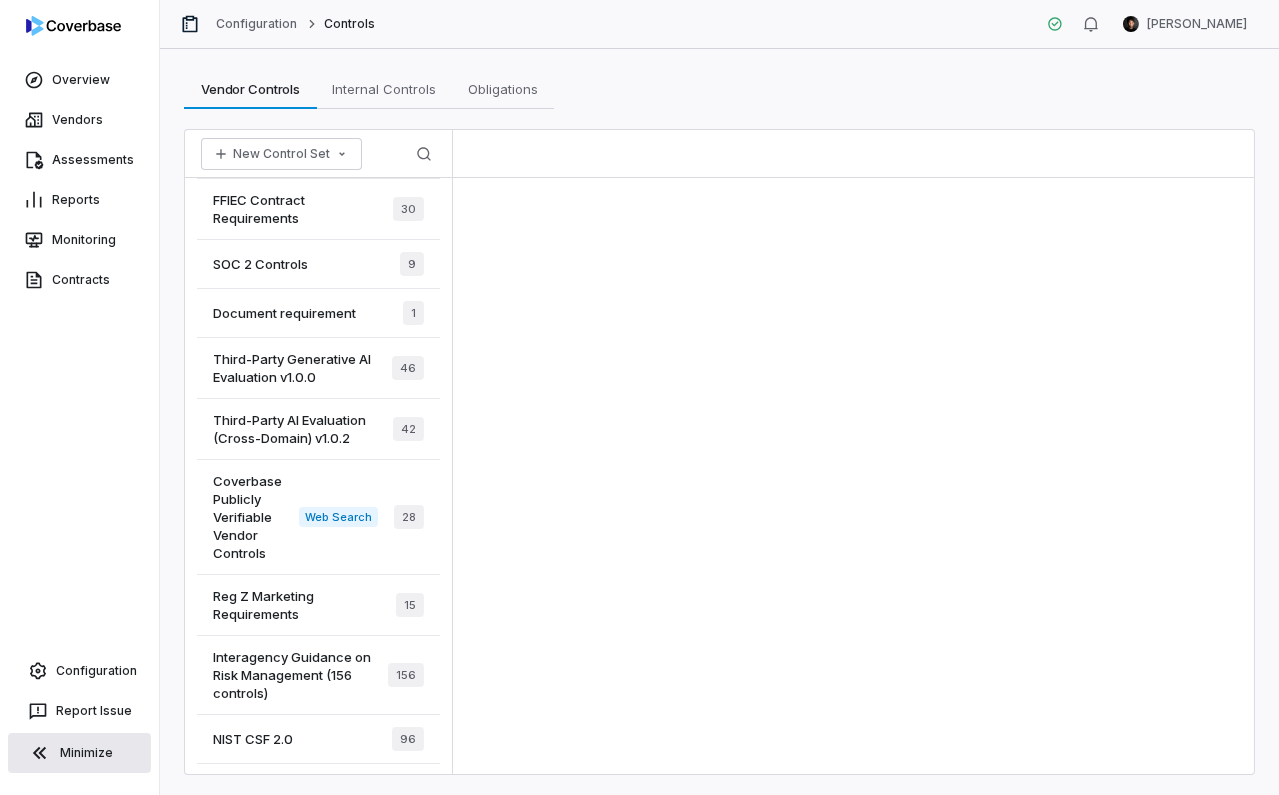 scroll, scrollTop: 530, scrollLeft: 0, axis: vertical 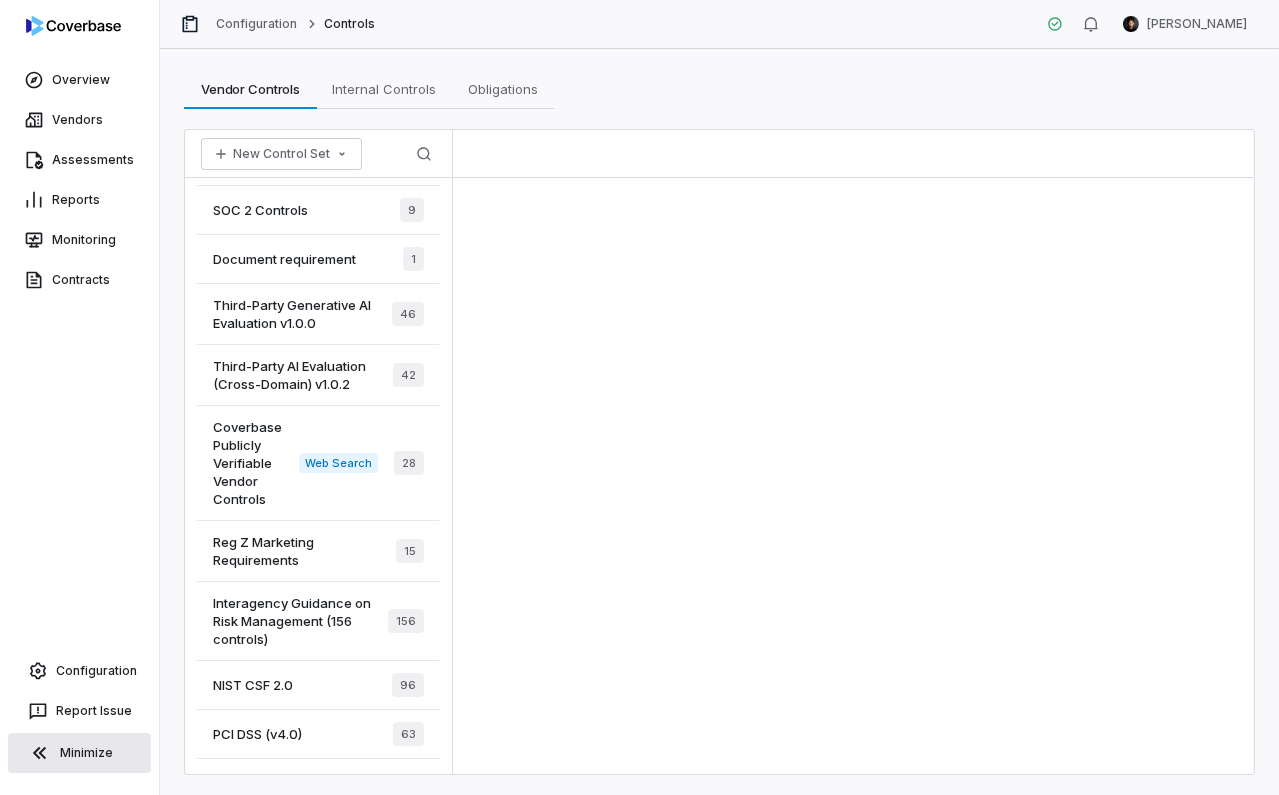 click on "Reg Z Marketing Requirements" at bounding box center (304, 551) 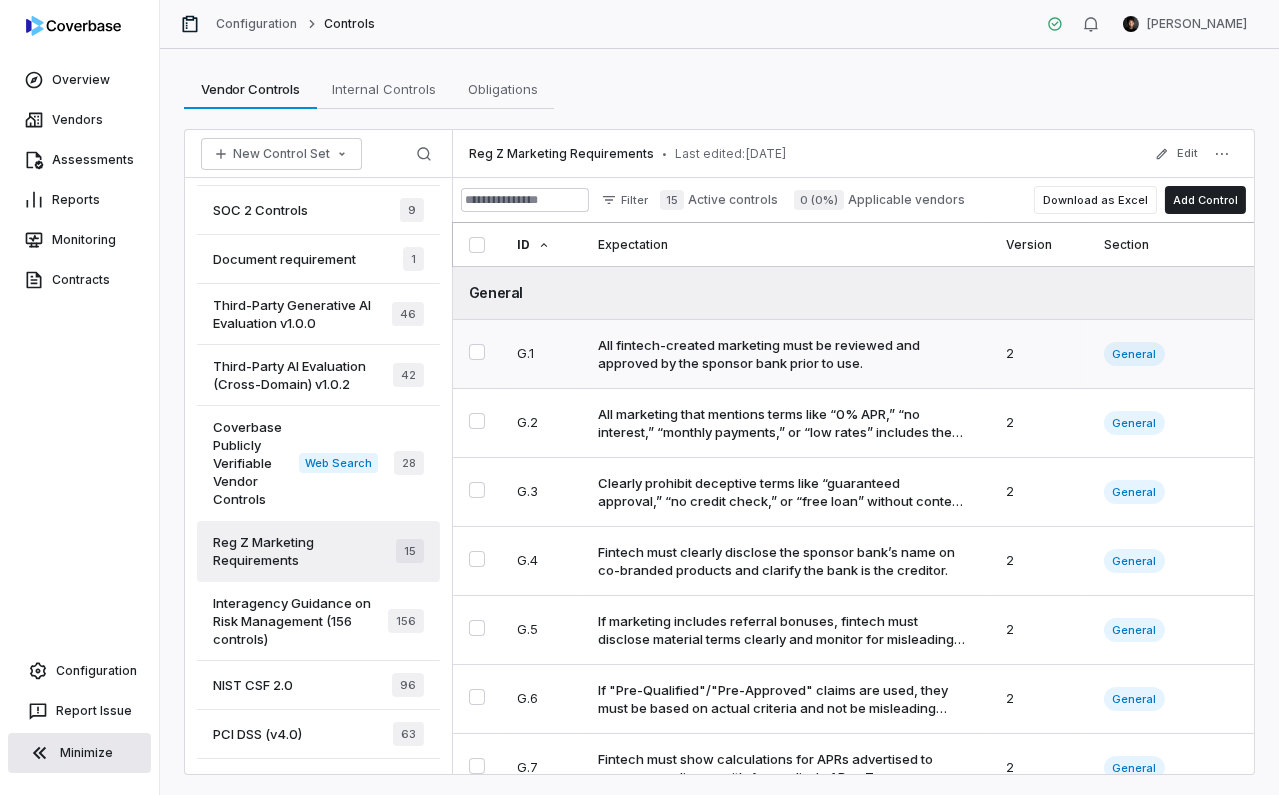 click on "All fintech-created marketing must be reviewed and approved by the sponsor bank prior to use." at bounding box center [782, 354] 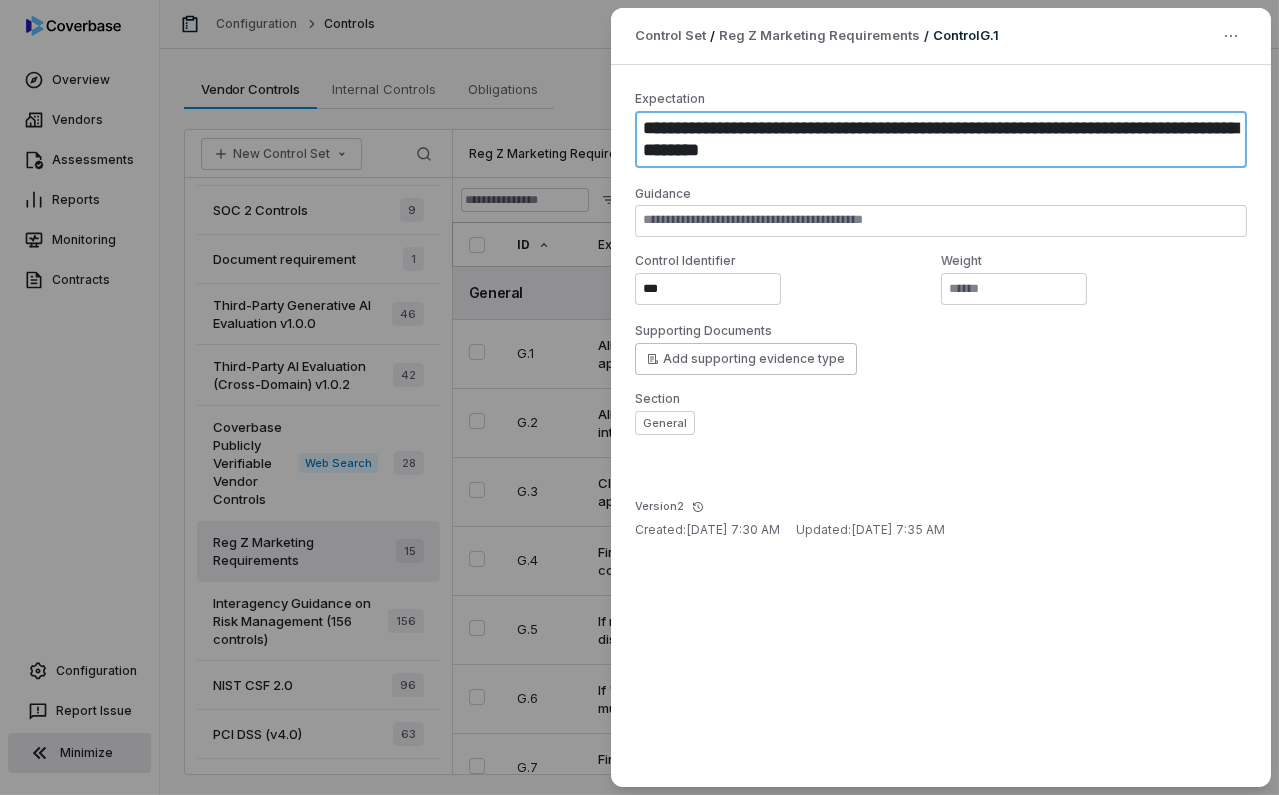 drag, startPoint x: 638, startPoint y: 128, endPoint x: 884, endPoint y: 141, distance: 246.34326 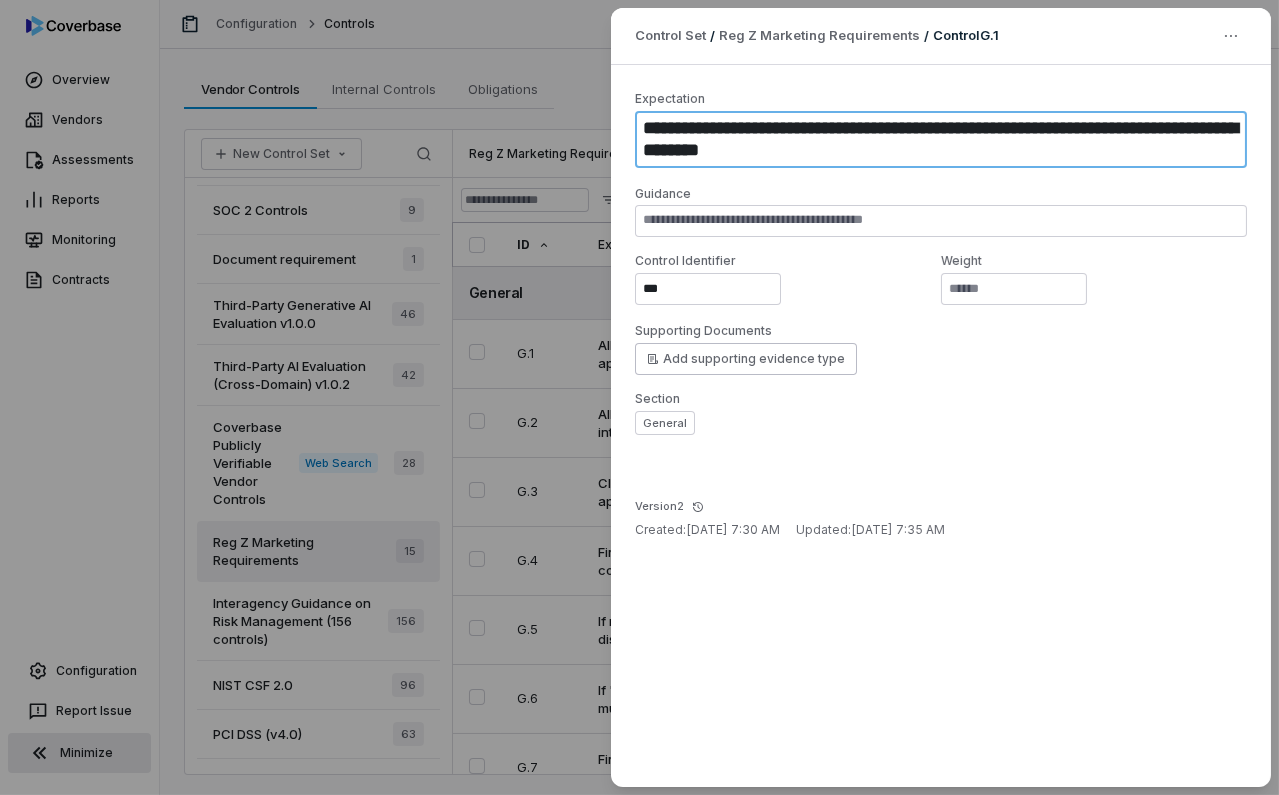click on "**********" at bounding box center [941, 139] 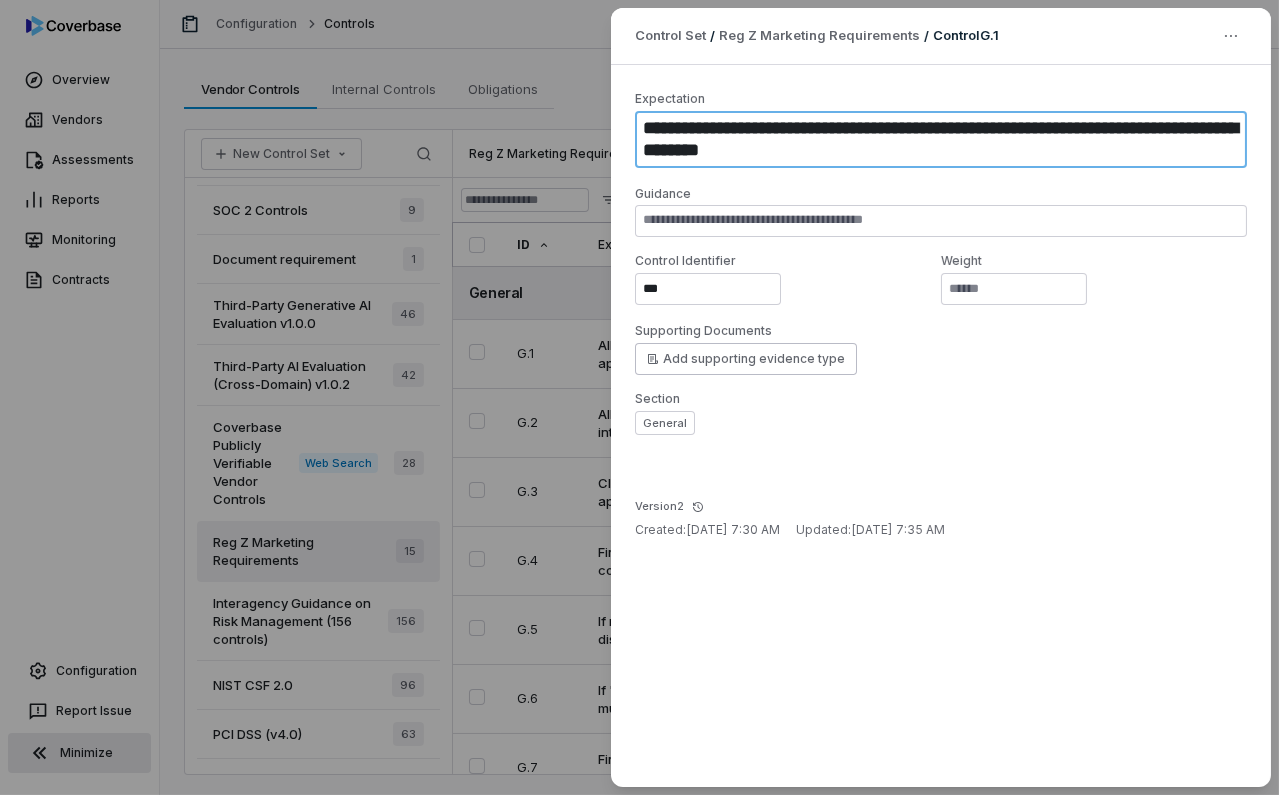 click on "**********" at bounding box center (941, 139) 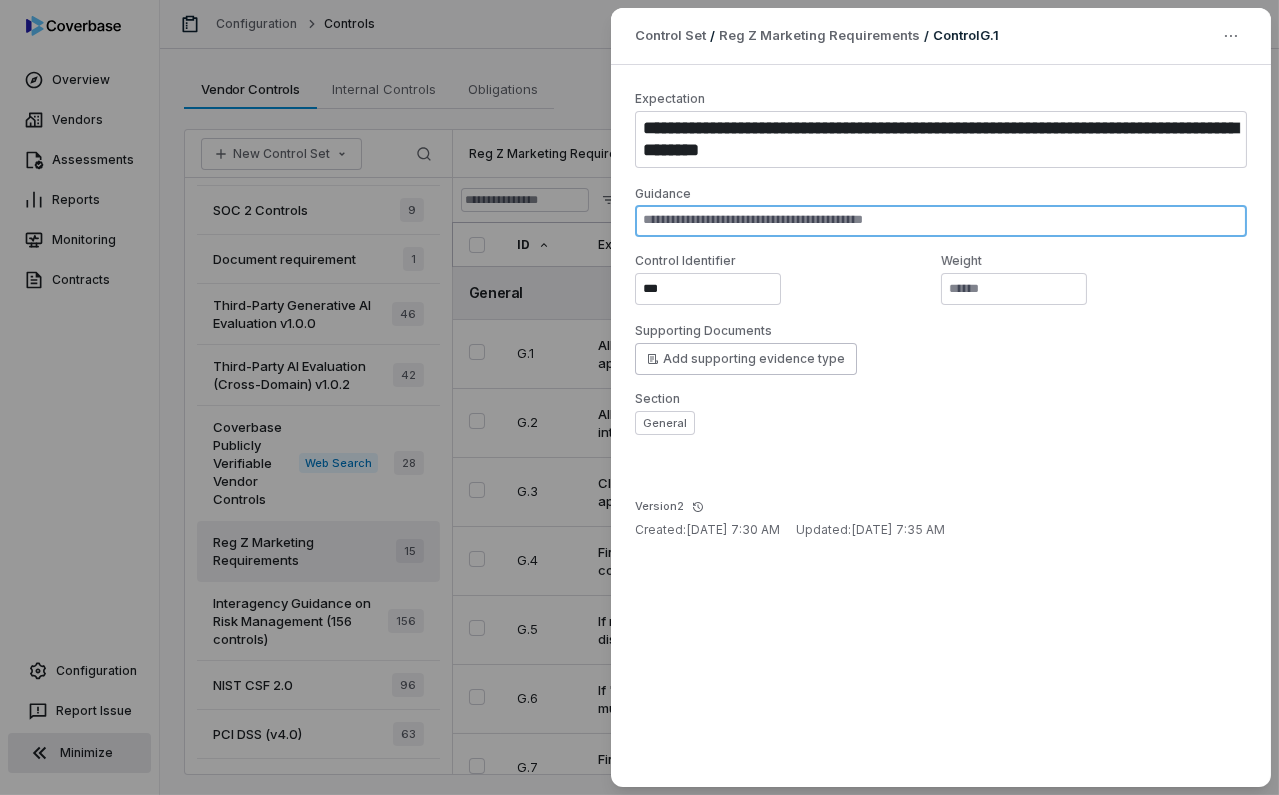 click at bounding box center [941, 221] 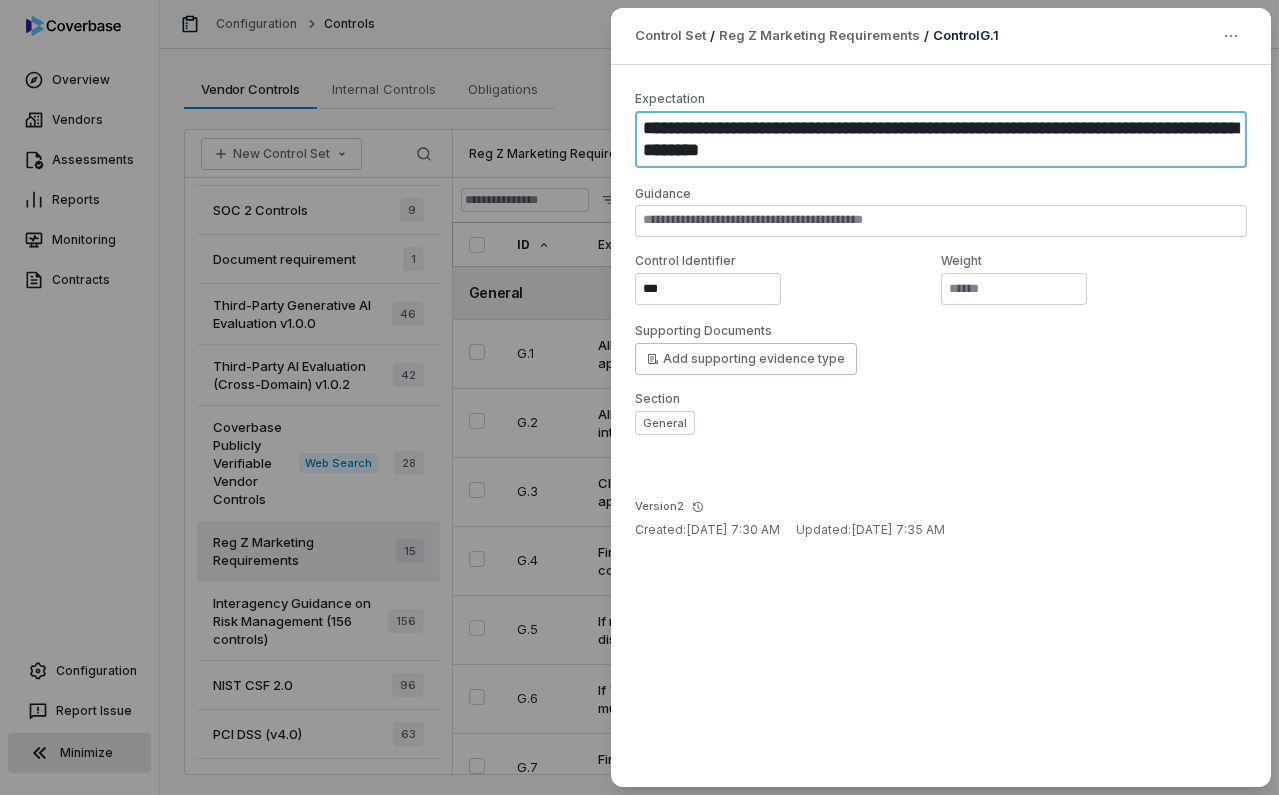 drag, startPoint x: 869, startPoint y: 146, endPoint x: 604, endPoint y: 121, distance: 266.17664 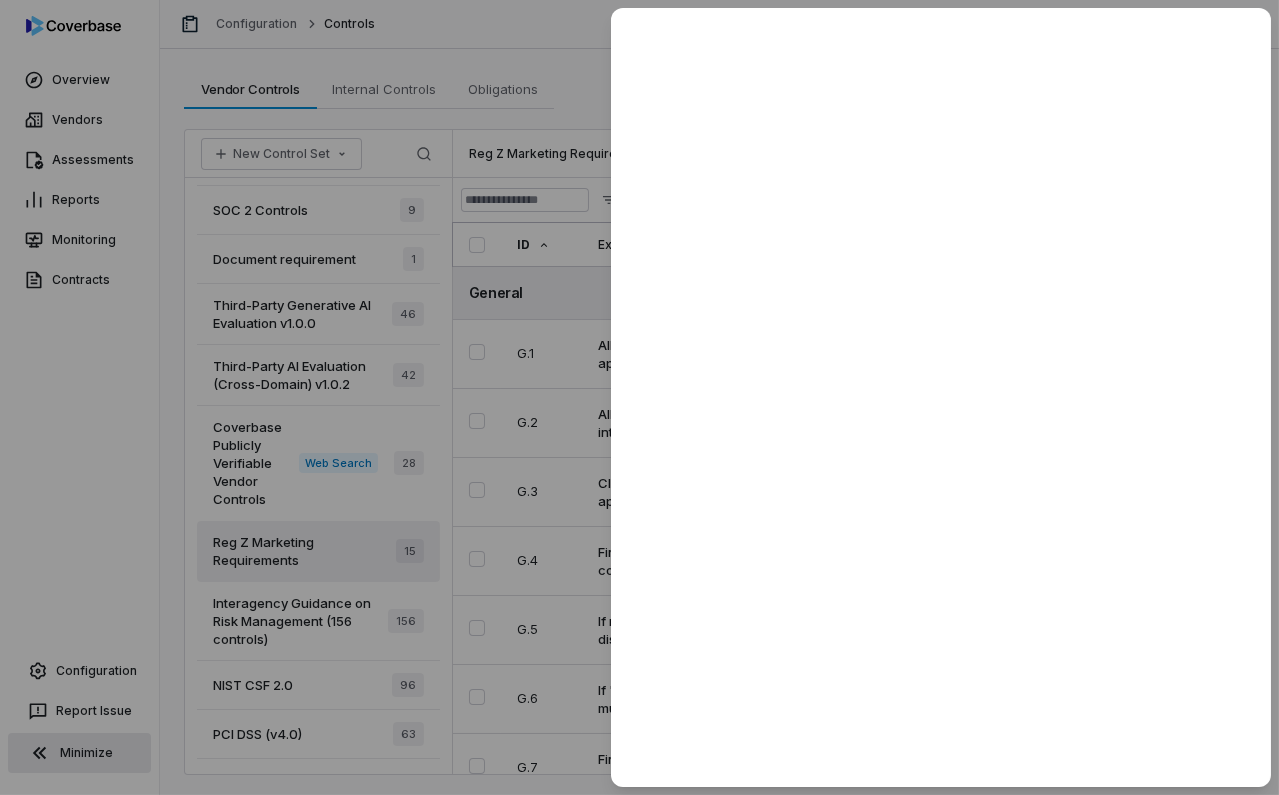 drag, startPoint x: 475, startPoint y: 137, endPoint x: 318, endPoint y: 154, distance: 157.9177 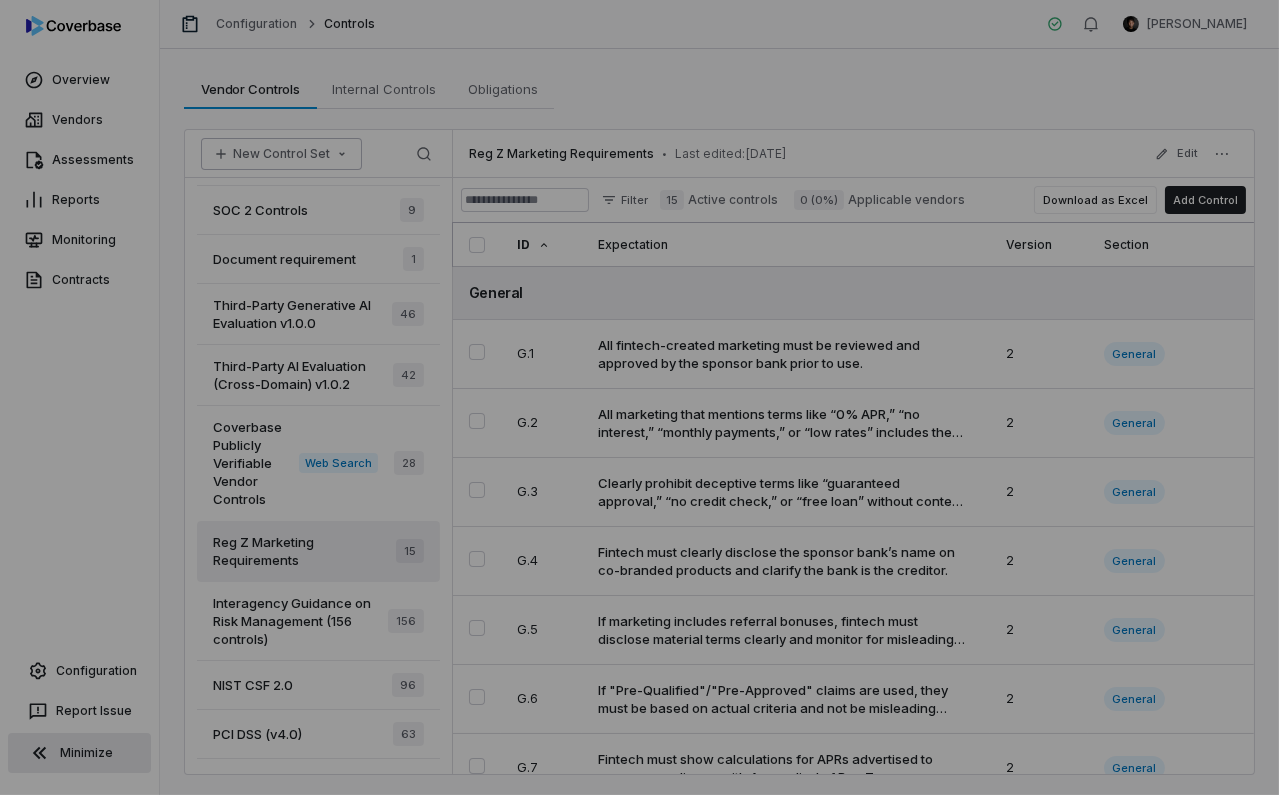 click on "New Control Set" at bounding box center (281, 154) 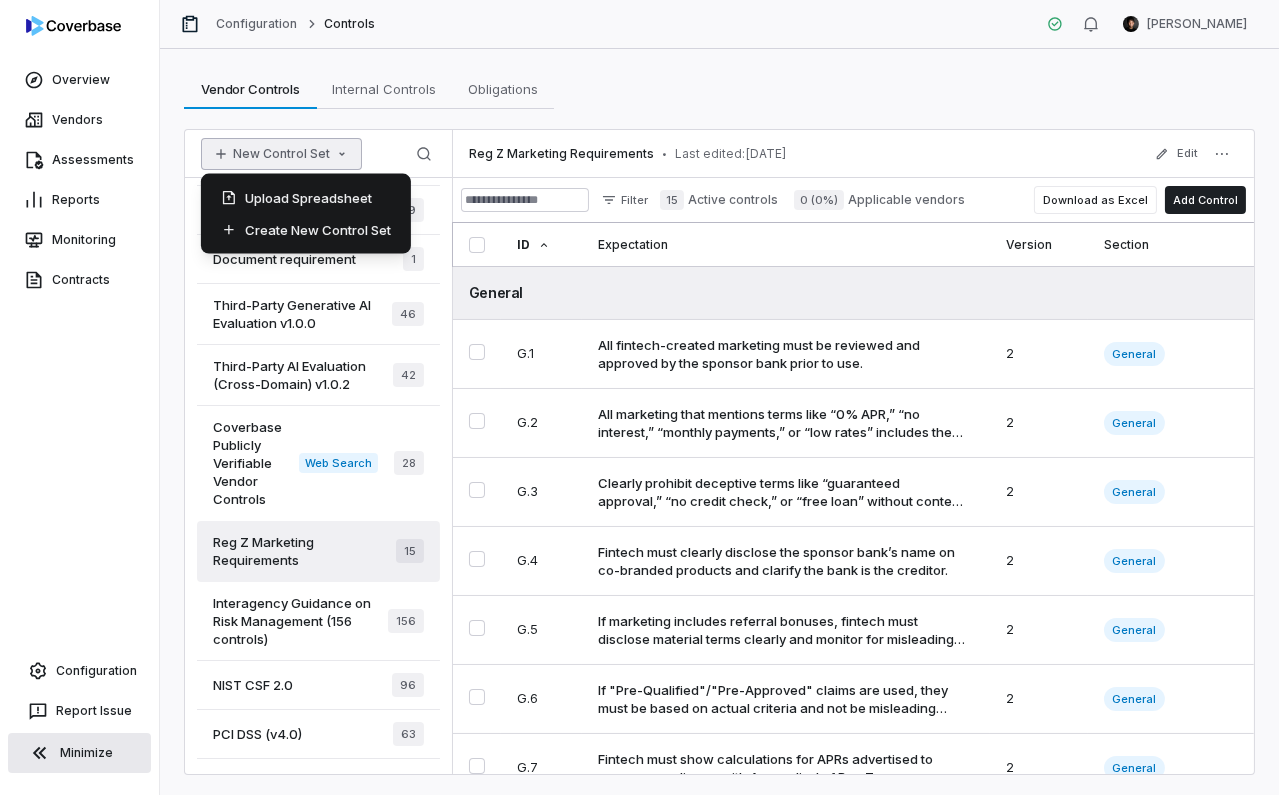 drag, startPoint x: 307, startPoint y: 226, endPoint x: 404, endPoint y: 157, distance: 119.03781 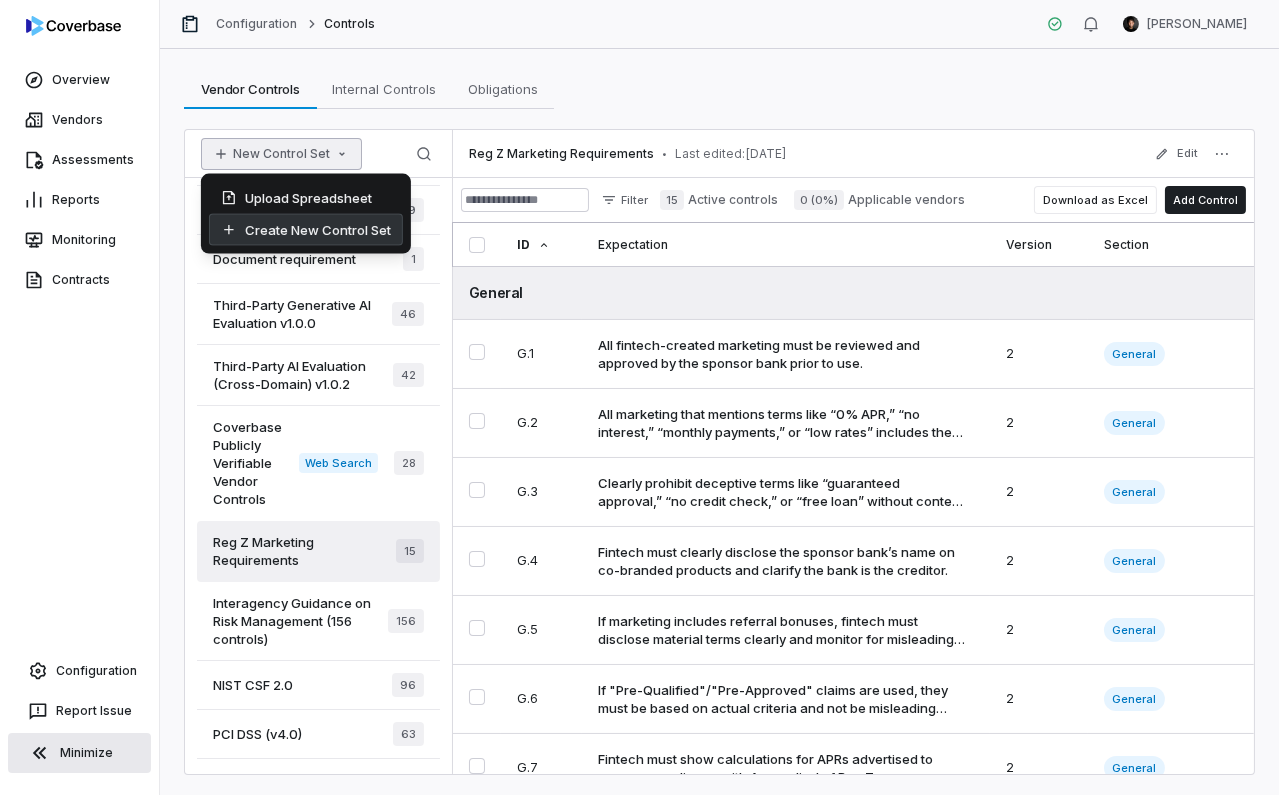 click on "Create New Control Set" at bounding box center (306, 230) 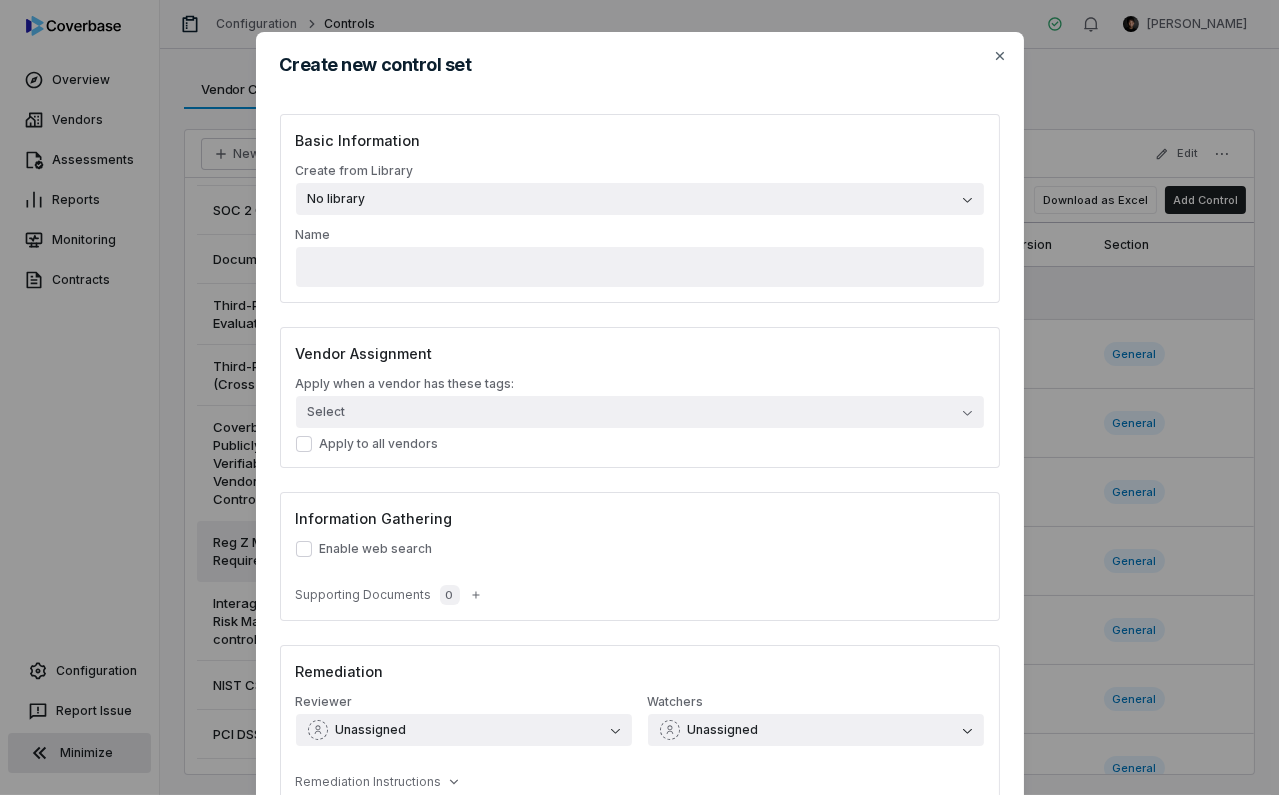 click on "No library" at bounding box center [640, 199] 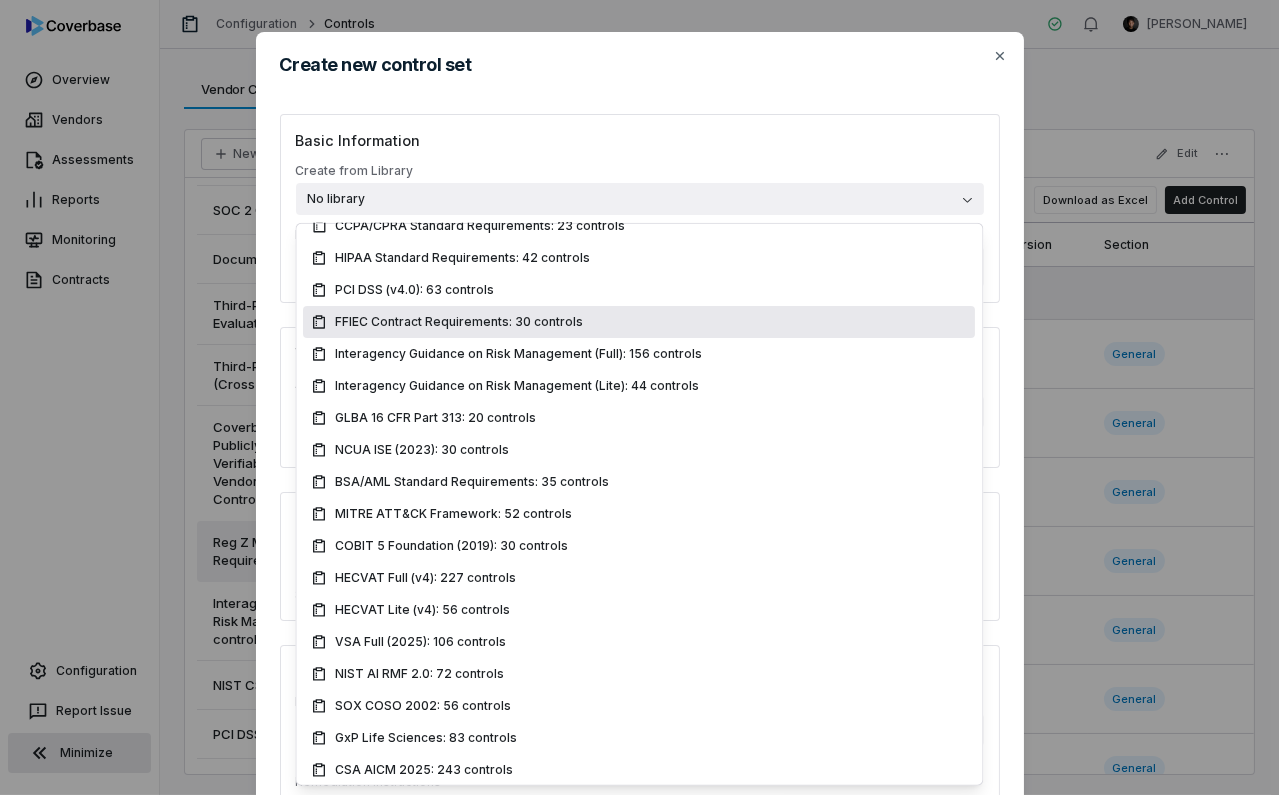 scroll, scrollTop: 393, scrollLeft: 0, axis: vertical 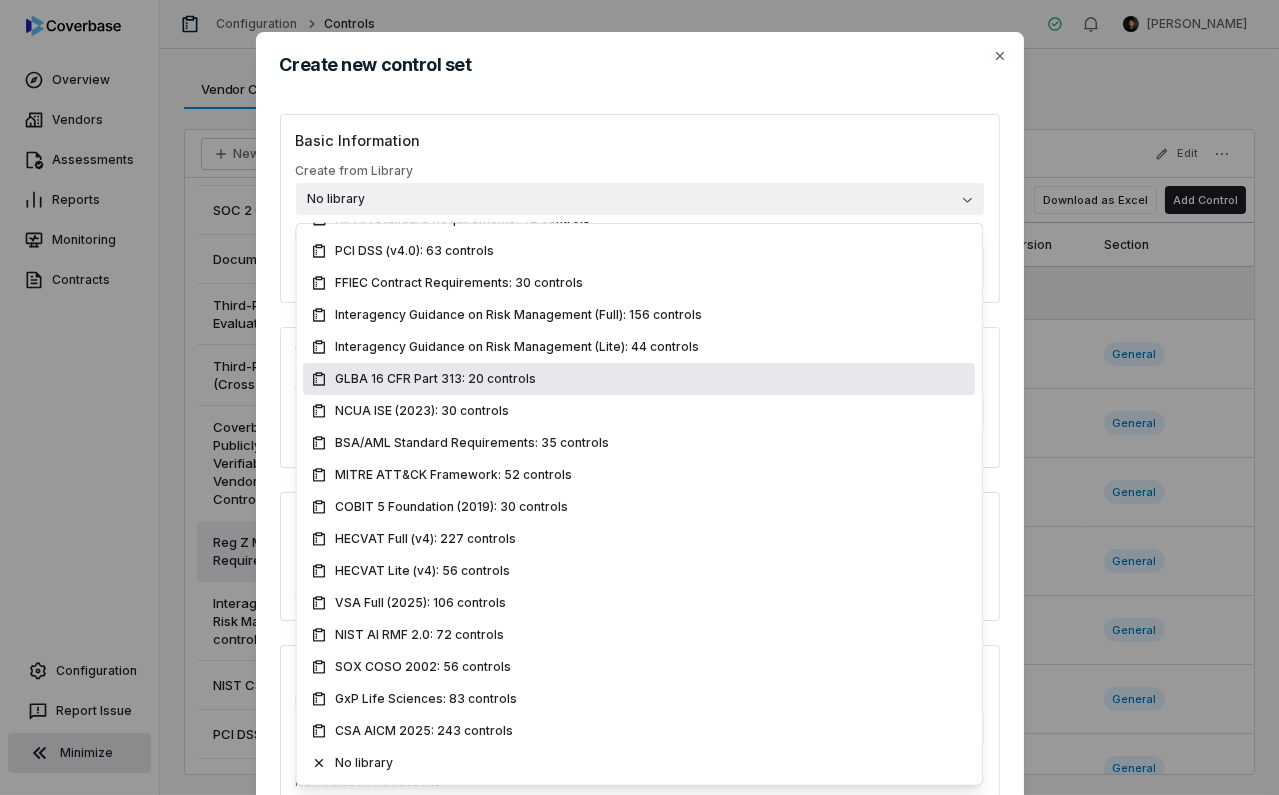 click on "Create new control set Basic Information Create from Library No library Name Vendor Assignment Apply when a vendor has these tags: Select Apply to all vendors Information Gathering Enable web search Supporting Documents 0 Remediation Reviewer Unassigned Watchers Unassigned Remediation Instructions Save Close" at bounding box center (639, 483) 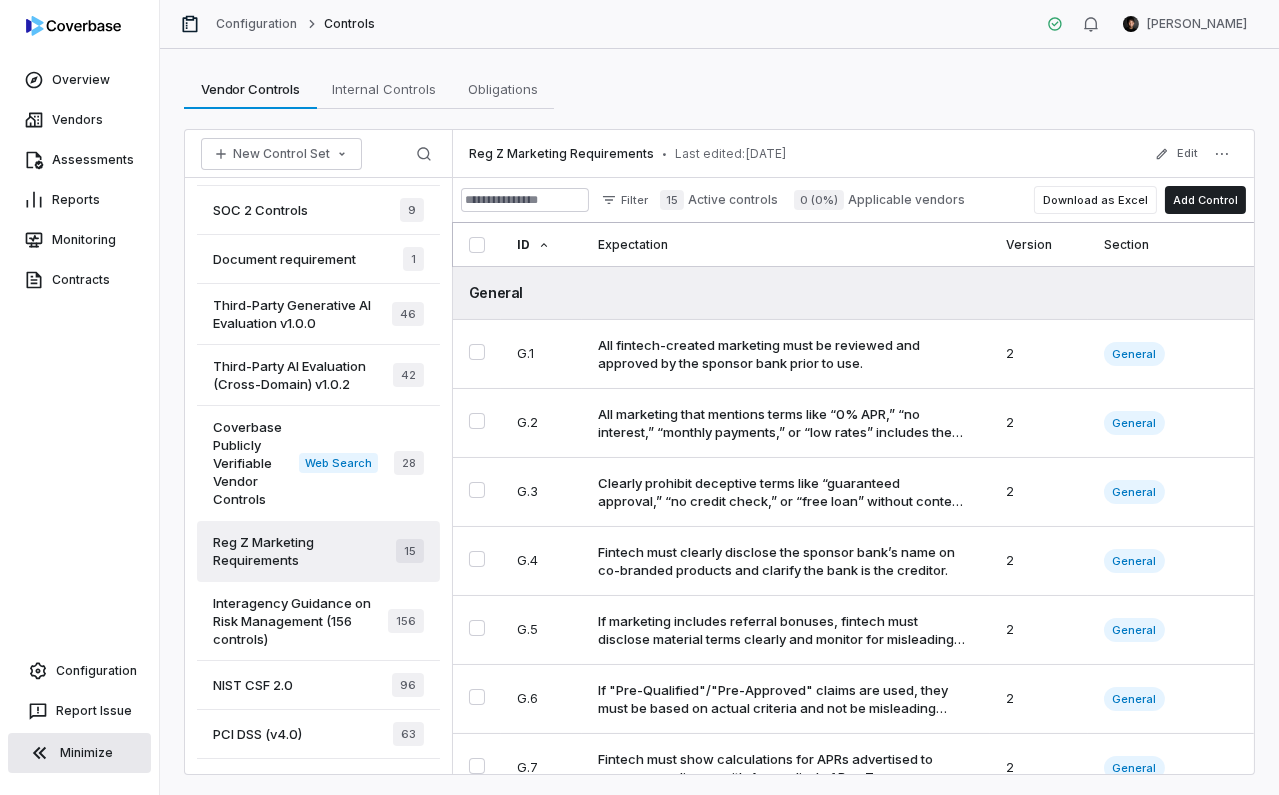 click on "Third-Party Generative AI Evaluation v1.0.0" at bounding box center [302, 314] 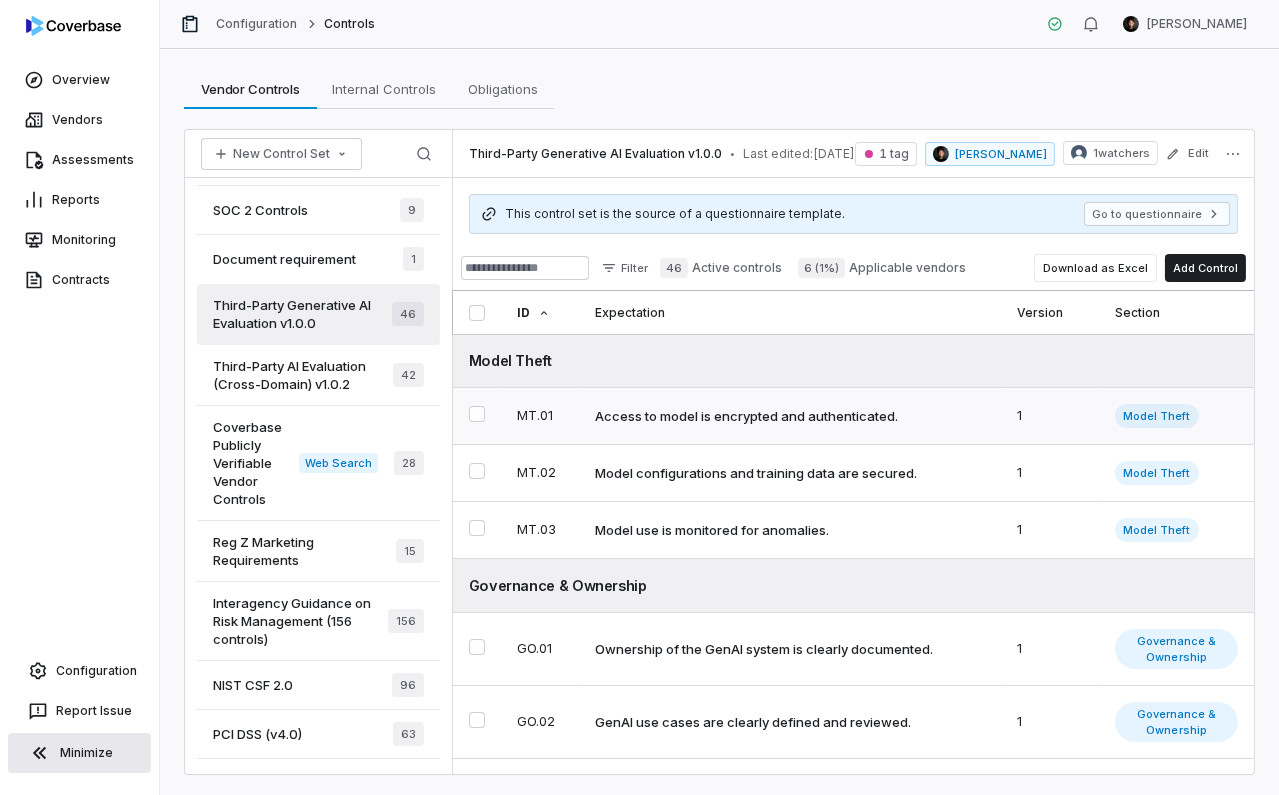 click on "Access to model is encrypted and authenticated." at bounding box center (746, 416) 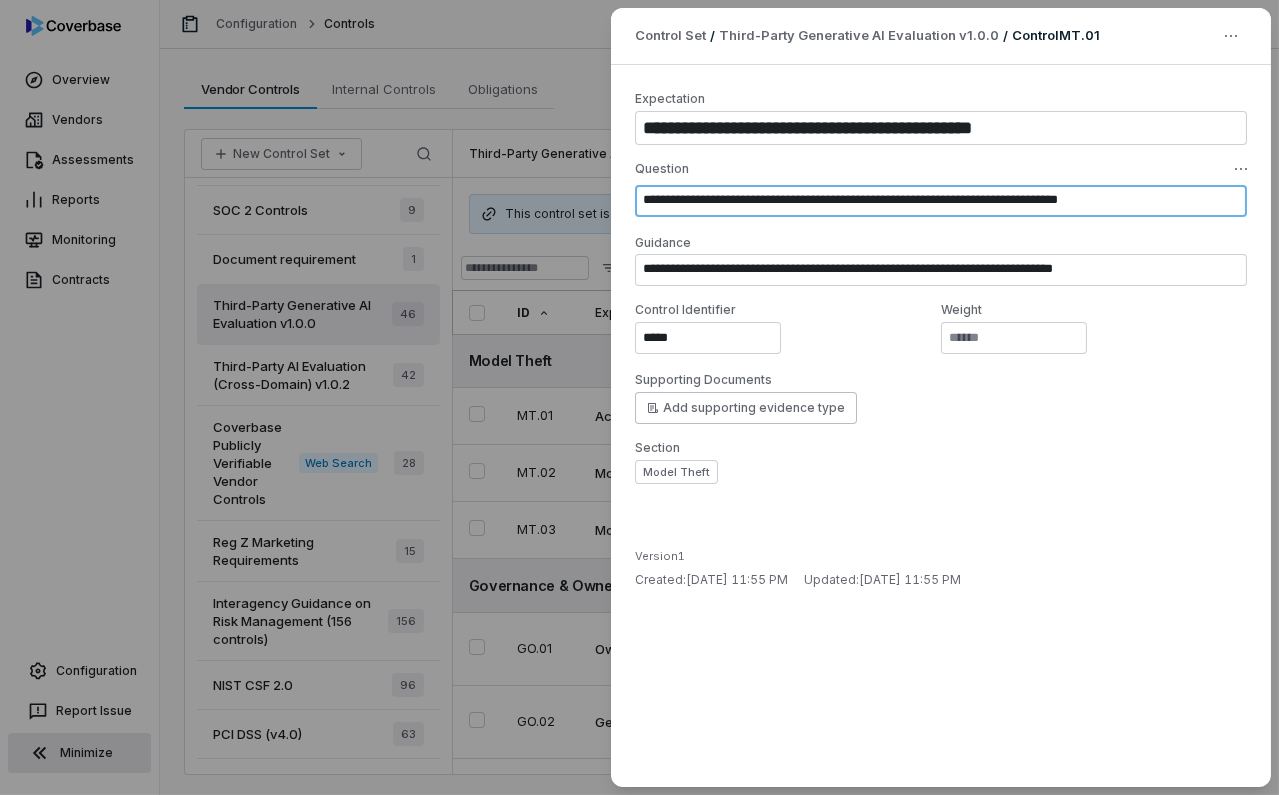 drag, startPoint x: 651, startPoint y: 205, endPoint x: 1162, endPoint y: 239, distance: 512.1299 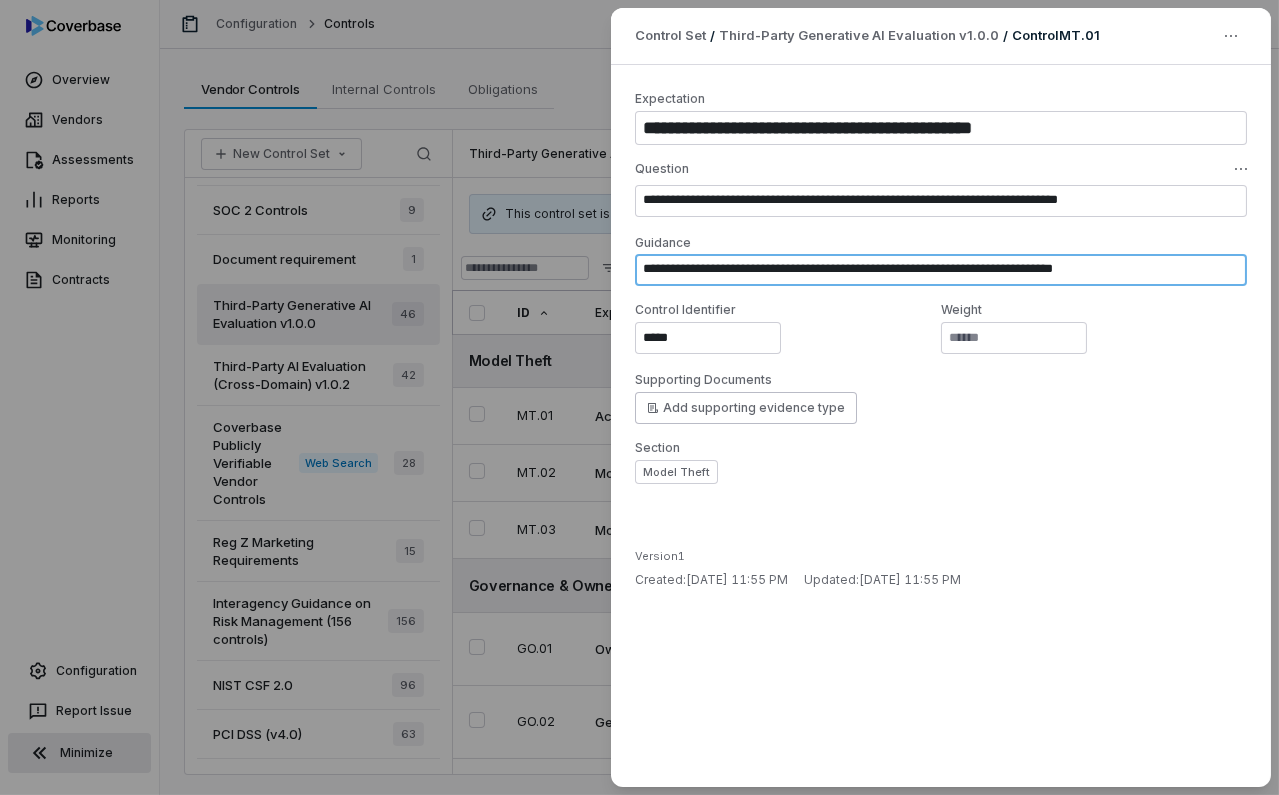 drag, startPoint x: 1173, startPoint y: 269, endPoint x: 649, endPoint y: 269, distance: 524 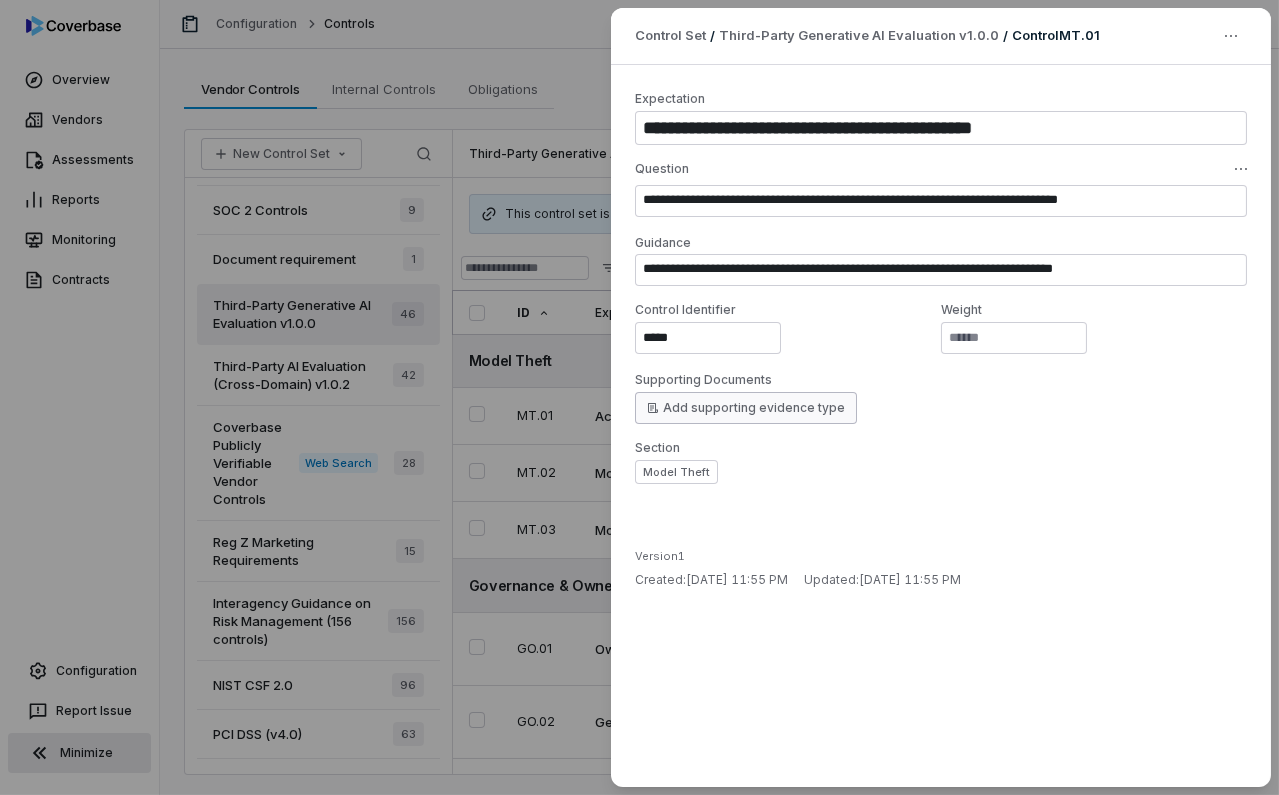 click on "Add supporting evidence type" at bounding box center (746, 408) 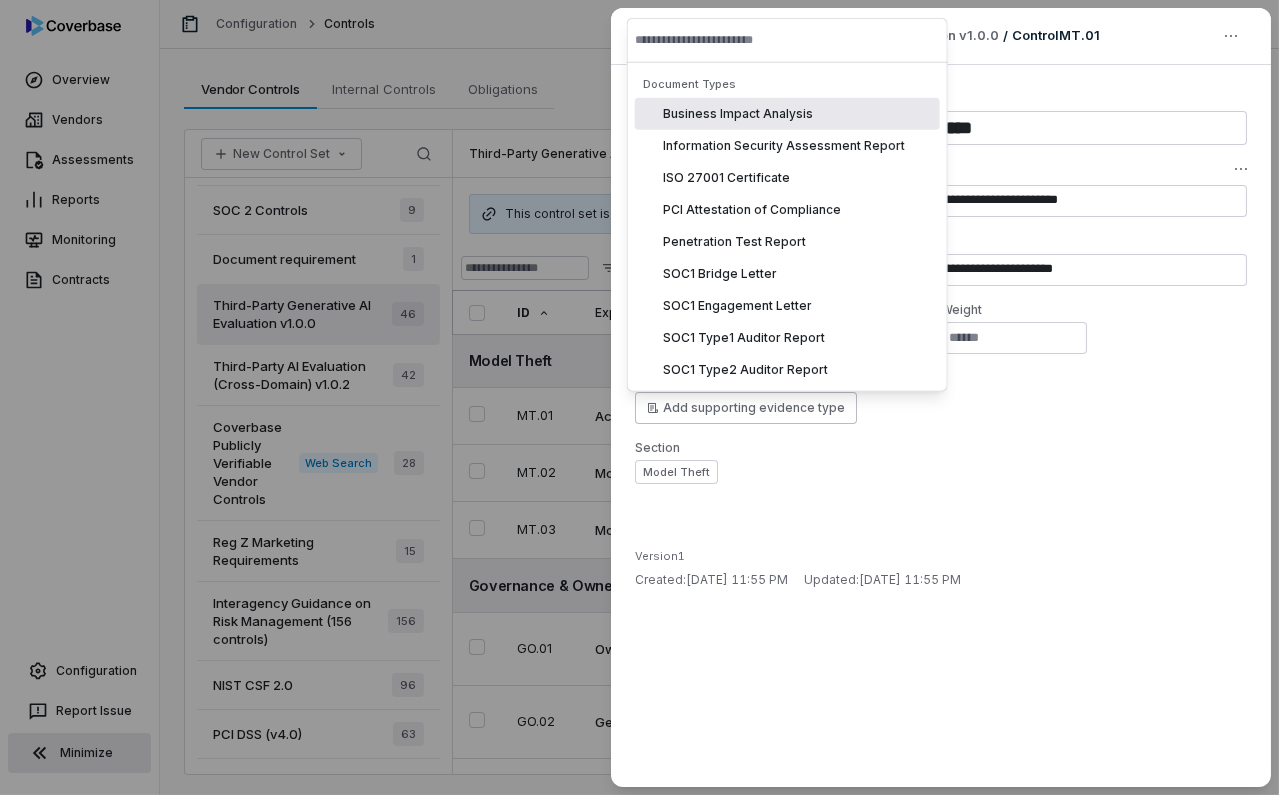 click on "Section" at bounding box center [941, 448] 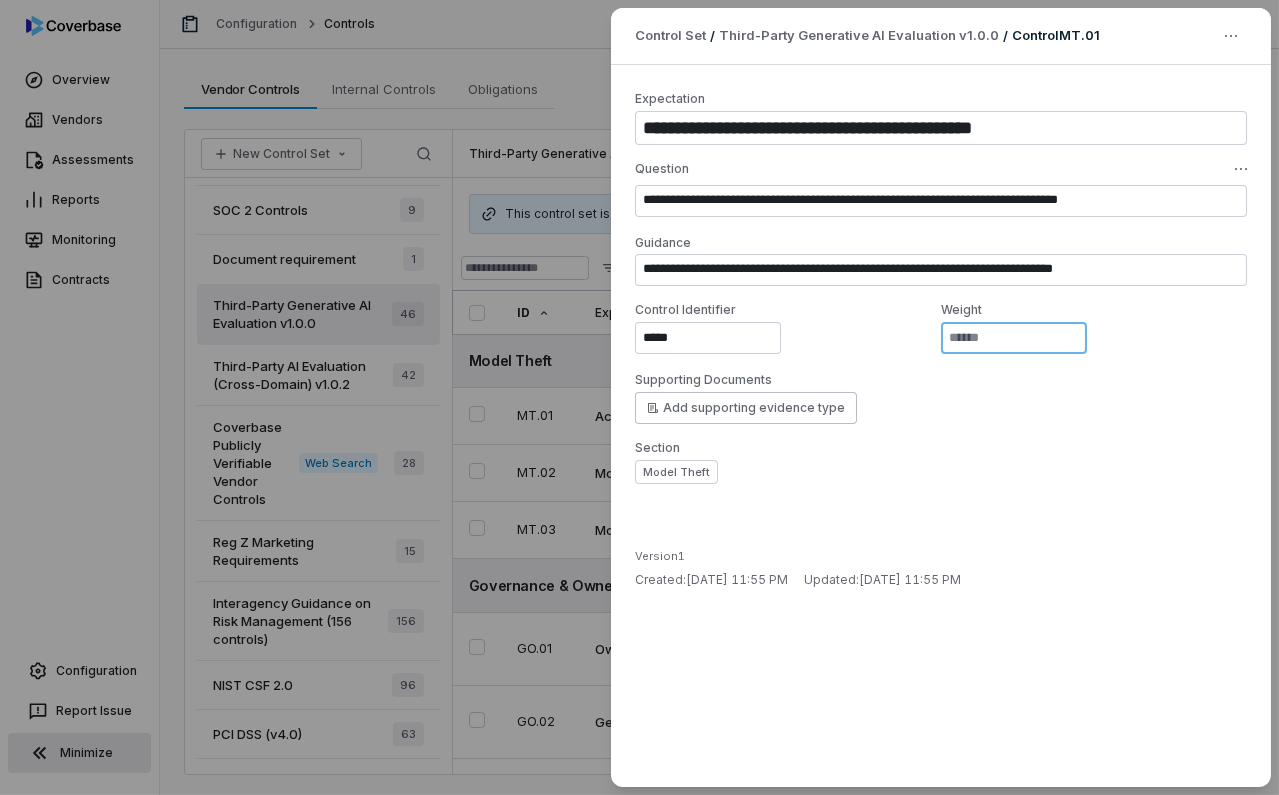 drag, startPoint x: 996, startPoint y: 341, endPoint x: 932, endPoint y: 335, distance: 64.28063 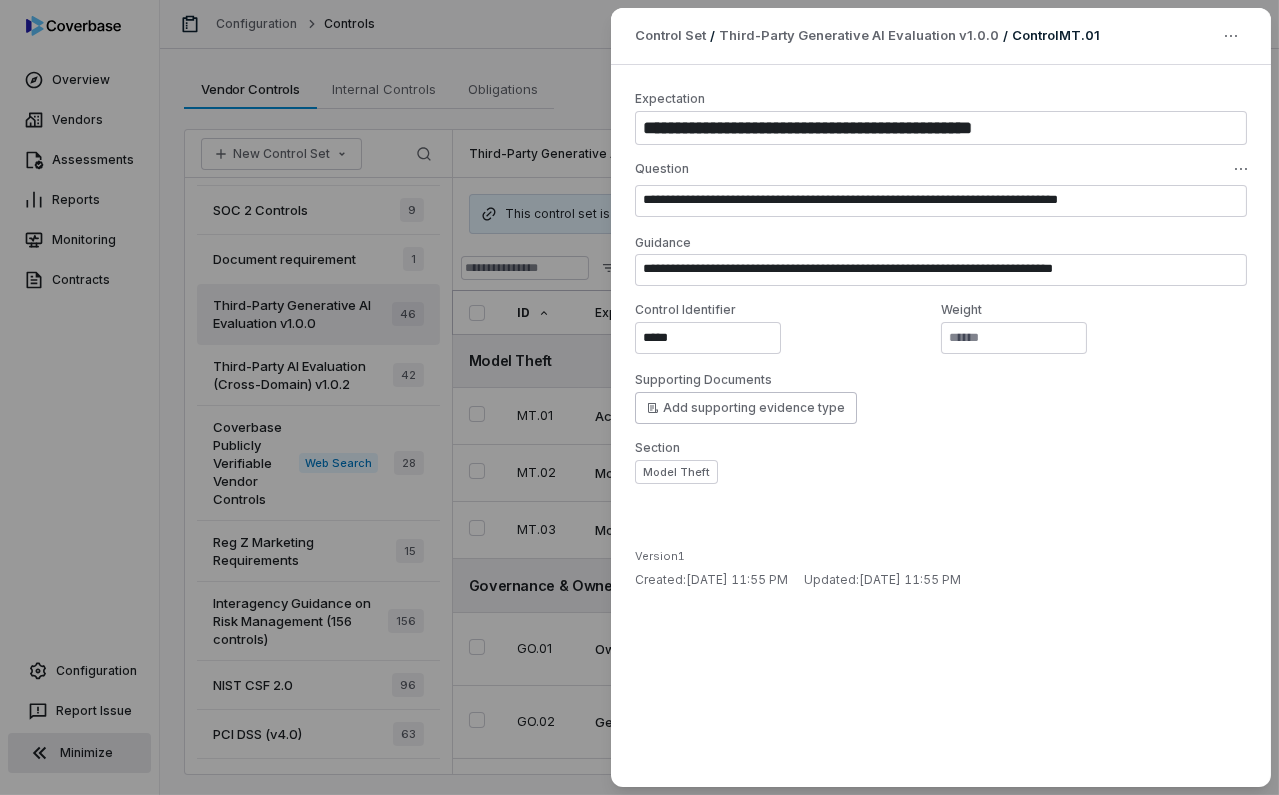 click on "**********" at bounding box center [639, 397] 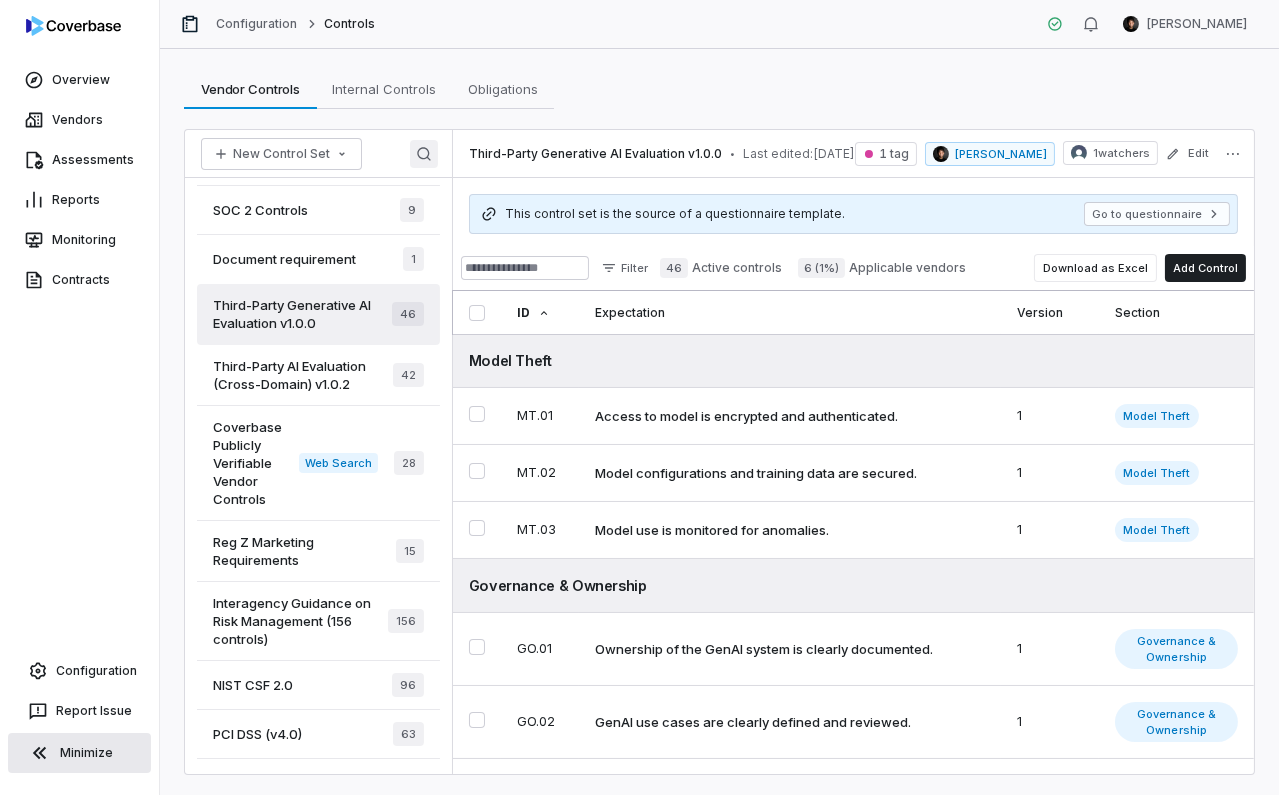 click on "Search" at bounding box center [424, 154] 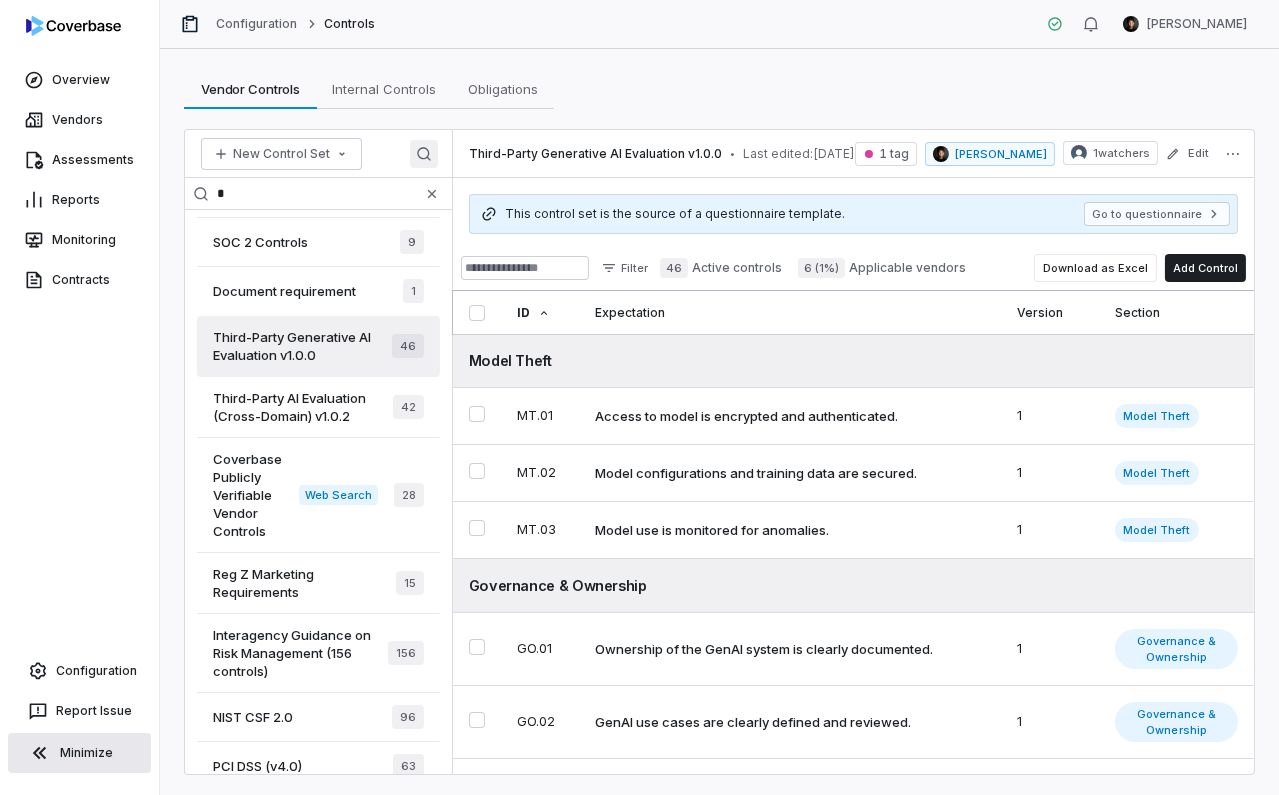 scroll, scrollTop: 0, scrollLeft: 0, axis: both 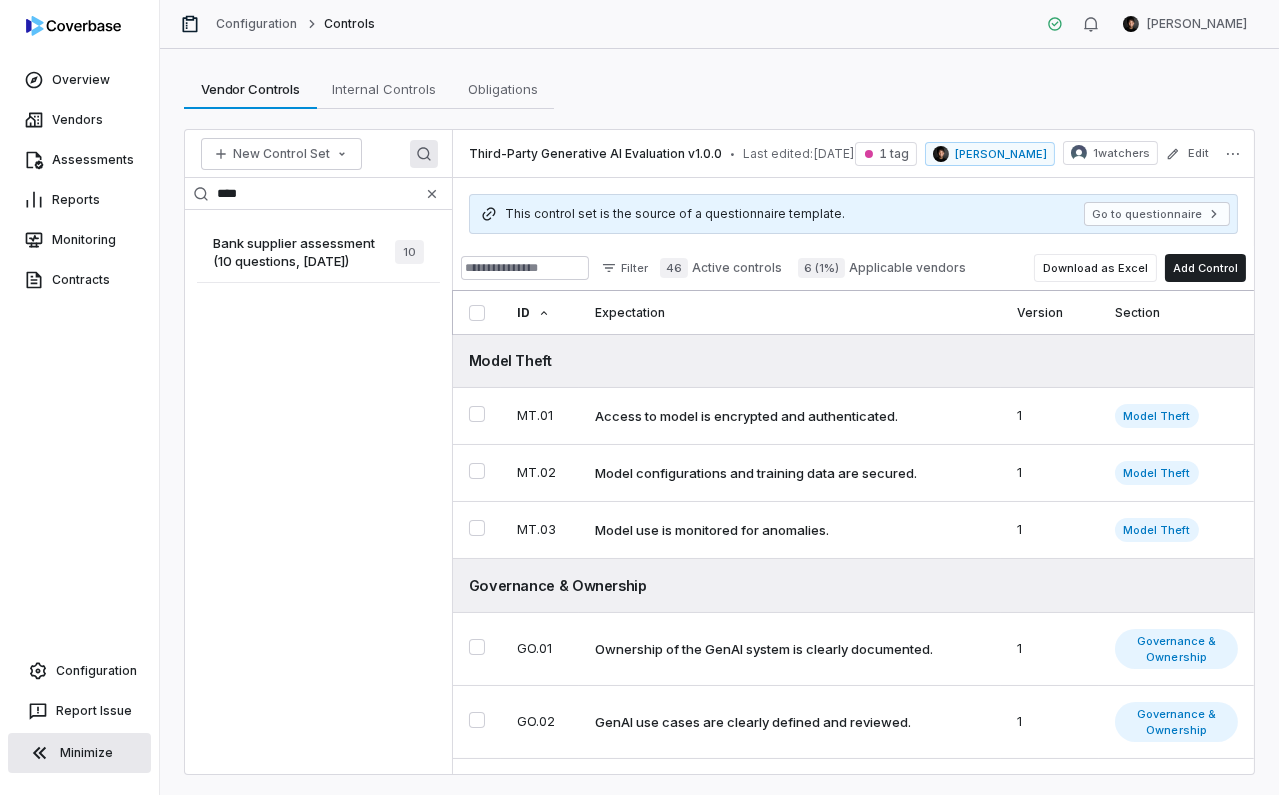 type on "****" 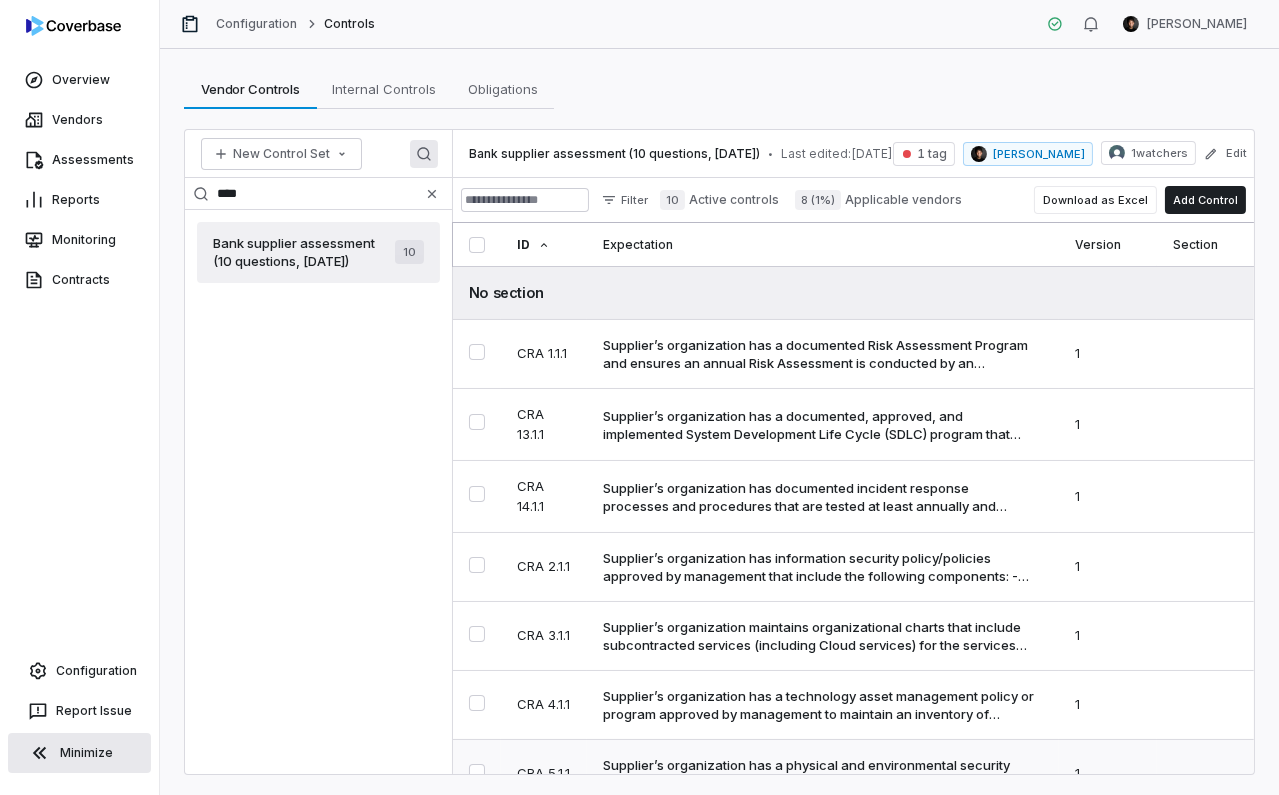 scroll, scrollTop: 241, scrollLeft: 0, axis: vertical 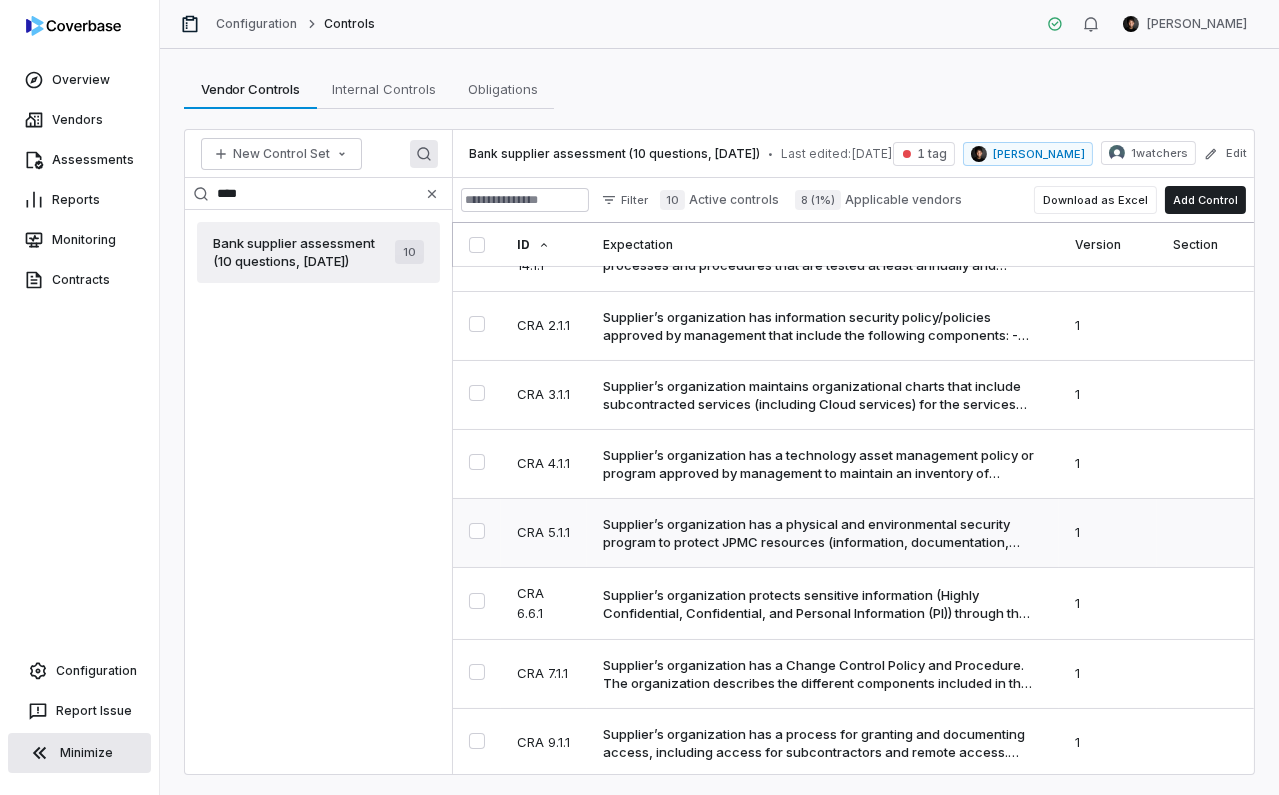 click on "Supplier’s organization has a physical and environmental security program to protect JPMC resources (information, documentation, etc.), and provides physical and environmental security program details." at bounding box center (823, 533) 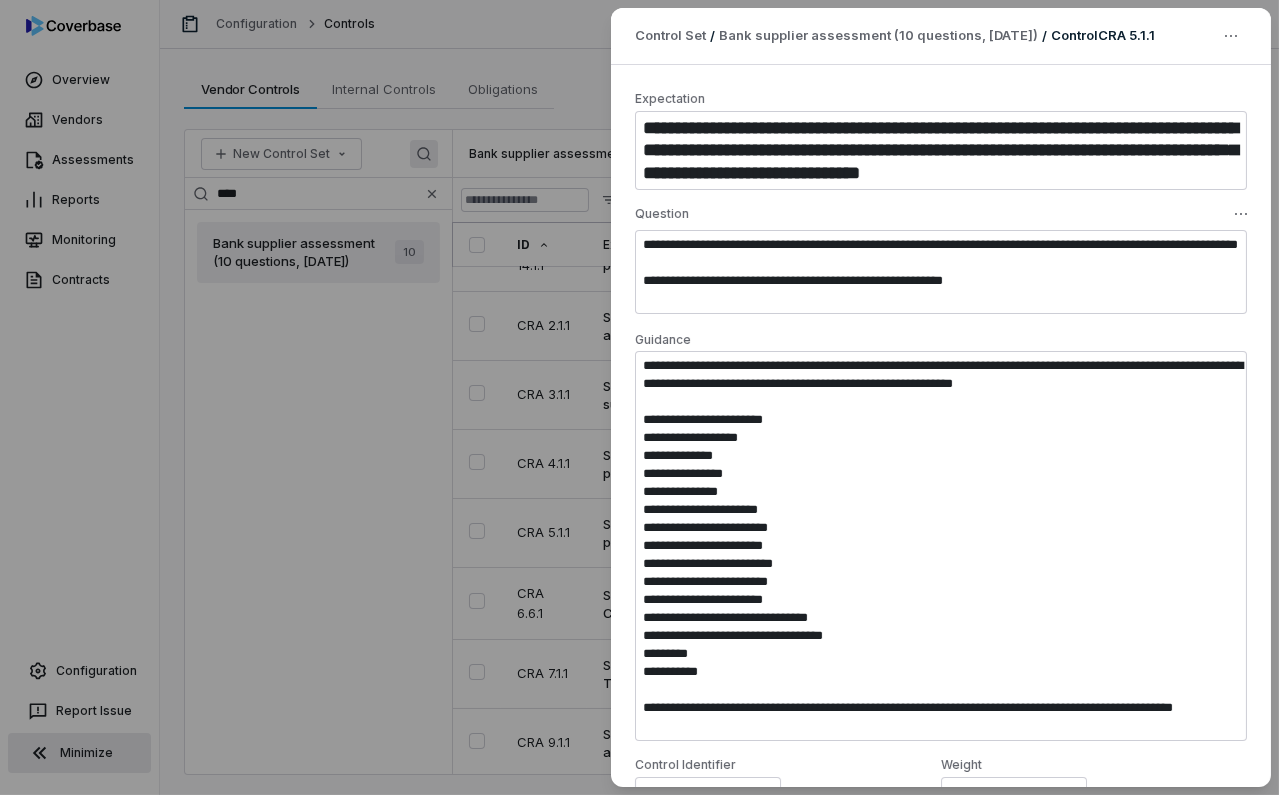 click on "**********" at bounding box center (639, 397) 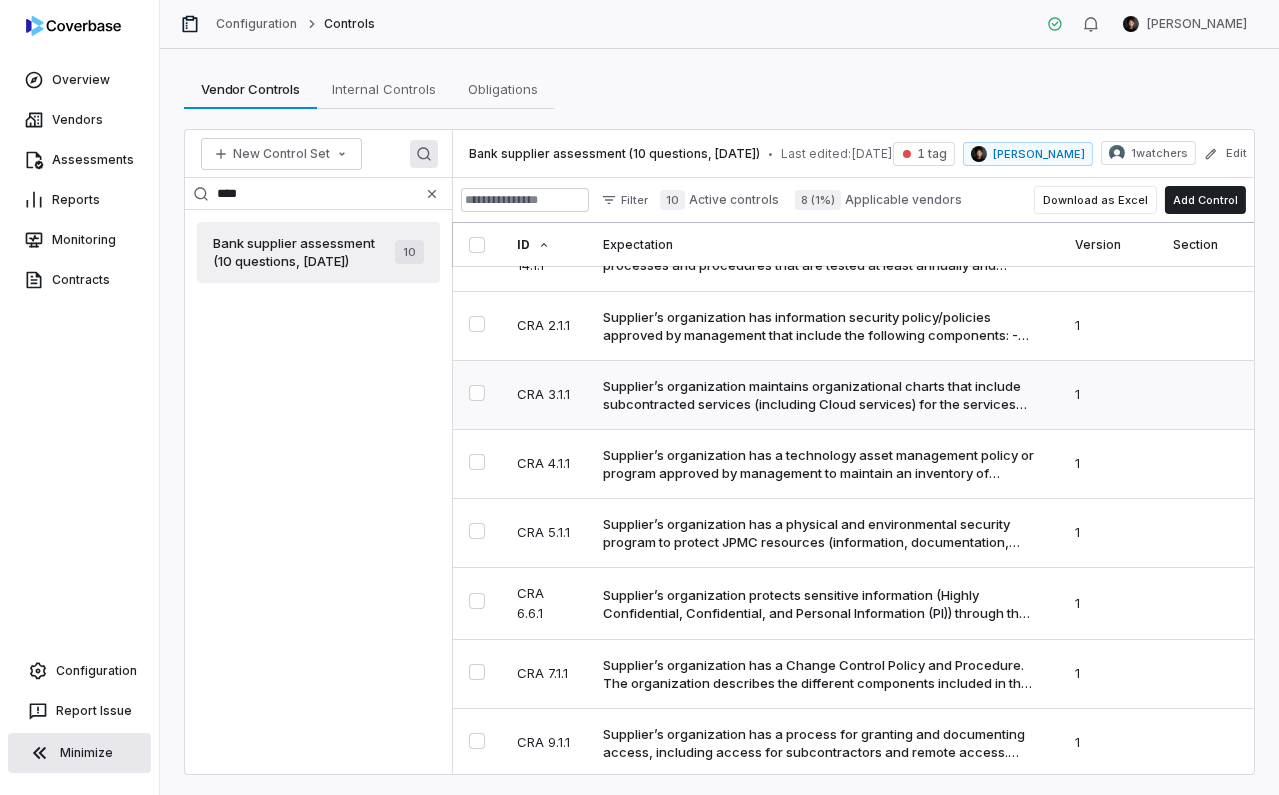click on "Supplier’s organization maintains organizational charts that include subcontracted services (including Cloud services) for the services provided to JPMC. These charts and lists include personnel and subcontractors who work on JPMC activities, with job descriptions for all functions assigned. Additionally, Supplier’s organization provides details such as the attrition rate (month to month, quarterly, yearly)." at bounding box center (819, 395) 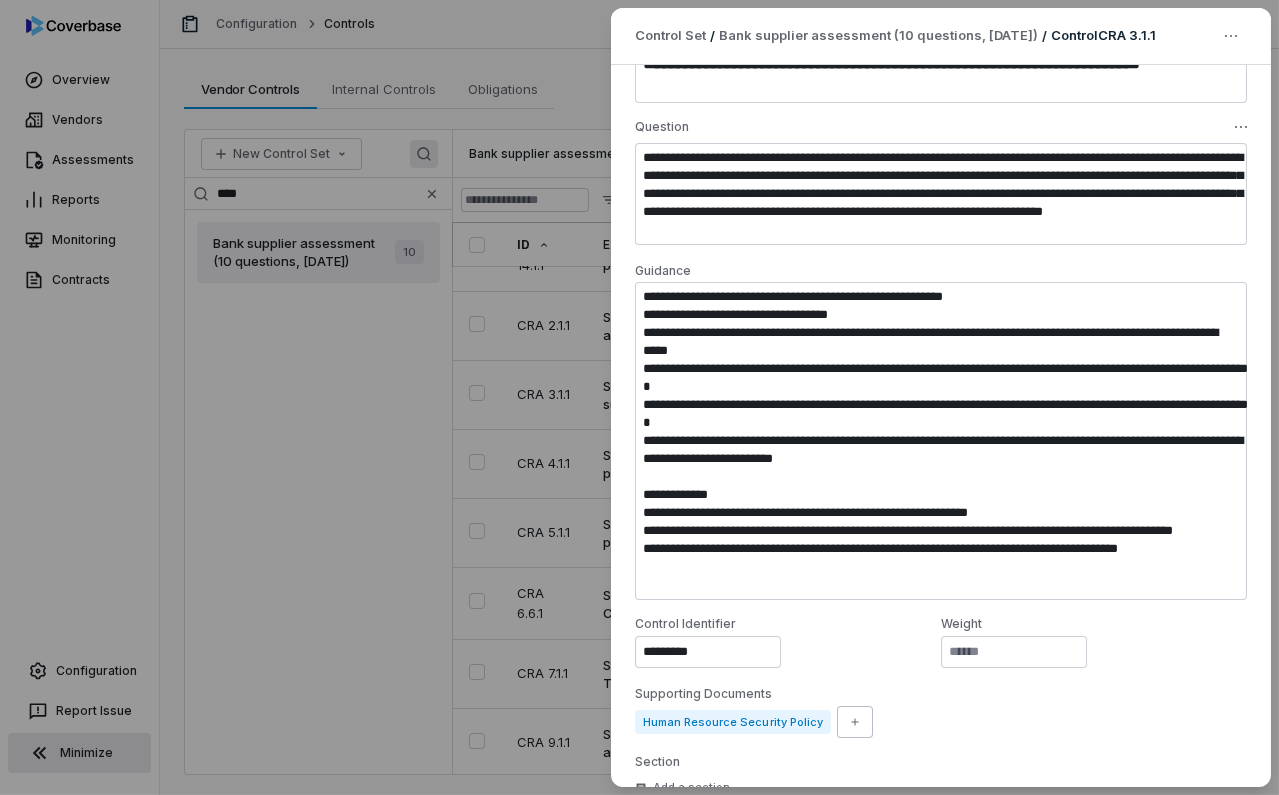 scroll, scrollTop: 0, scrollLeft: 0, axis: both 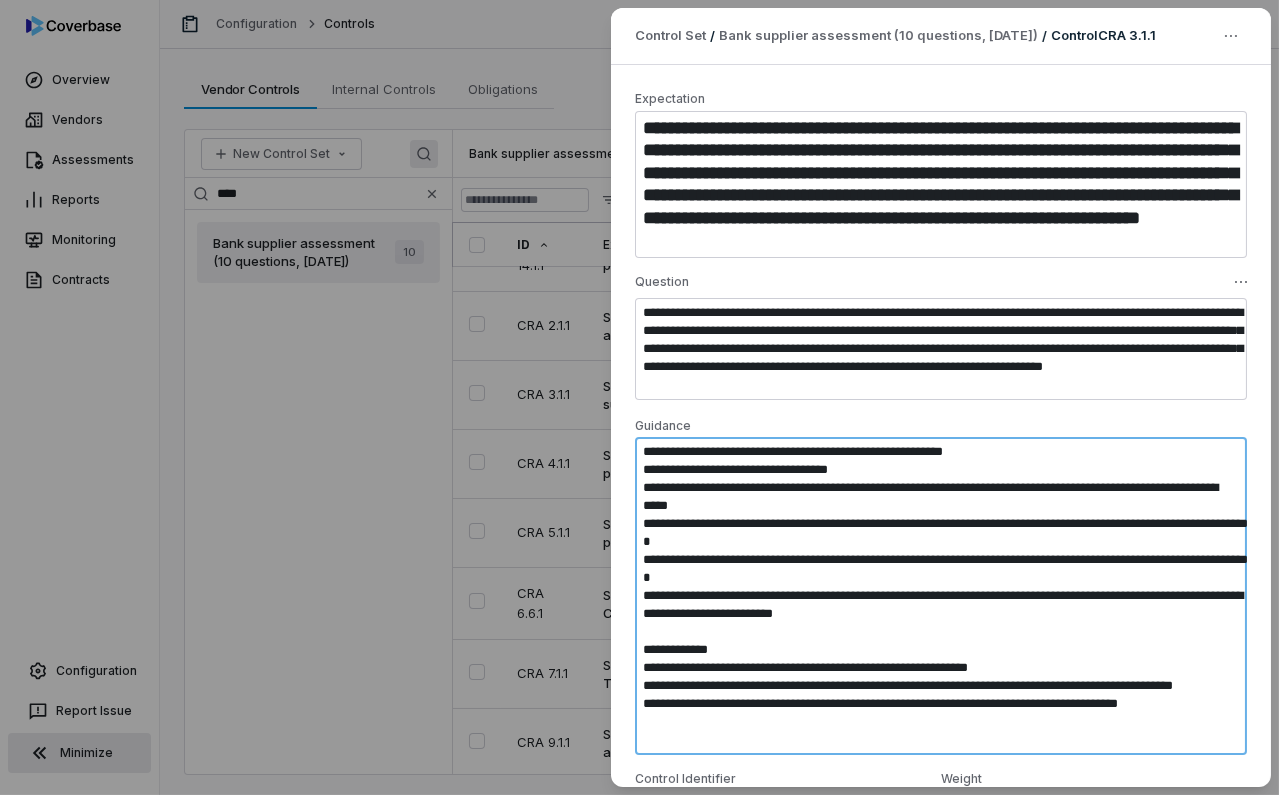 drag, startPoint x: 643, startPoint y: 453, endPoint x: 882, endPoint y: 633, distance: 299.2006 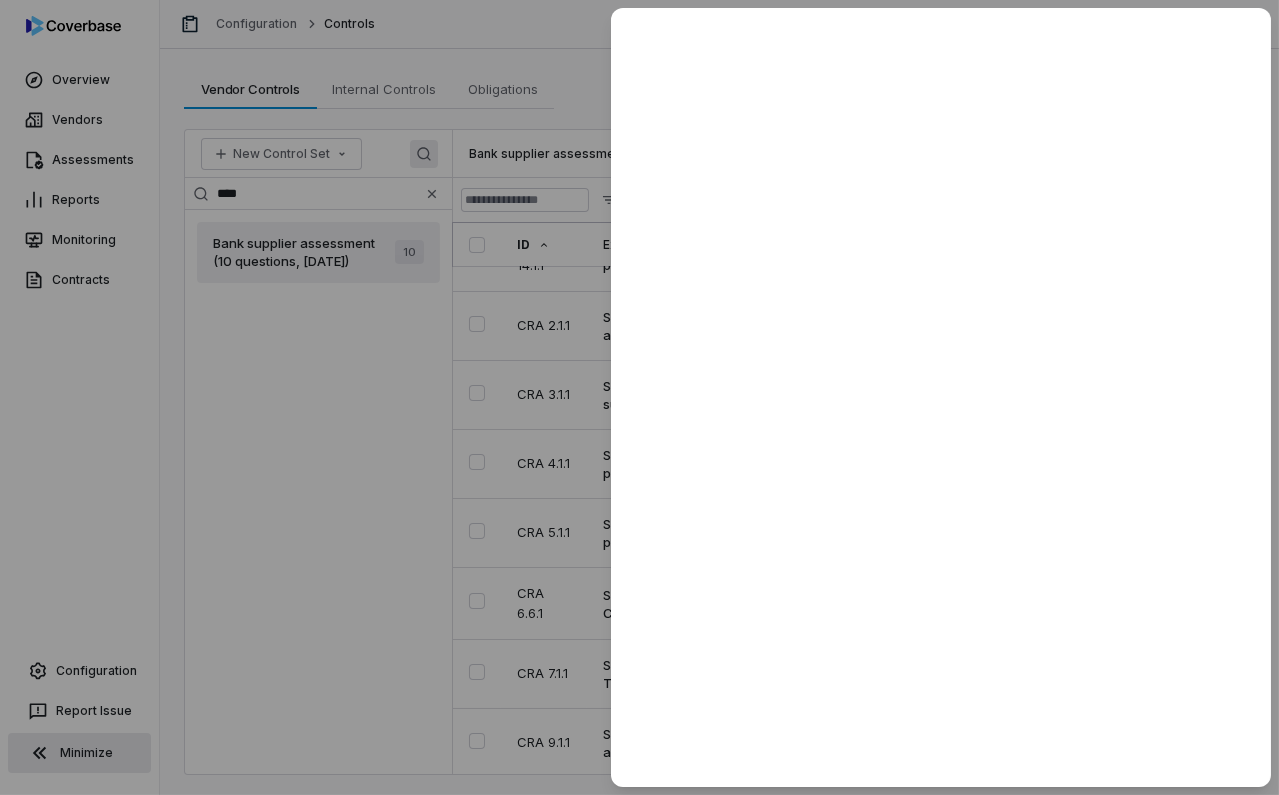 click at bounding box center [639, 397] 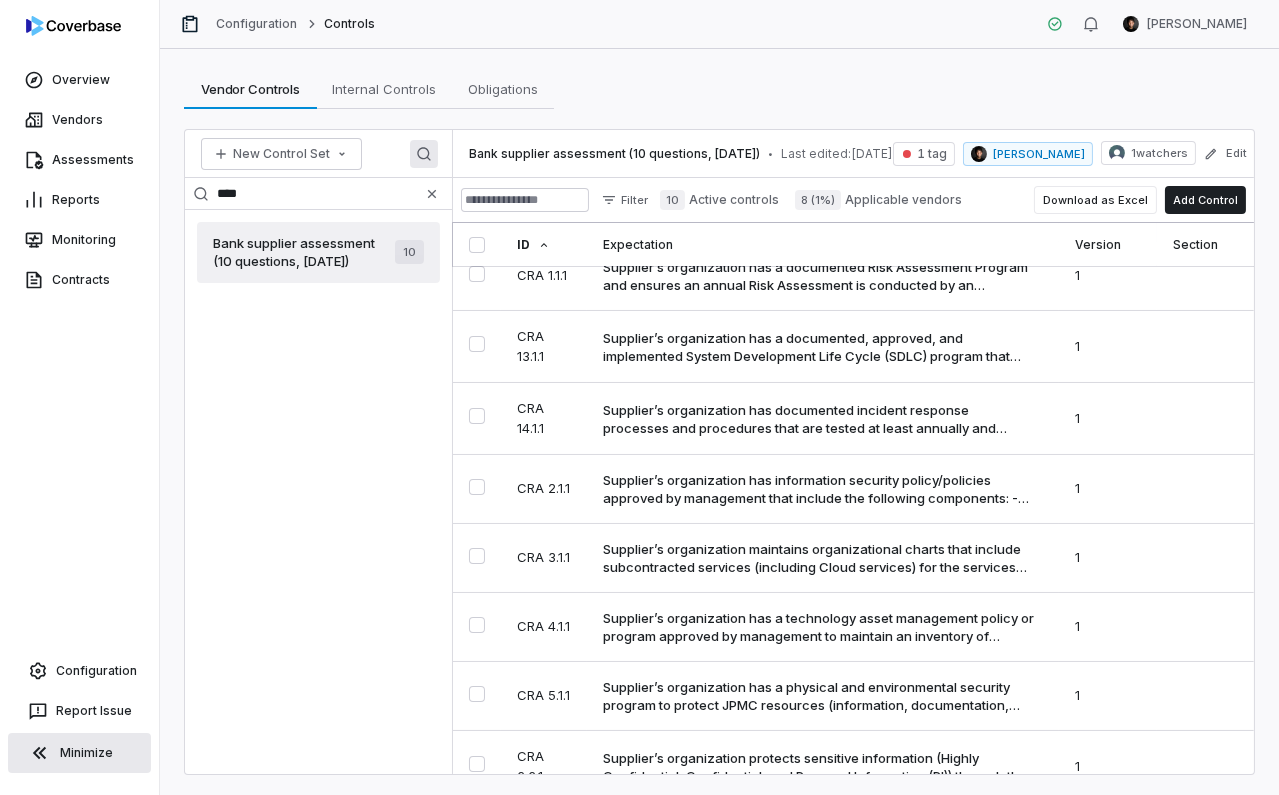 scroll, scrollTop: 0, scrollLeft: 0, axis: both 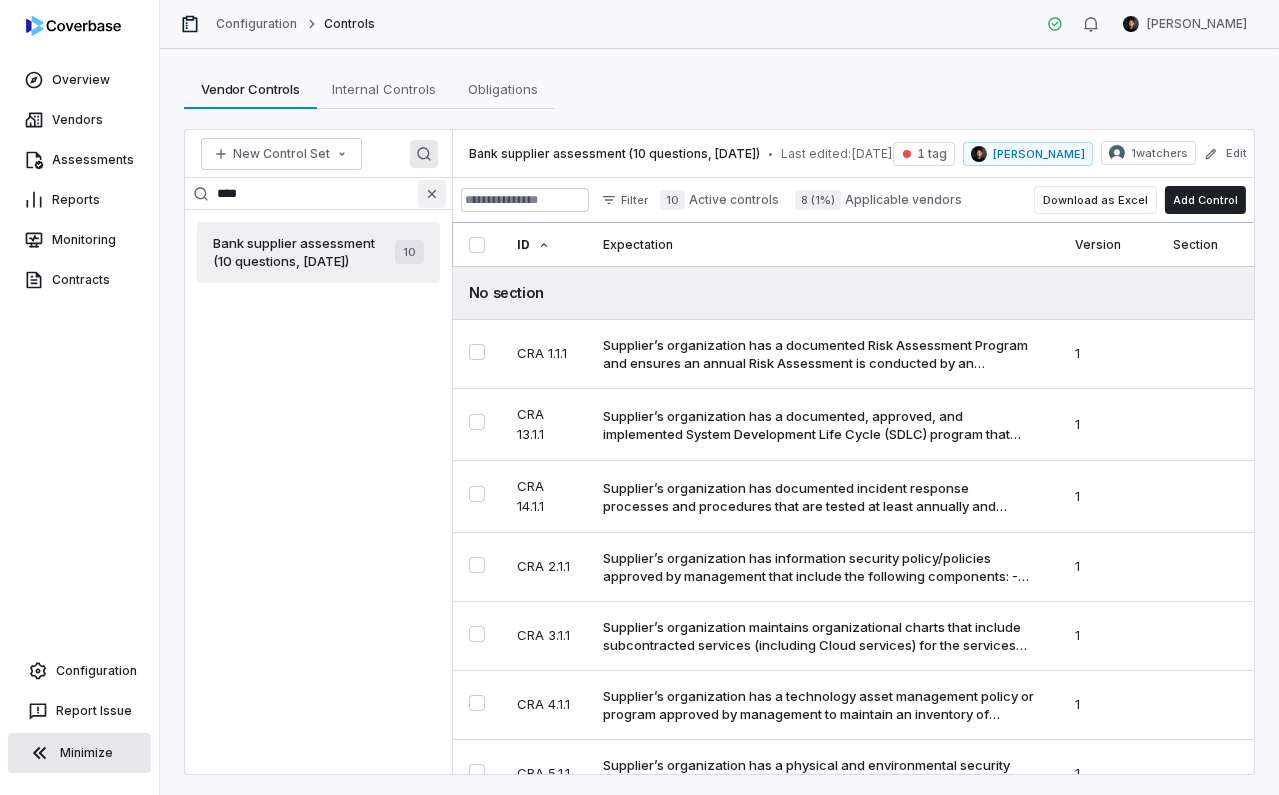 click 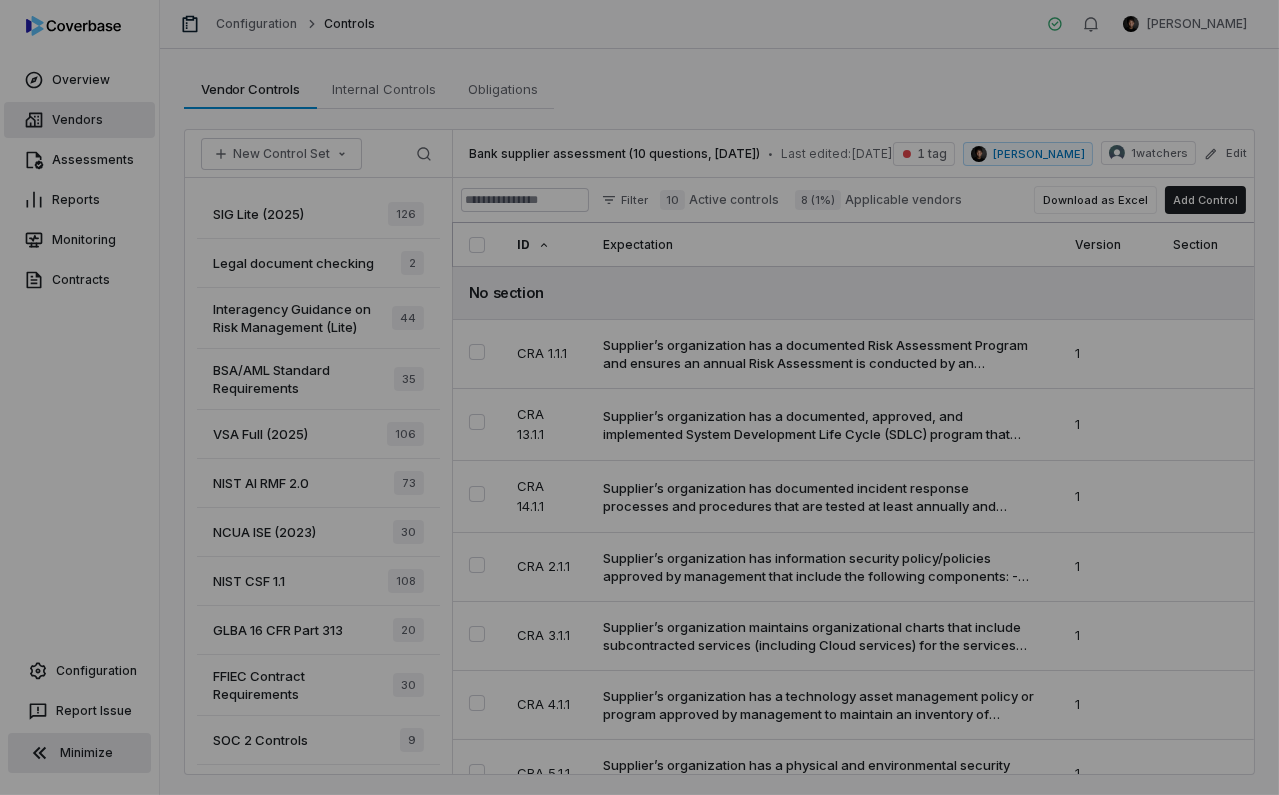 click on "Vendors" at bounding box center [79, 120] 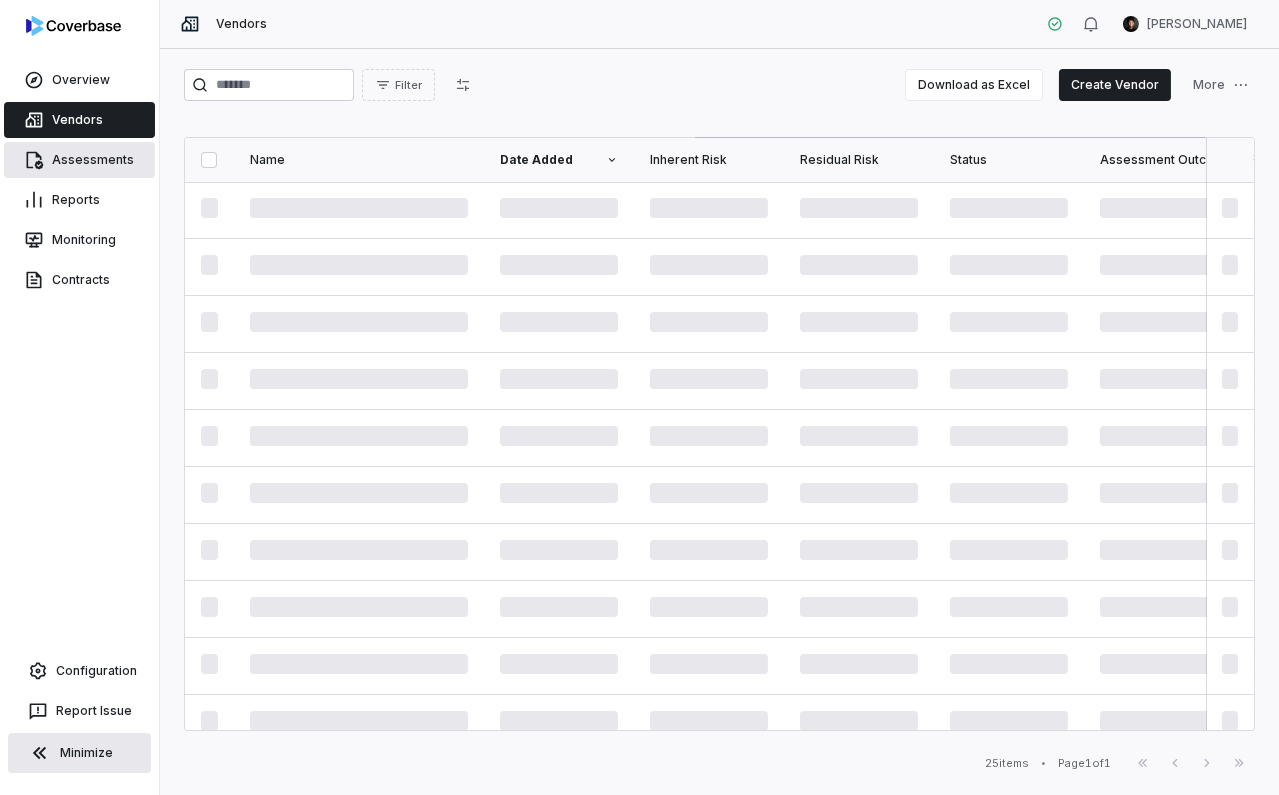 click on "Assessments" at bounding box center [79, 160] 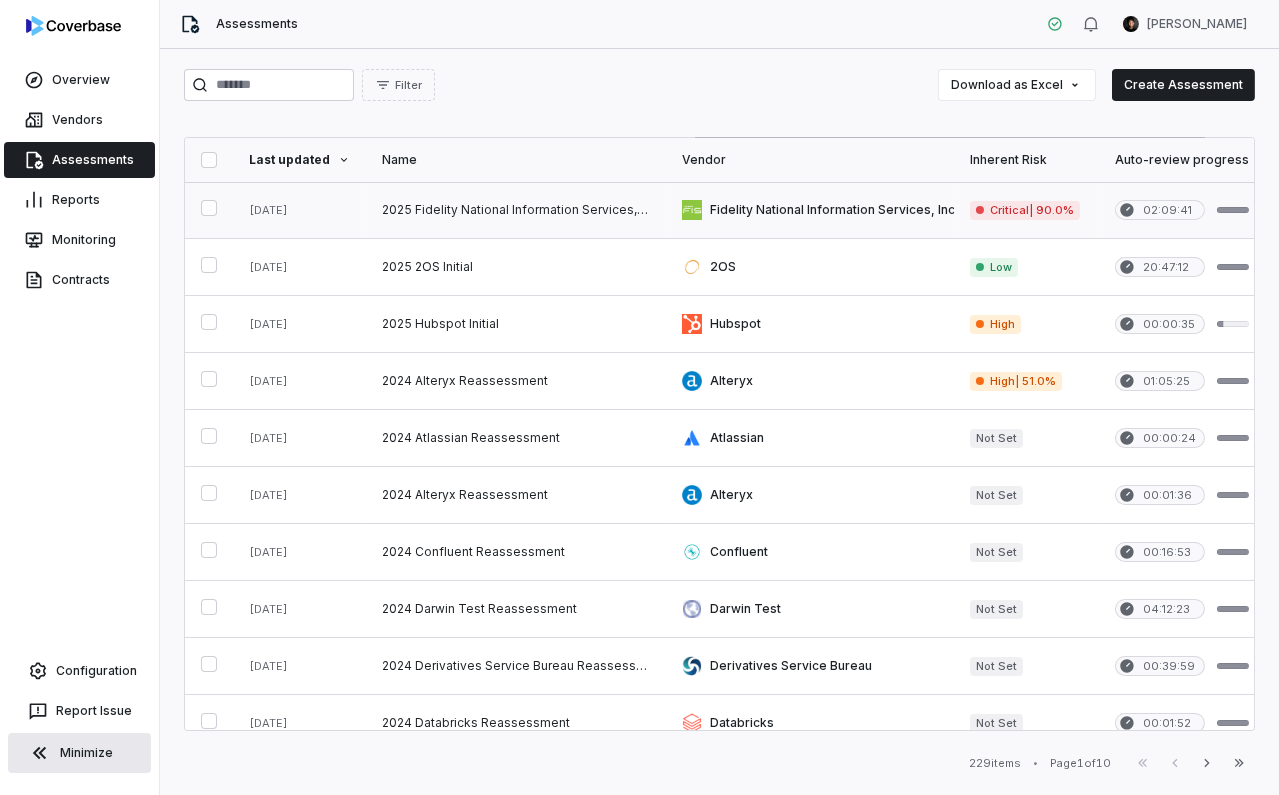 click at bounding box center (810, 210) 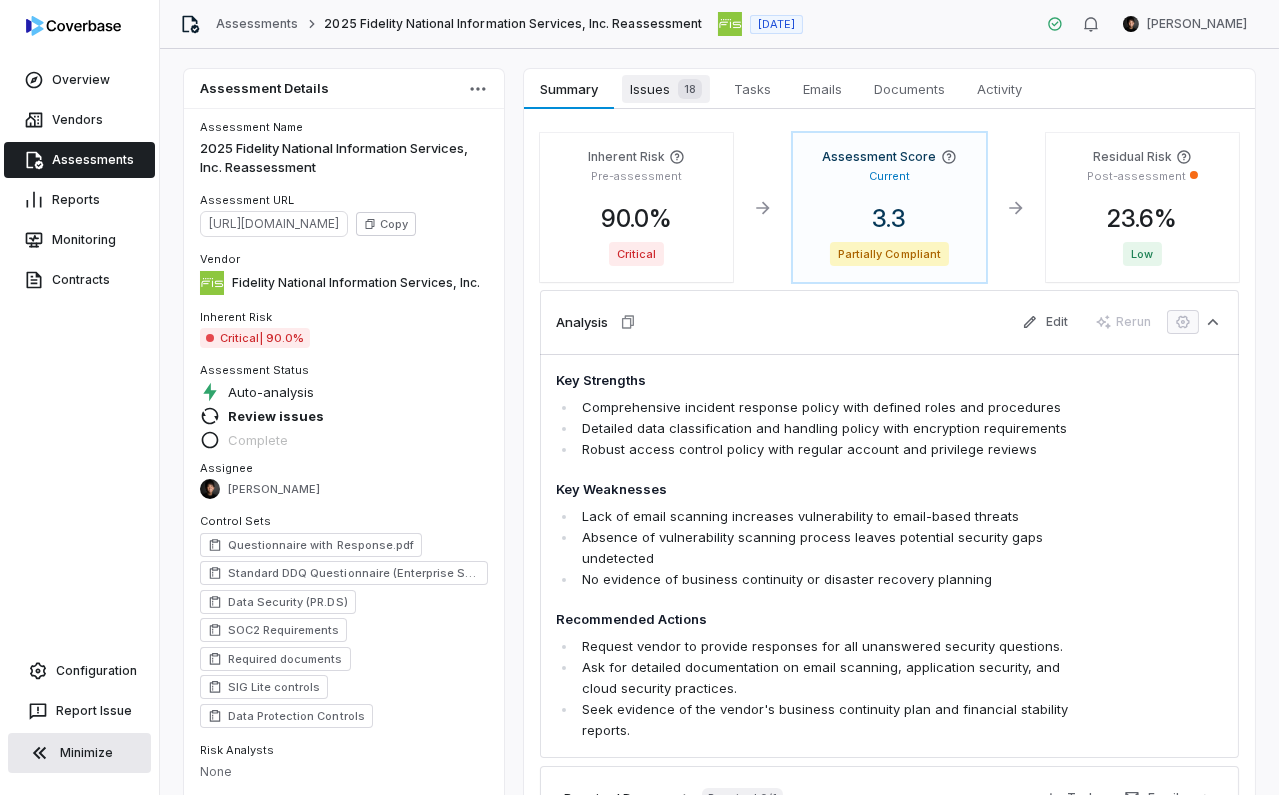 click on "18" at bounding box center [686, 89] 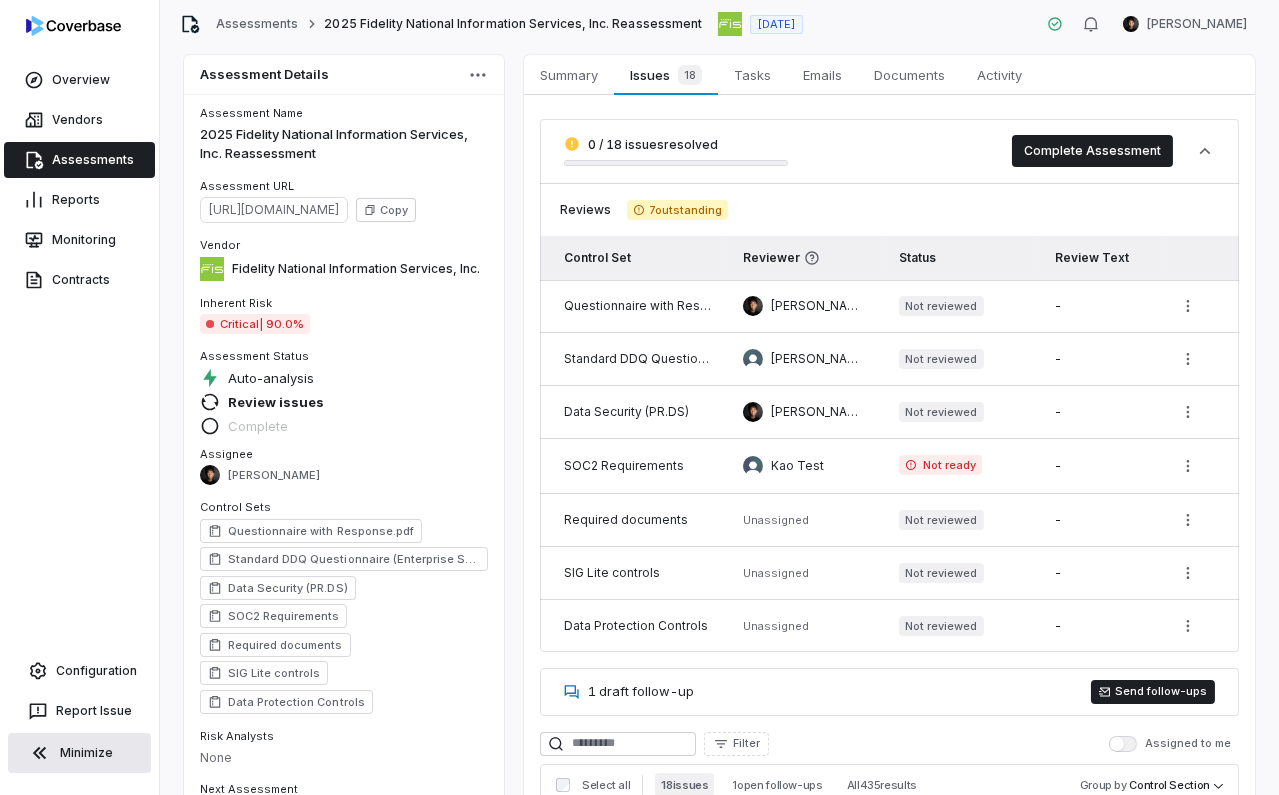 scroll, scrollTop: 0, scrollLeft: 0, axis: both 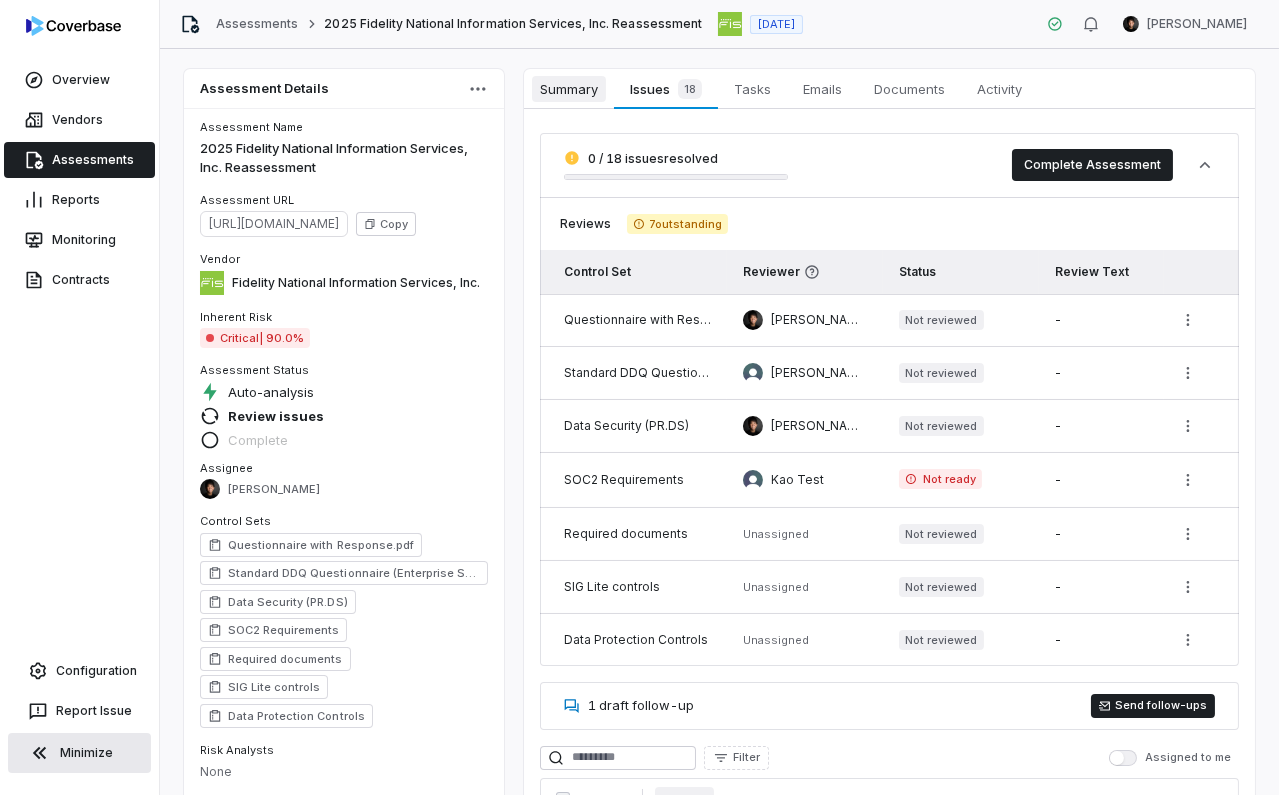 click on "Summary" at bounding box center [569, 89] 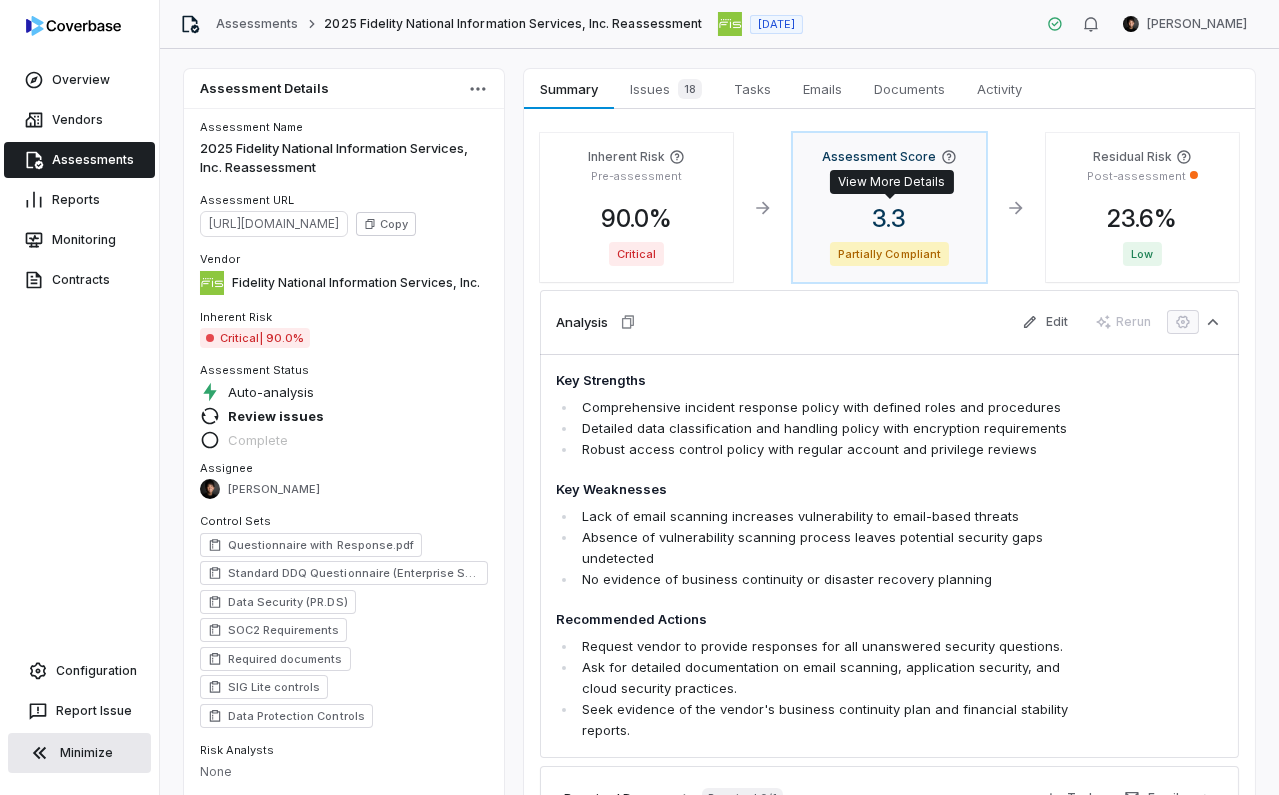 click on "3.3" at bounding box center (890, 218) 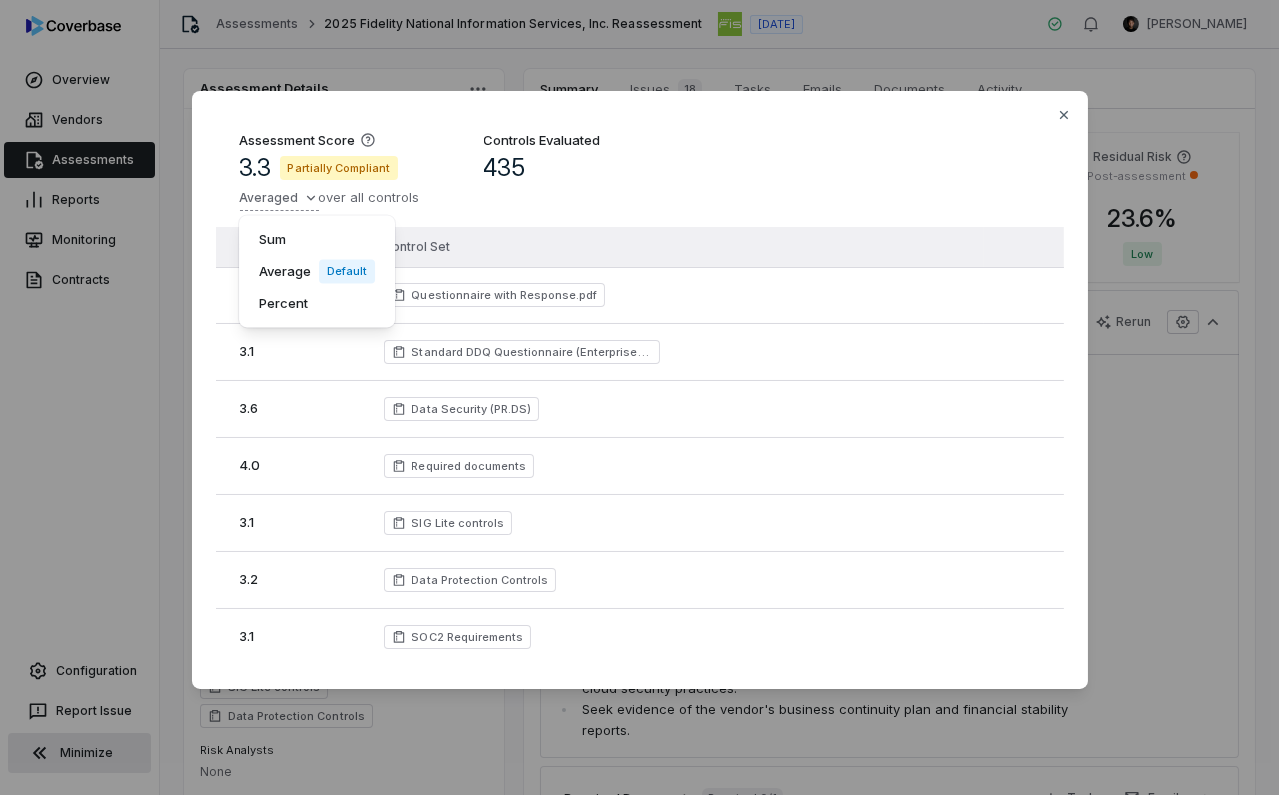 click on "Assessment Score 3.3 Partially Compliant Averaged  over all controls Sum Average Default Percent Controls Evaluated 435 Score Control Set 3.1 Questionnaire with Response.pdf 3.1 Standard DDQ Questionnaire (Enterprise Software) 3.6 Data Security (PR.DS) 4.0 Required documents 3.1 SIG Lite controls 3.2 Data Protection Controls 3.1 SOC2 Requirements Close" at bounding box center (639, 398) 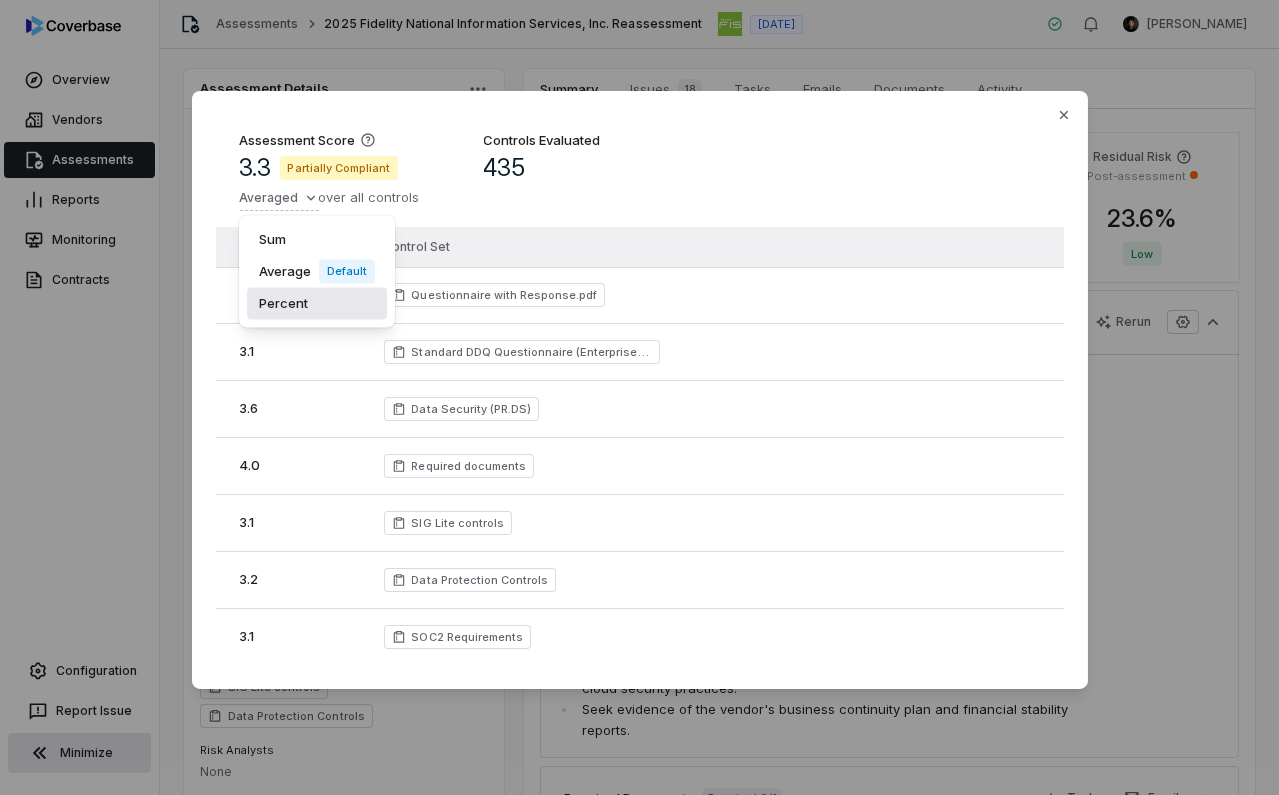 click on "Percent" at bounding box center [317, 303] 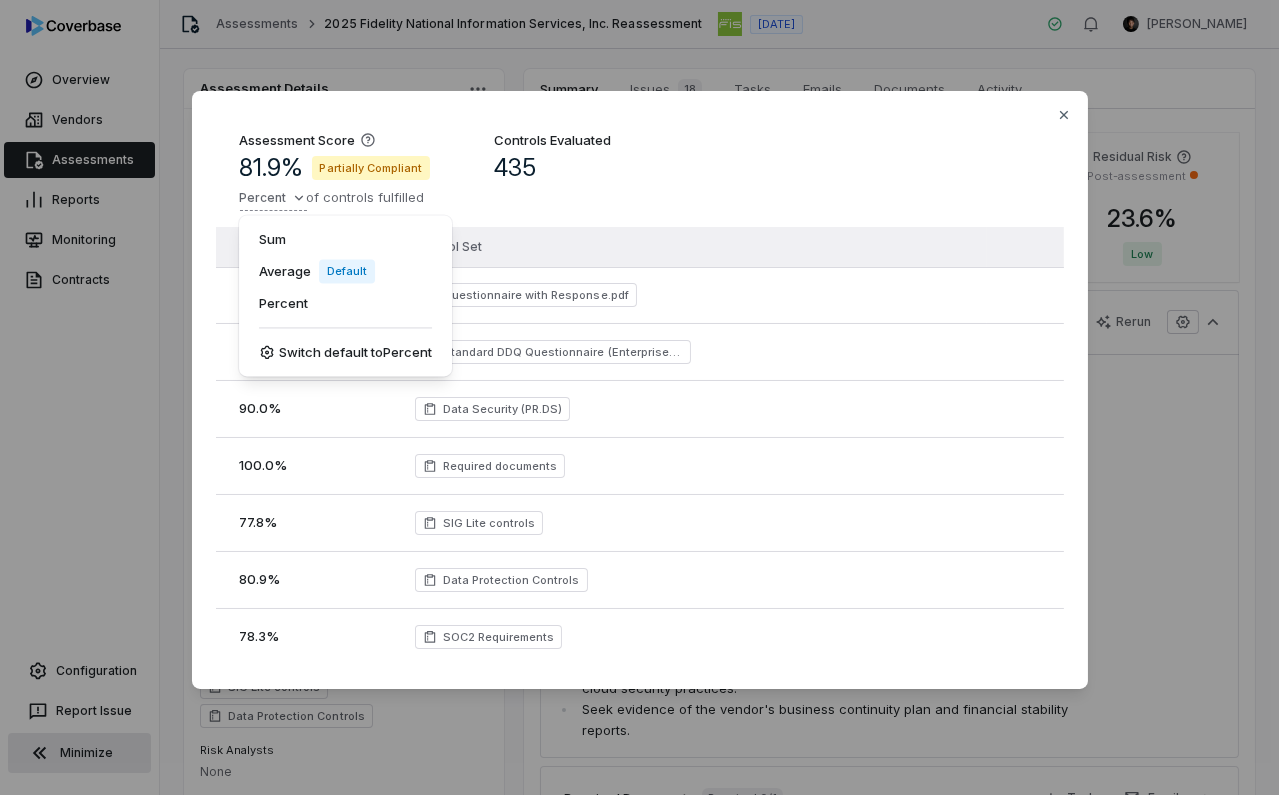 click on "Assessment Score 81.9 % Partially Compliant Percent  of controls fulfilled Sum Average Default Percent Switch default to  Percent Controls Evaluated 435 Score Control Set 78.2 % Questionnaire with Response.pdf 78.7 % Standard DDQ Questionnaire (Enterprise Software) 90.0 % Data Security (PR.DS) 100.0 % Required documents 77.8 % SIG Lite controls 80.9 % Data Protection Controls 78.3 % SOC2 Requirements Close" at bounding box center [639, 398] 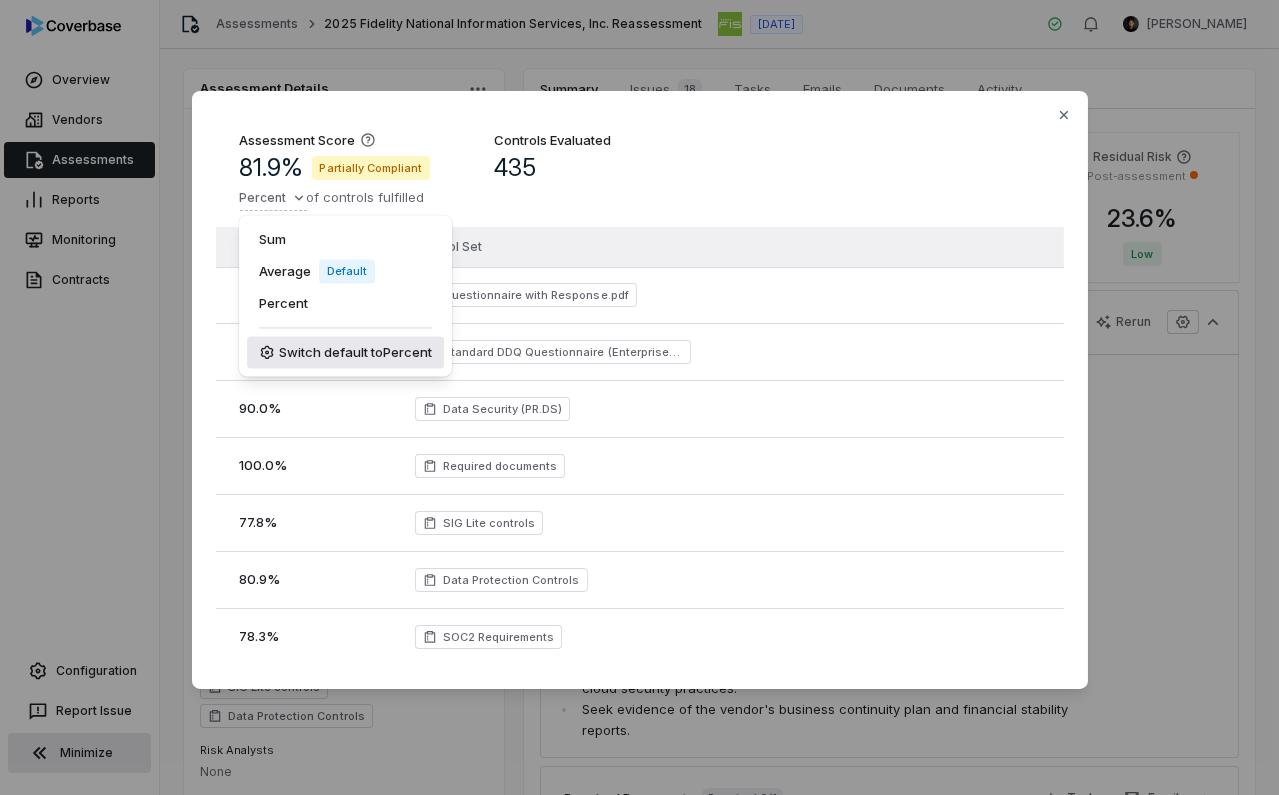 click on "Switch default to  Percent" at bounding box center [355, 352] 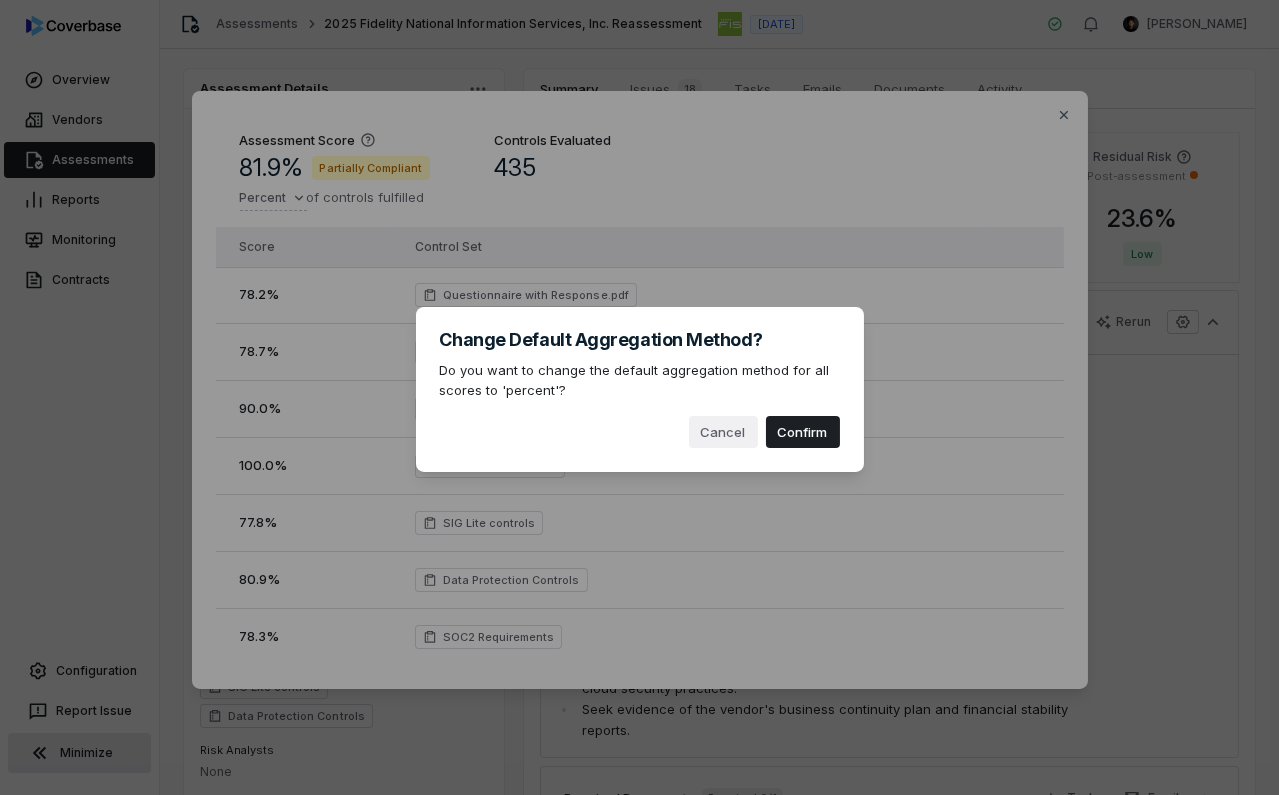 click on "Change Default Aggregation Method? Do you want to change the default aggregation method for all scores to 'percent'? Cancel Confirm" at bounding box center [640, 389] 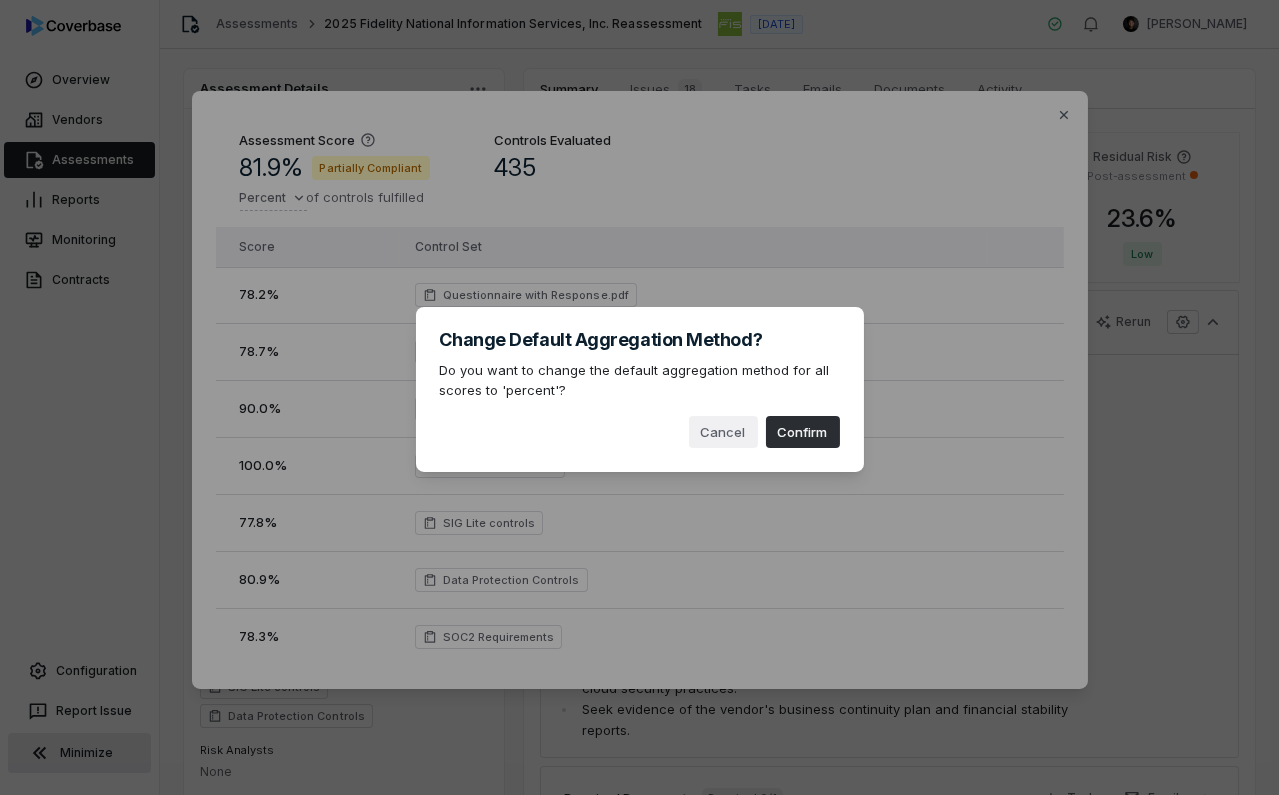 click on "Confirm" at bounding box center [803, 432] 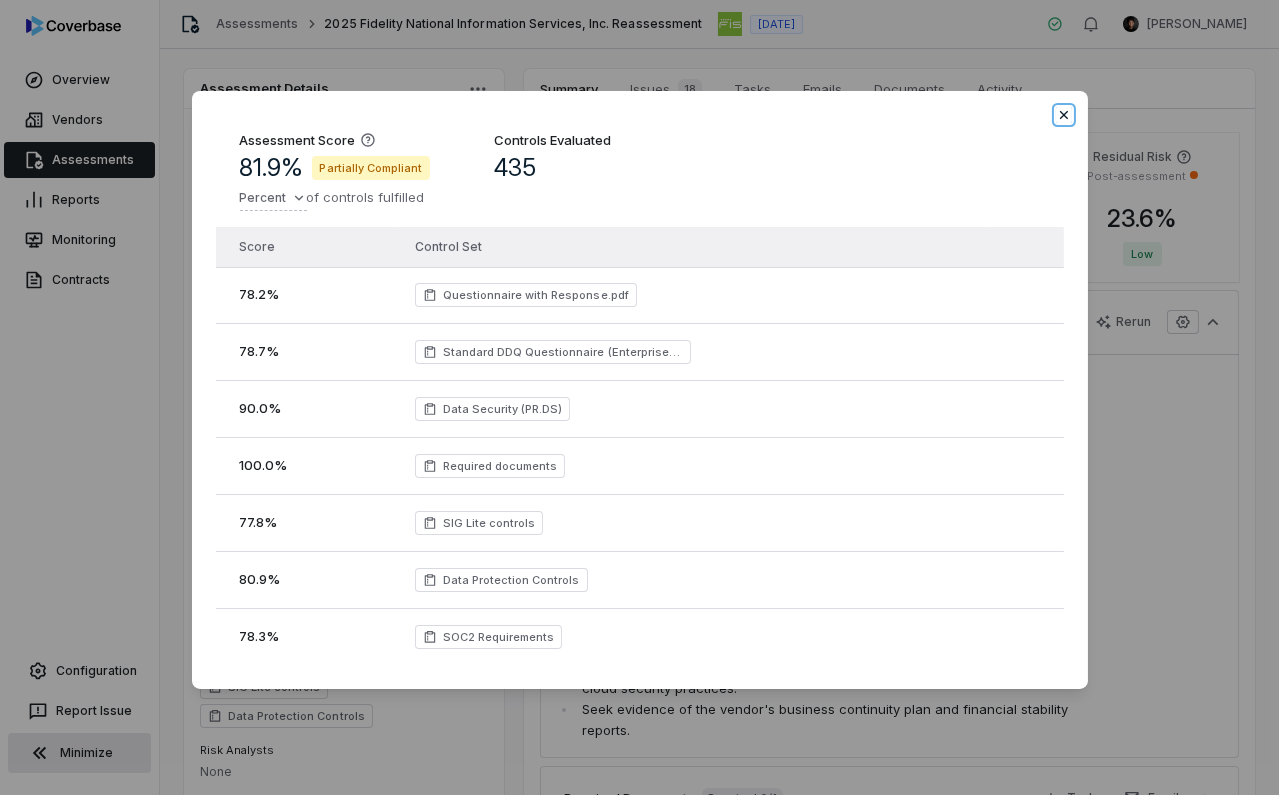 click 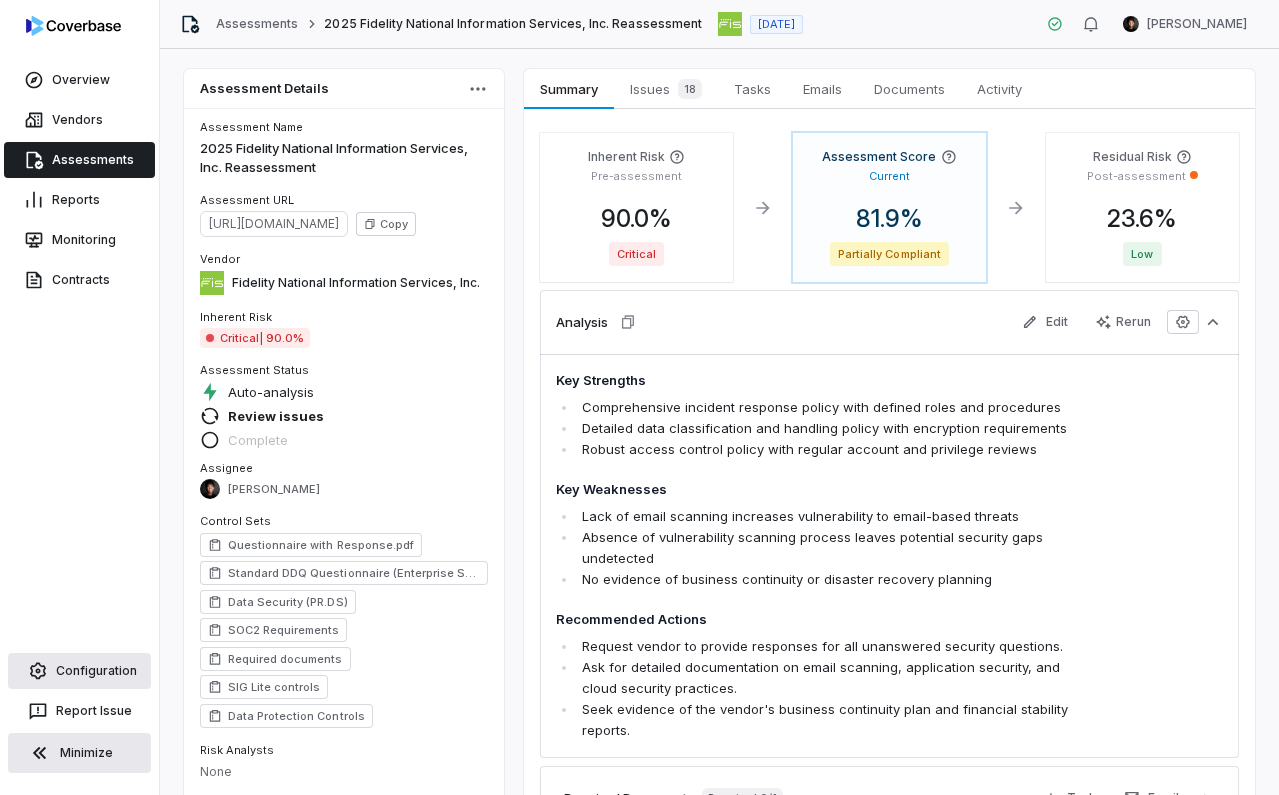 click on "Configuration" at bounding box center [79, 671] 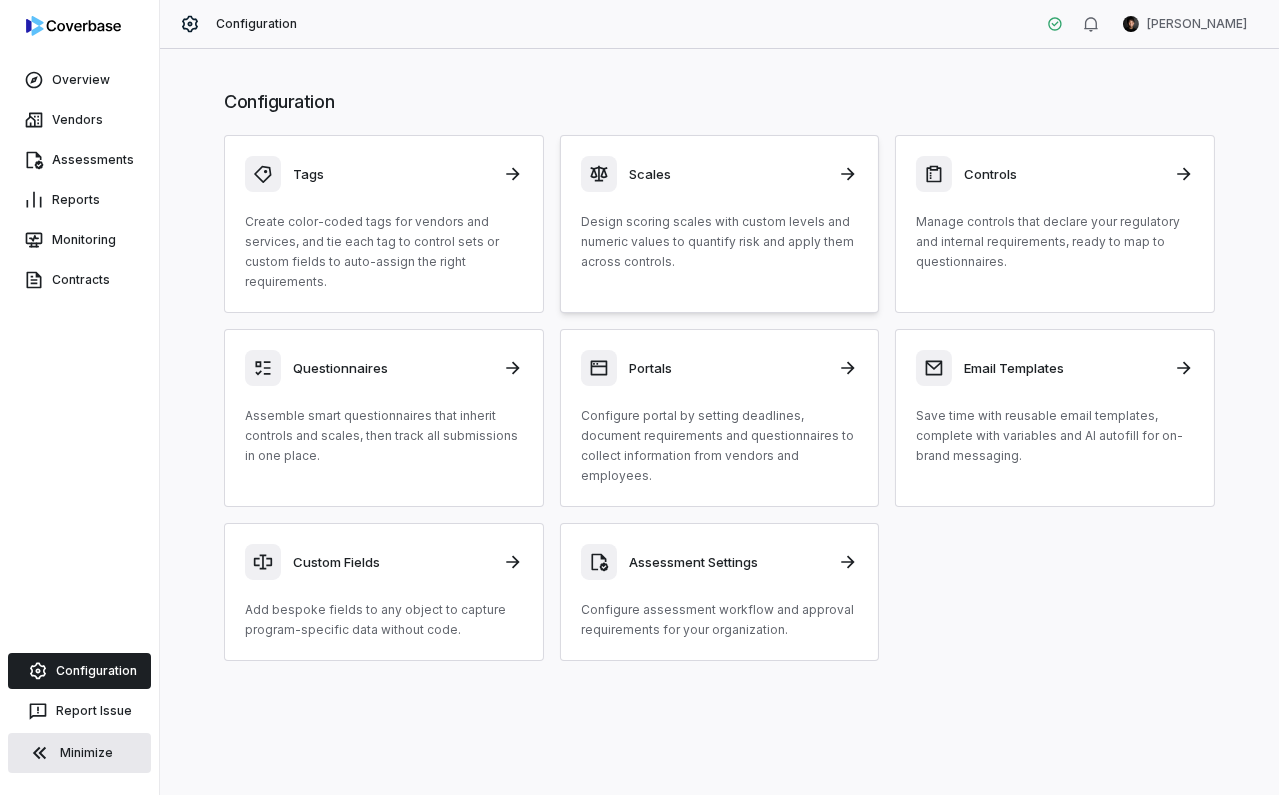 click on "Design scoring scales with custom levels and numeric values to quantify risk and apply them across controls." at bounding box center [720, 242] 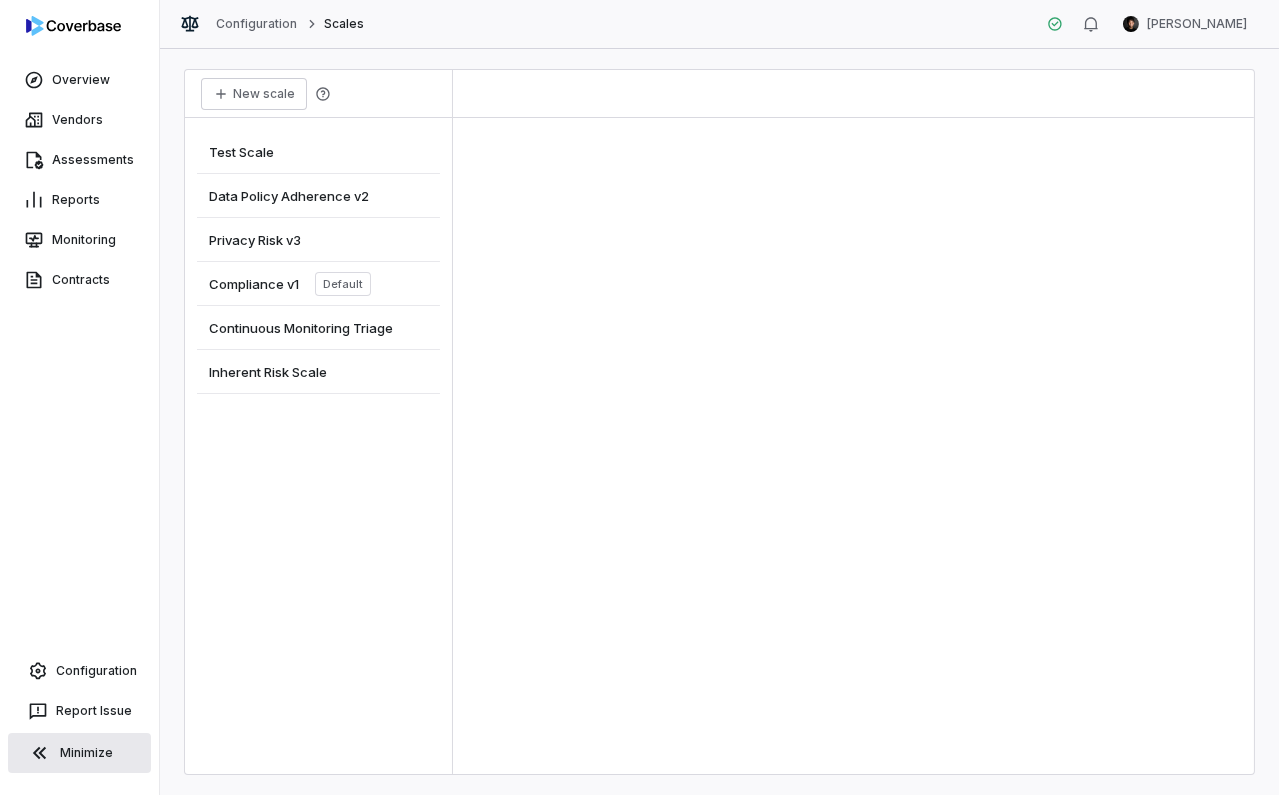 click on "Compliance v1" at bounding box center (254, 284) 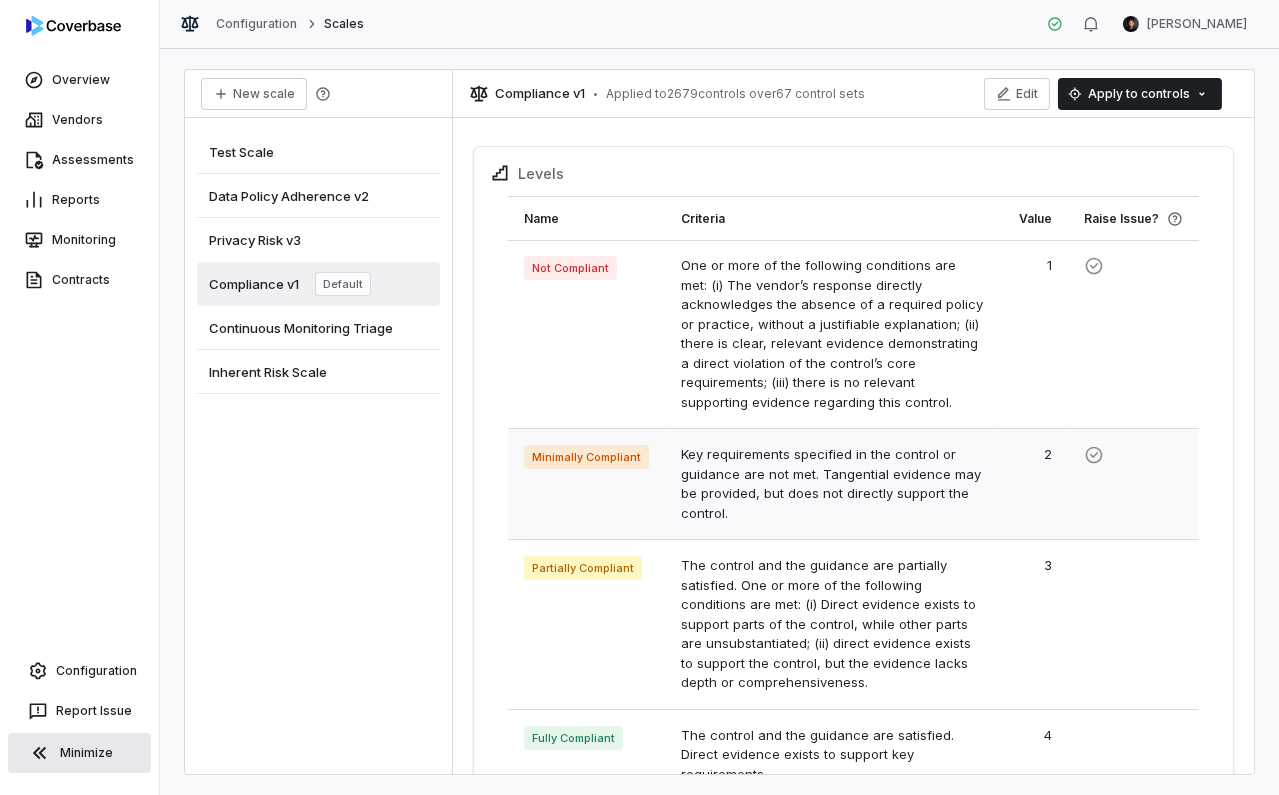 scroll, scrollTop: 41, scrollLeft: 0, axis: vertical 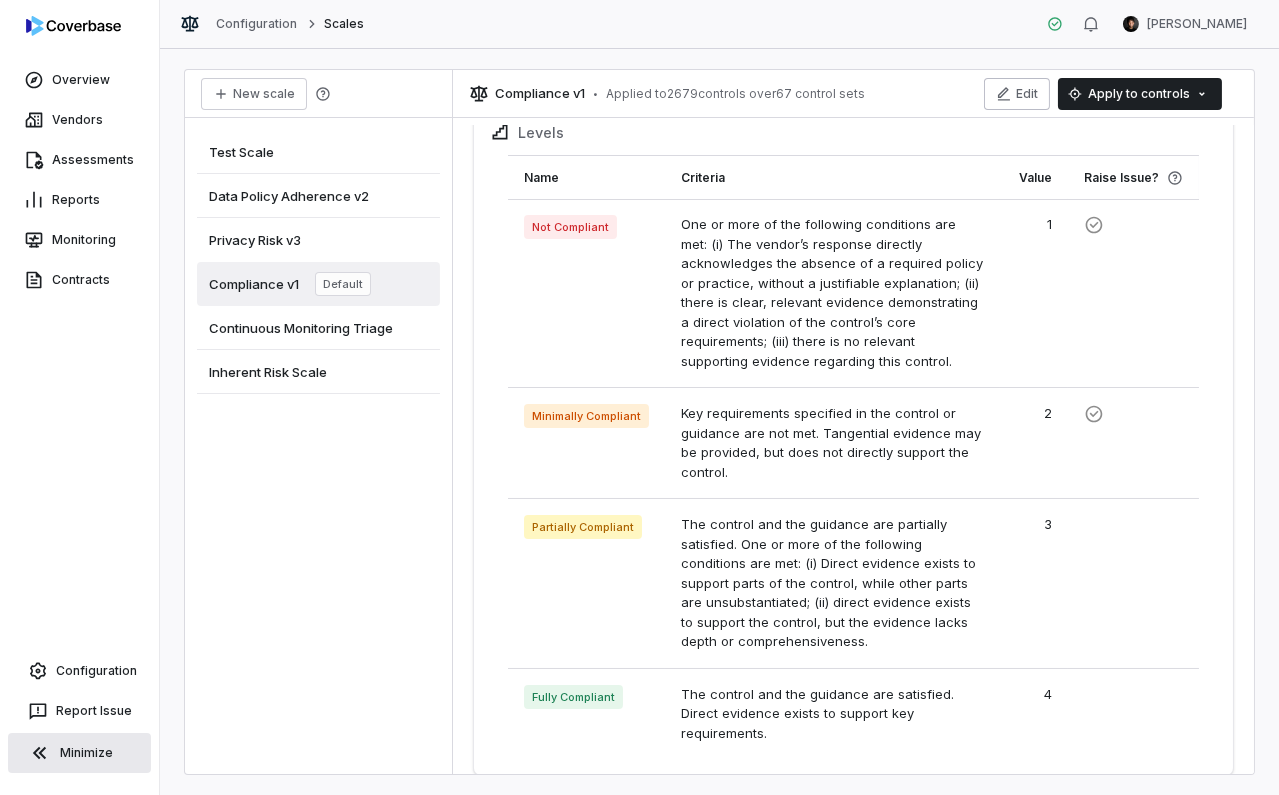 click on "Edit" at bounding box center (1017, 94) 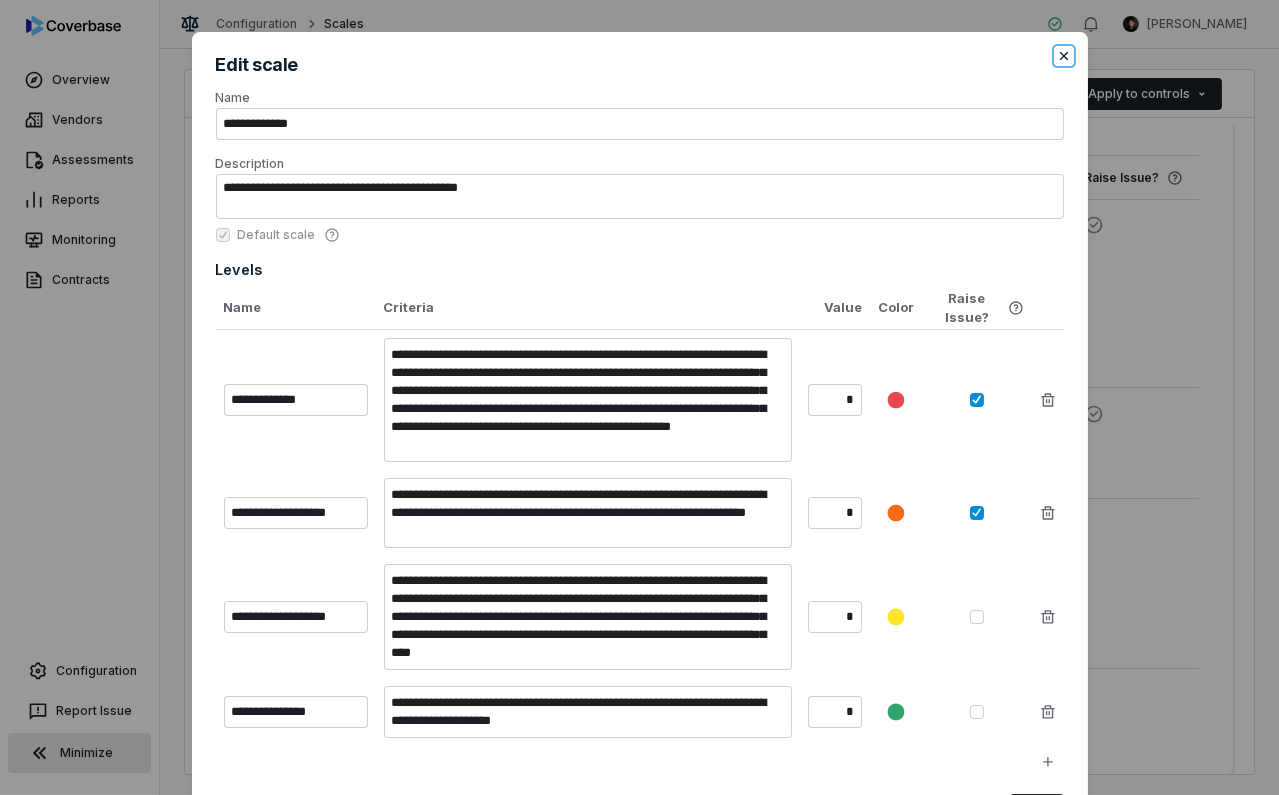 click 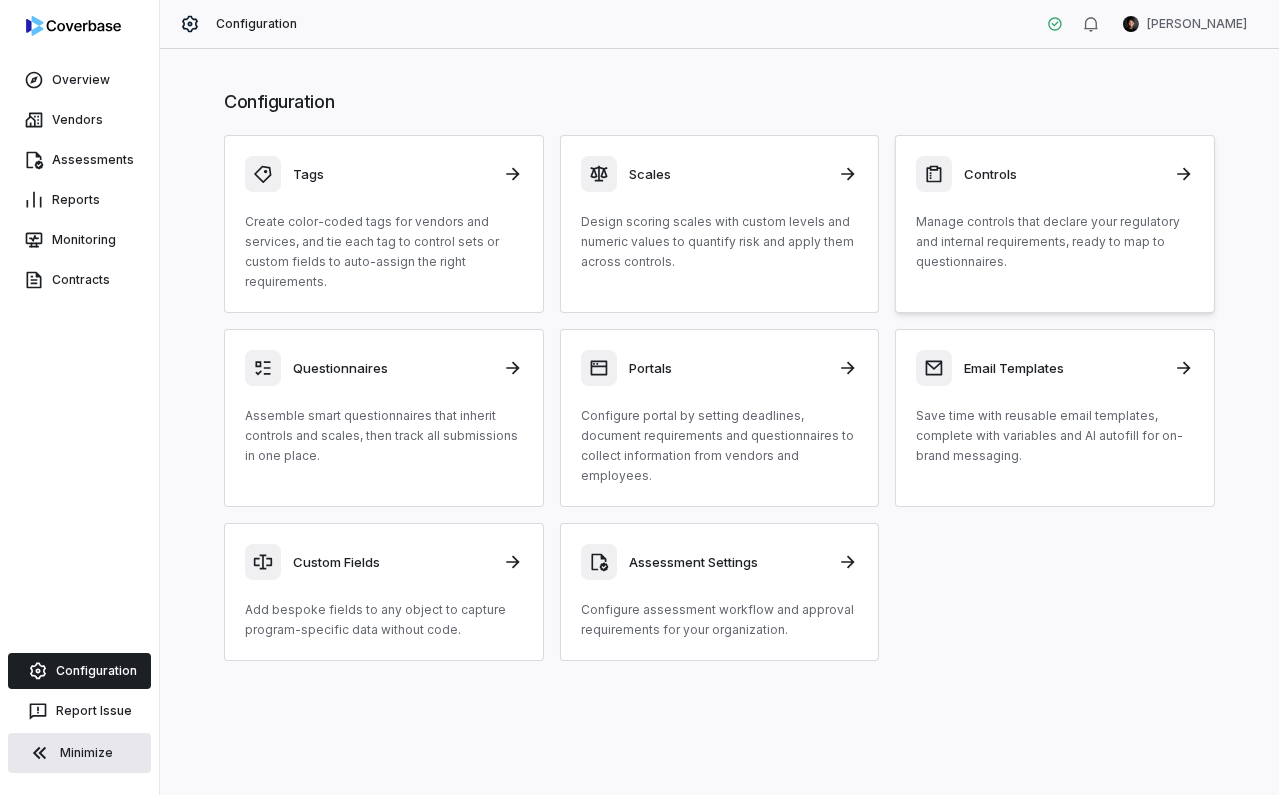 click on "Controls" at bounding box center [1063, 174] 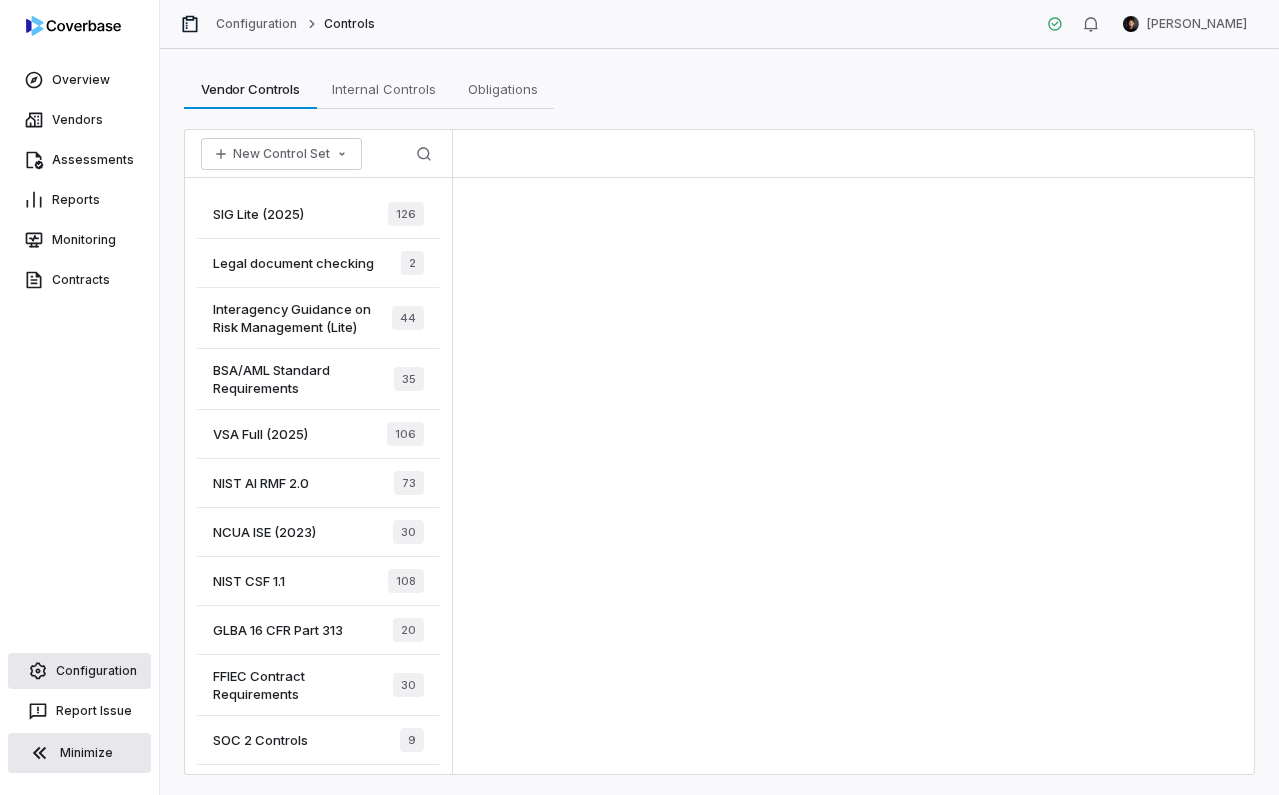 click on "Configuration" at bounding box center [79, 671] 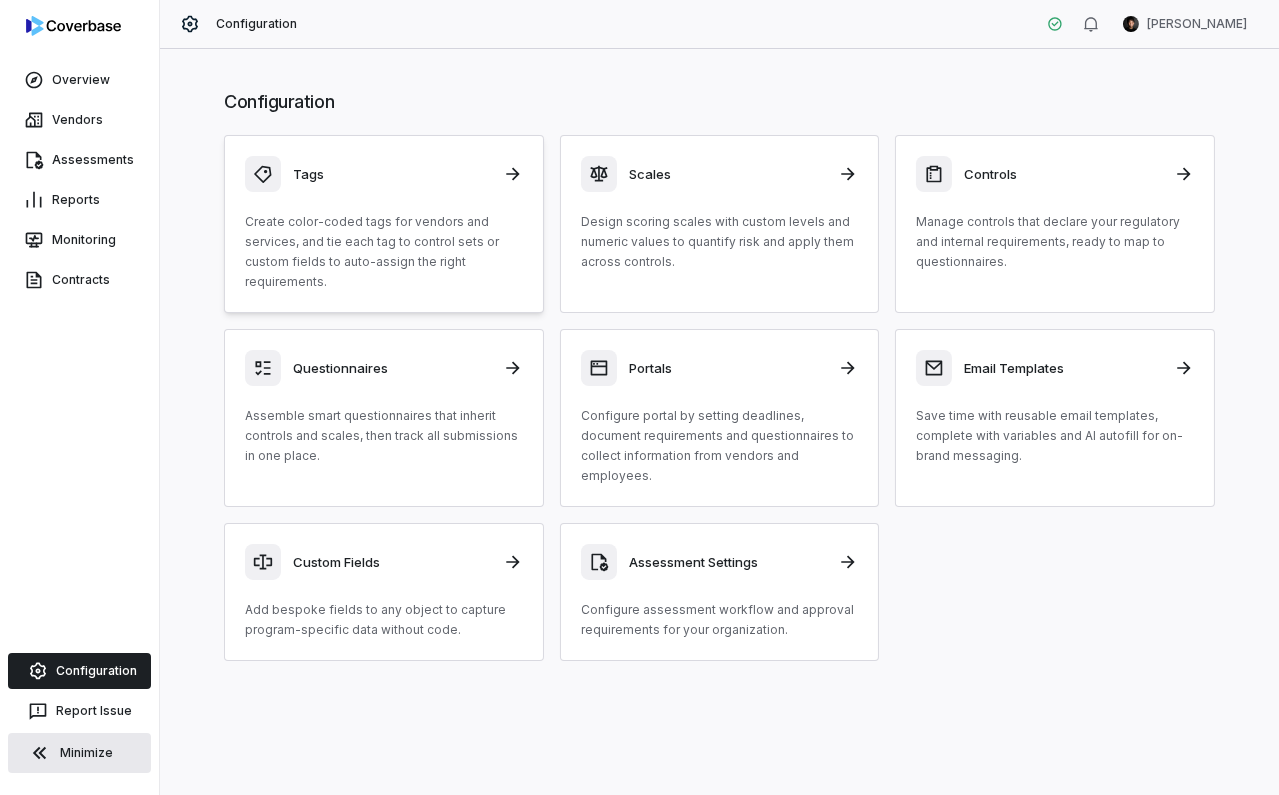 click on "Create color-coded tags for vendors and services, and tie each tag to control sets or custom fields to auto-assign the right requirements." at bounding box center (384, 252) 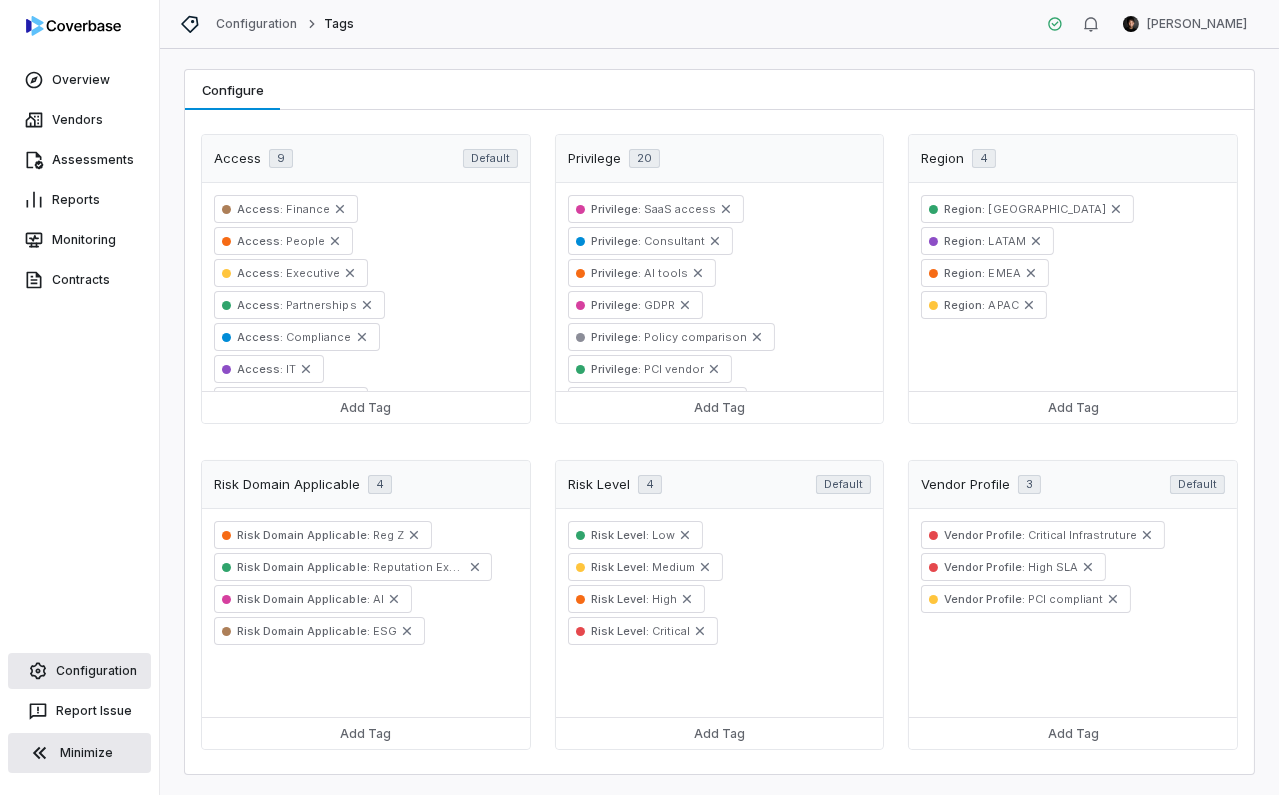 click on "Configuration" at bounding box center [79, 671] 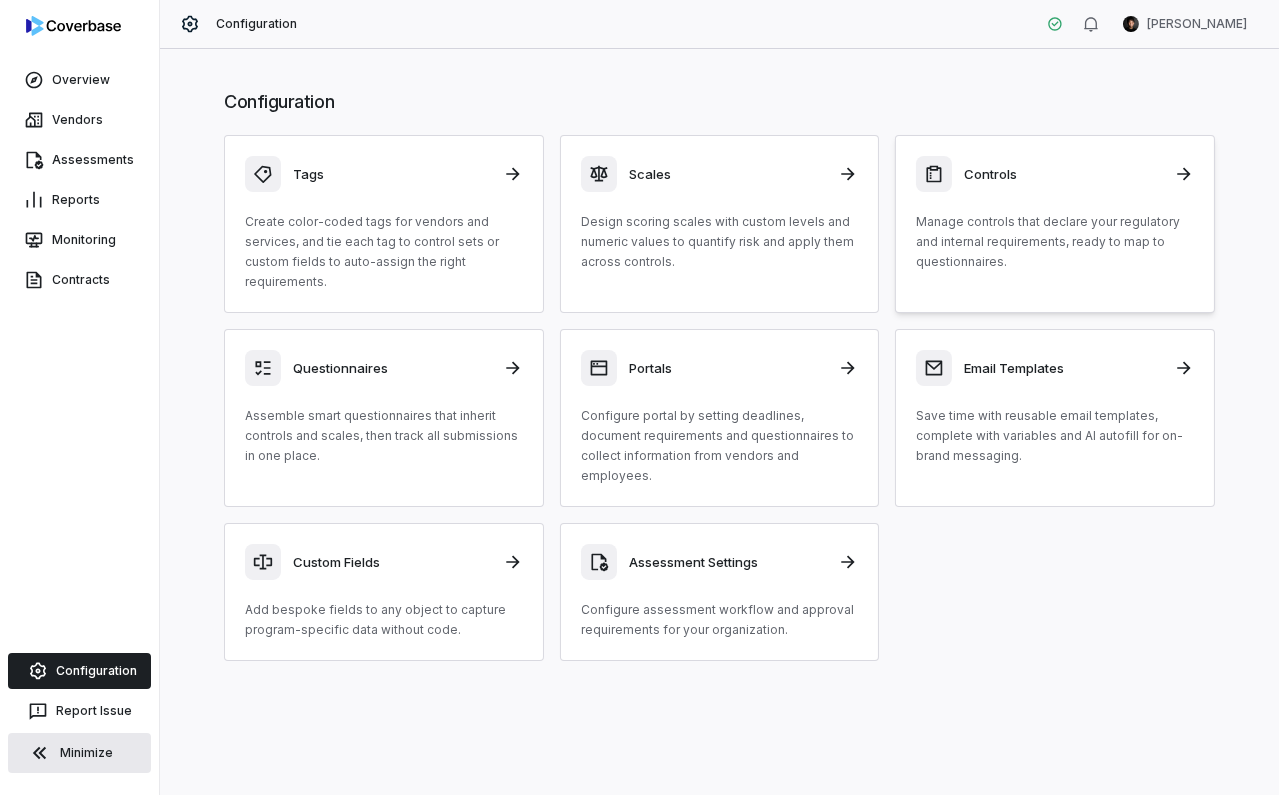 click on "Manage controls that declare your regulatory and internal requirements, ready to map to questionnaires." at bounding box center [1055, 242] 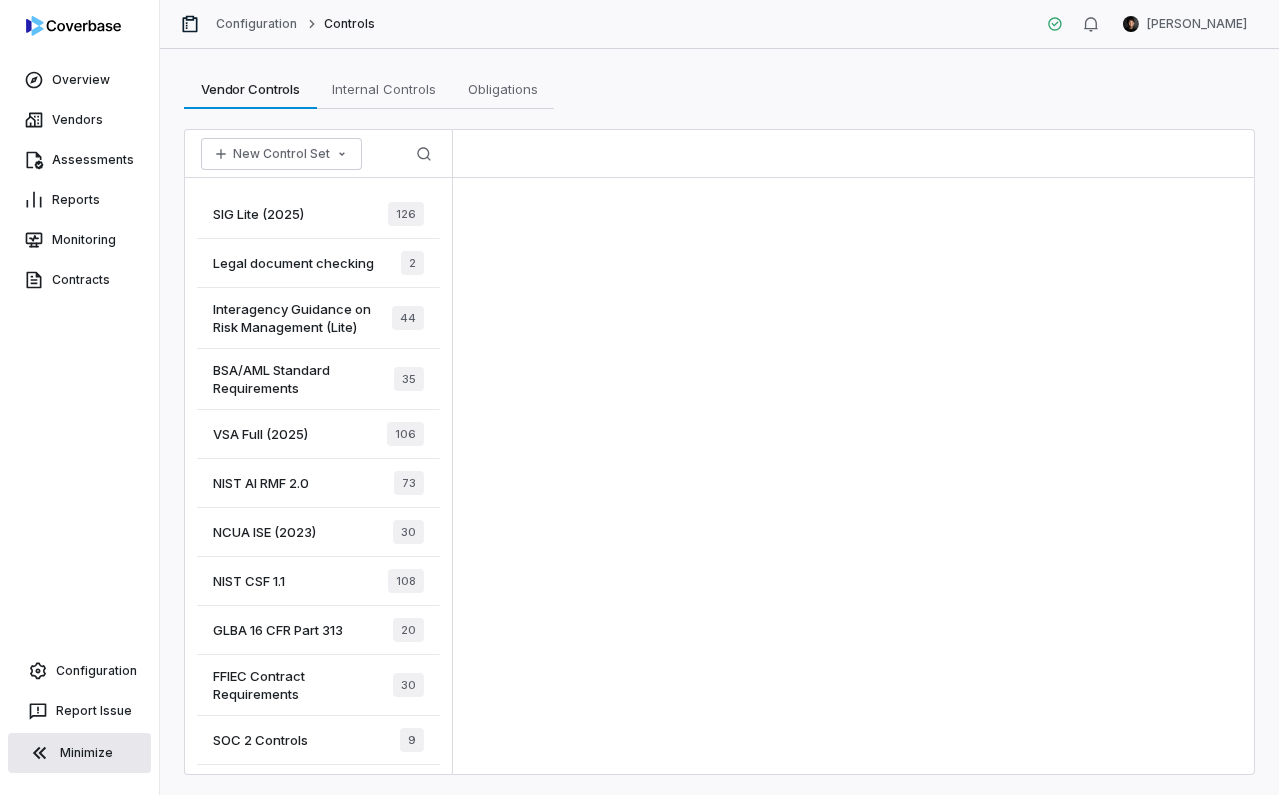 click on "SIG Lite (2025) 126" at bounding box center (318, 214) 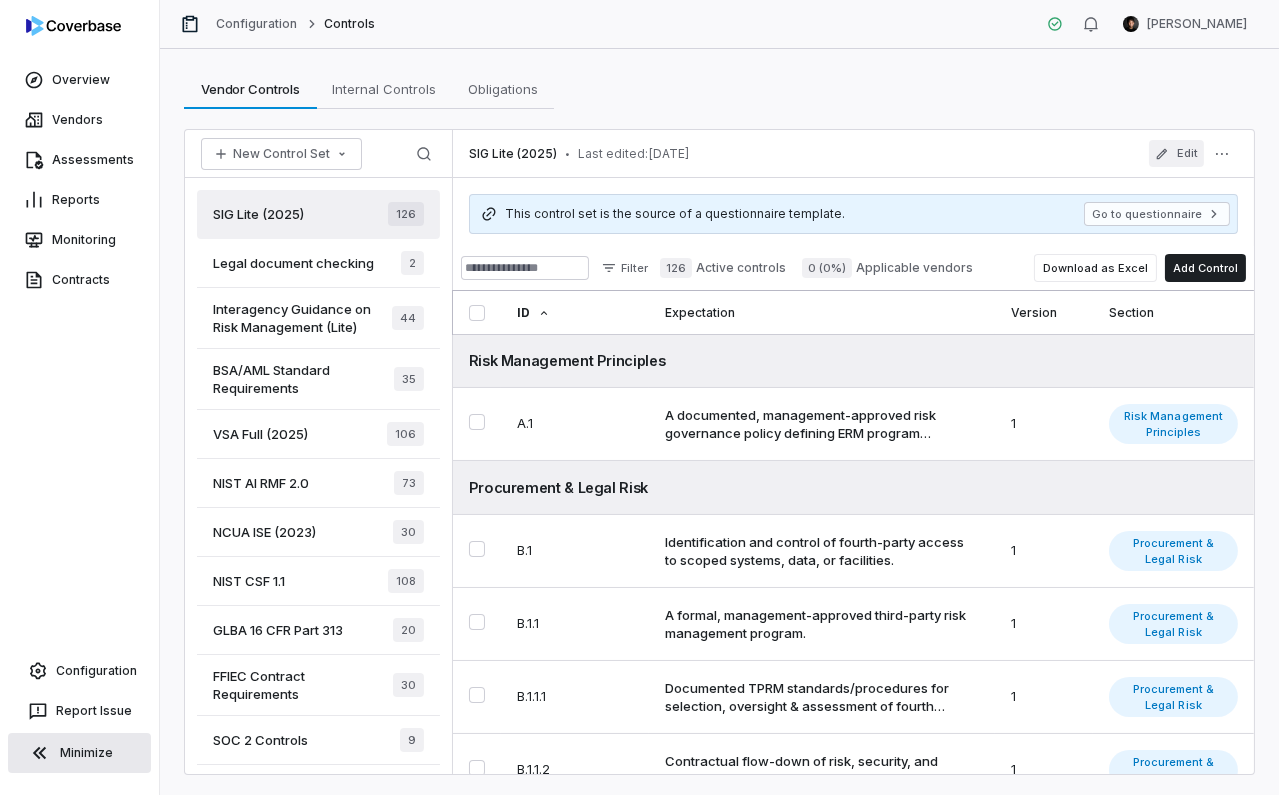click 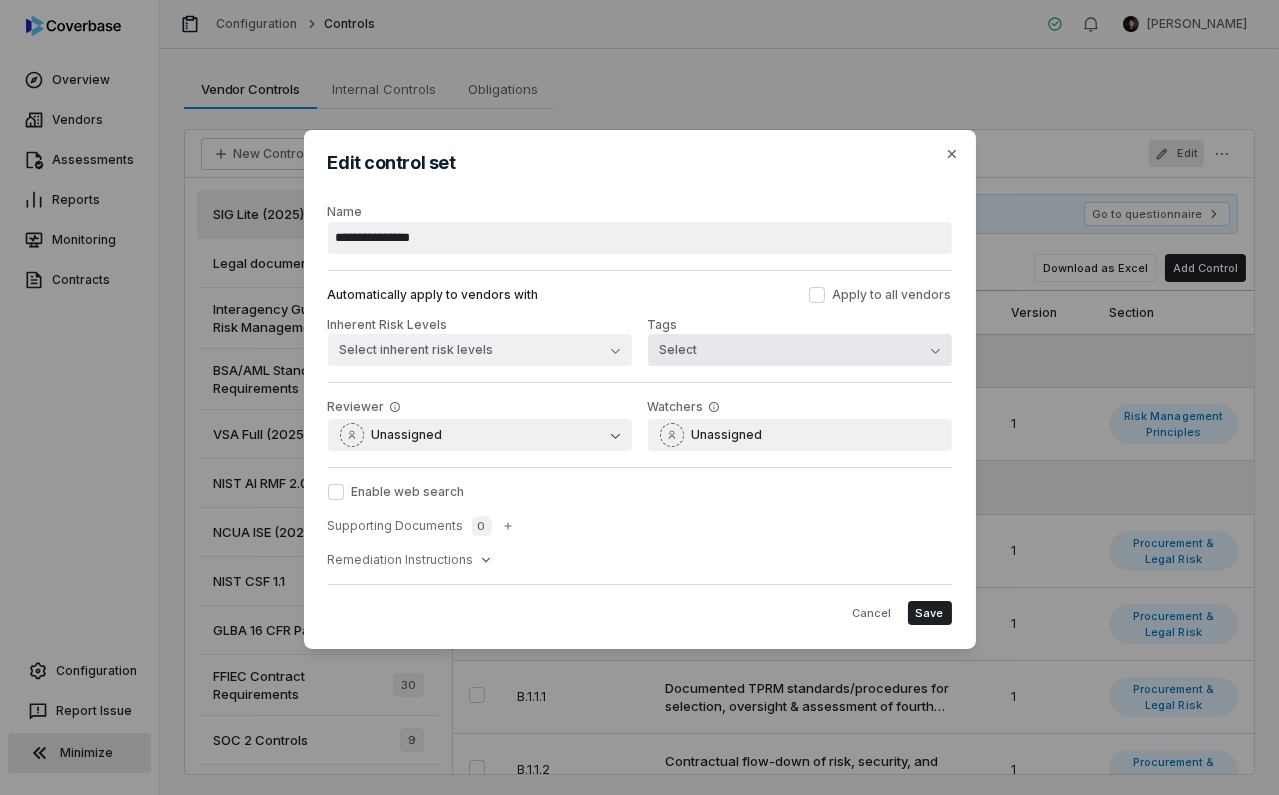 click on "Select" at bounding box center [800, 350] 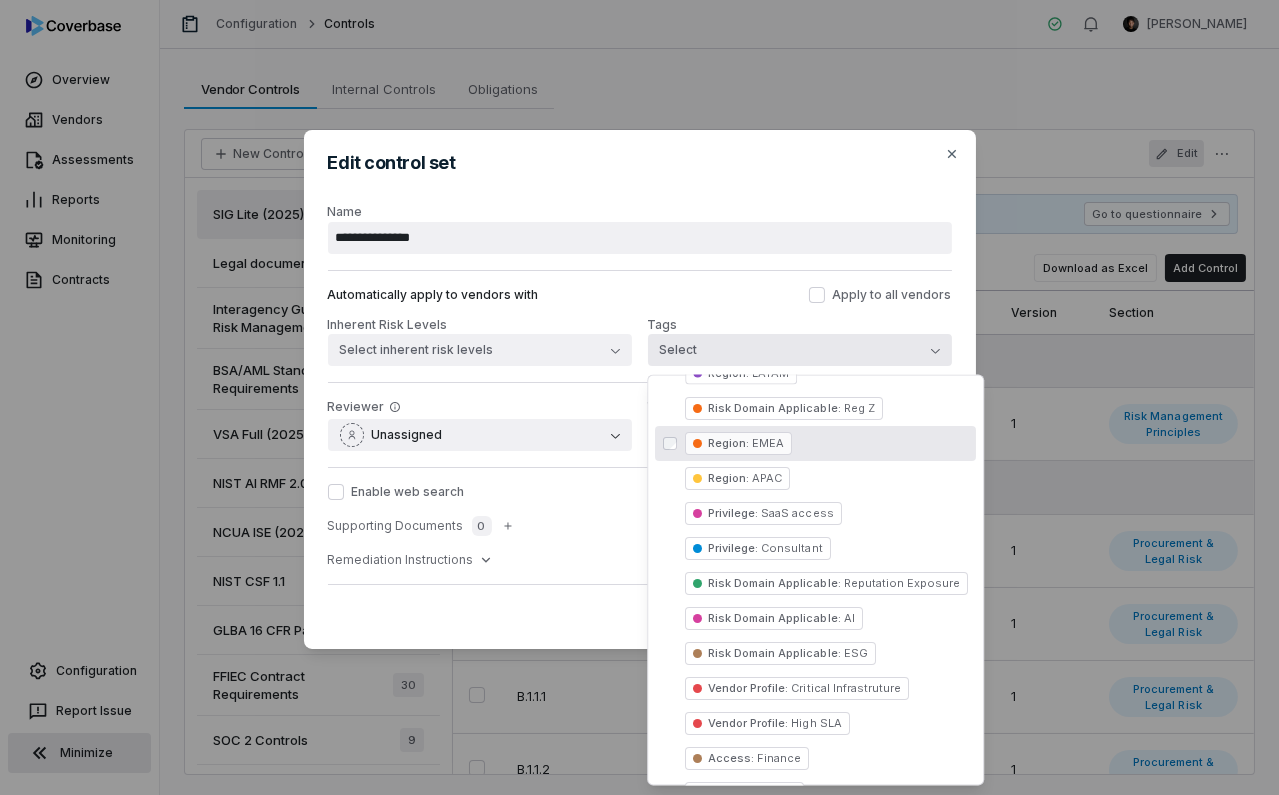 scroll, scrollTop: 64, scrollLeft: 0, axis: vertical 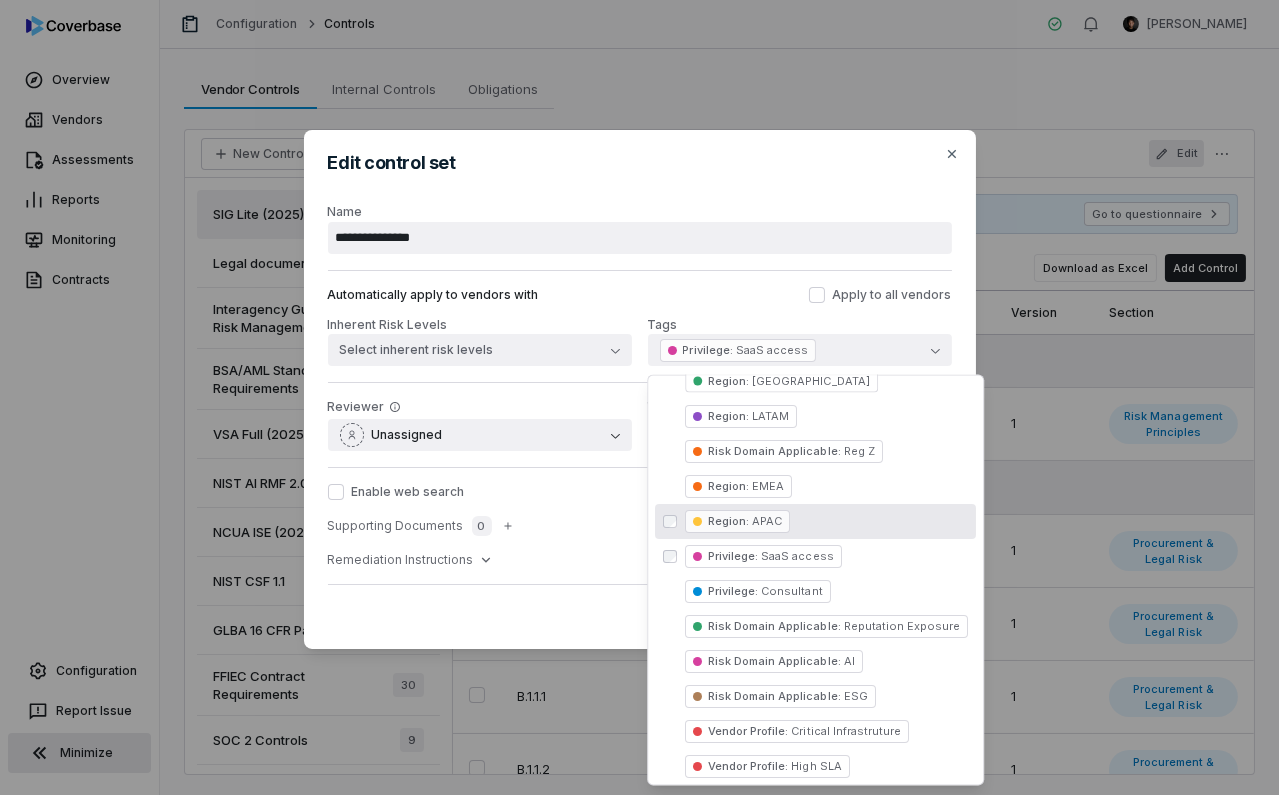 click on "Automatically apply to vendors with Apply to all vendors Inherent Risk Levels Select inherent risk levels Tags Privilege :   SaaS access" at bounding box center [640, 326] 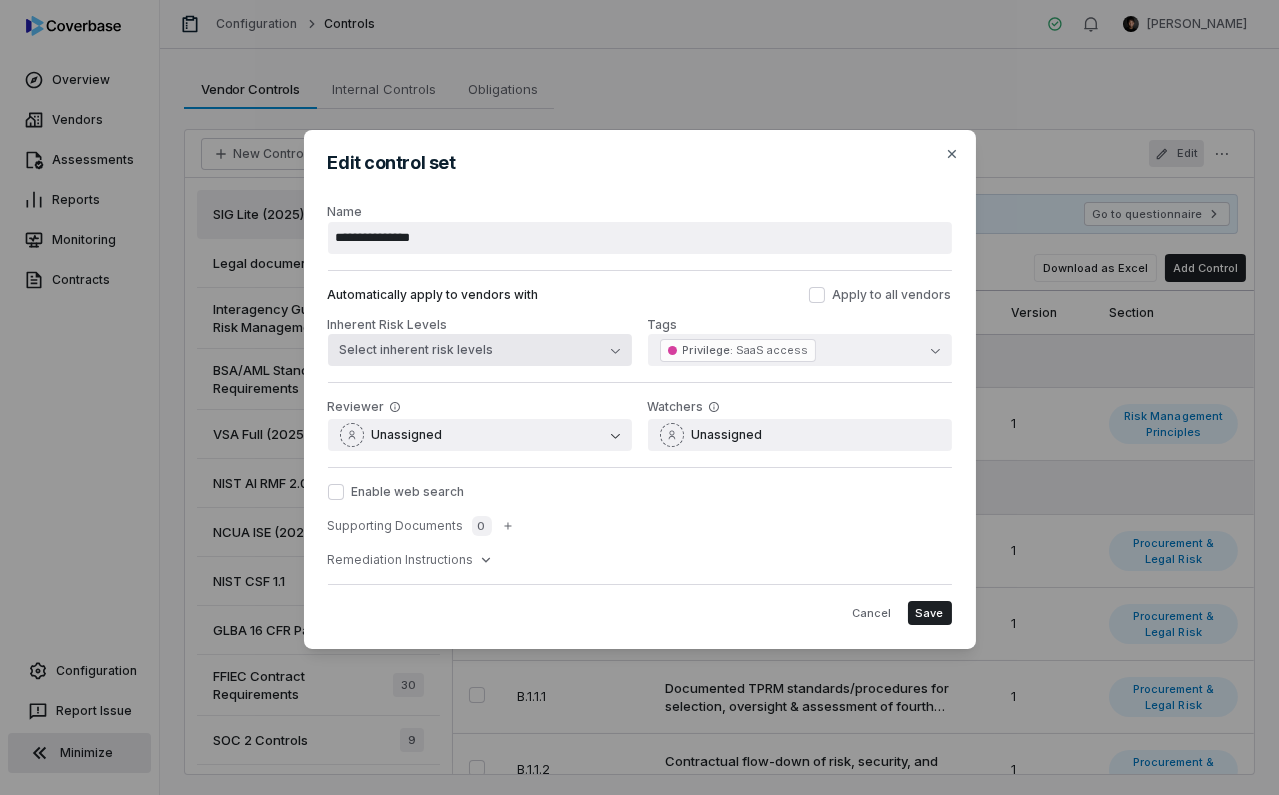click on "Select inherent risk levels" at bounding box center [480, 350] 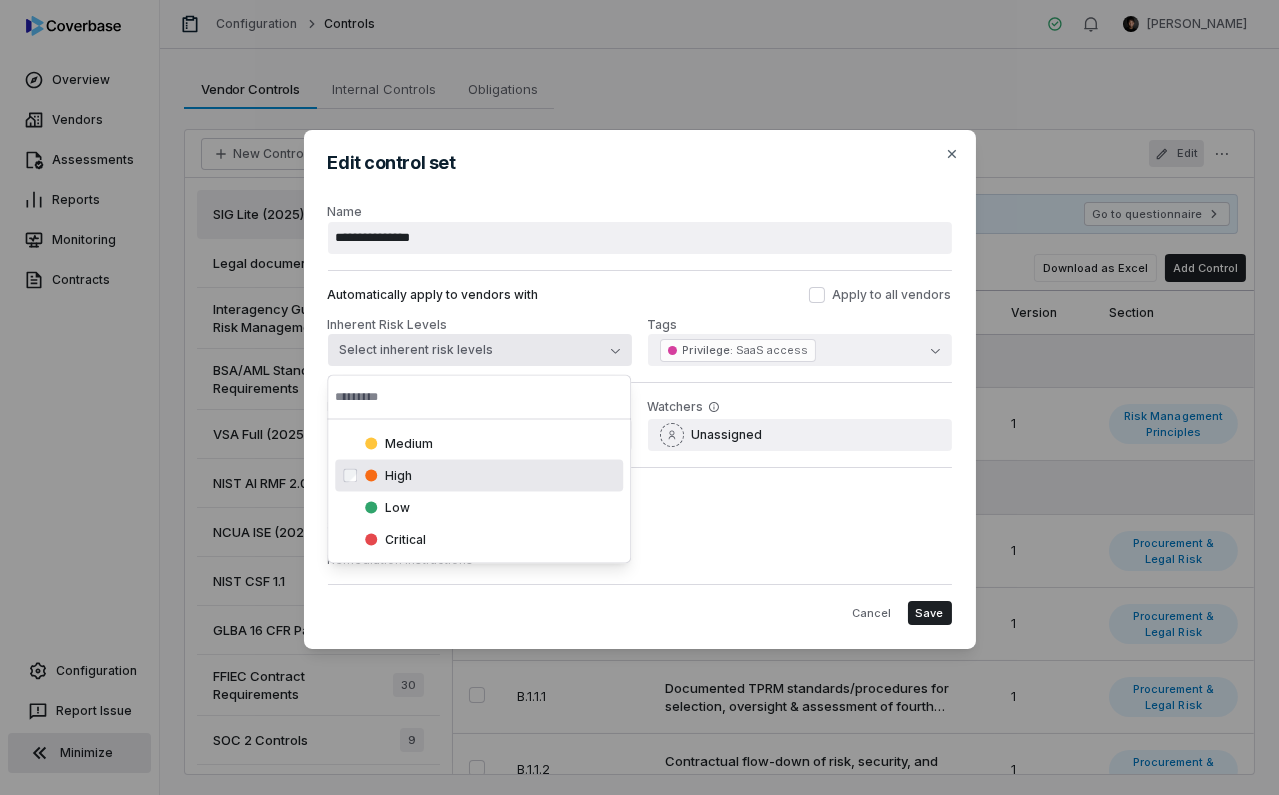 click on "Automatically apply to vendors with Apply to all vendors" at bounding box center [640, 295] 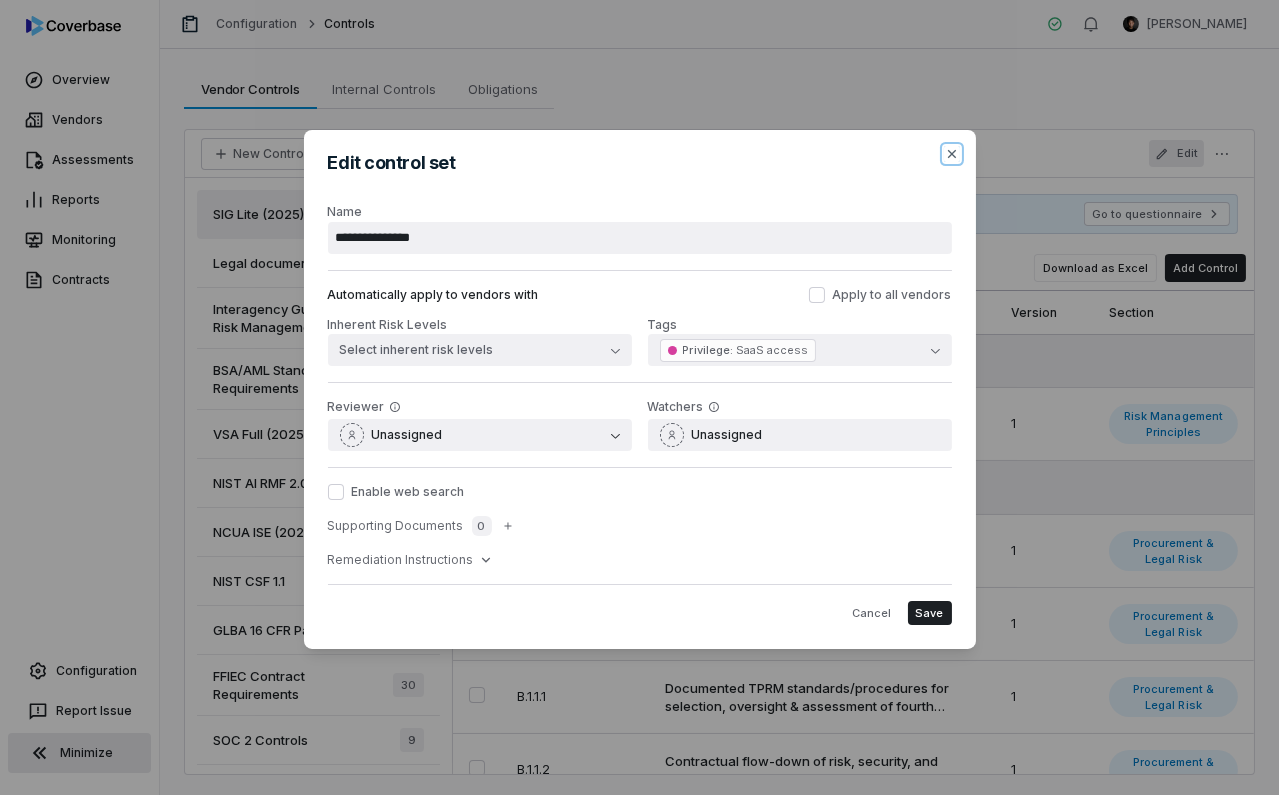 drag, startPoint x: 947, startPoint y: 157, endPoint x: 881, endPoint y: 195, distance: 76.15773 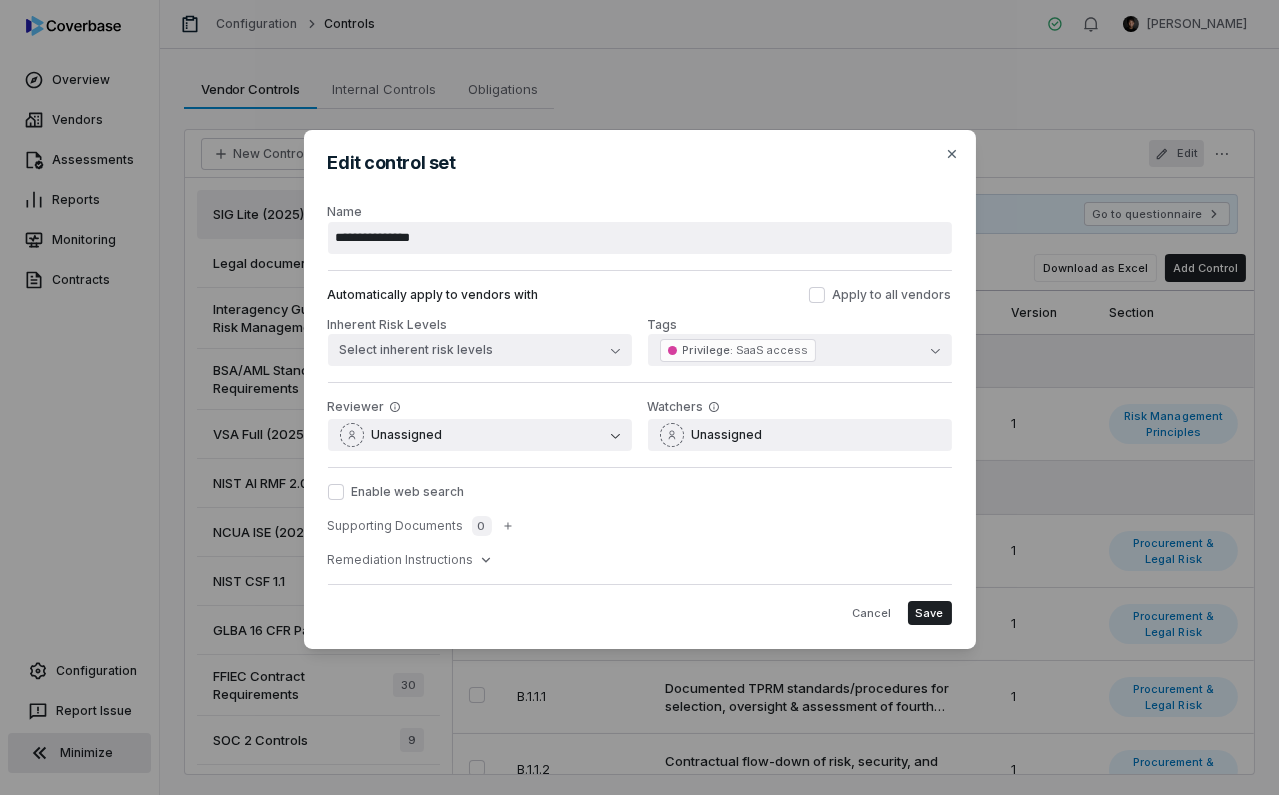 click on "**********" at bounding box center [640, 229] 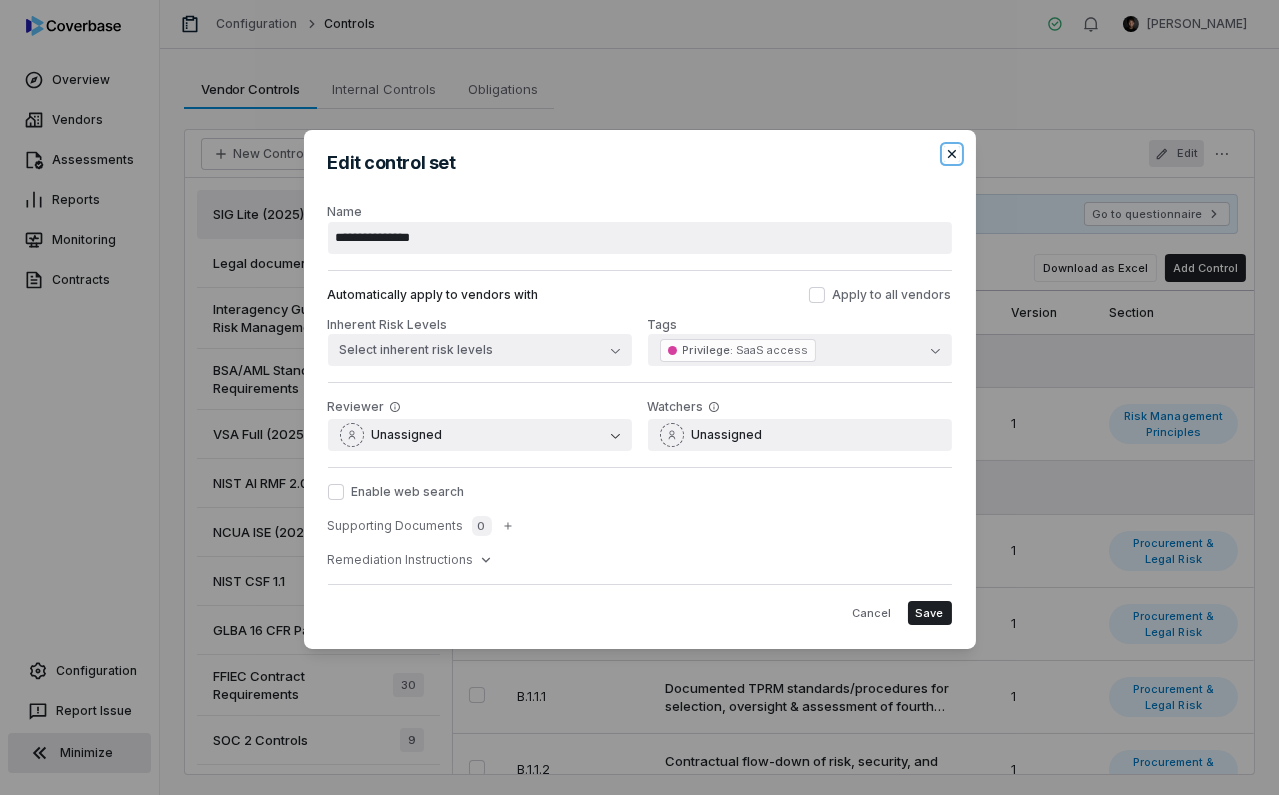click 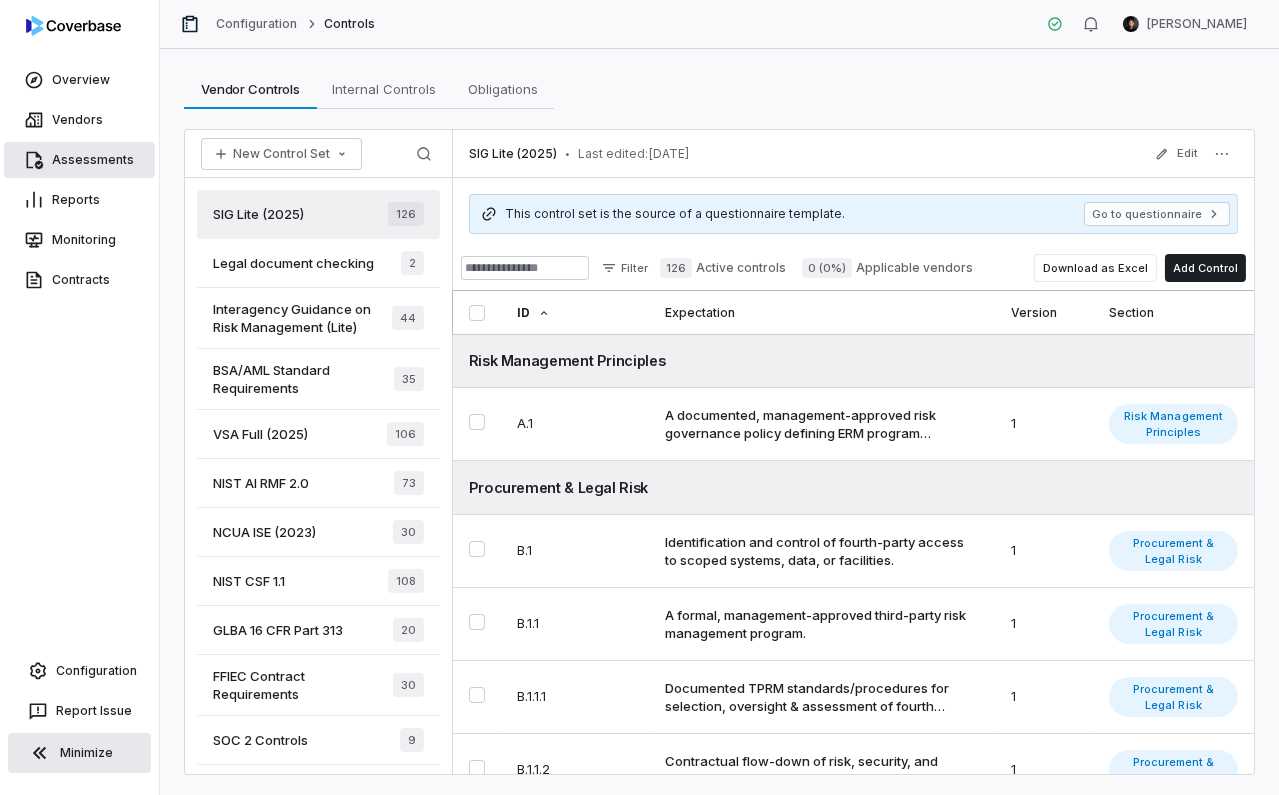 click on "Assessments" at bounding box center (79, 160) 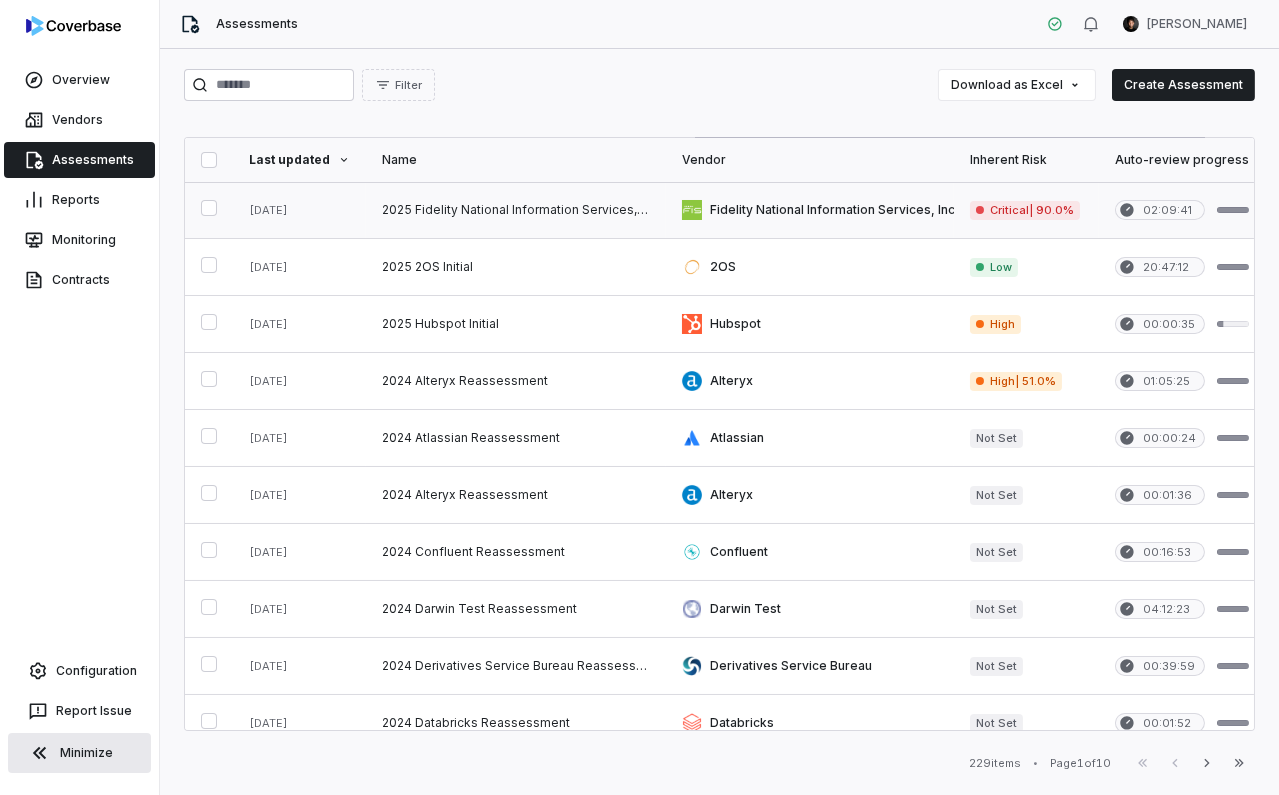 click at bounding box center (516, 210) 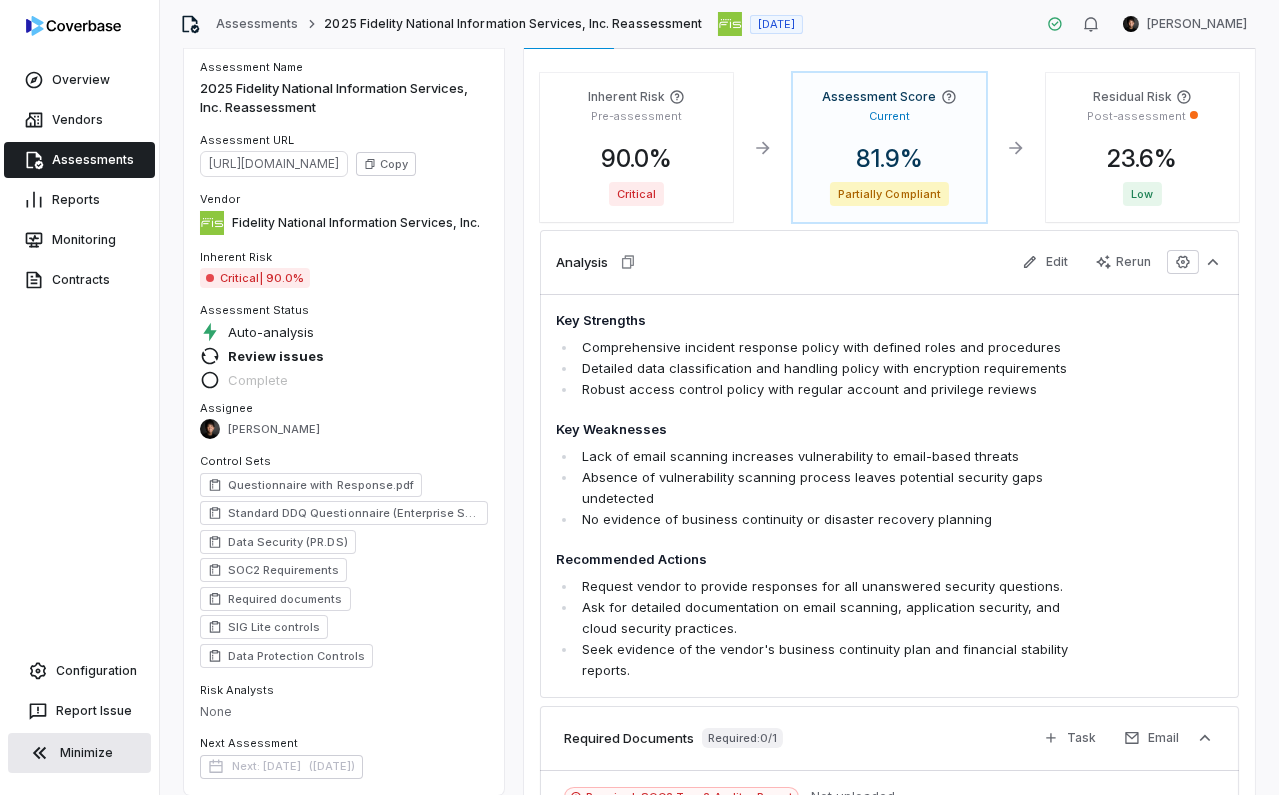 scroll, scrollTop: 0, scrollLeft: 0, axis: both 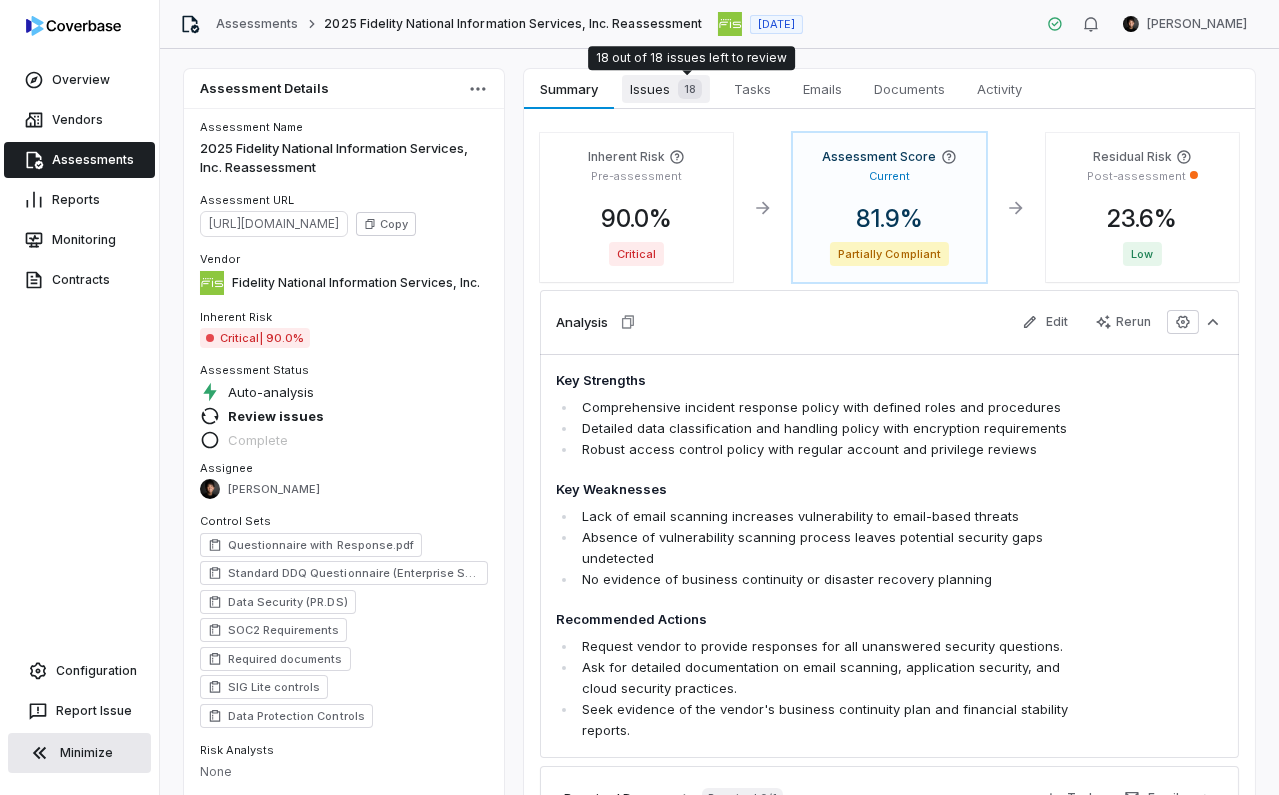 click on "18" at bounding box center [686, 89] 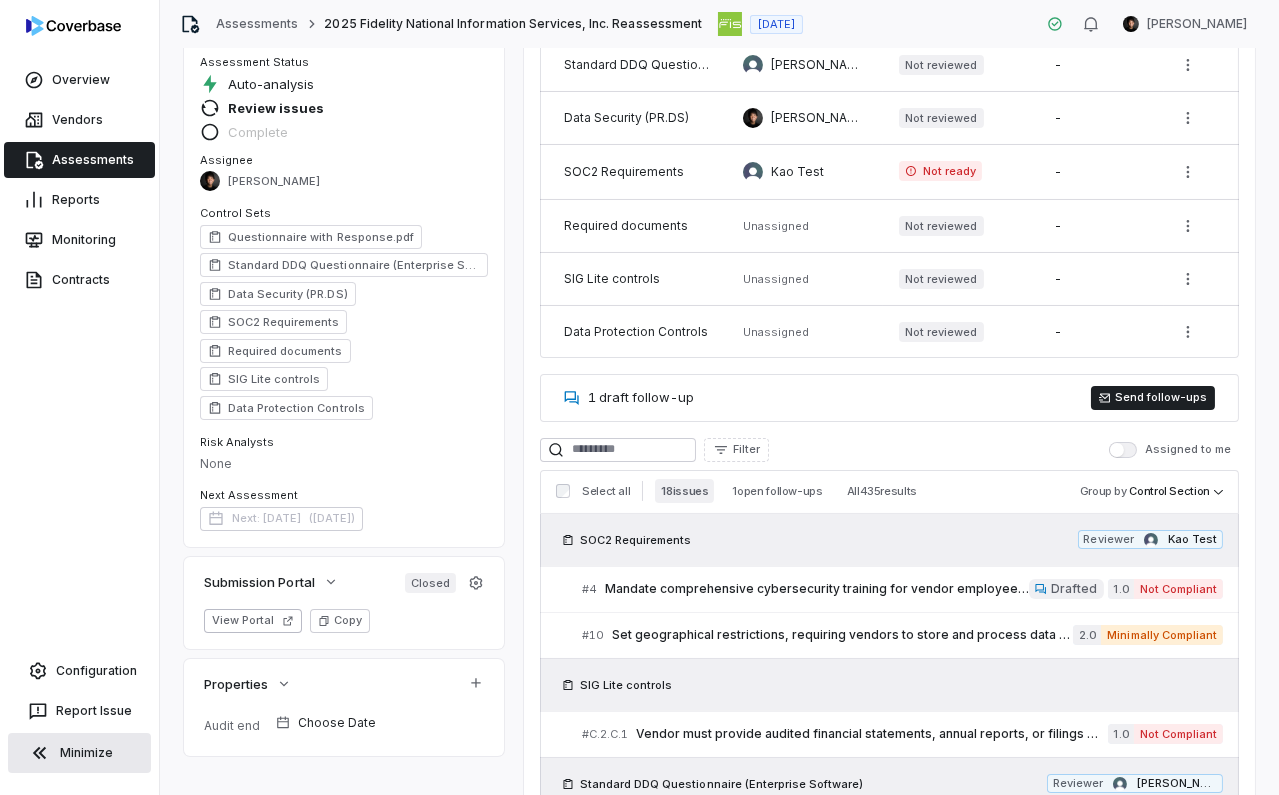 scroll, scrollTop: 309, scrollLeft: 0, axis: vertical 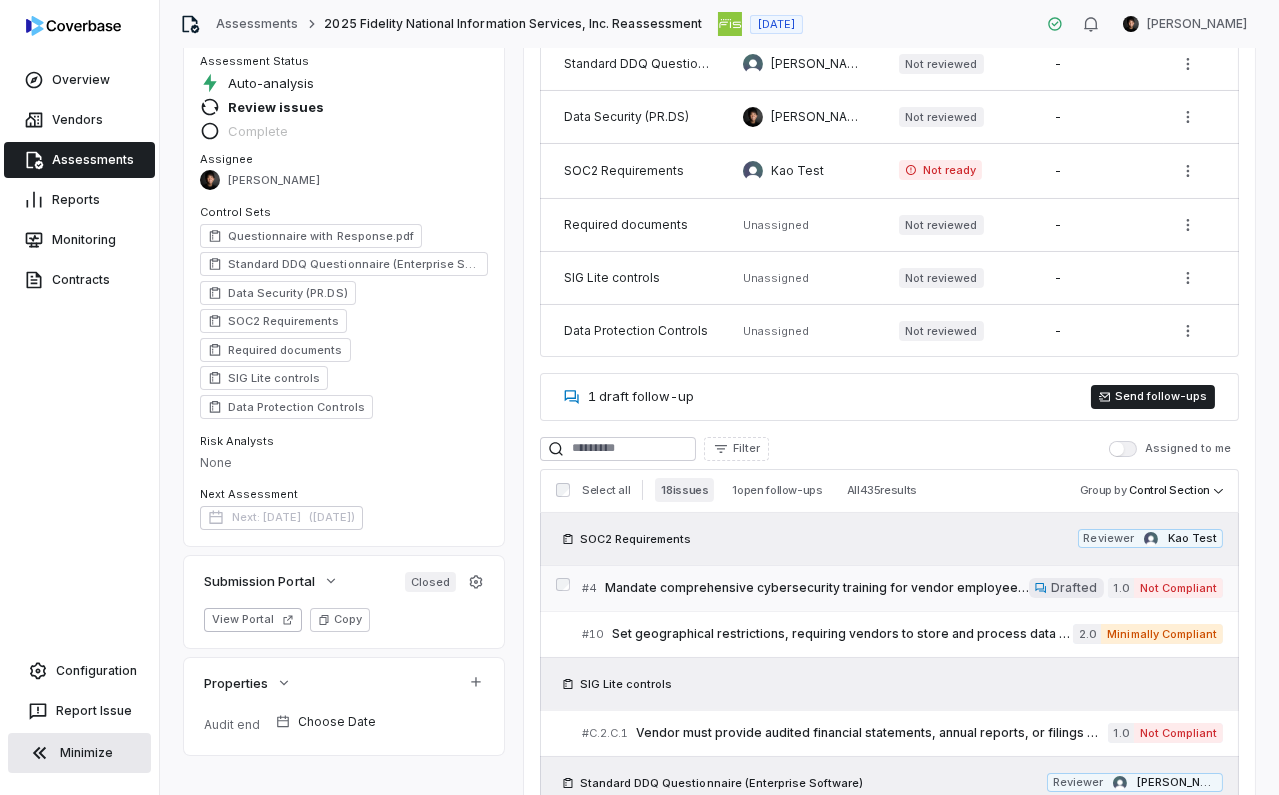 click on "Mandate comprehensive cybersecurity training for vendor employees to minimize the risk of unintentional security breaches and enhance overall data protection." at bounding box center [817, 588] 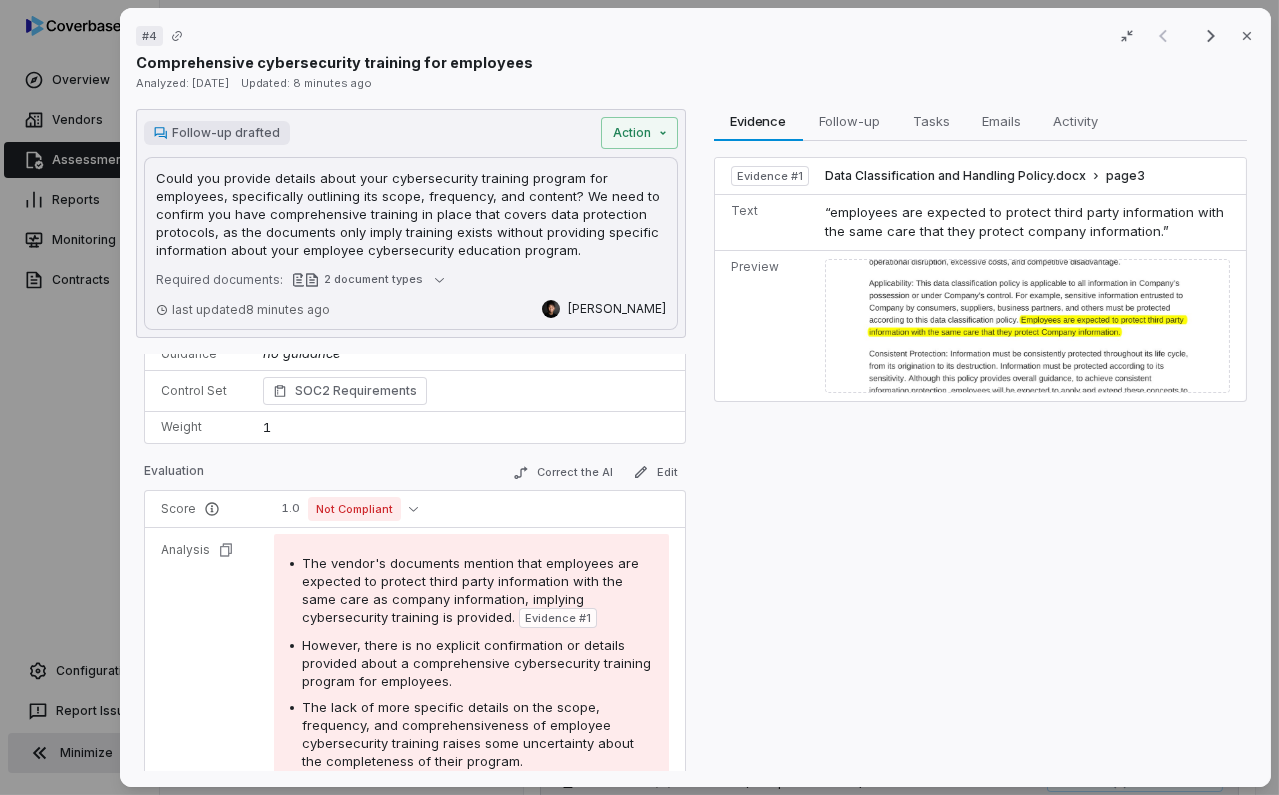 scroll, scrollTop: 136, scrollLeft: 0, axis: vertical 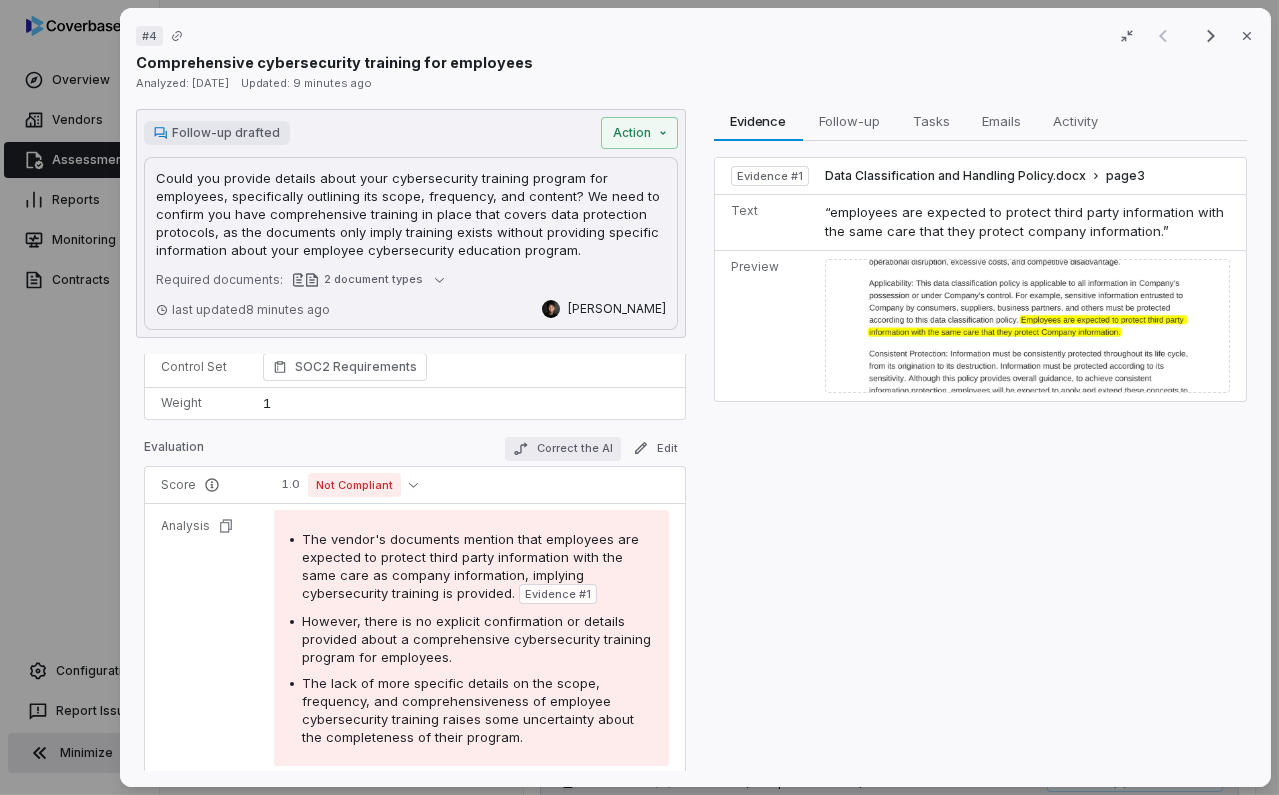 click on "Correct the AI" at bounding box center (562, 449) 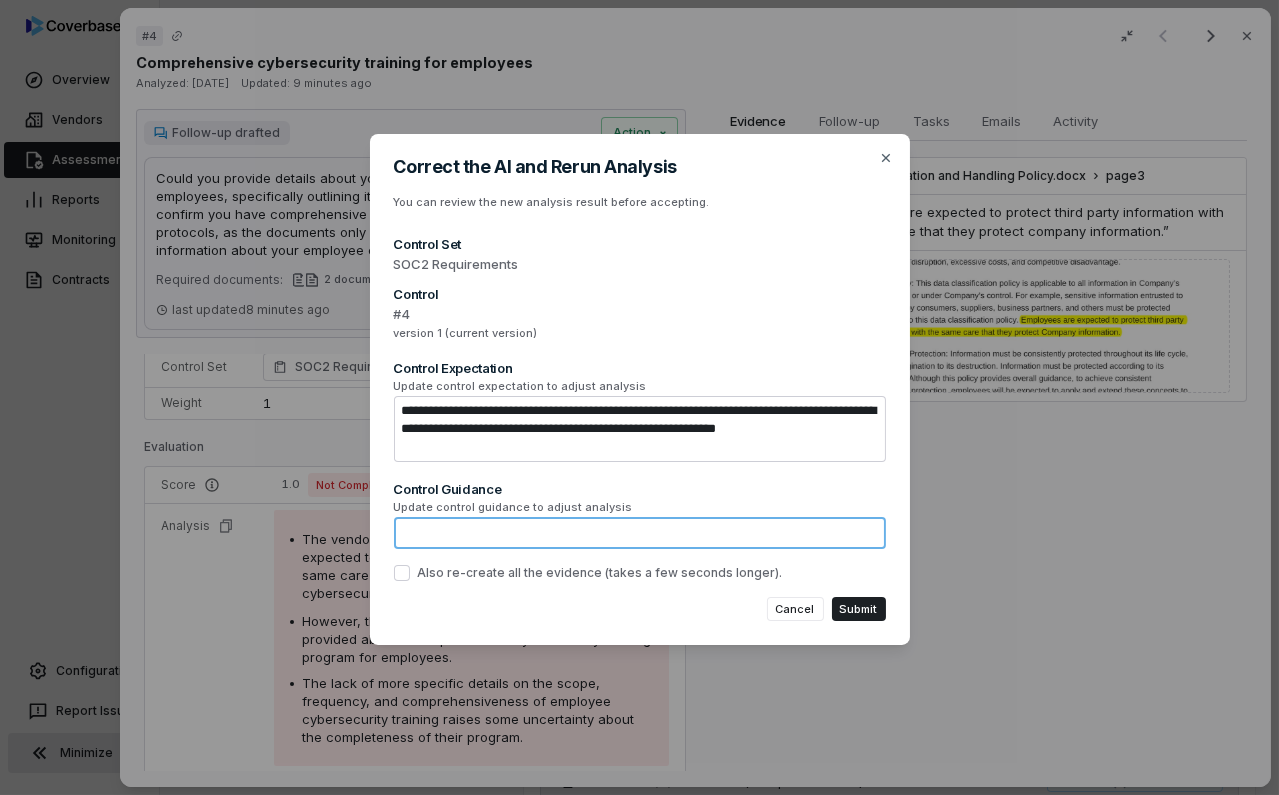 click at bounding box center (640, 533) 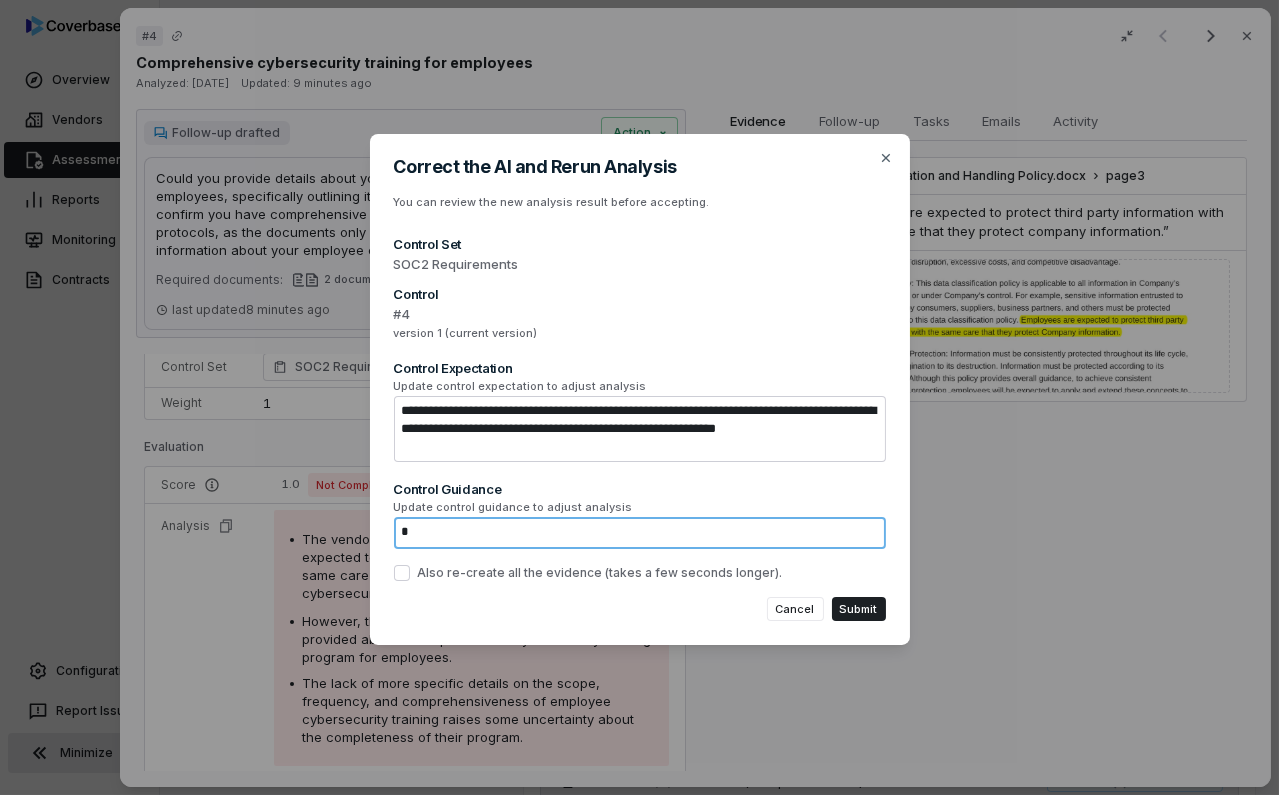 type on "**" 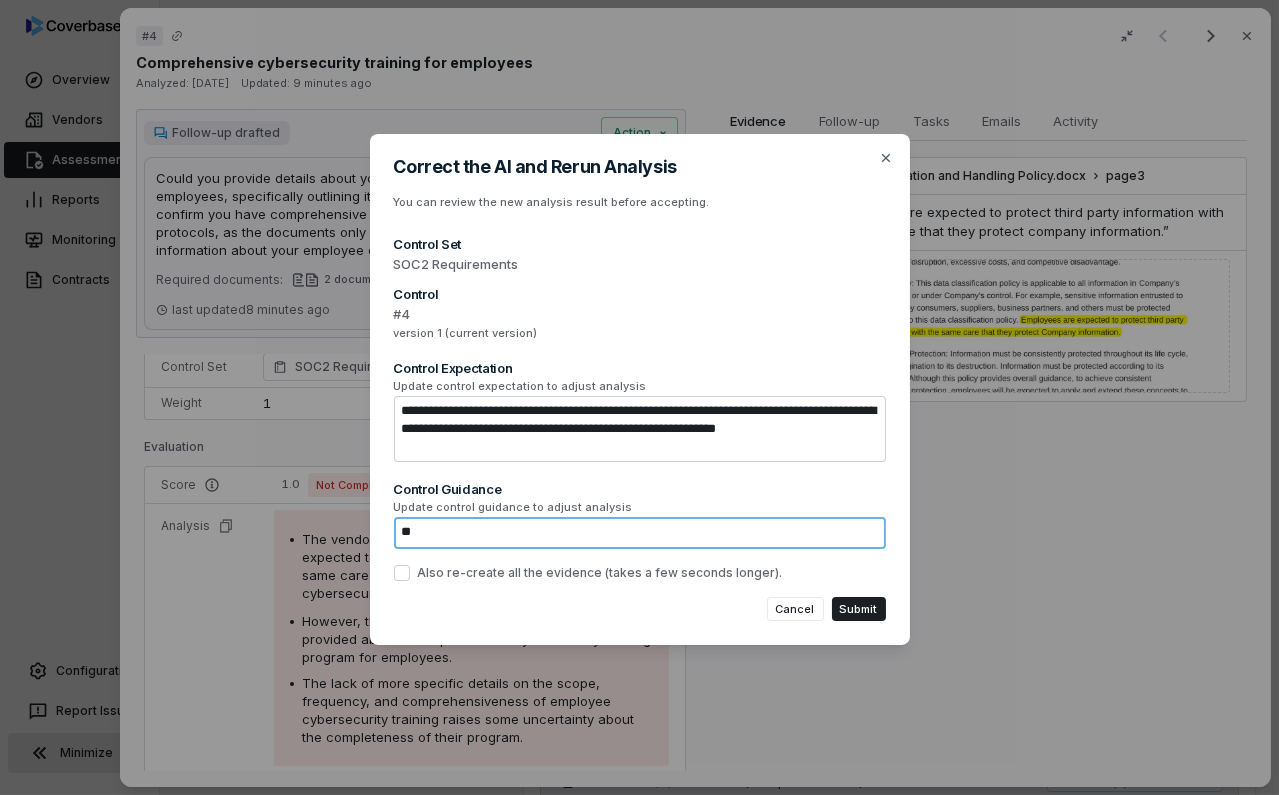 type on "*" 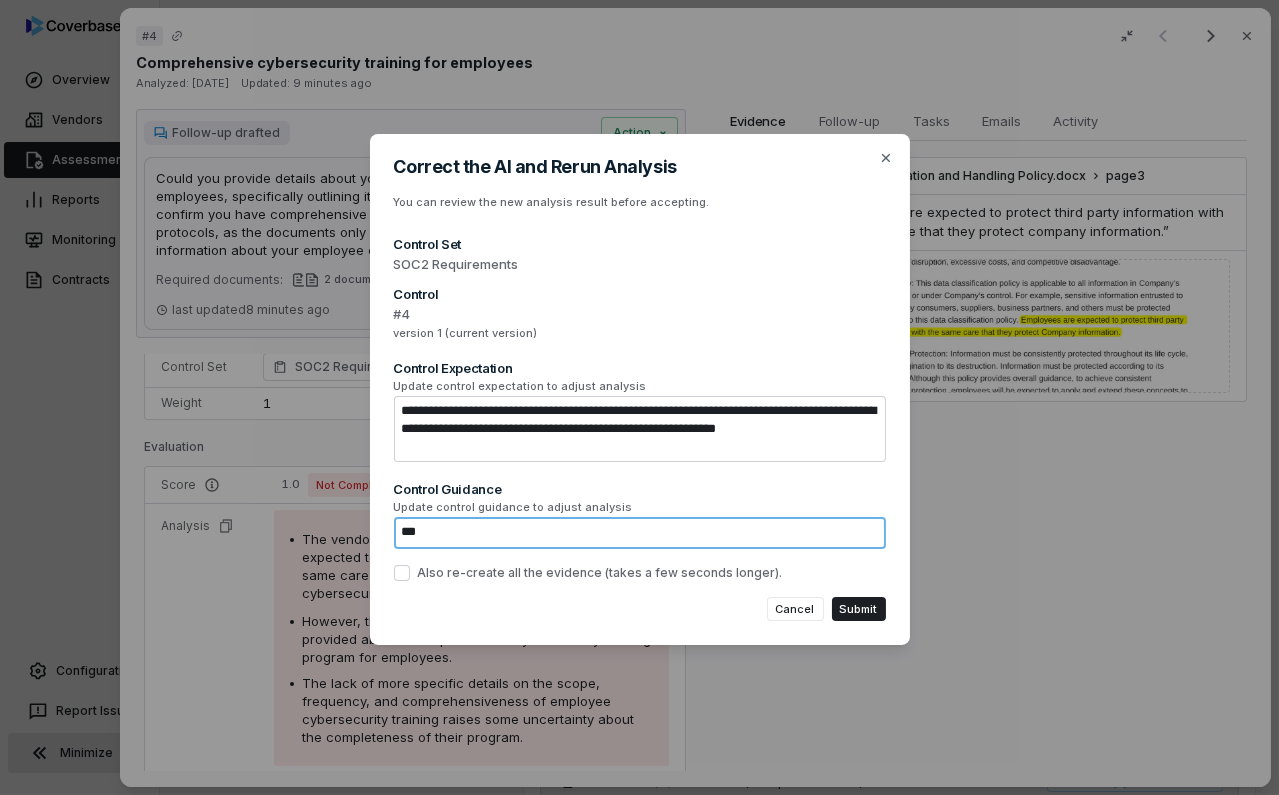type on "*" 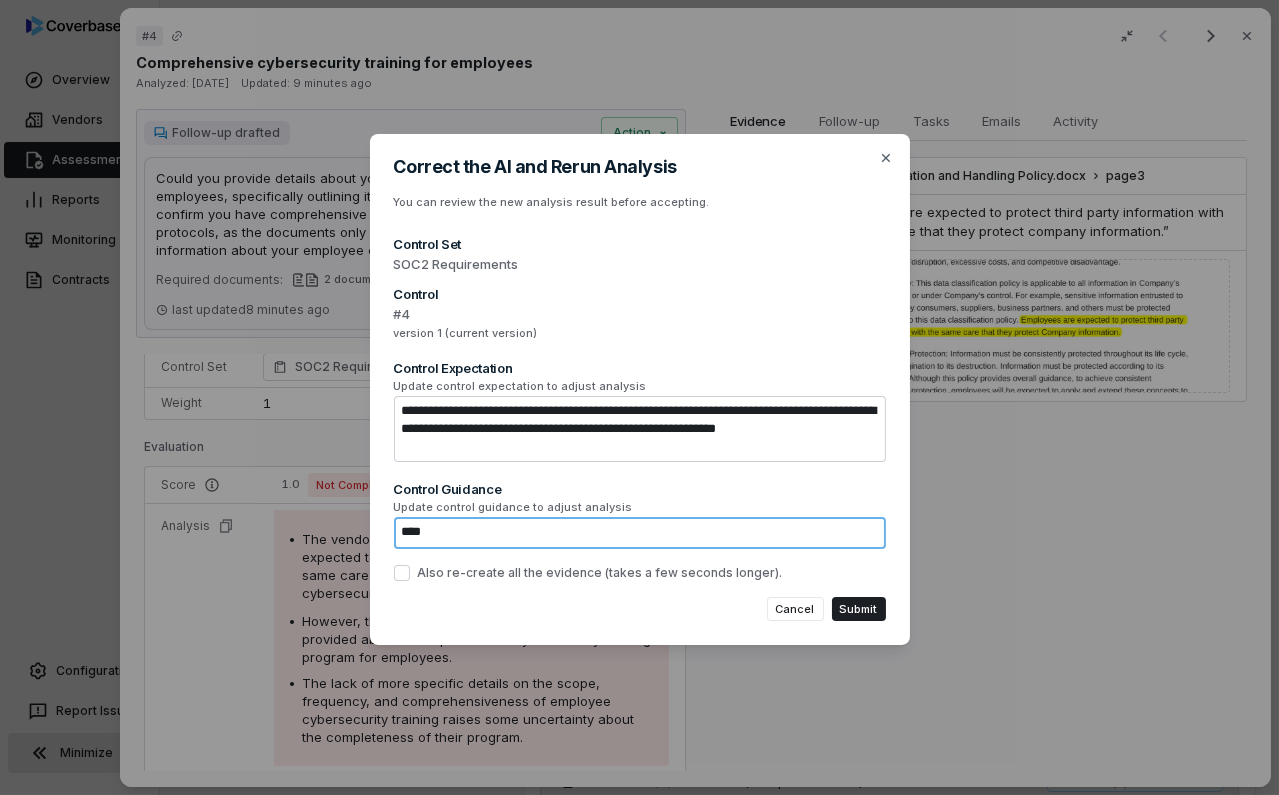type on "*****" 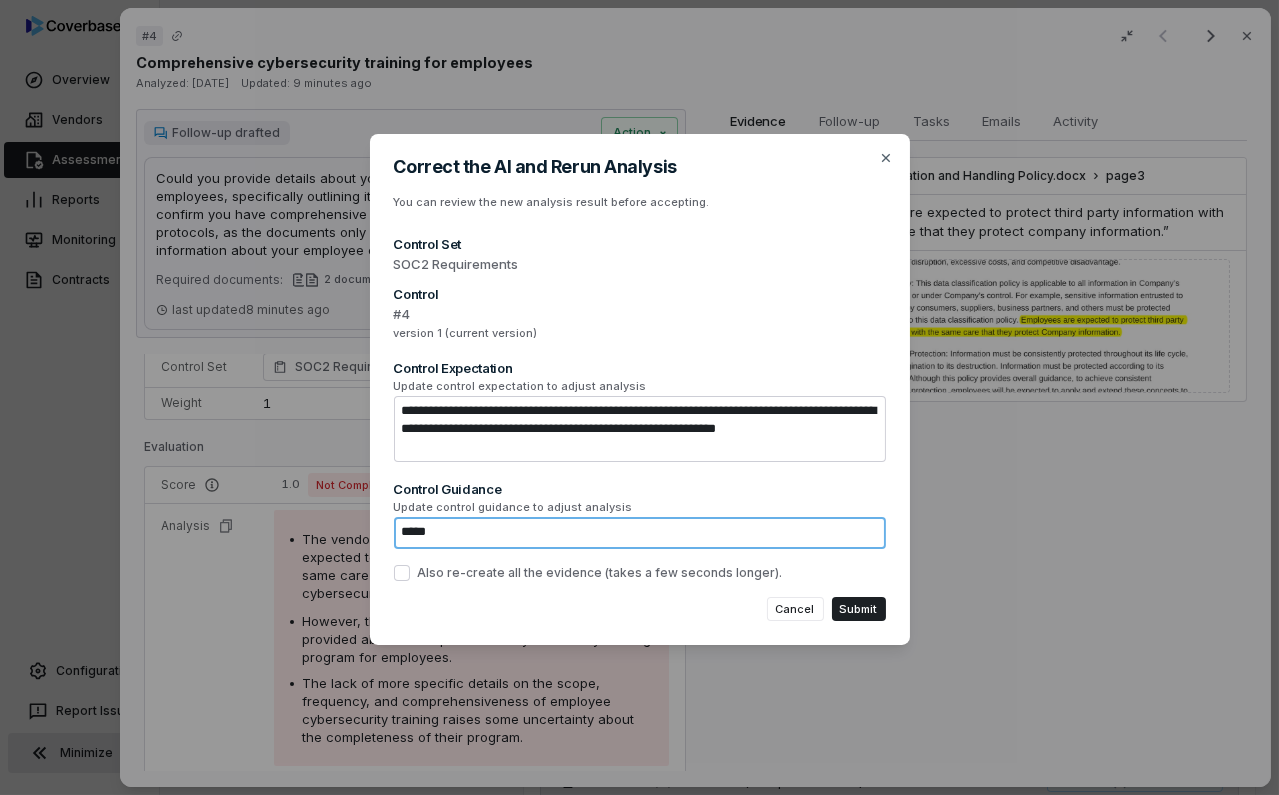 type on "*" 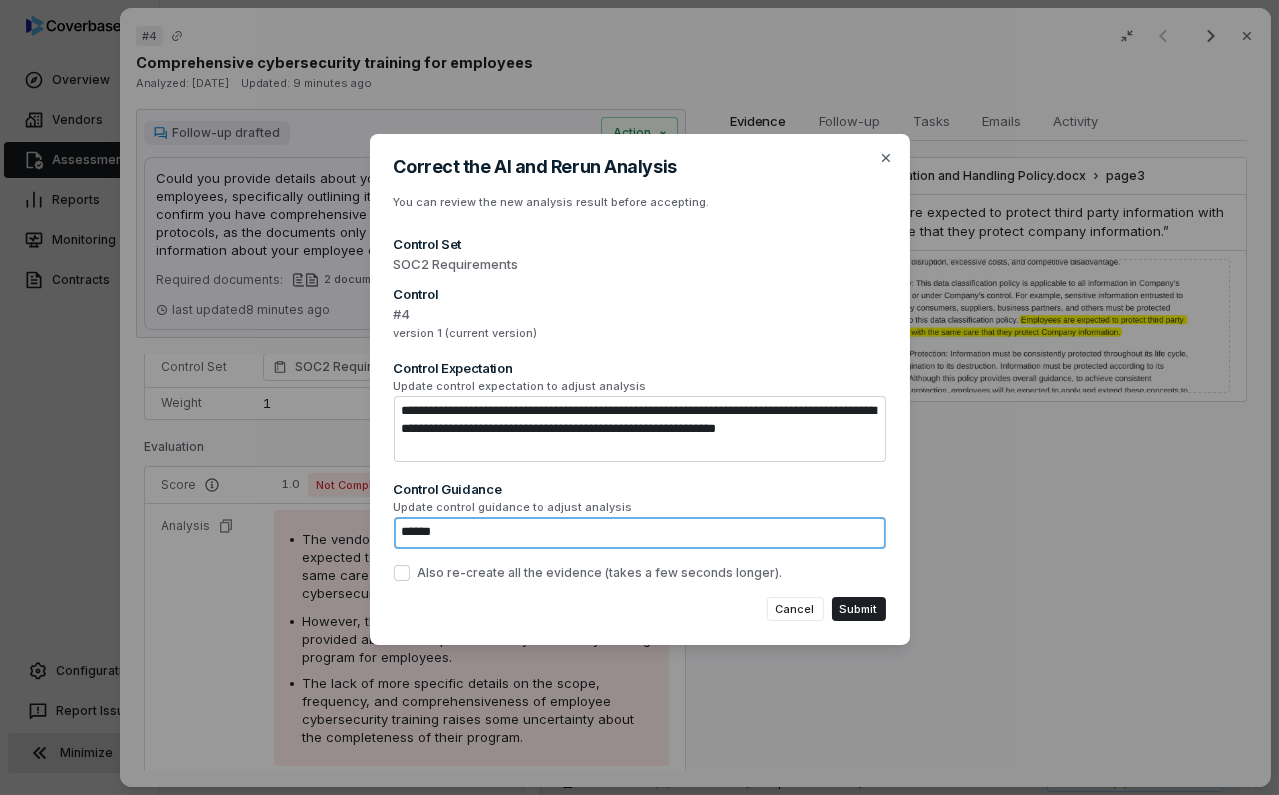 type on "*******" 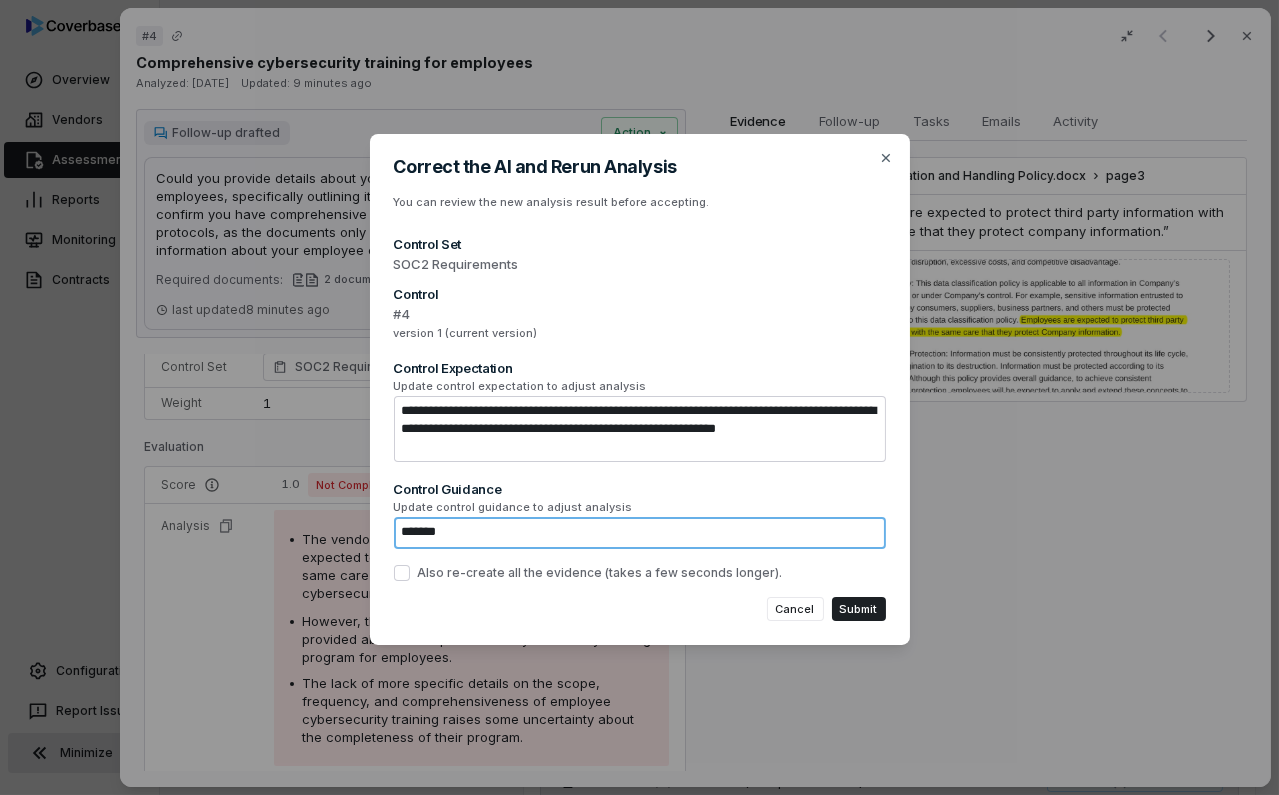 type on "*" 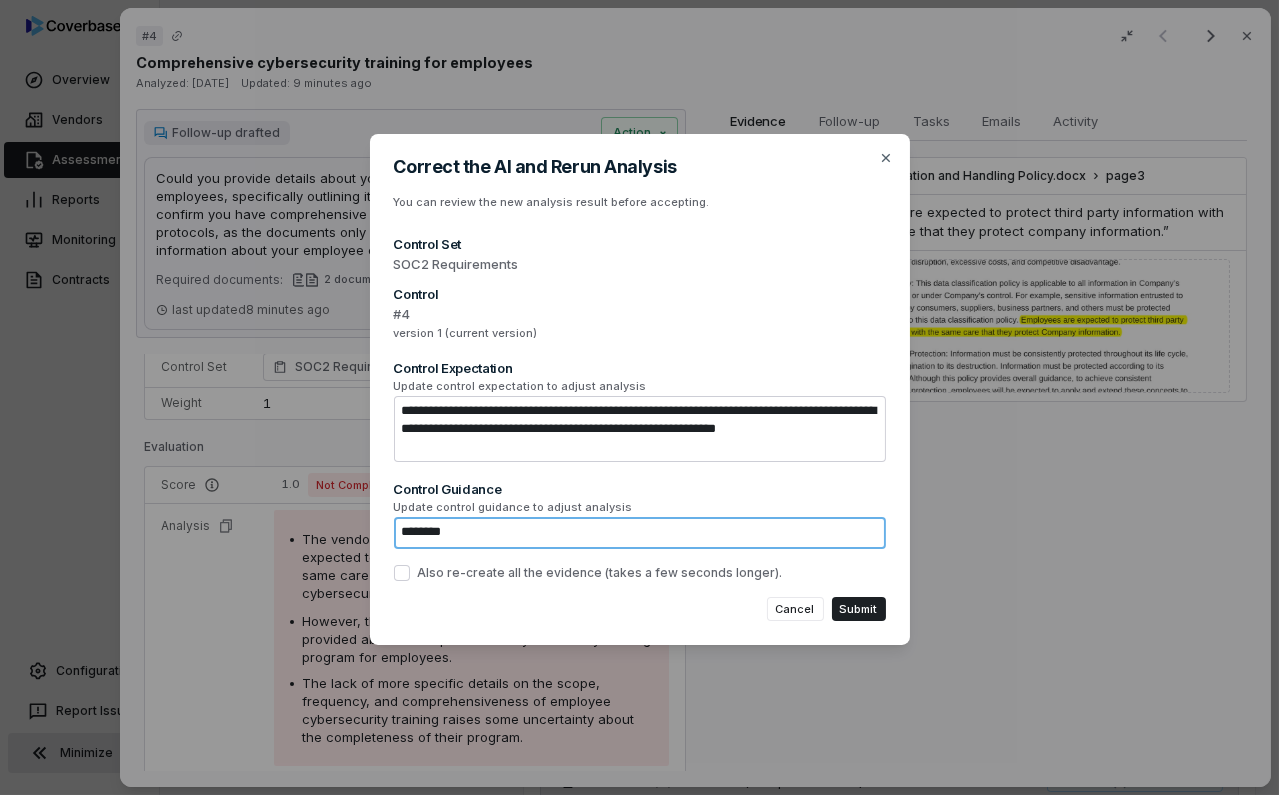 type on "*********" 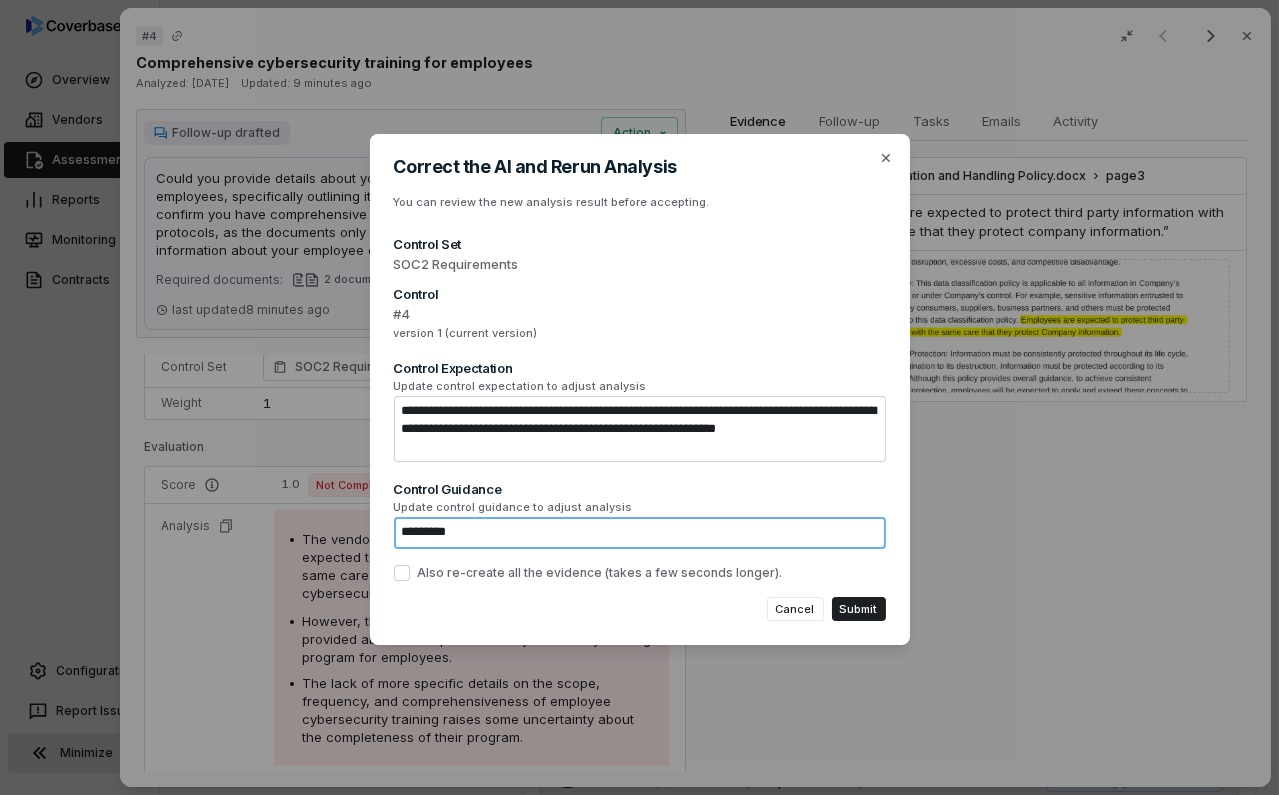 type on "*" 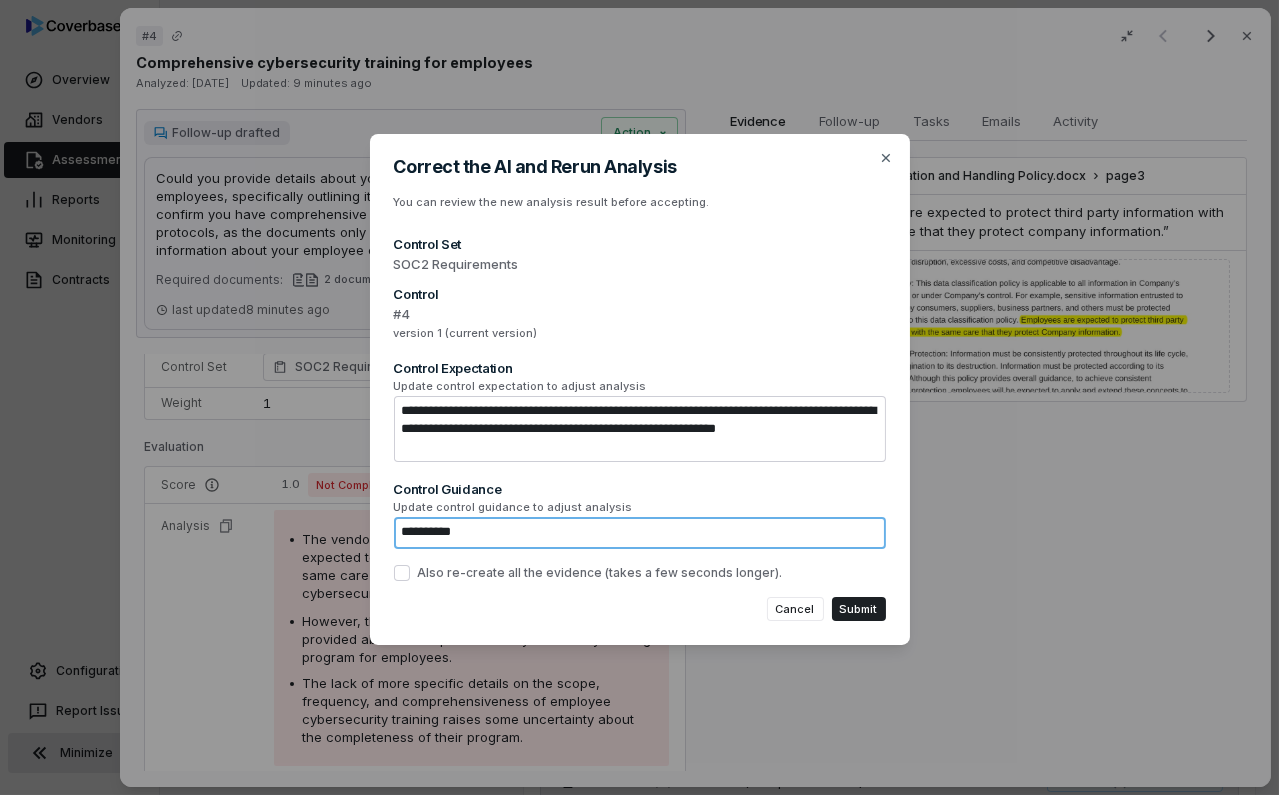 type on "**********" 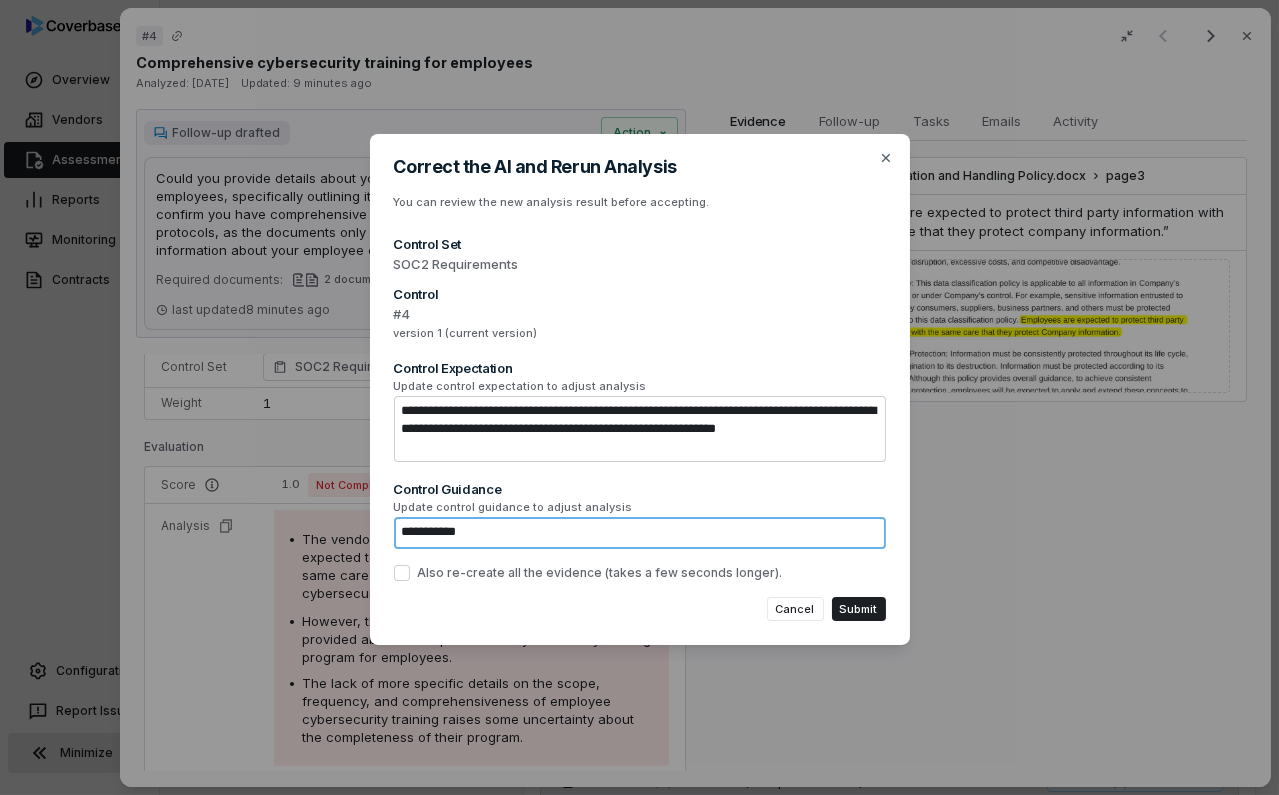 type on "*" 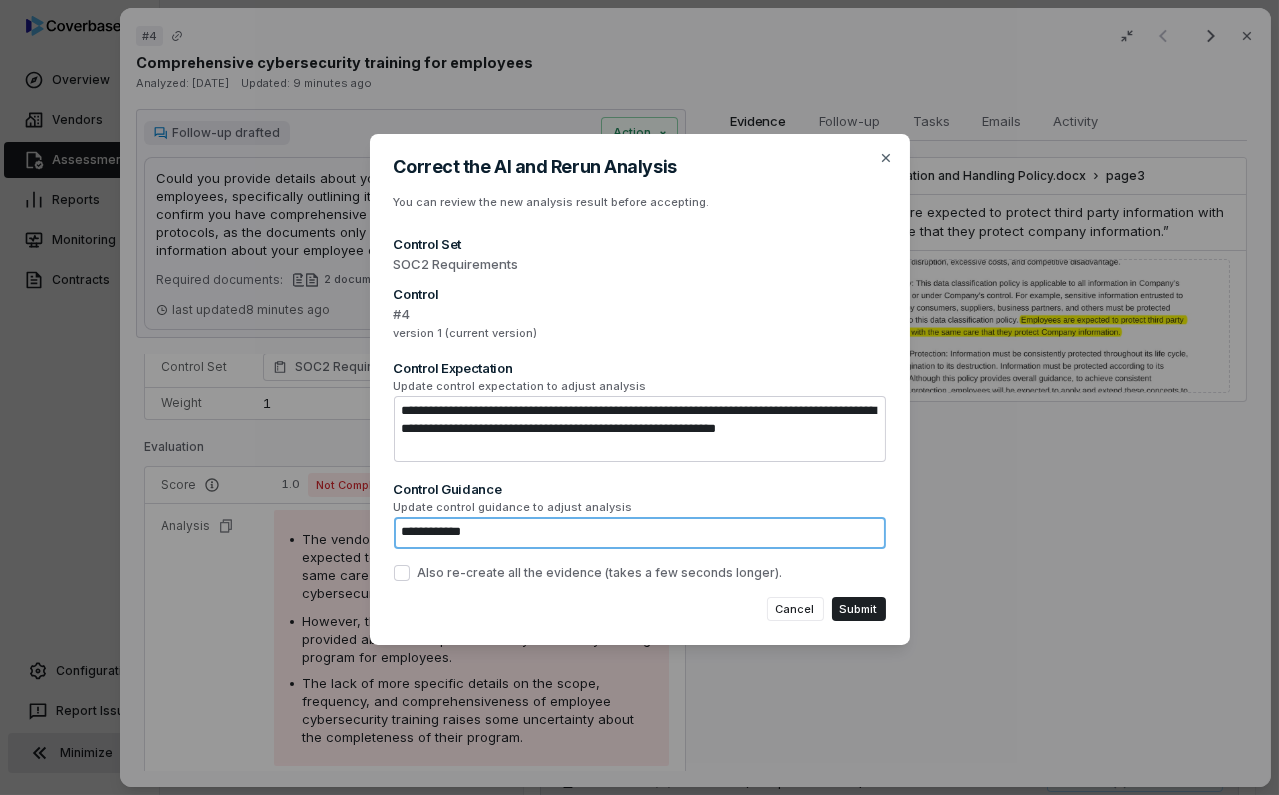 type on "*" 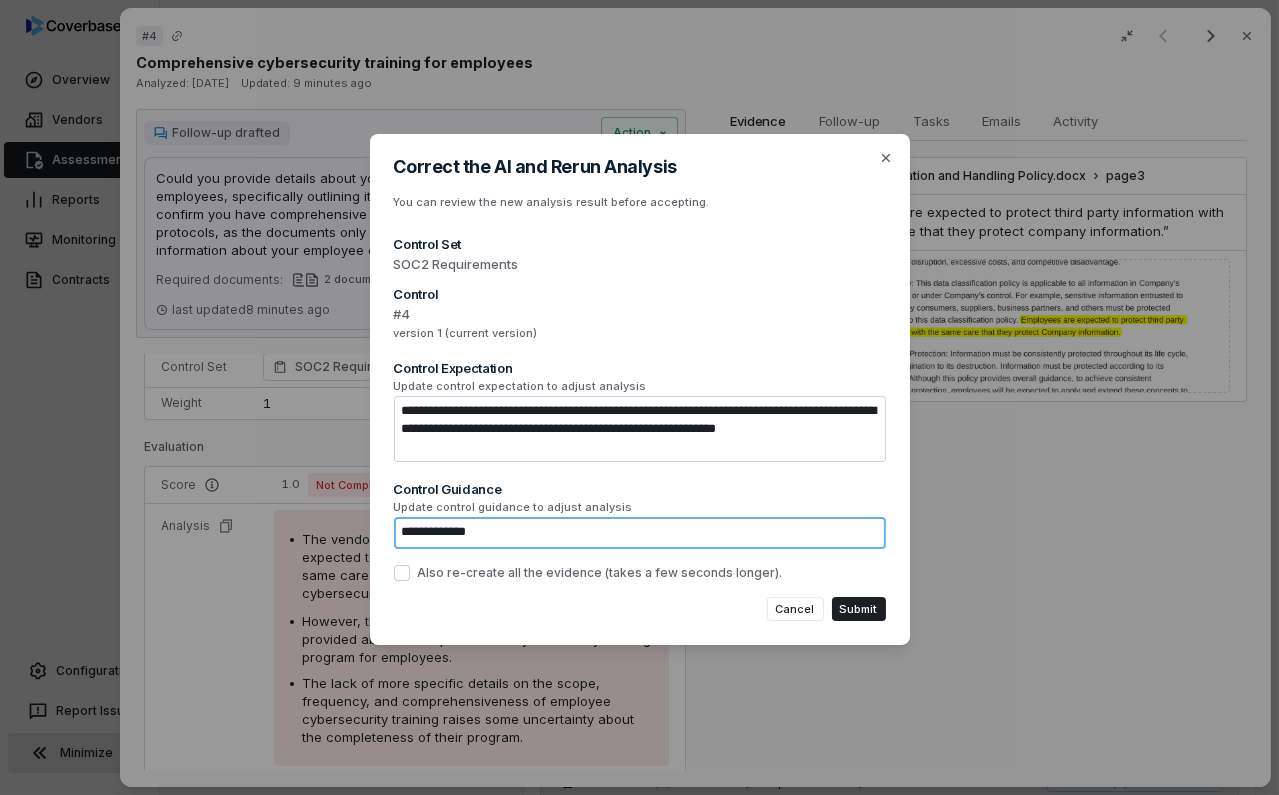 type on "*" 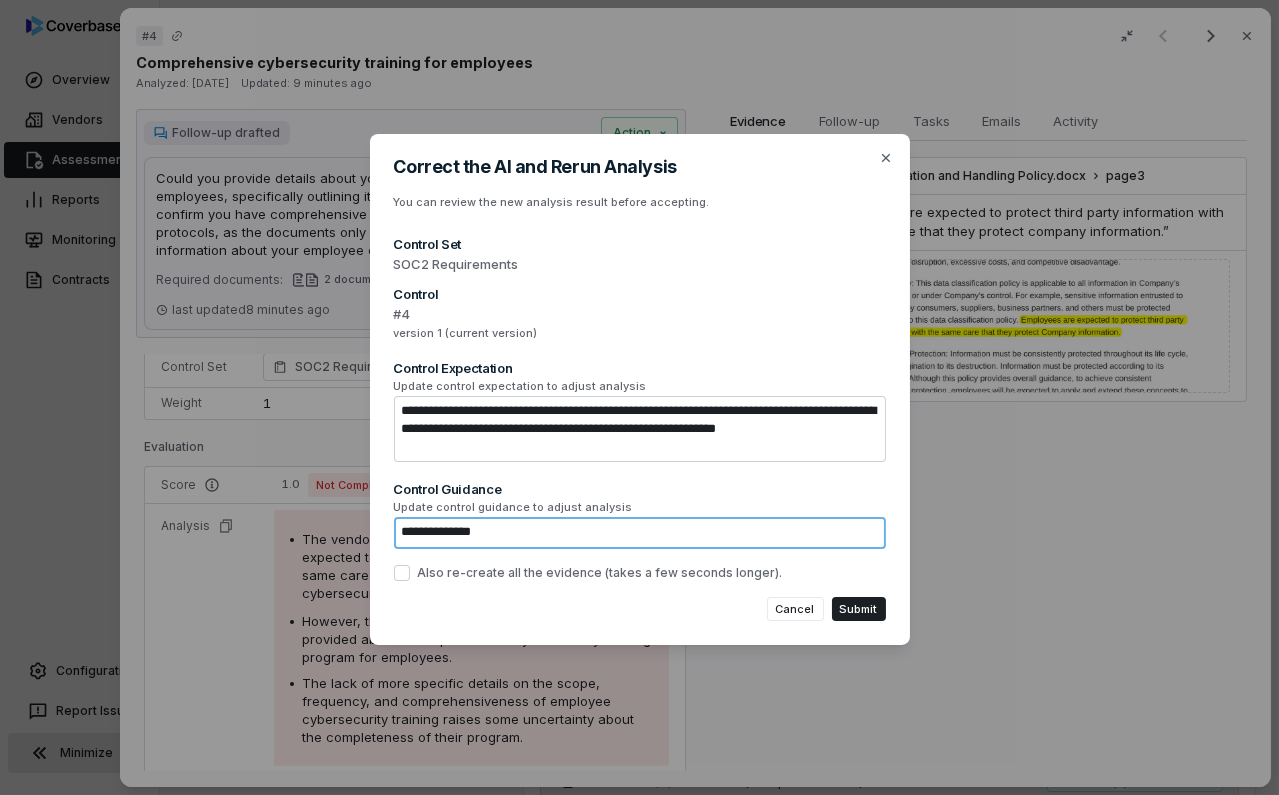 type on "*" 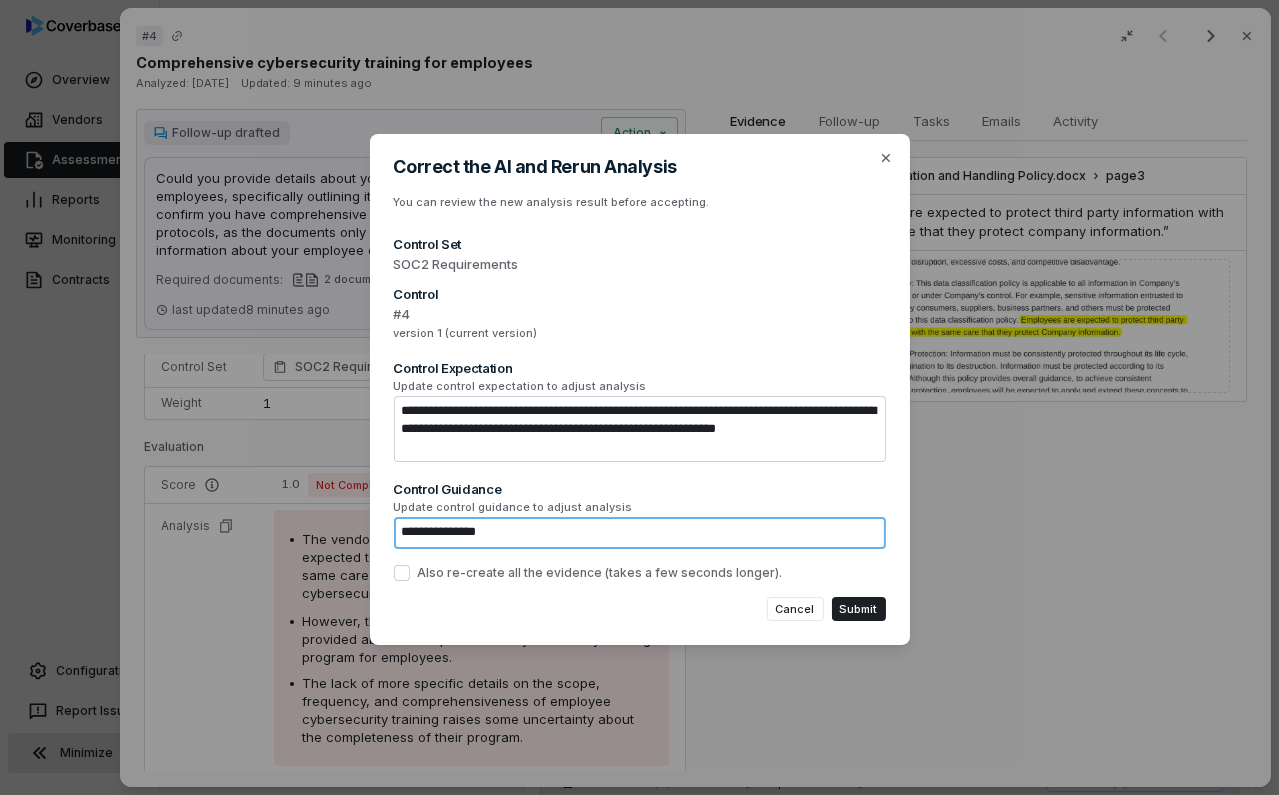 type on "*" 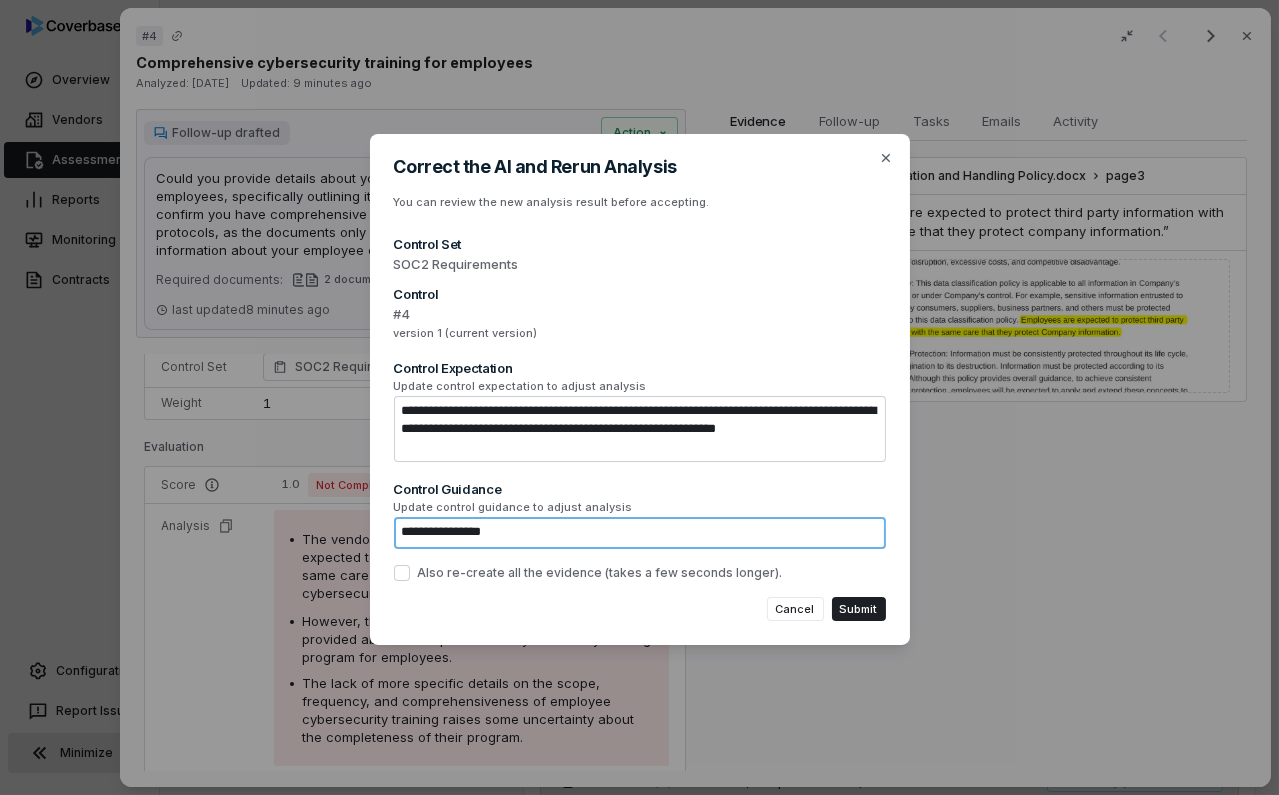 type on "*" 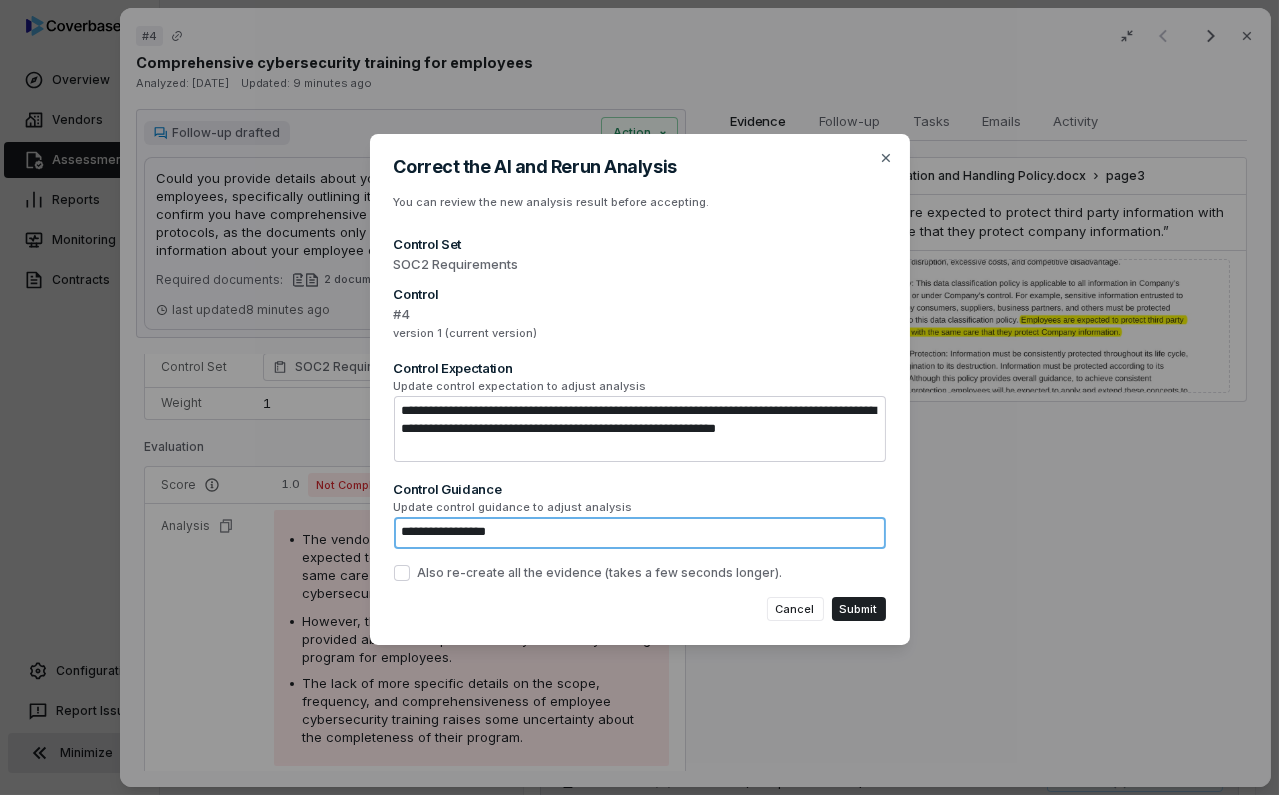type on "*" 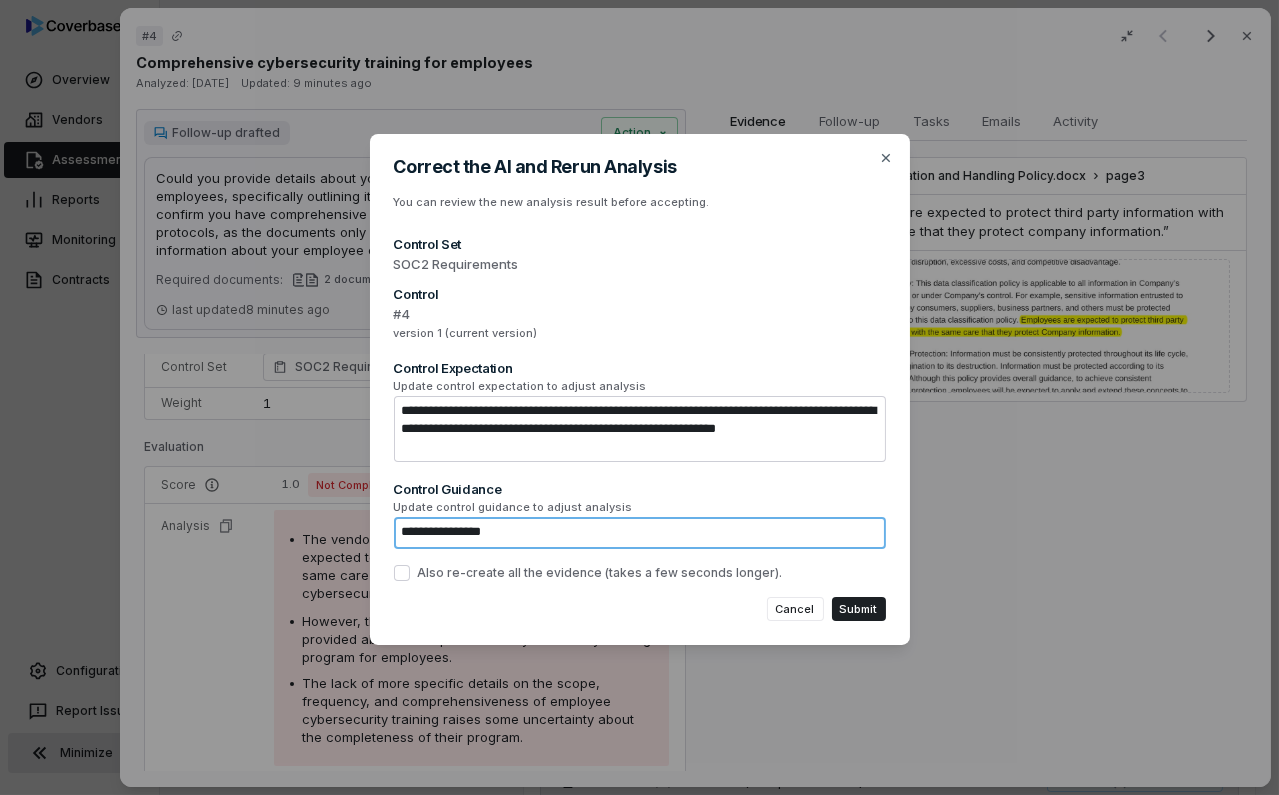 type on "*" 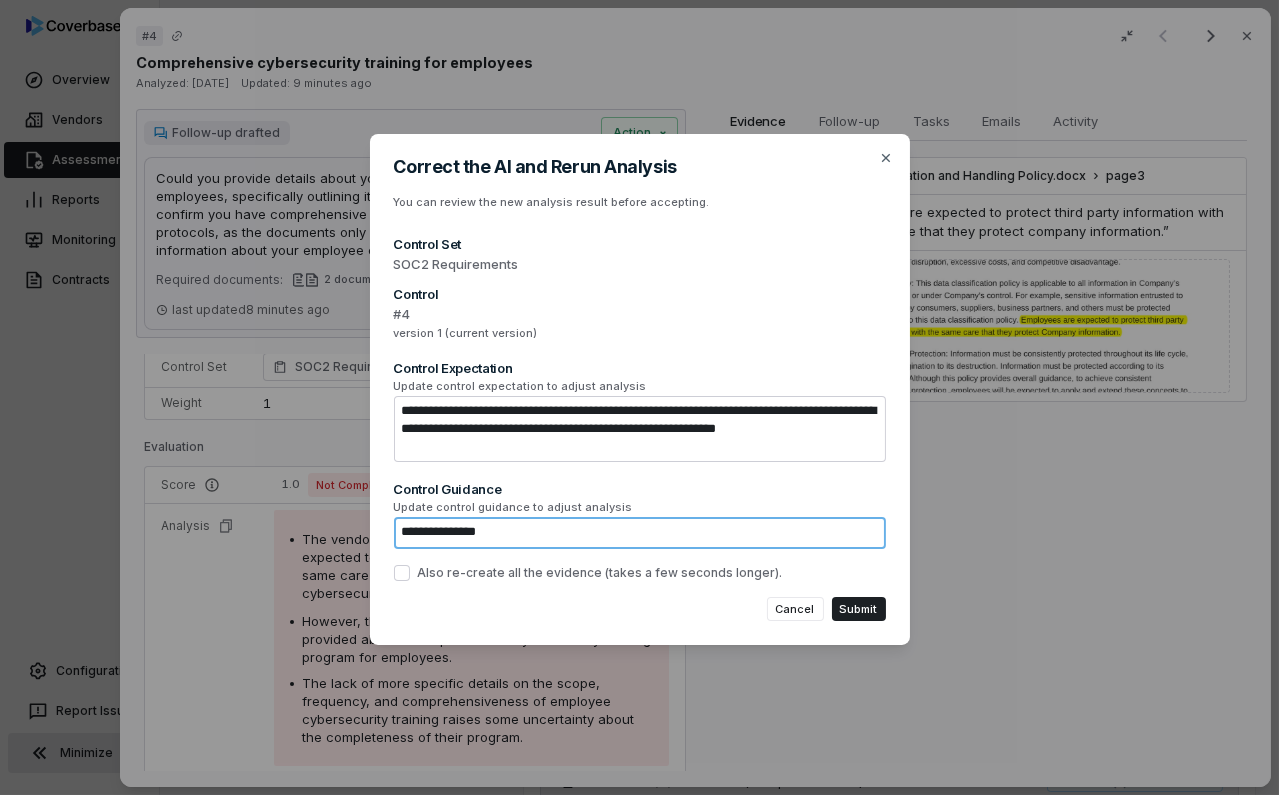 type on "*" 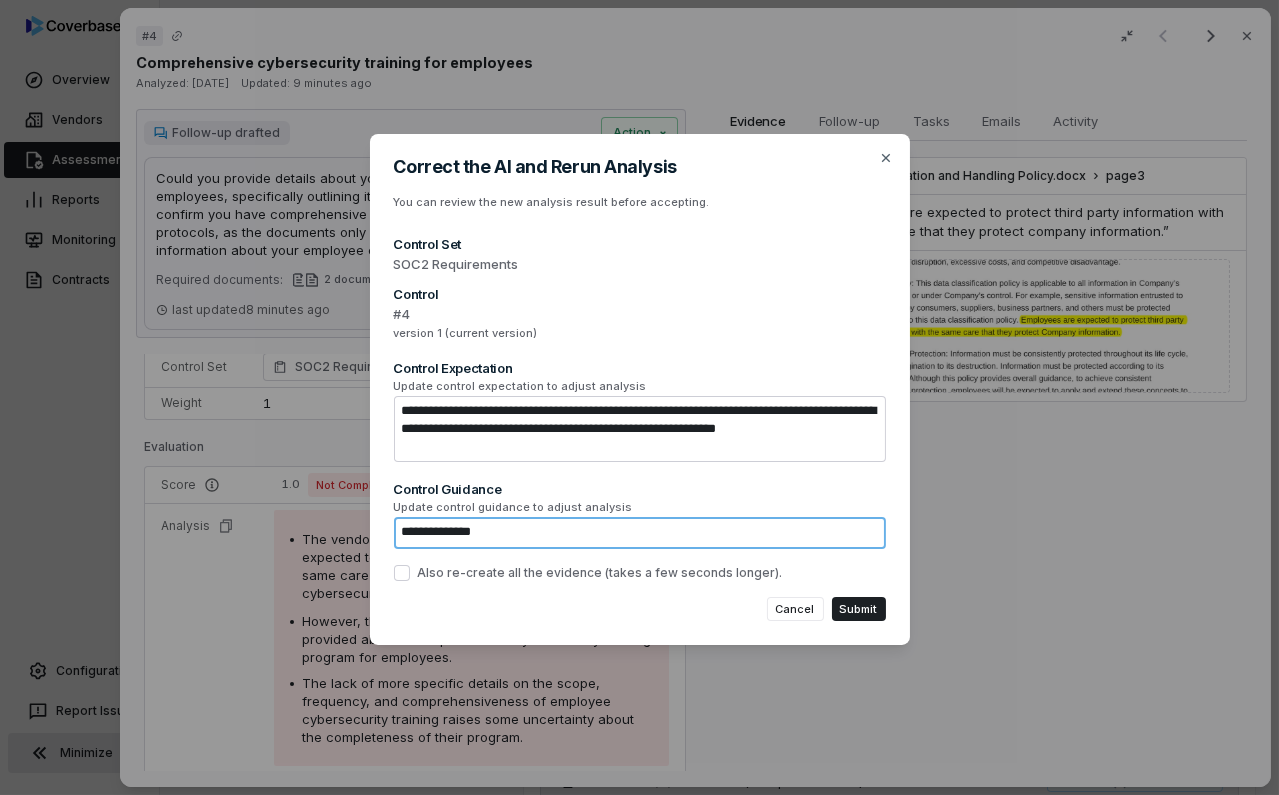type on "**********" 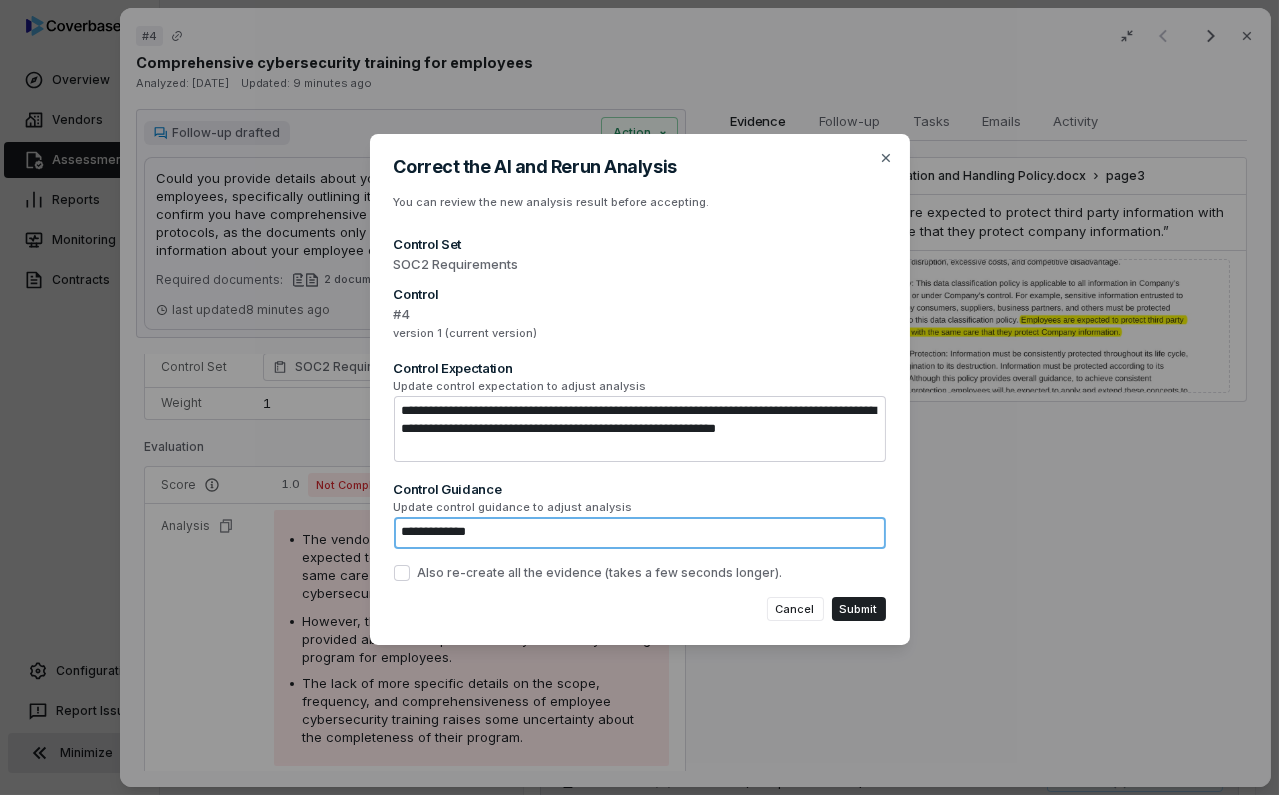 type on "*" 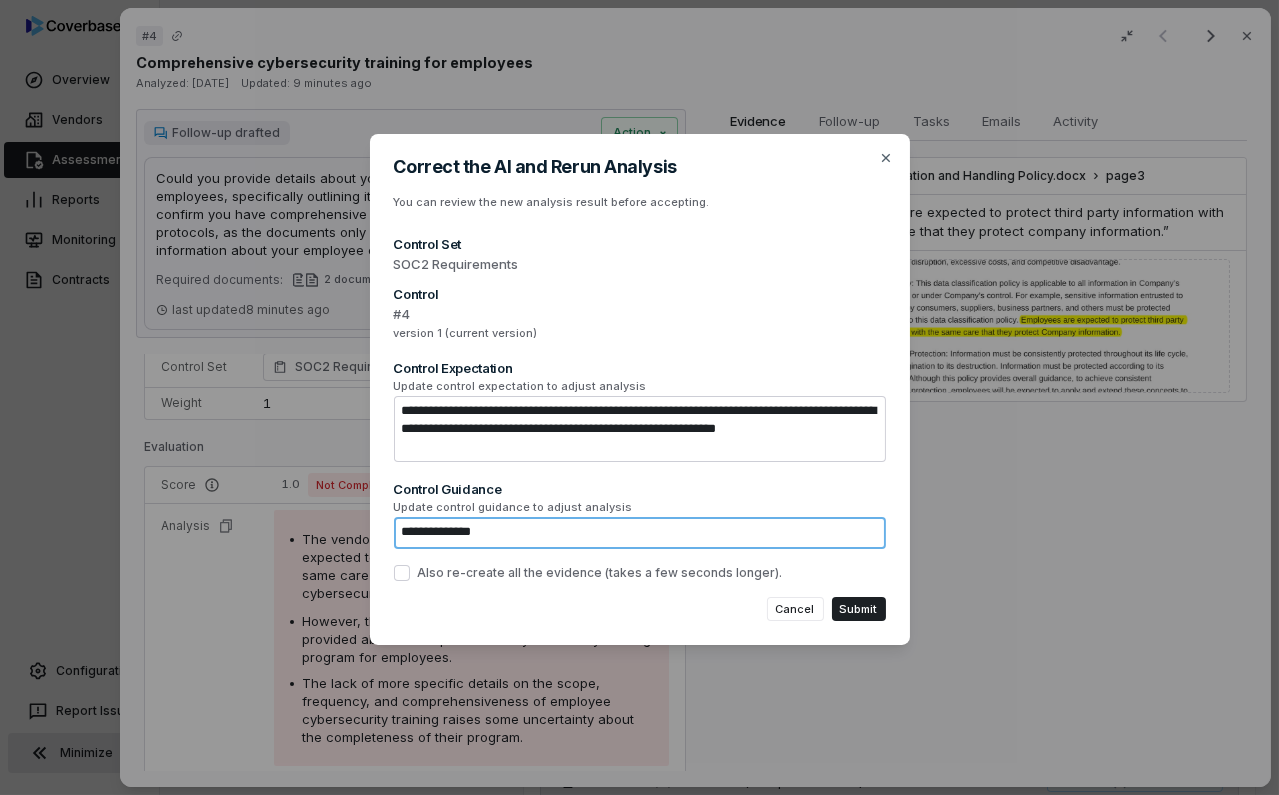 type on "**********" 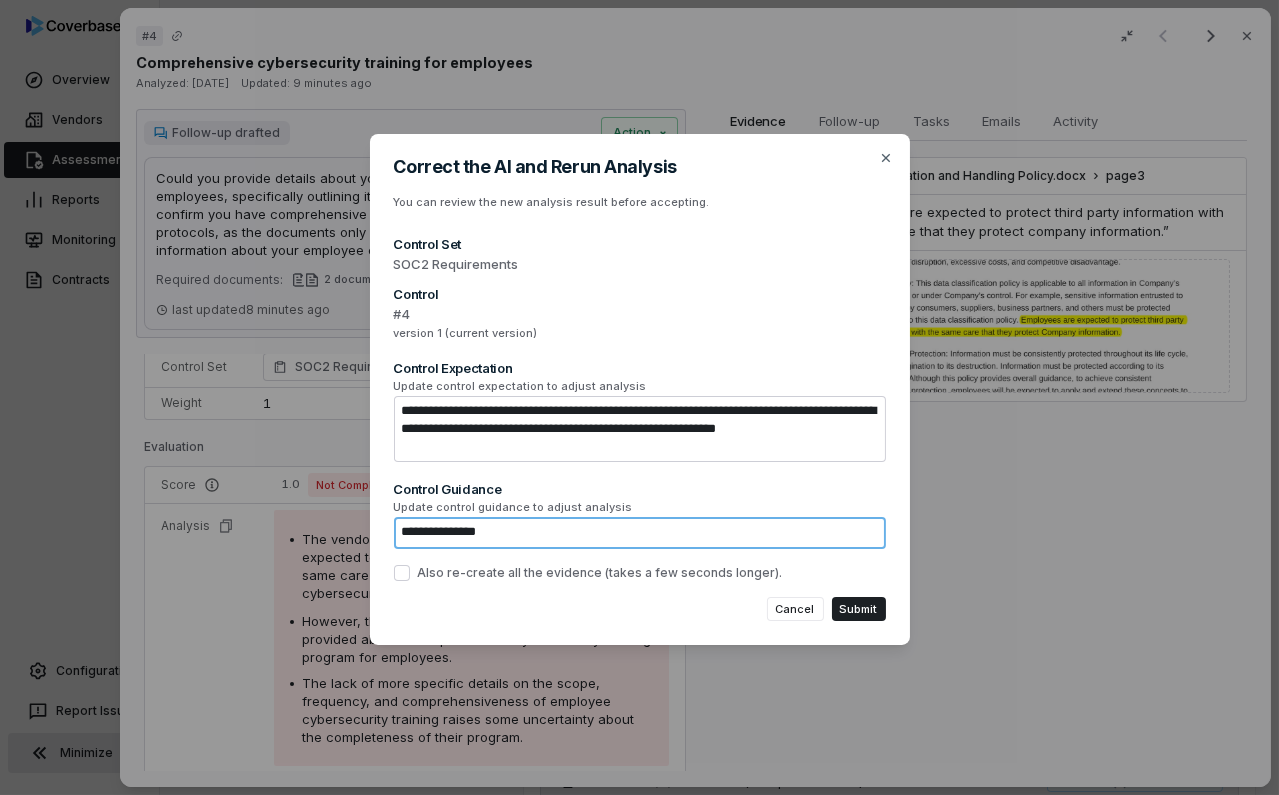 type on "*" 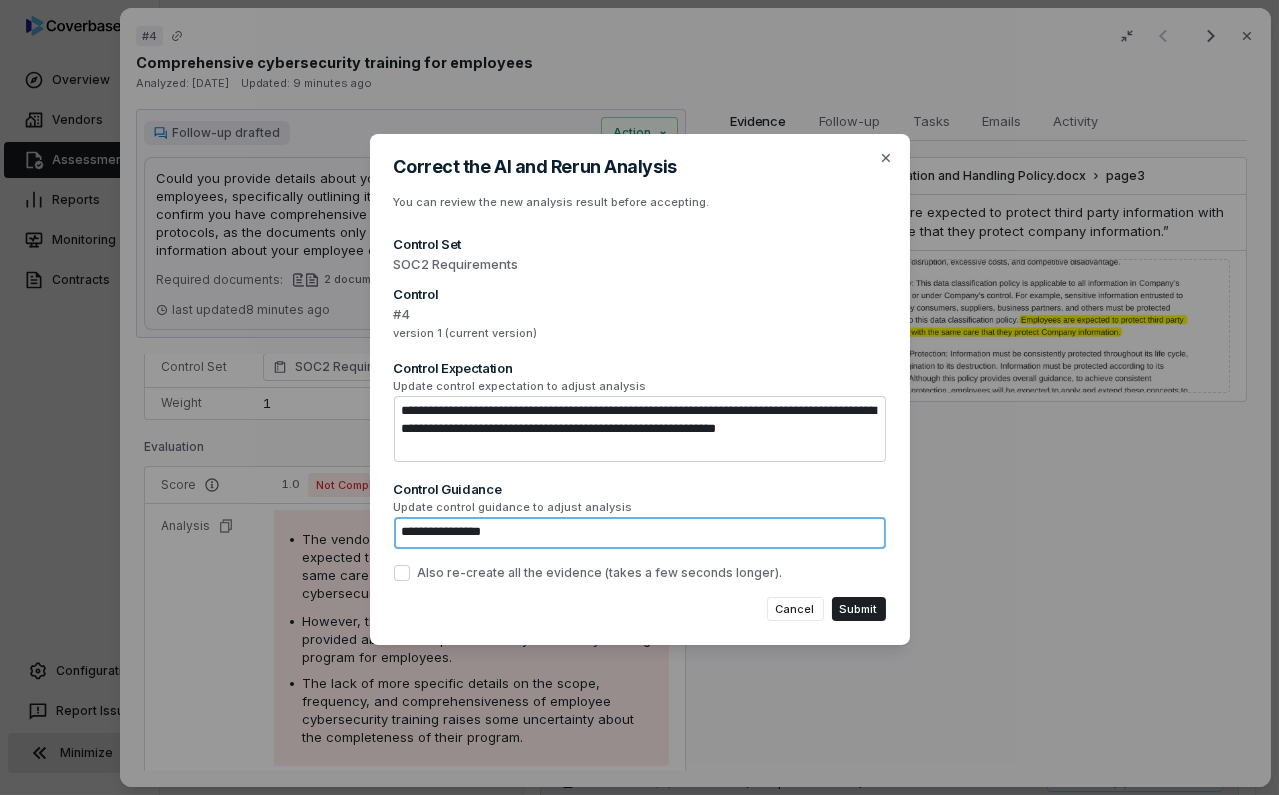type on "*" 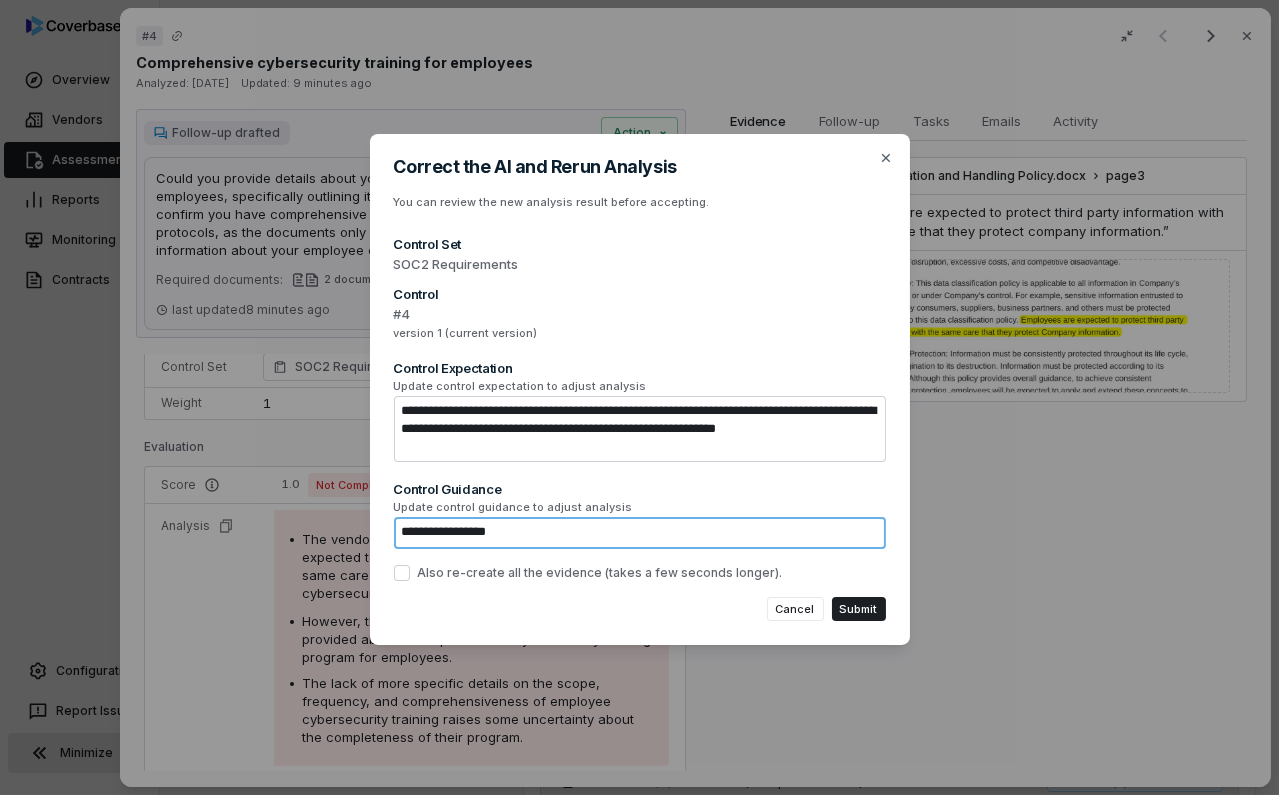 type on "*" 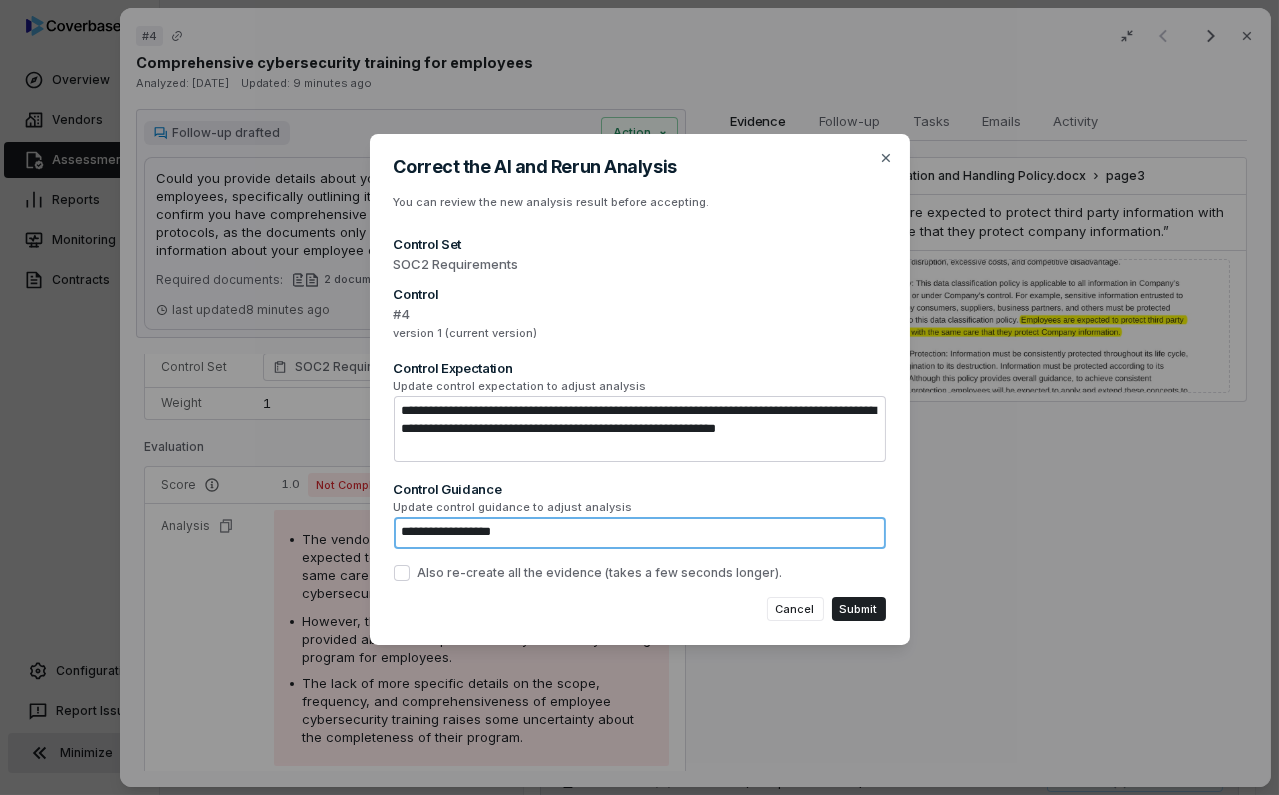 type on "*" 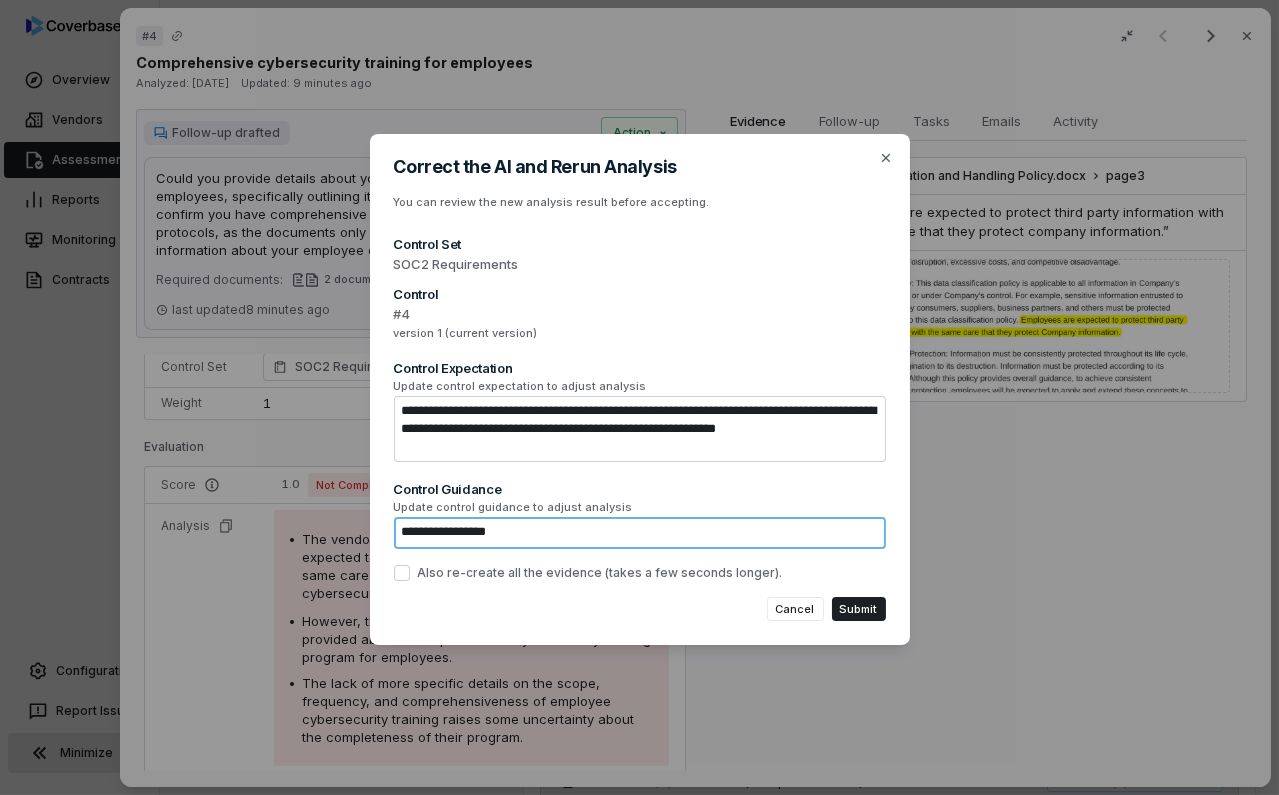 type on "**********" 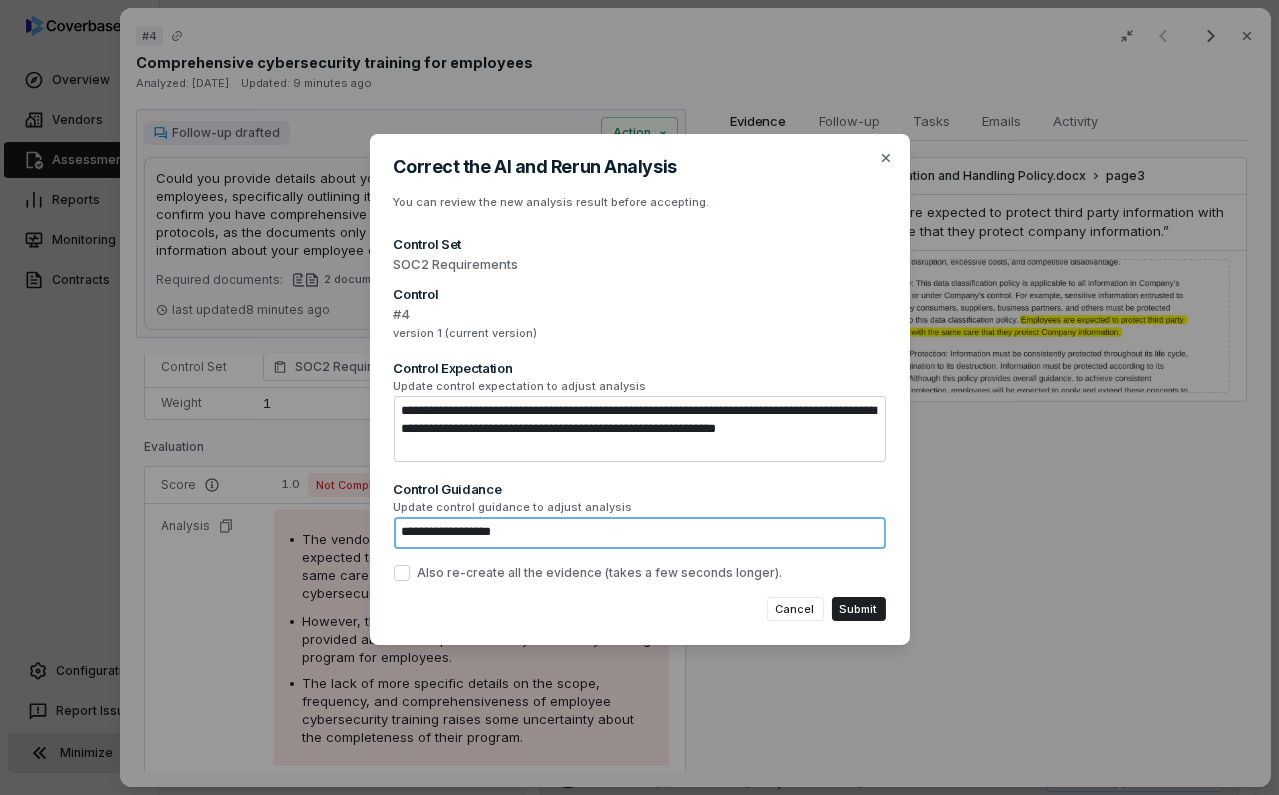 type on "*" 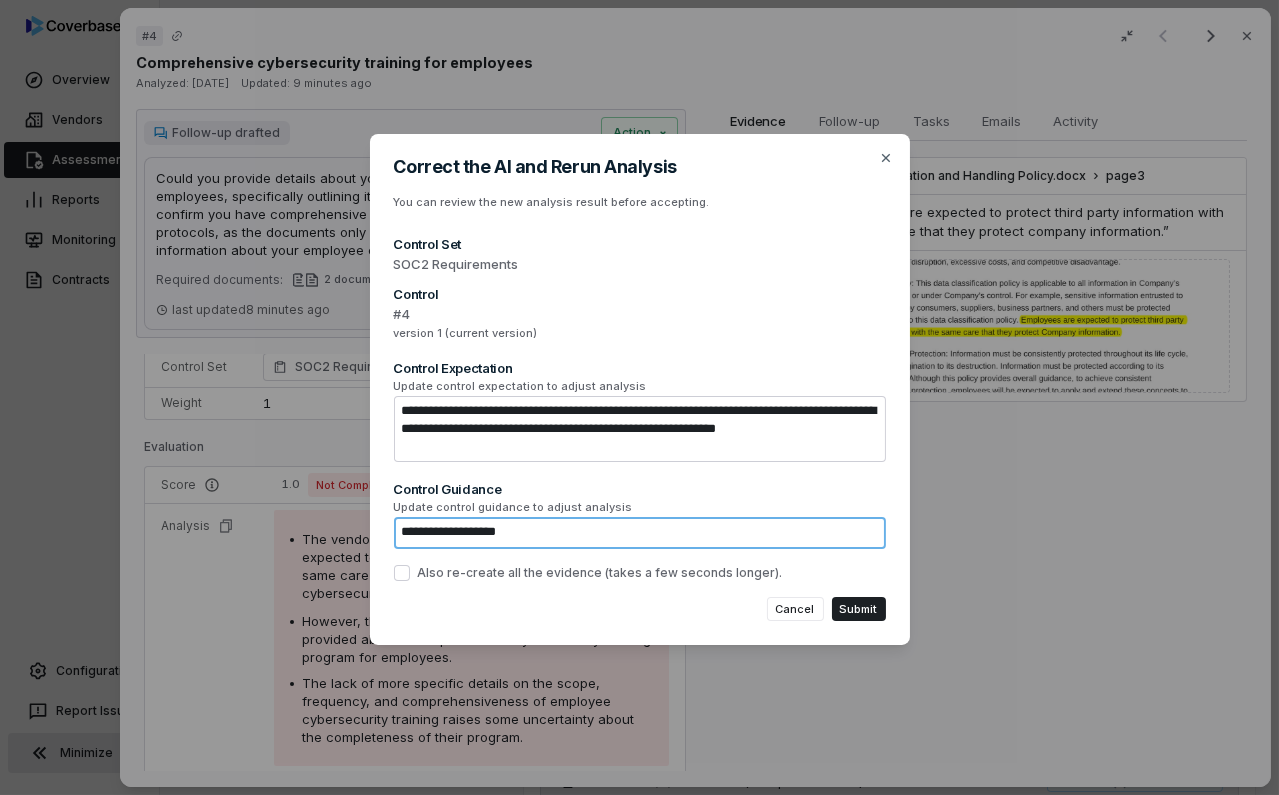 type on "*" 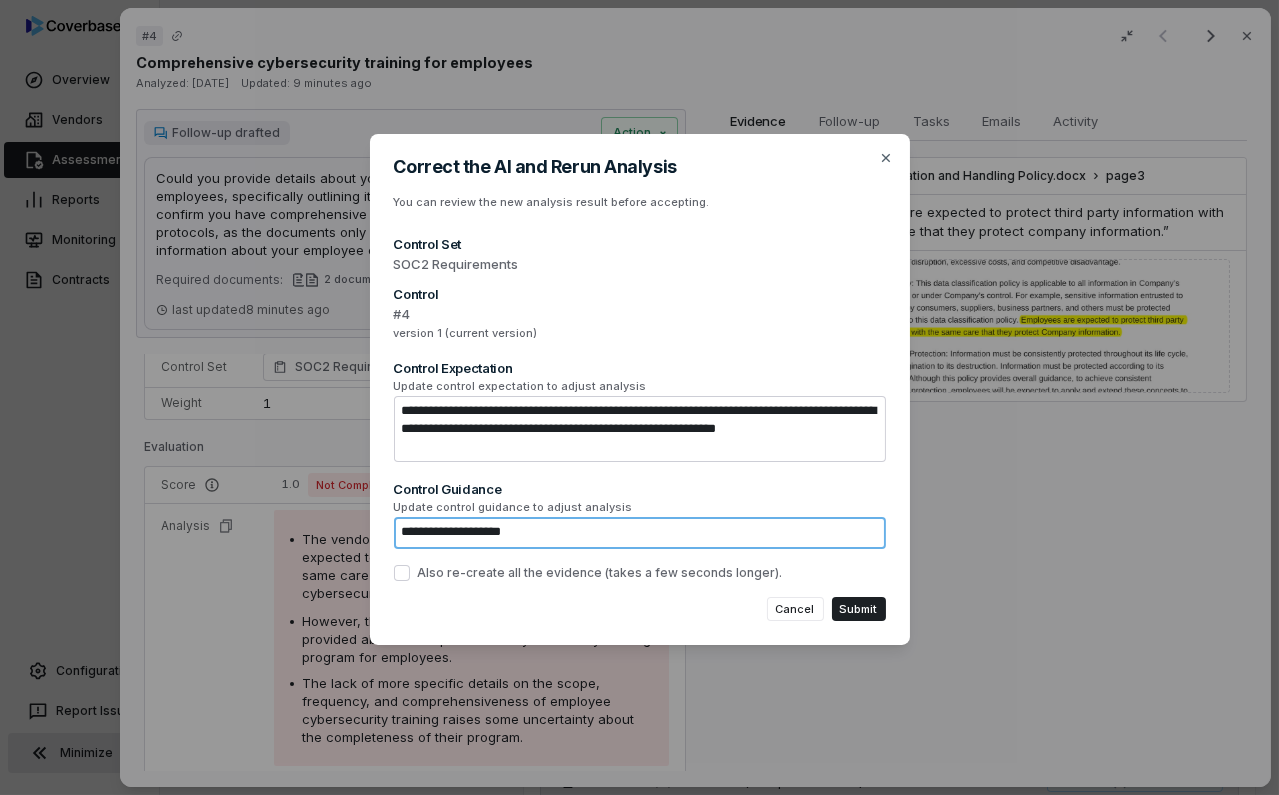 type on "**********" 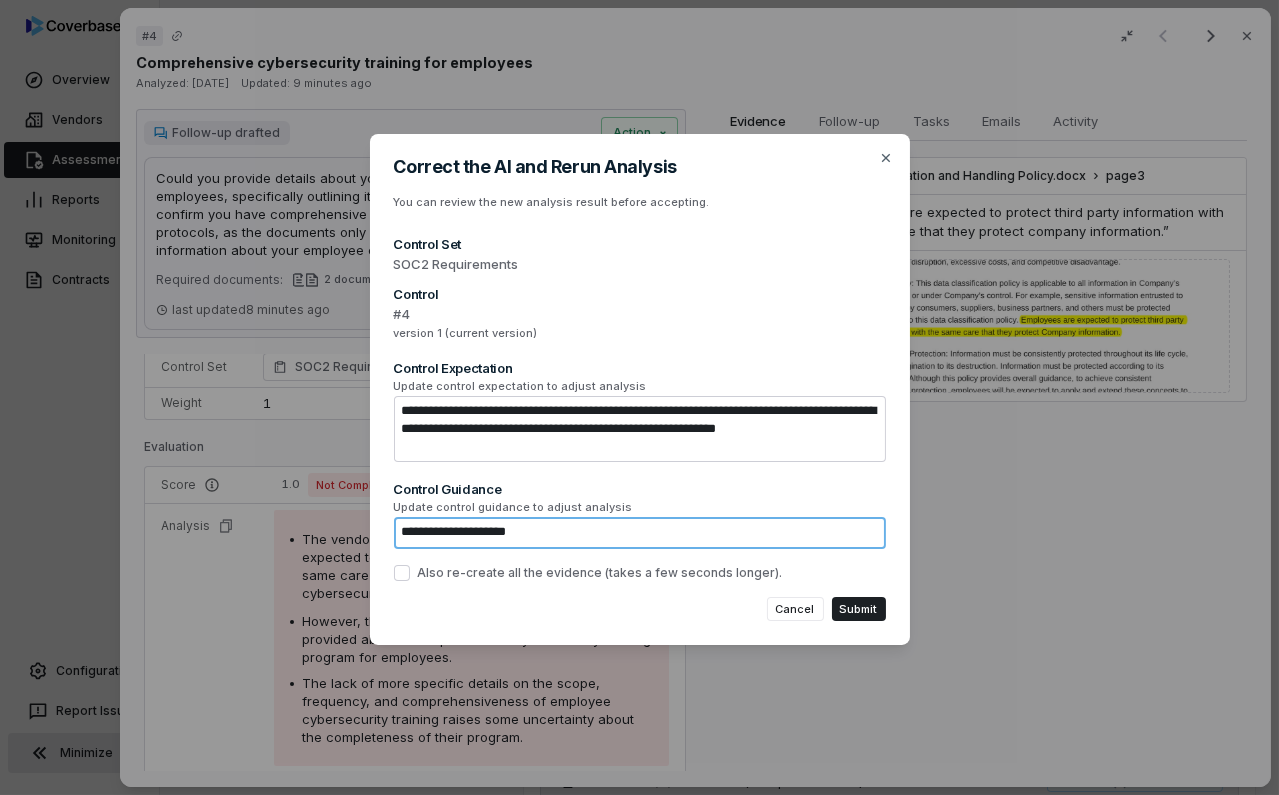 type on "*" 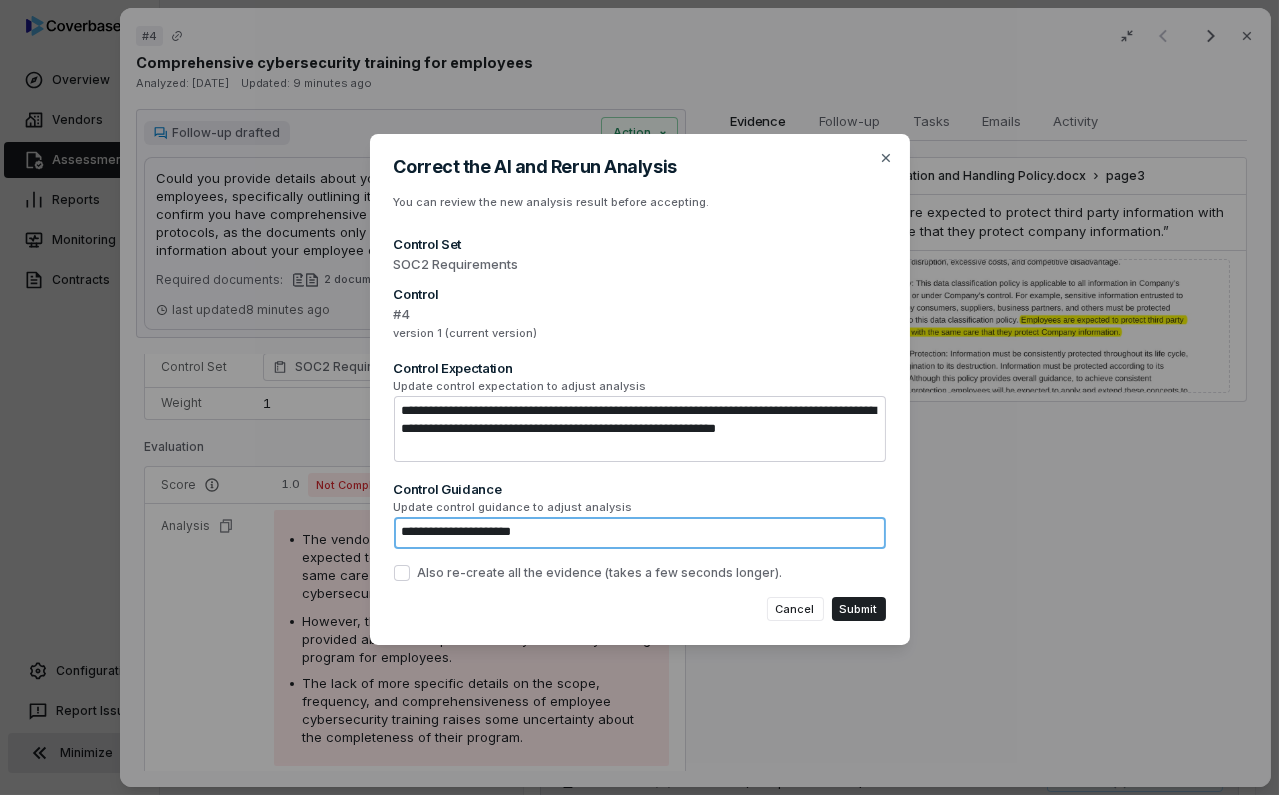 type on "*" 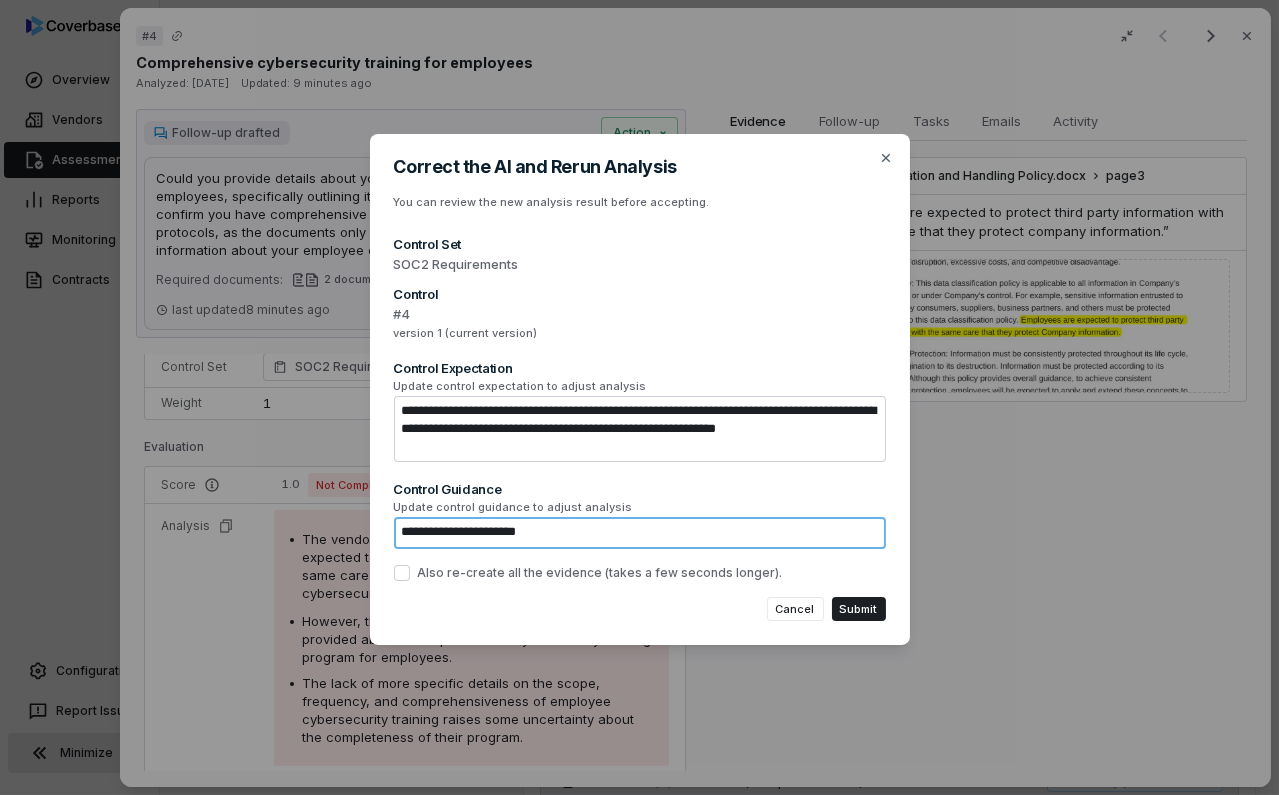 type on "*" 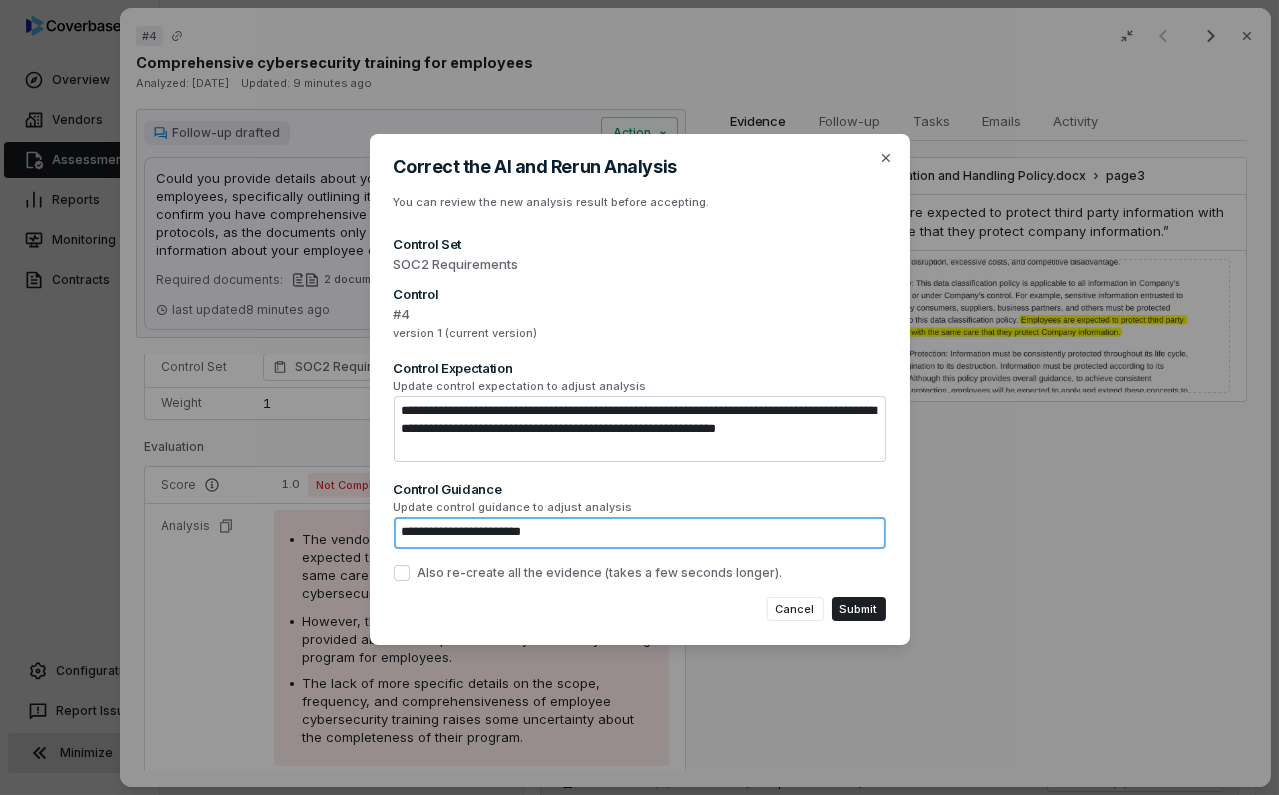 type on "*" 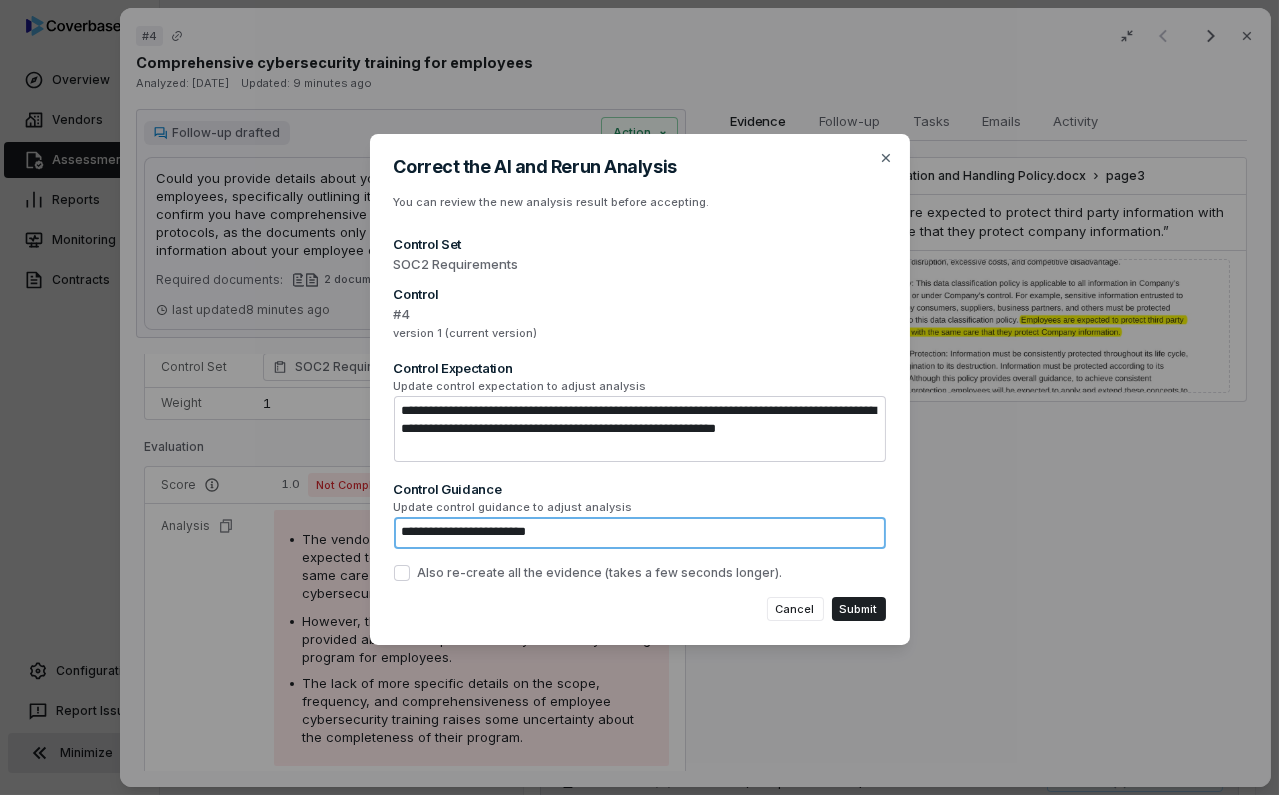 type on "*" 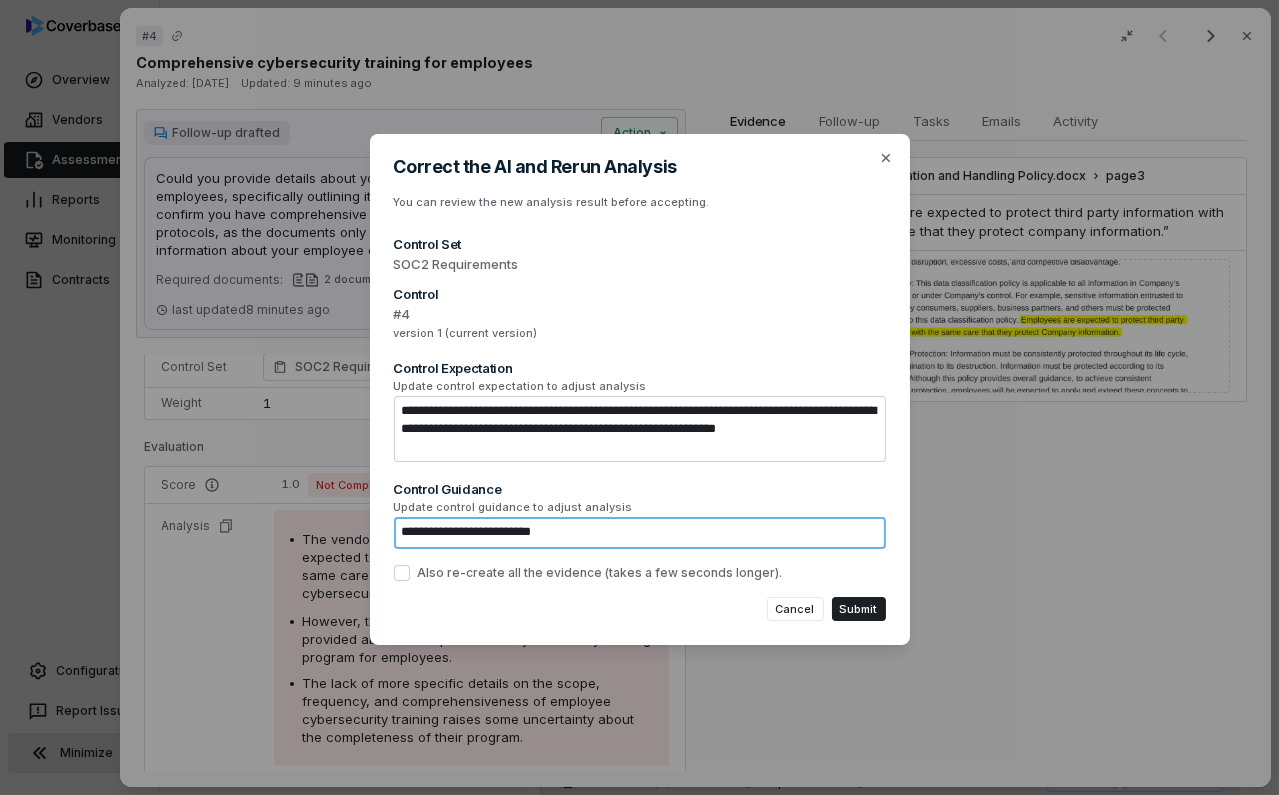 type on "**********" 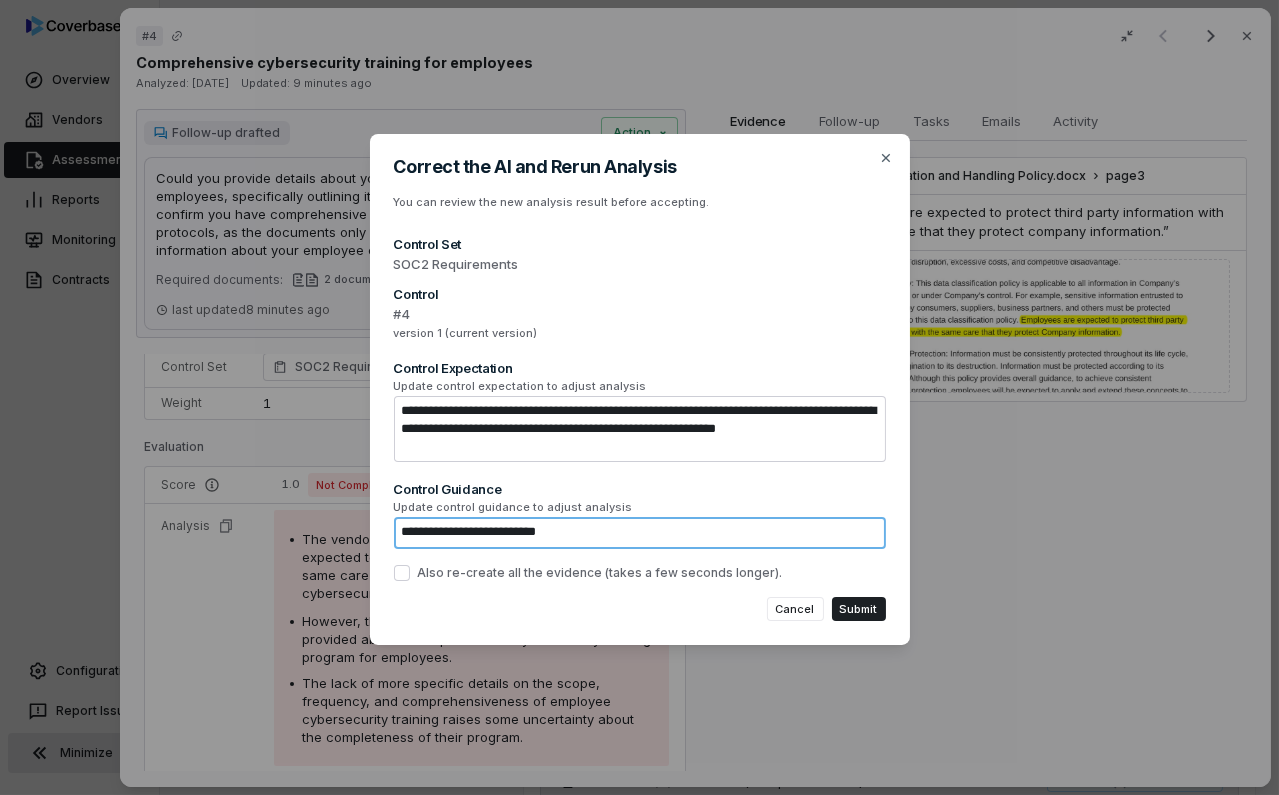 type on "*" 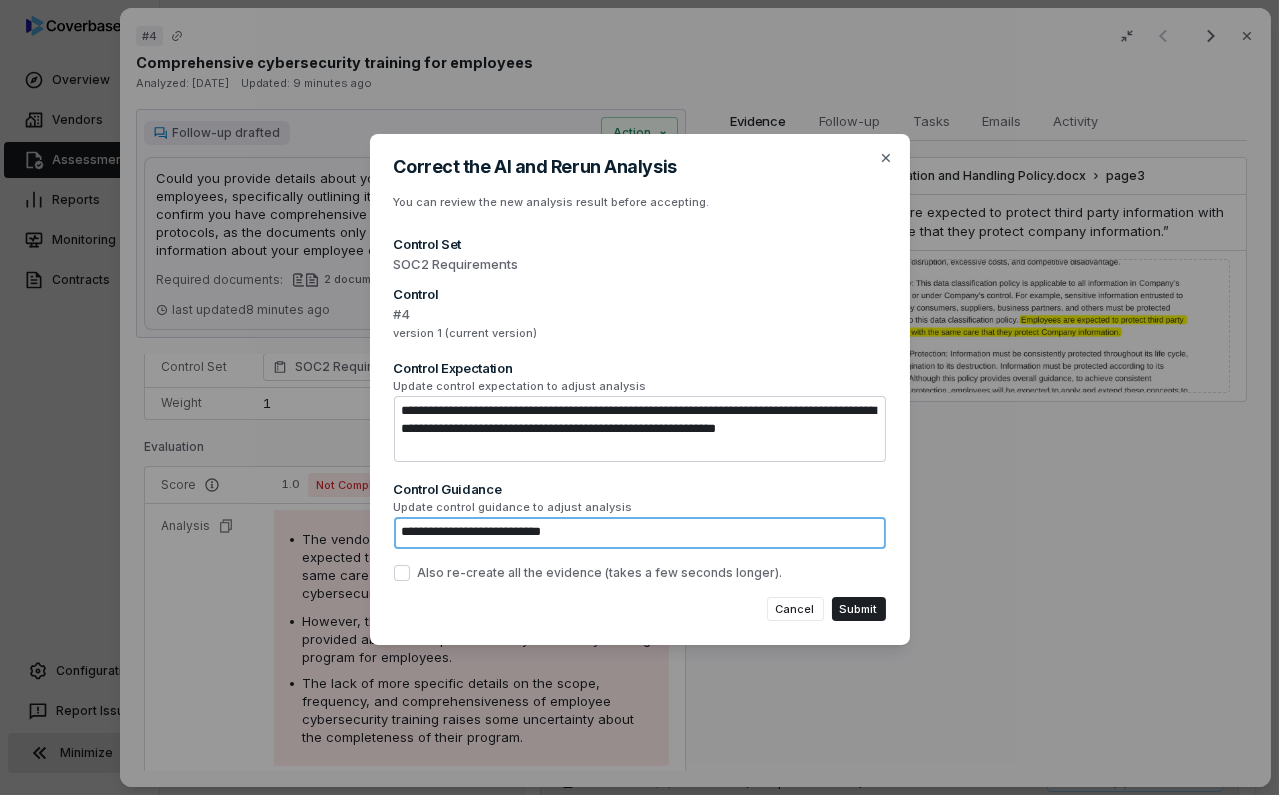 type on "*" 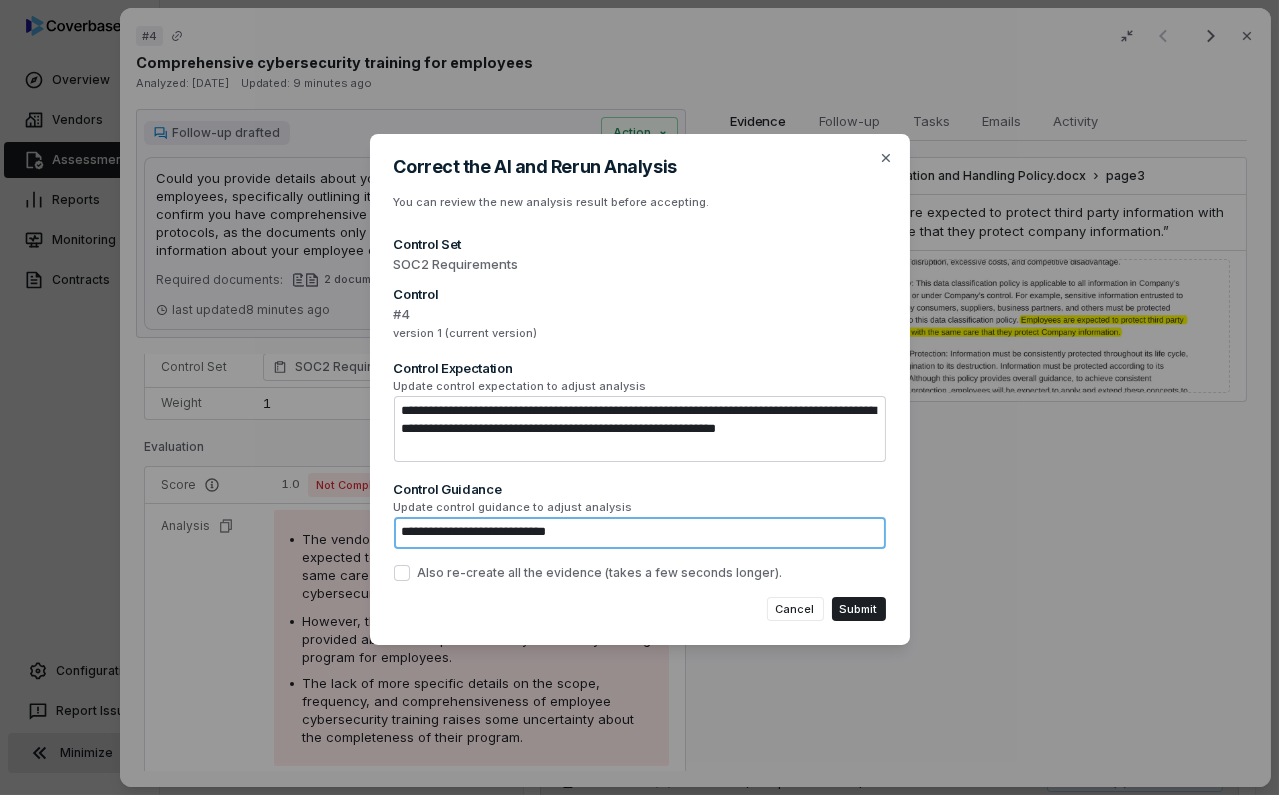 type on "**********" 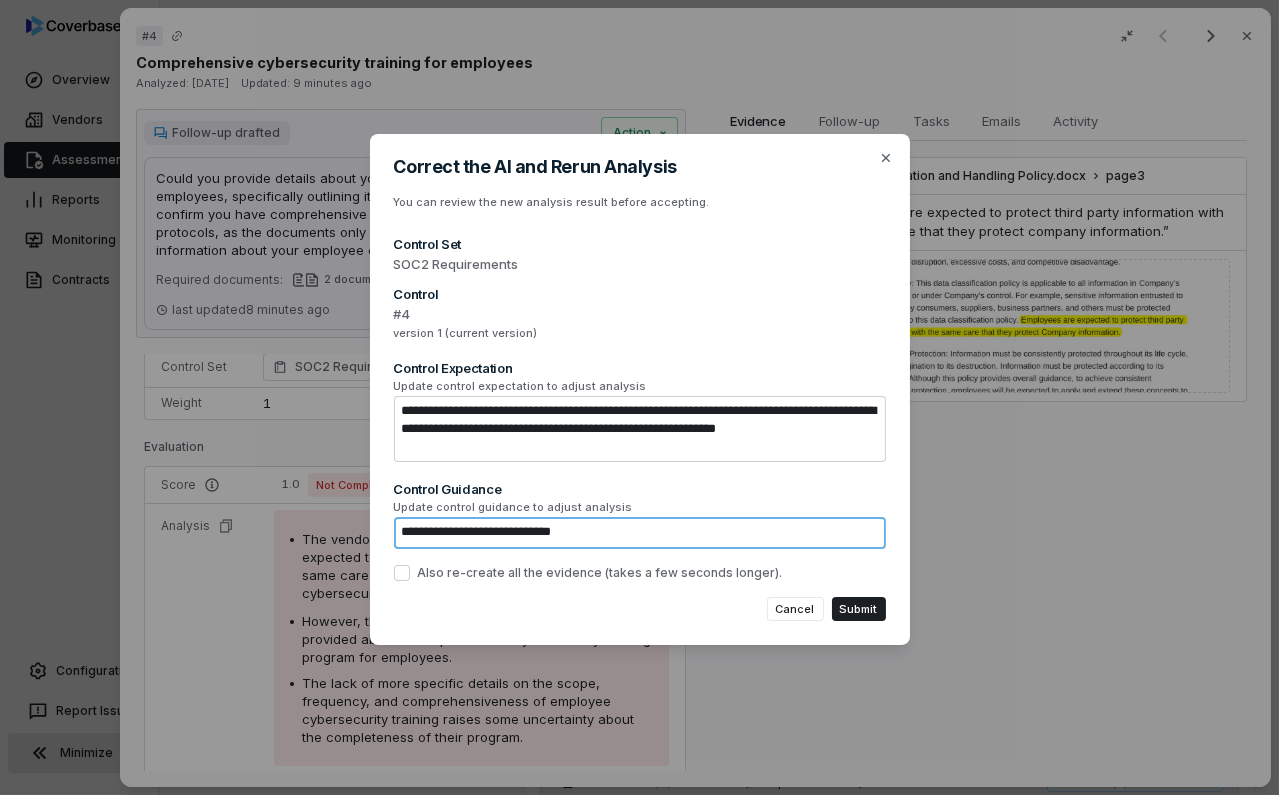 type on "*" 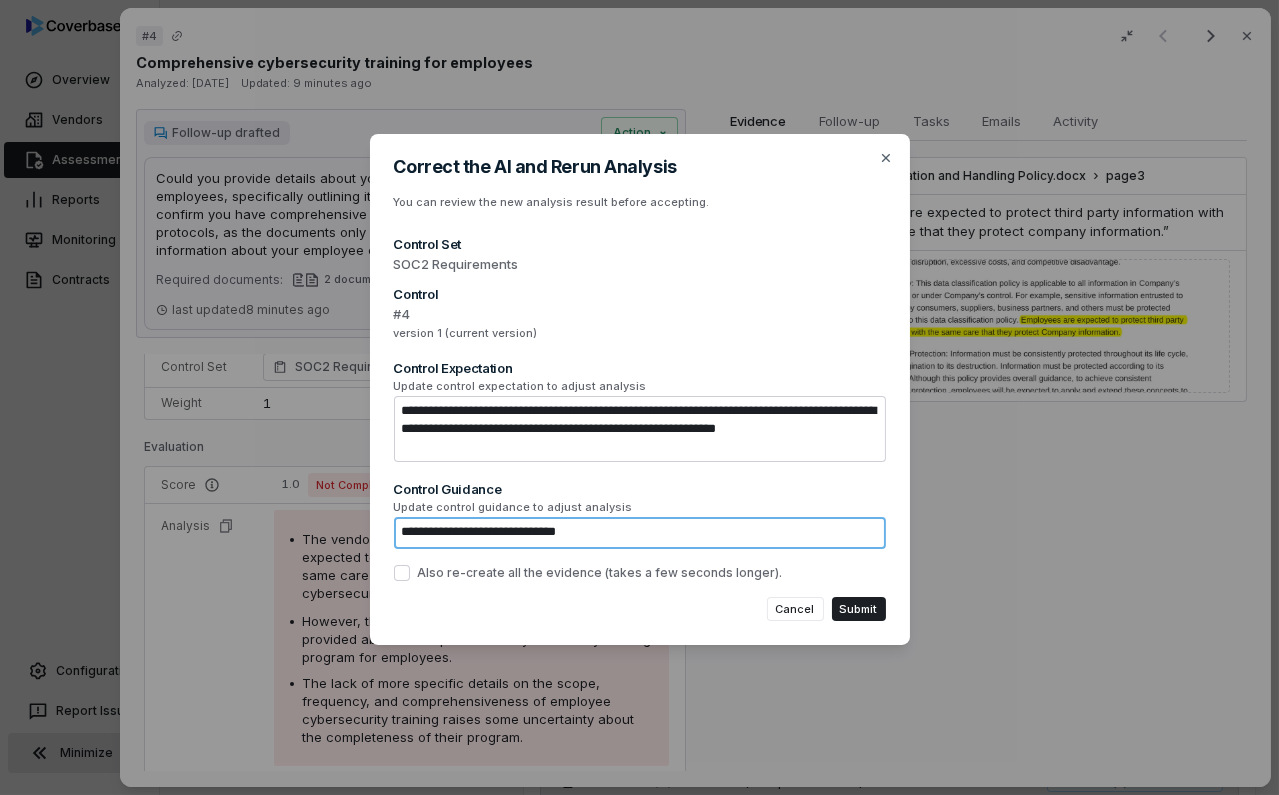 type on "*" 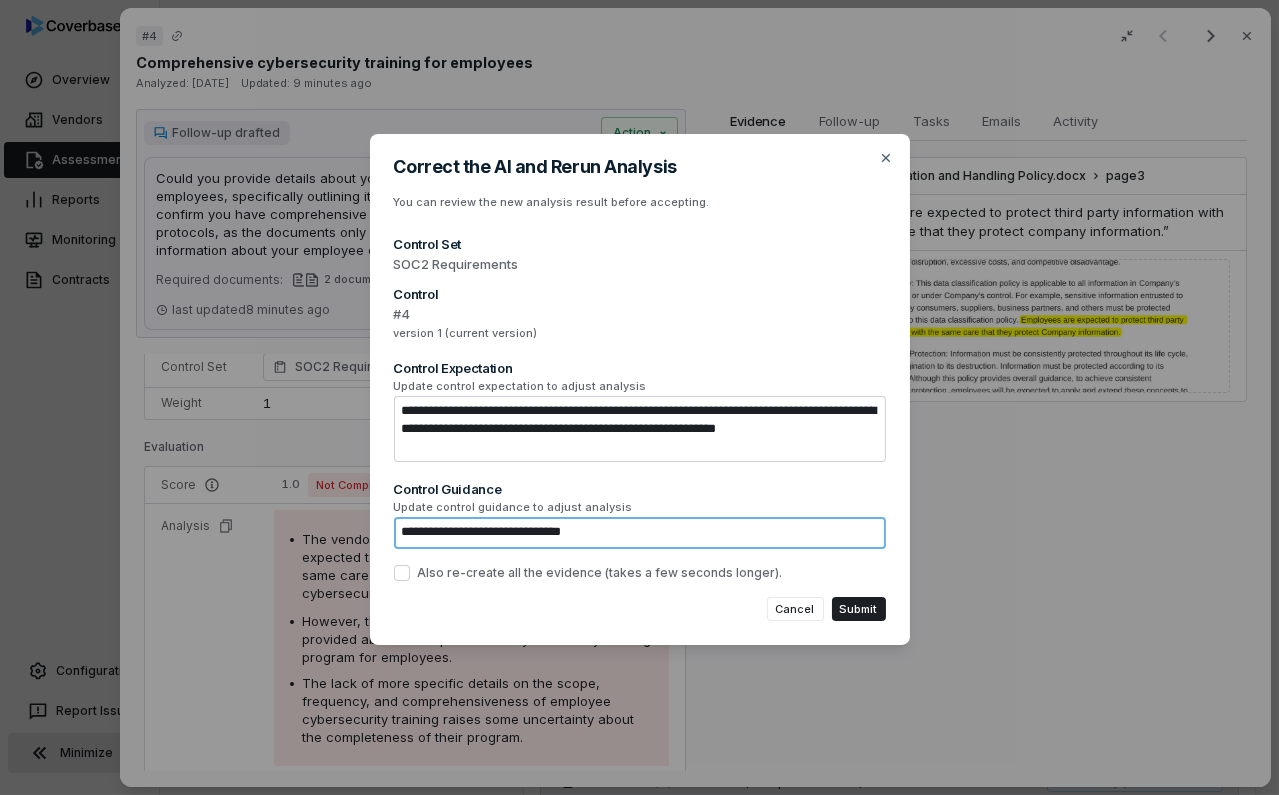 type on "*" 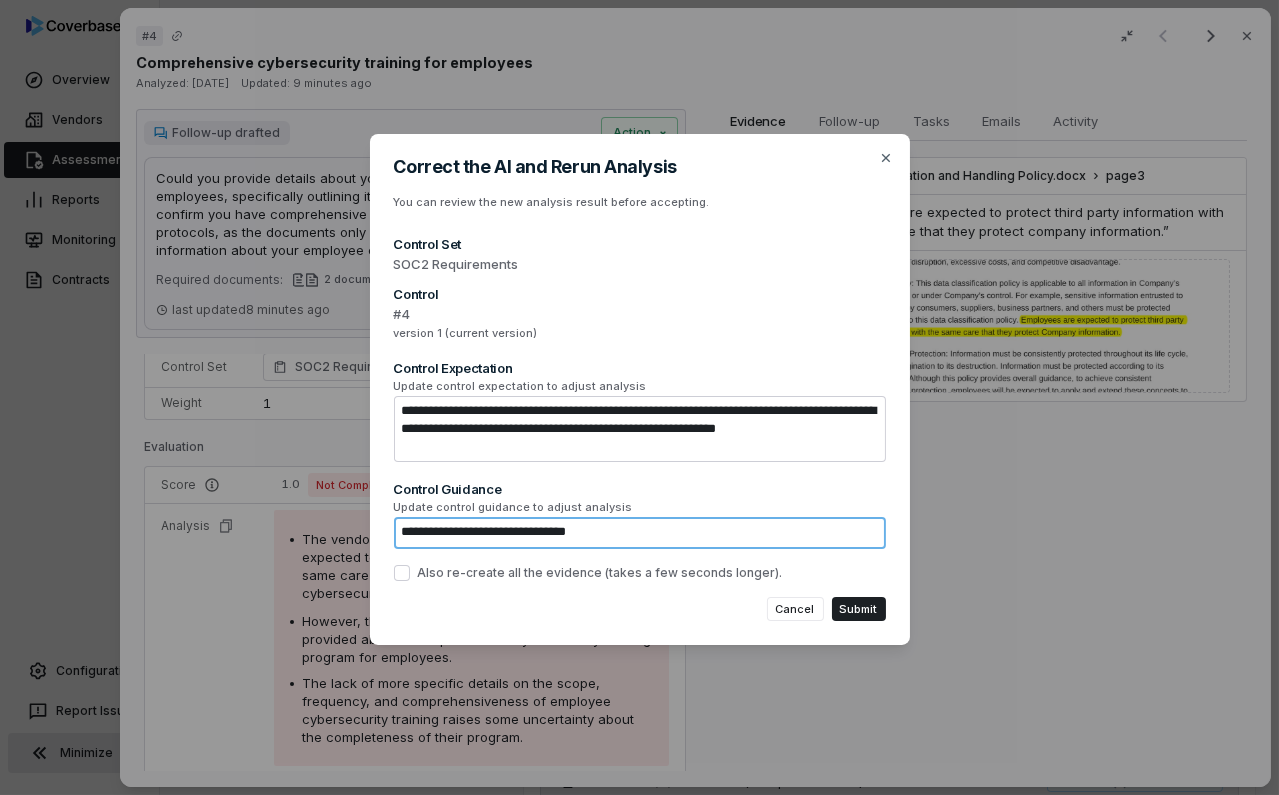 type on "*" 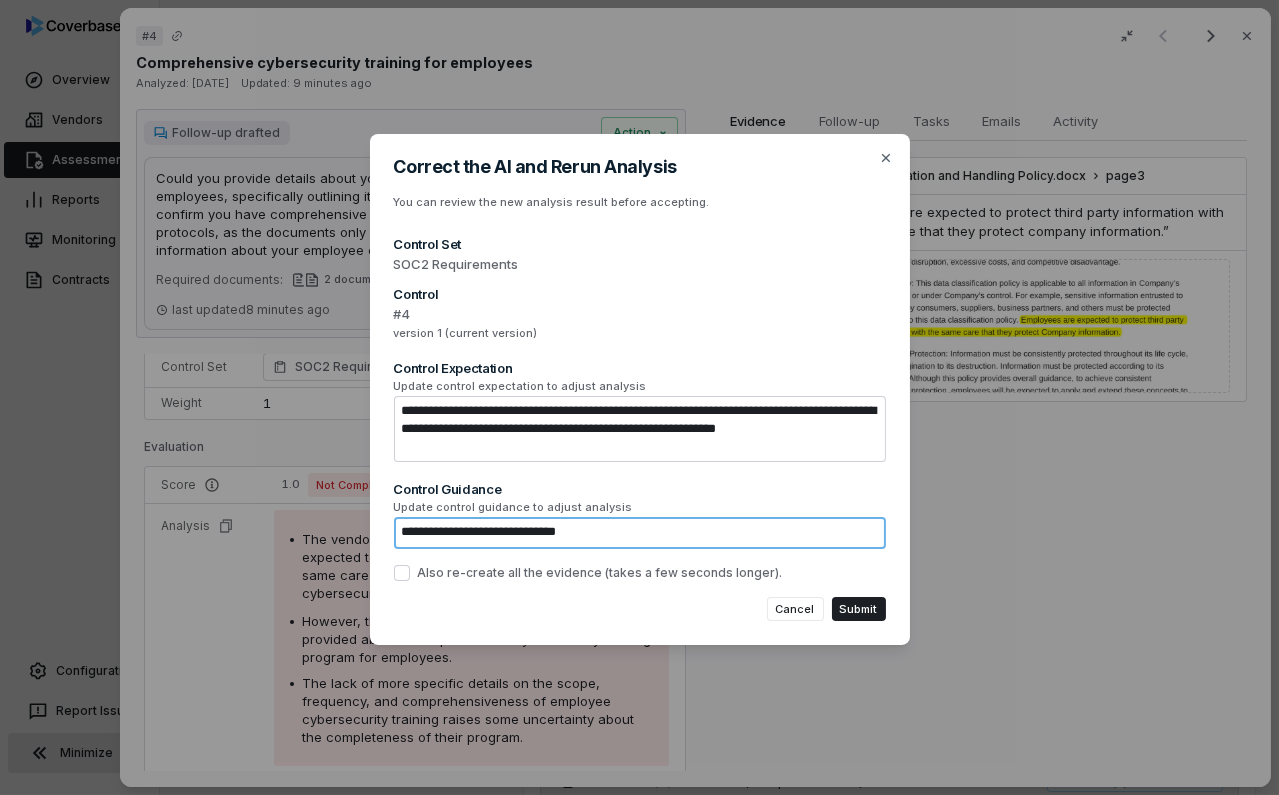 type on "**********" 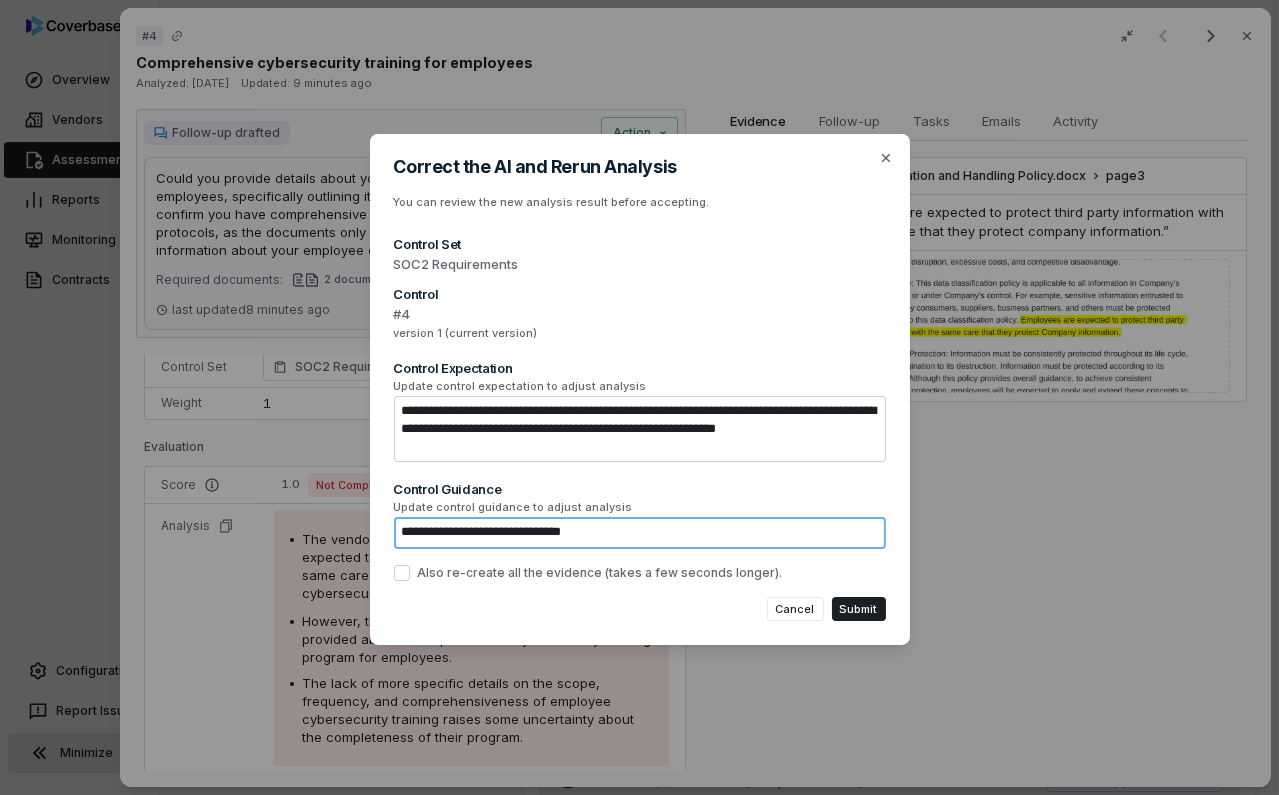 type on "*" 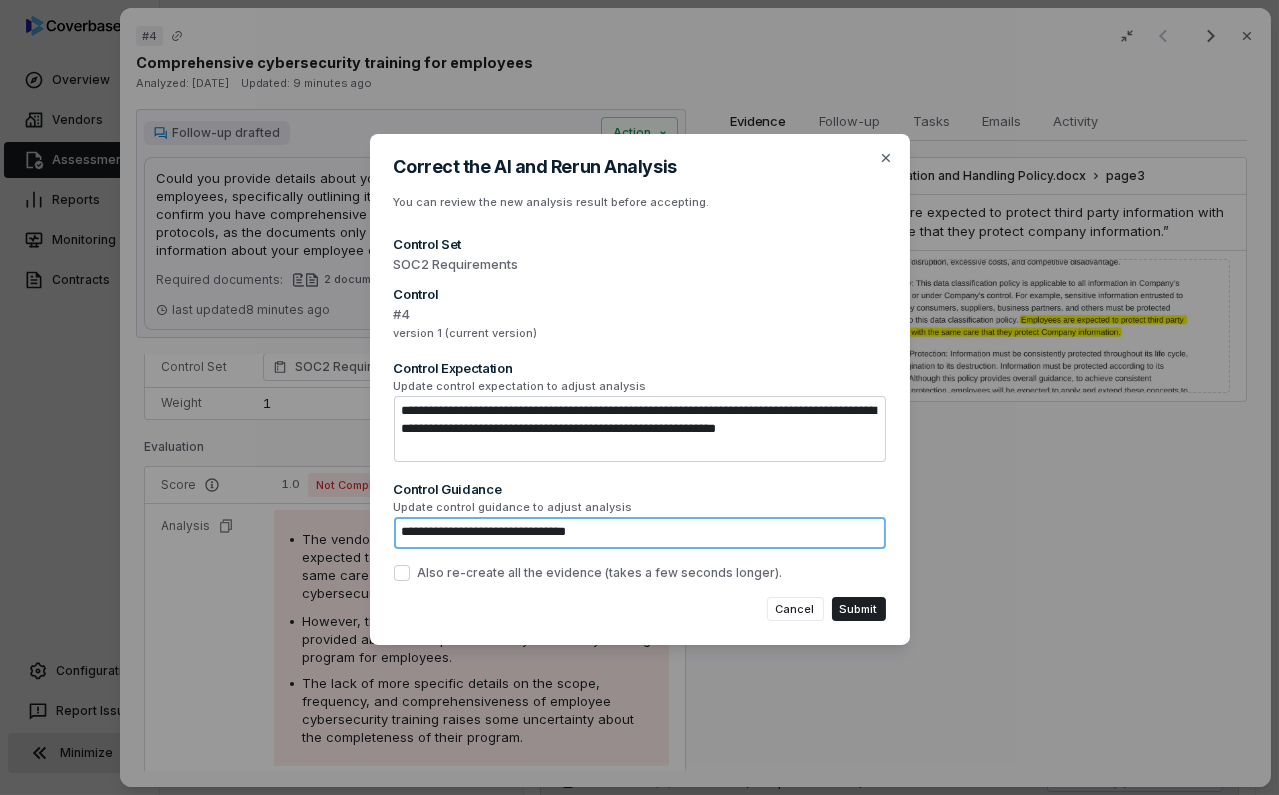 type on "**********" 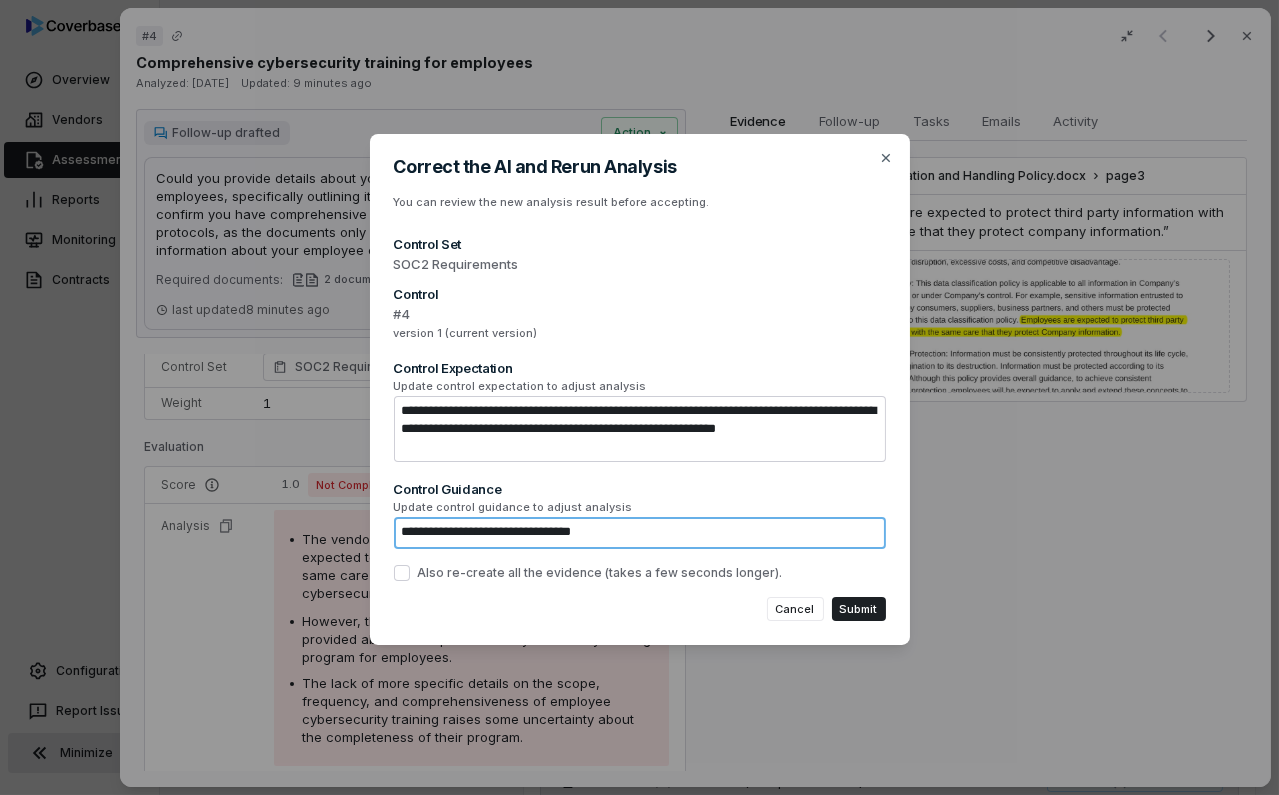 type on "*" 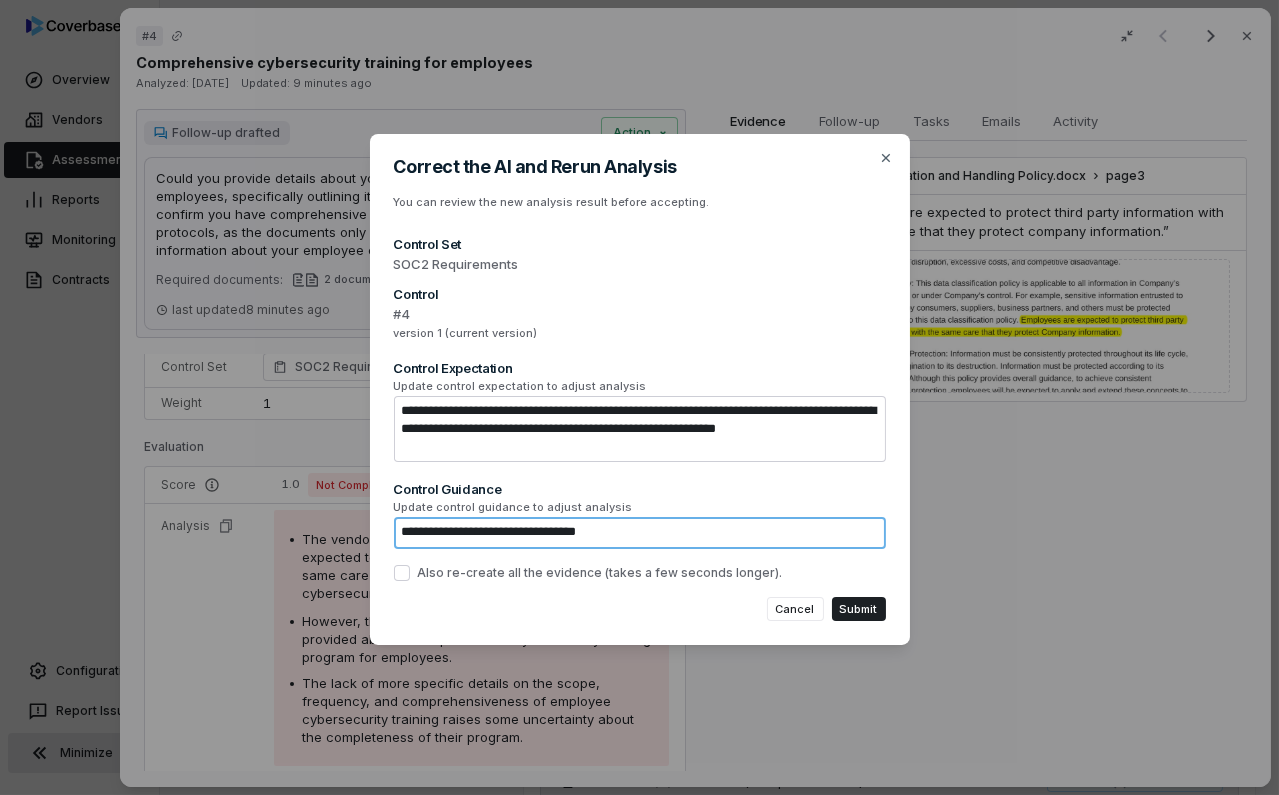 type on "*" 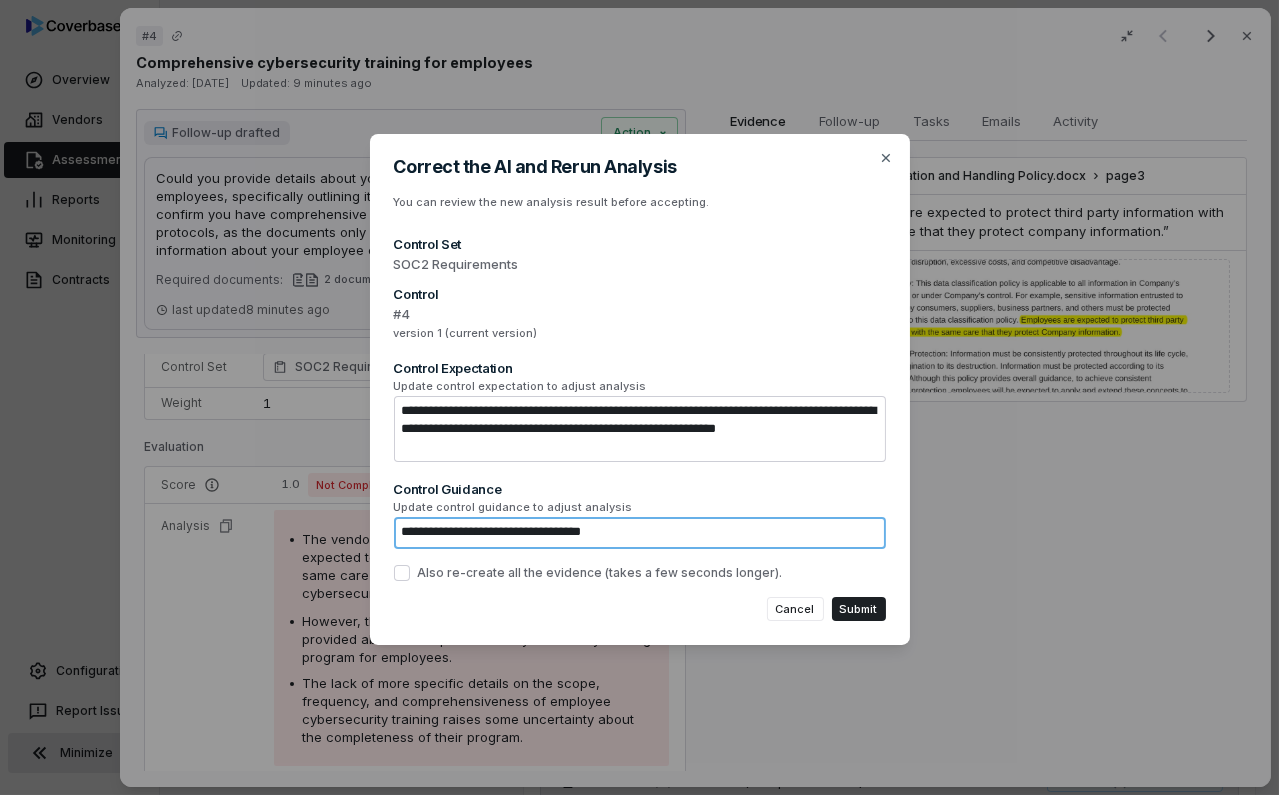 type on "*" 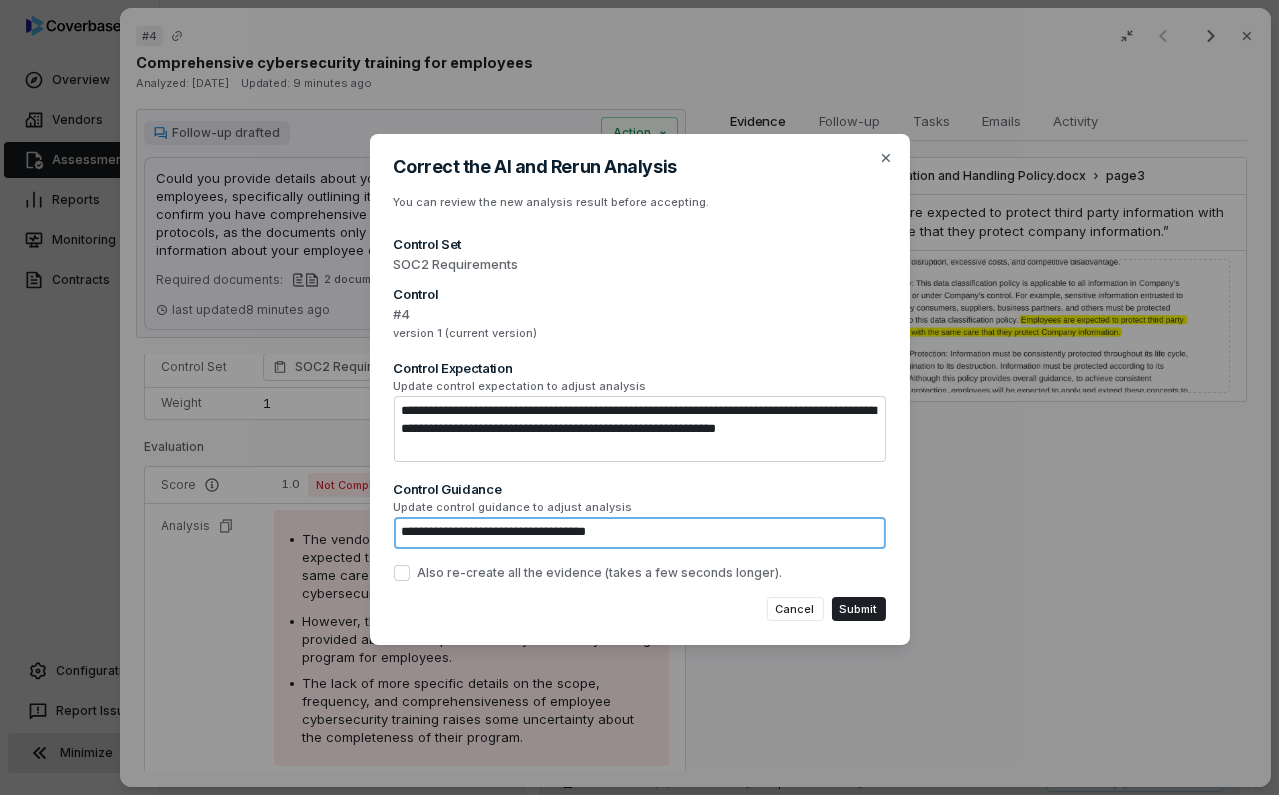type on "*" 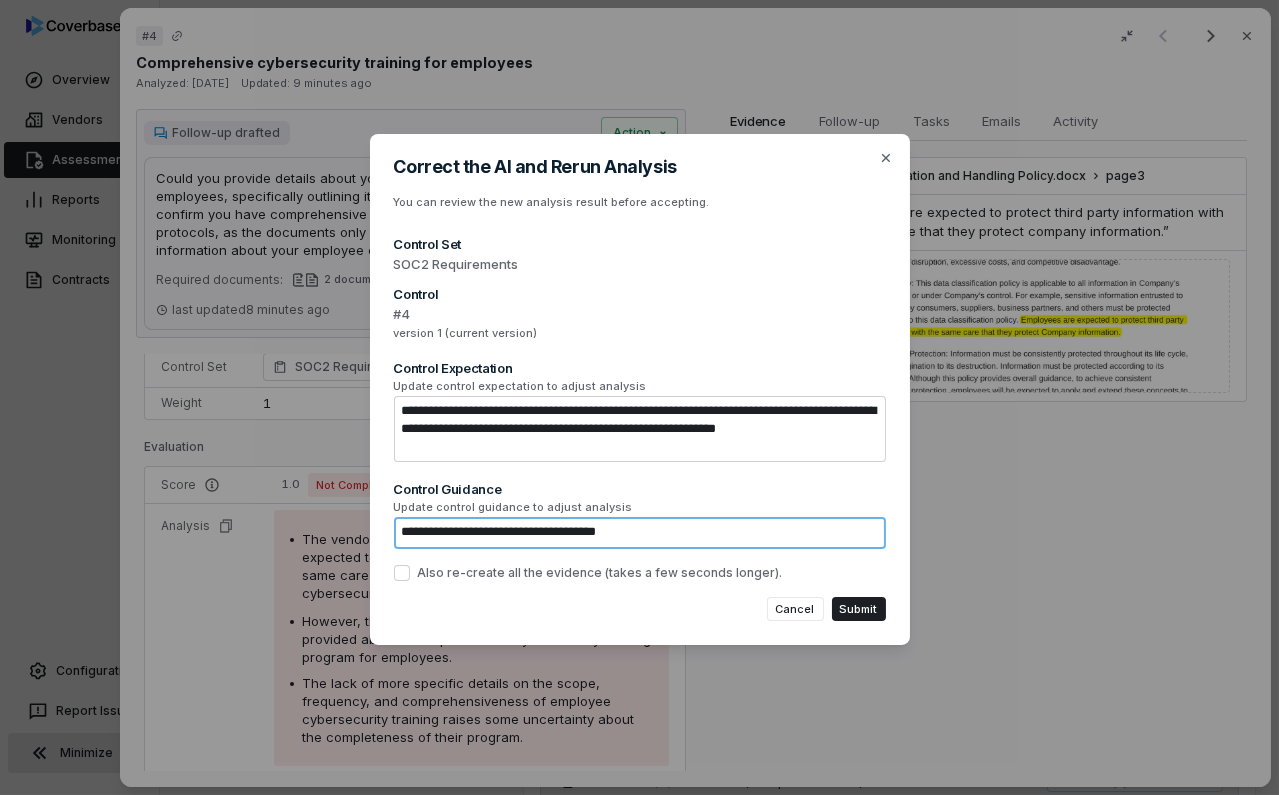 type on "**********" 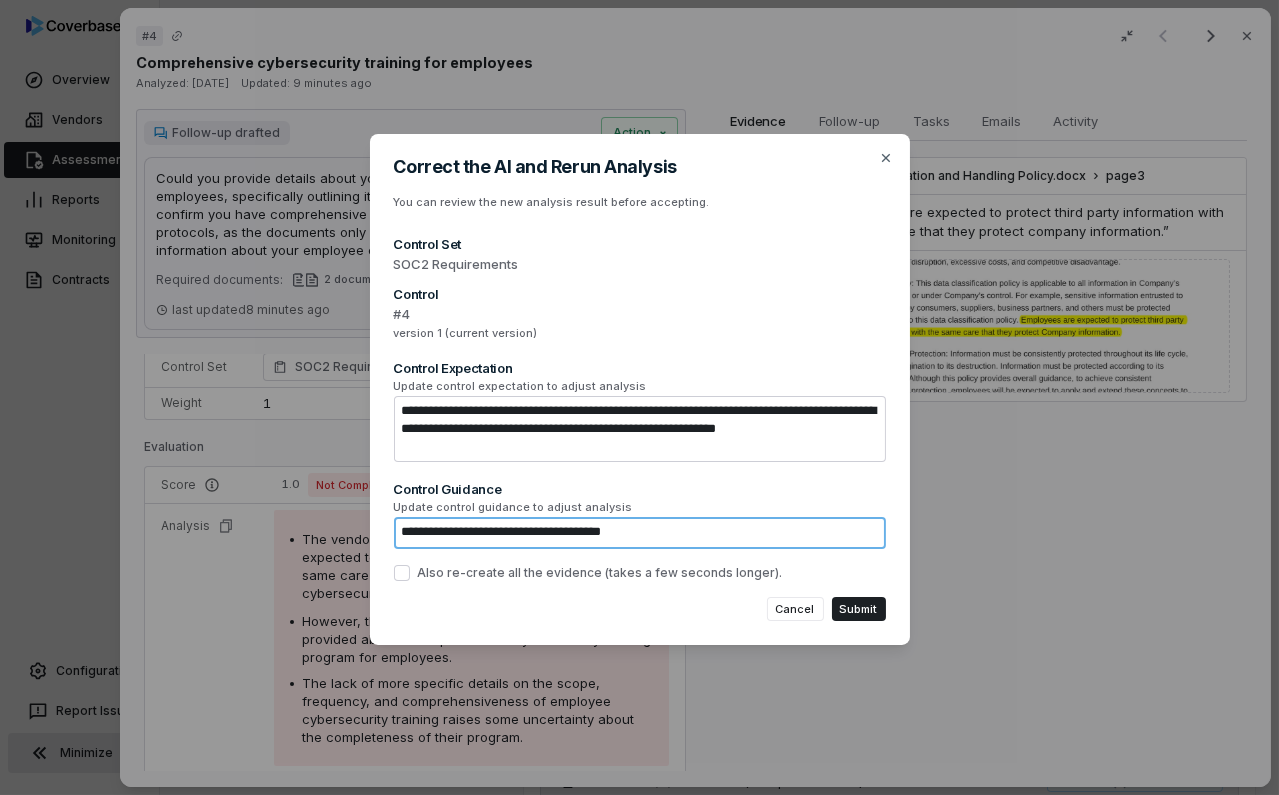 type on "*" 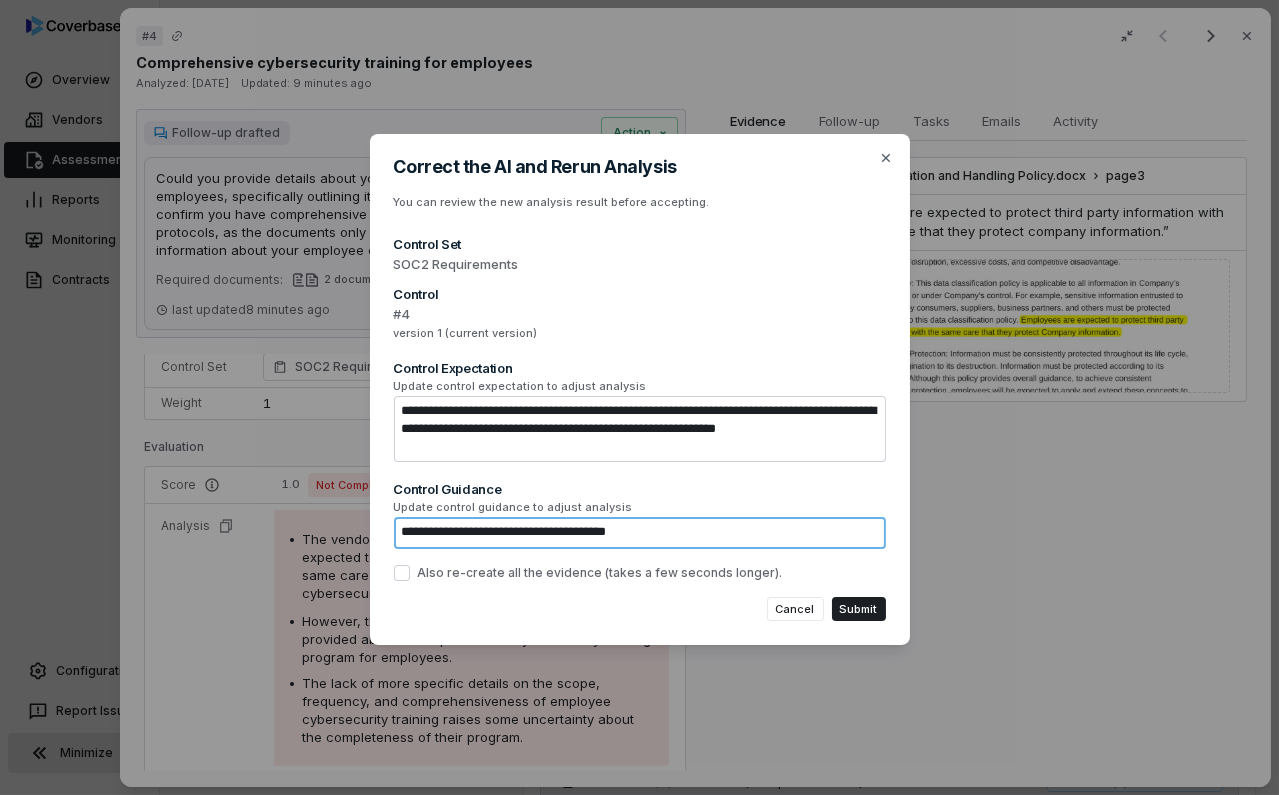 type on "**********" 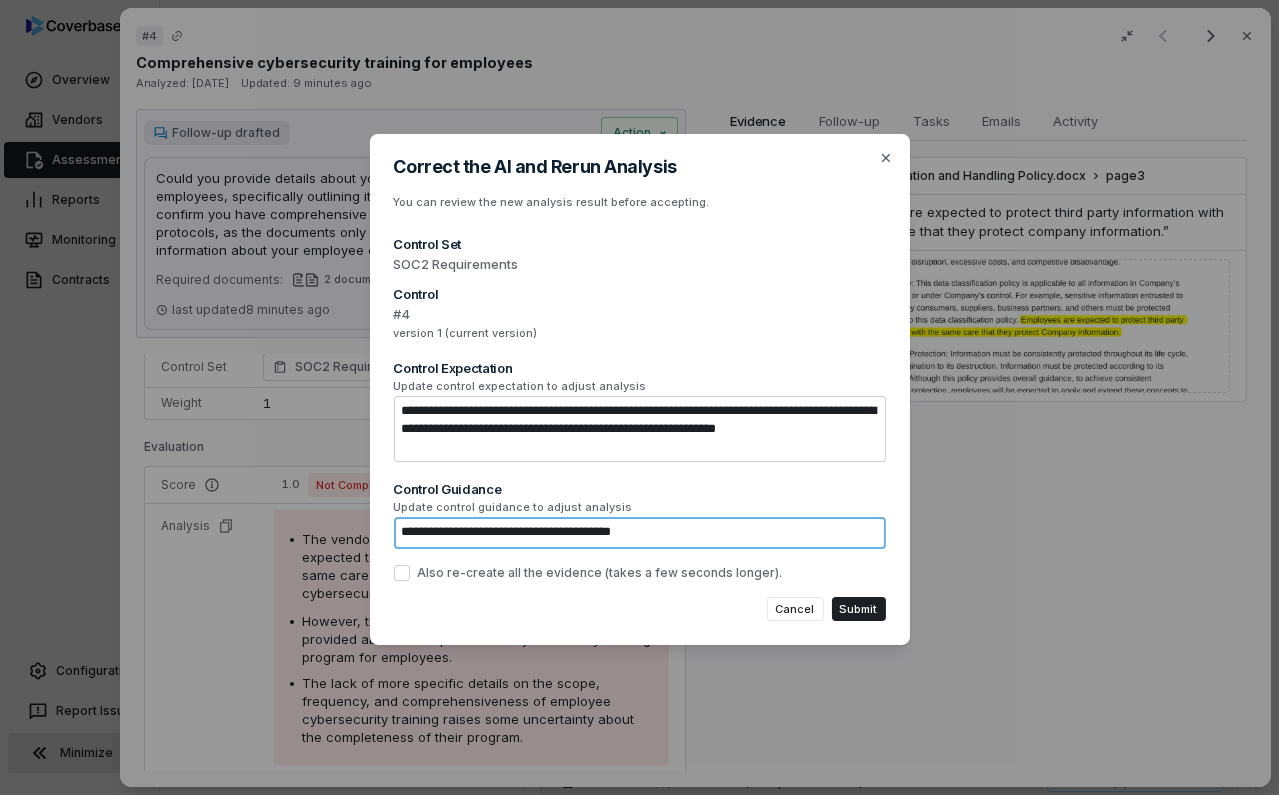 type on "*" 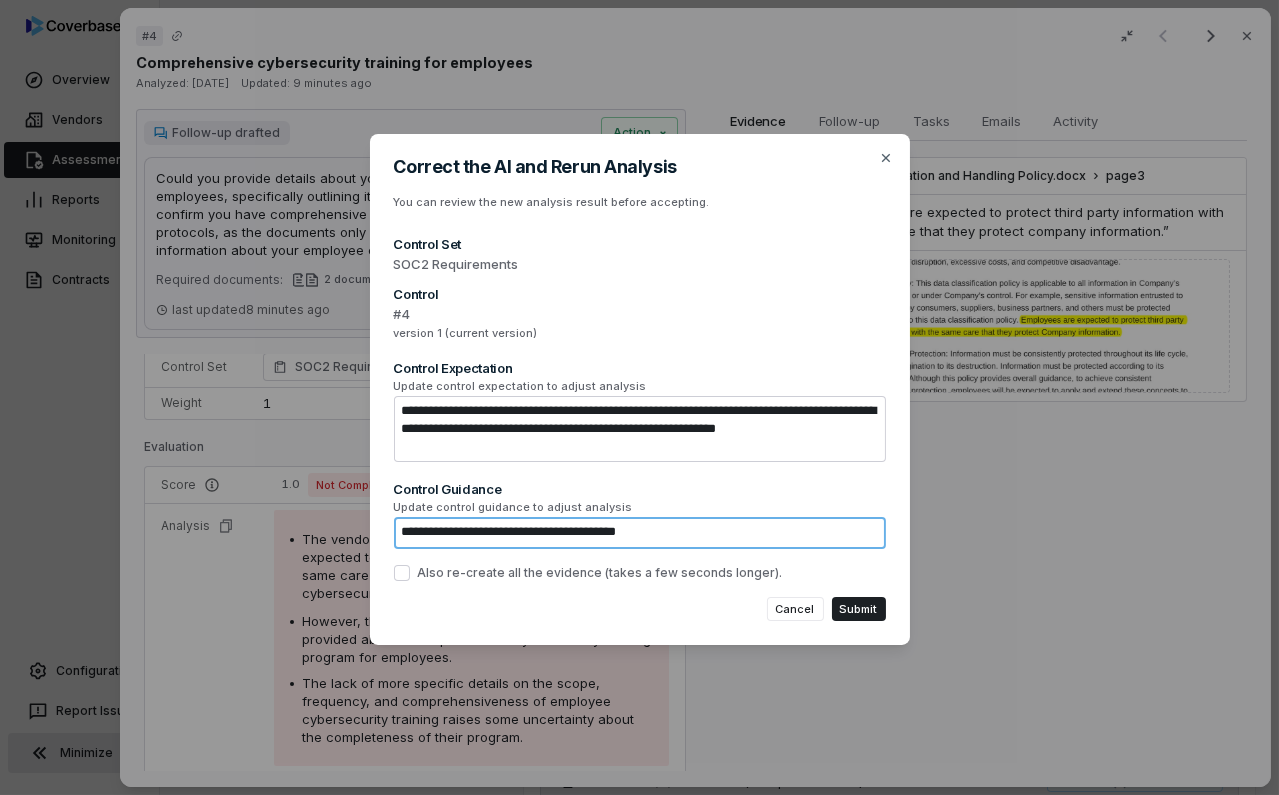 type on "*" 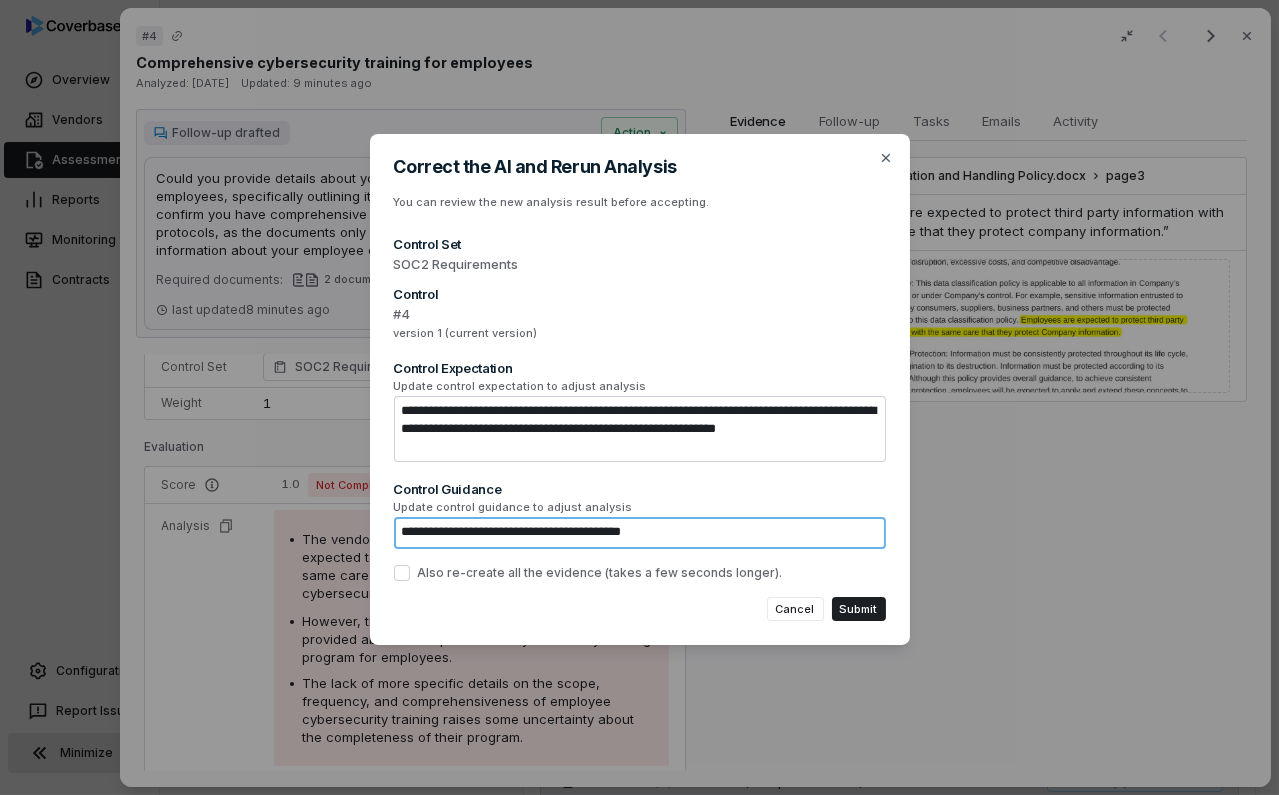 type on "*" 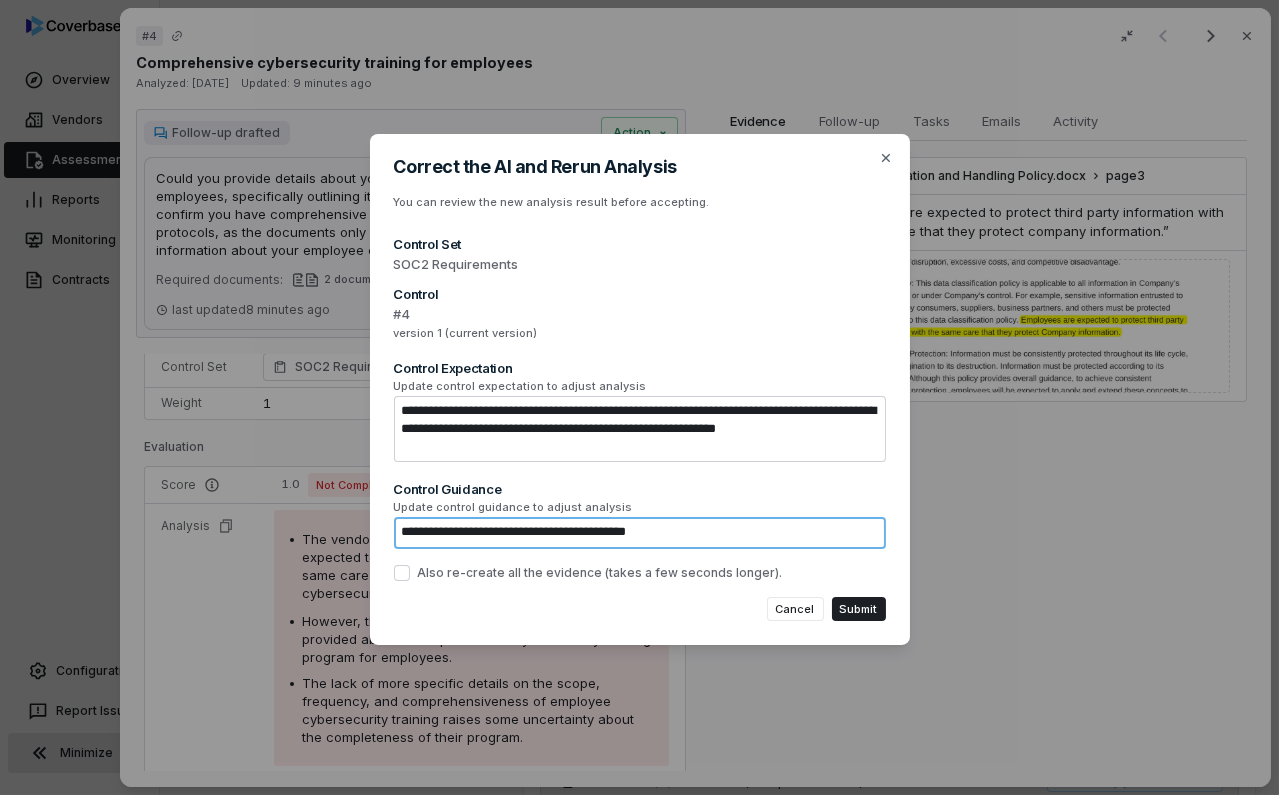 type on "**********" 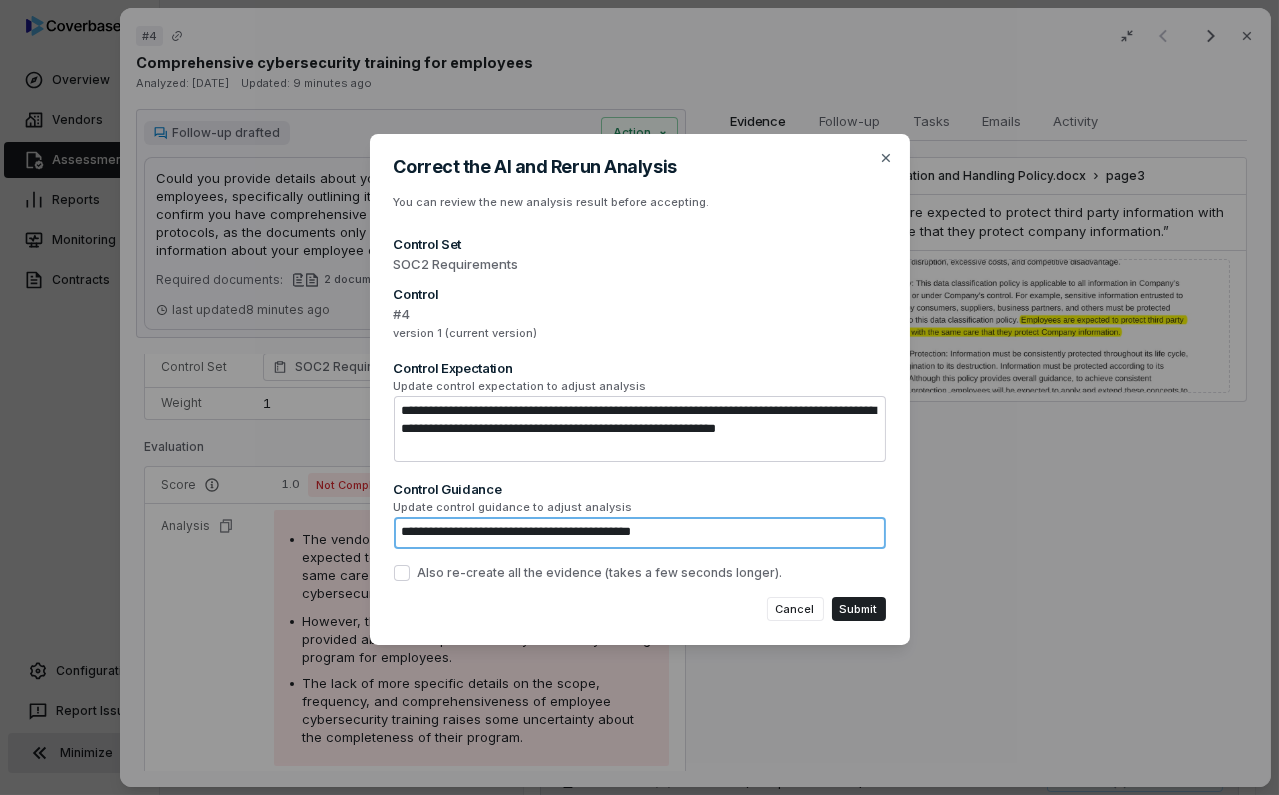 type on "*" 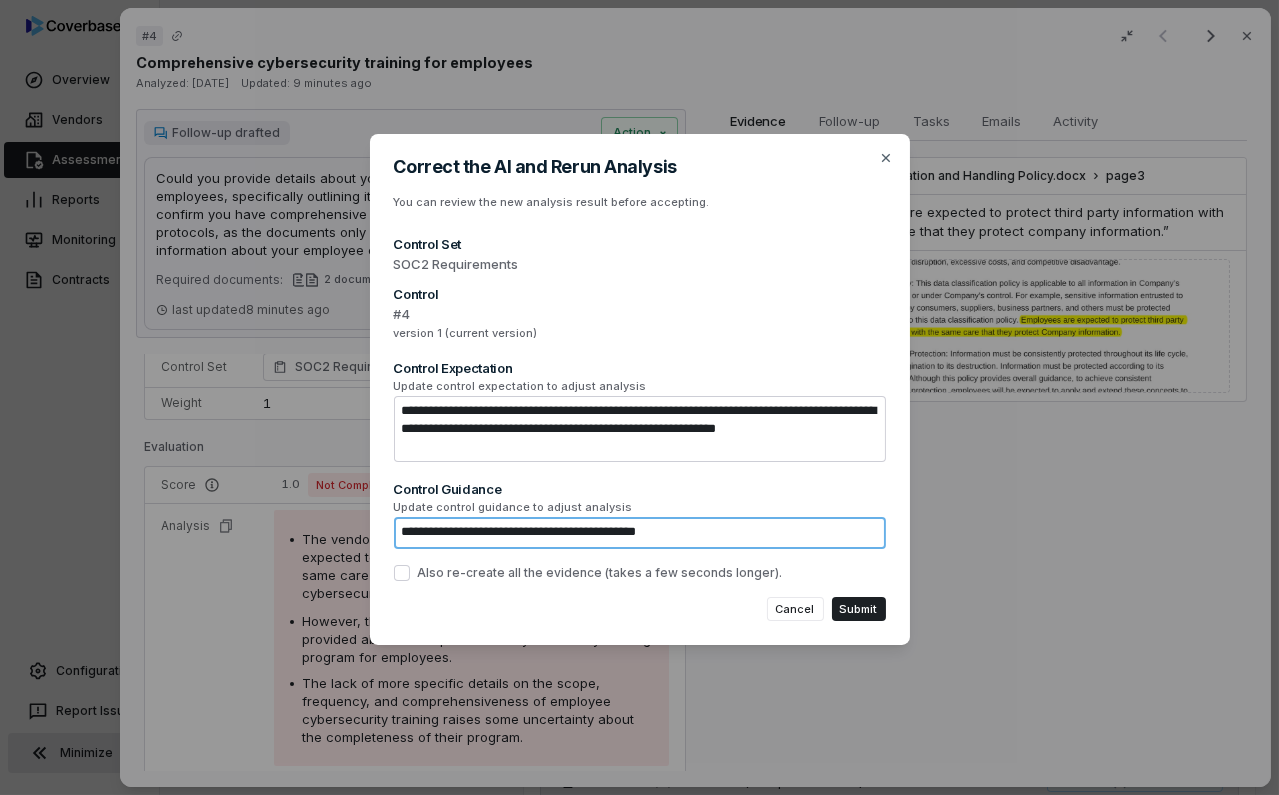 type on "**********" 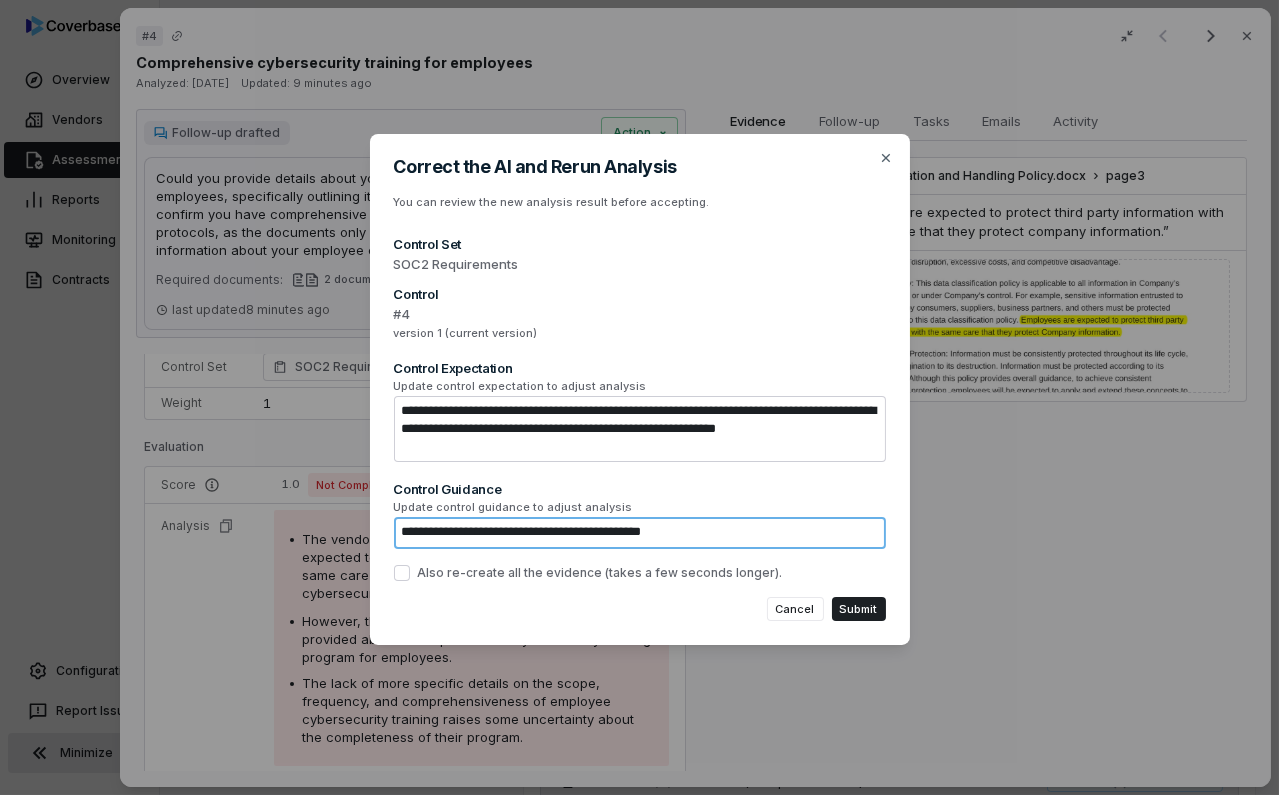 type on "*" 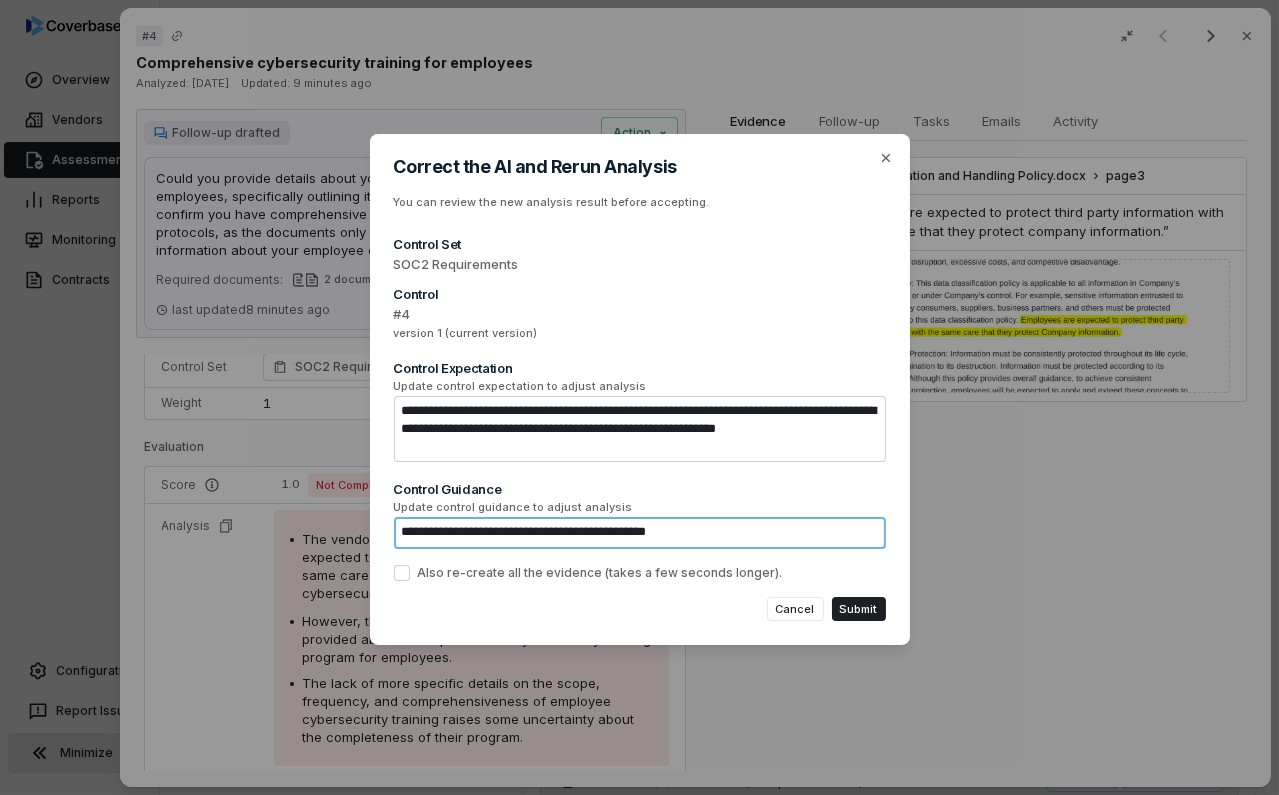 type on "*" 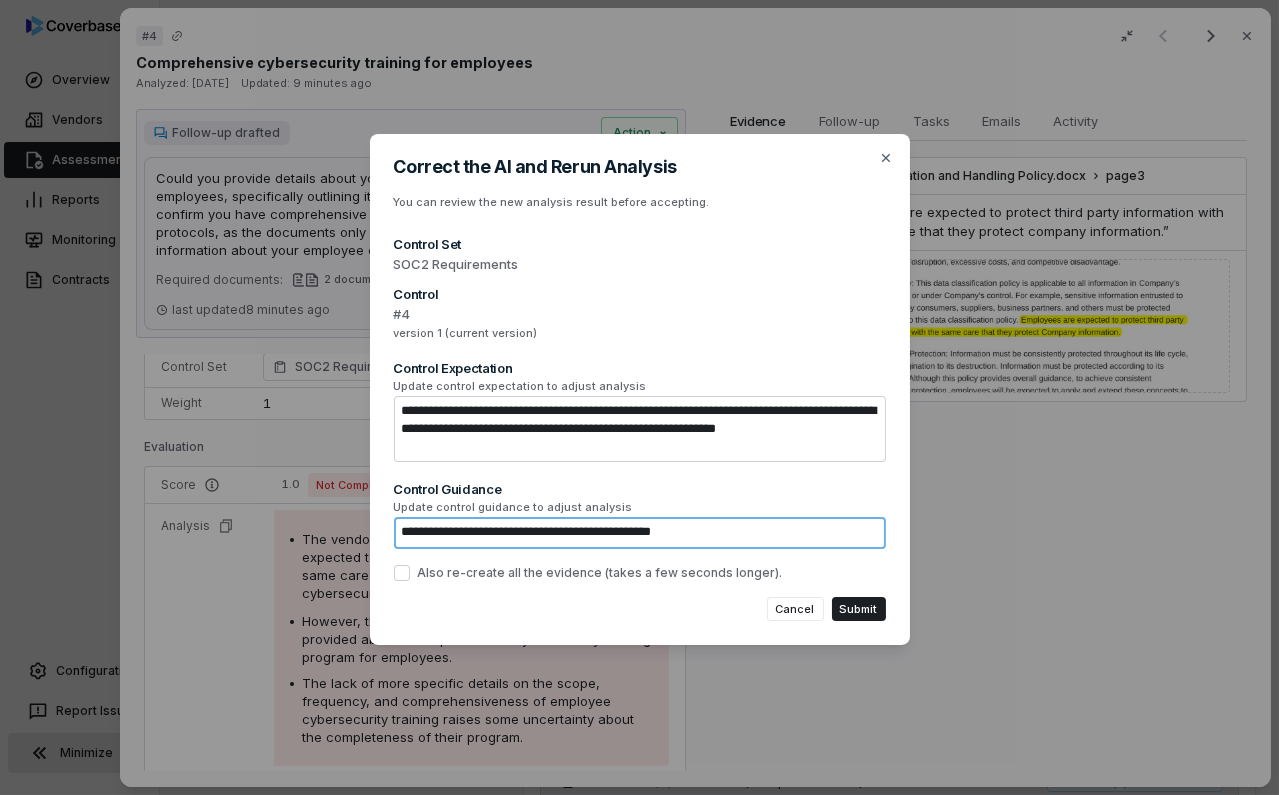 type on "*" 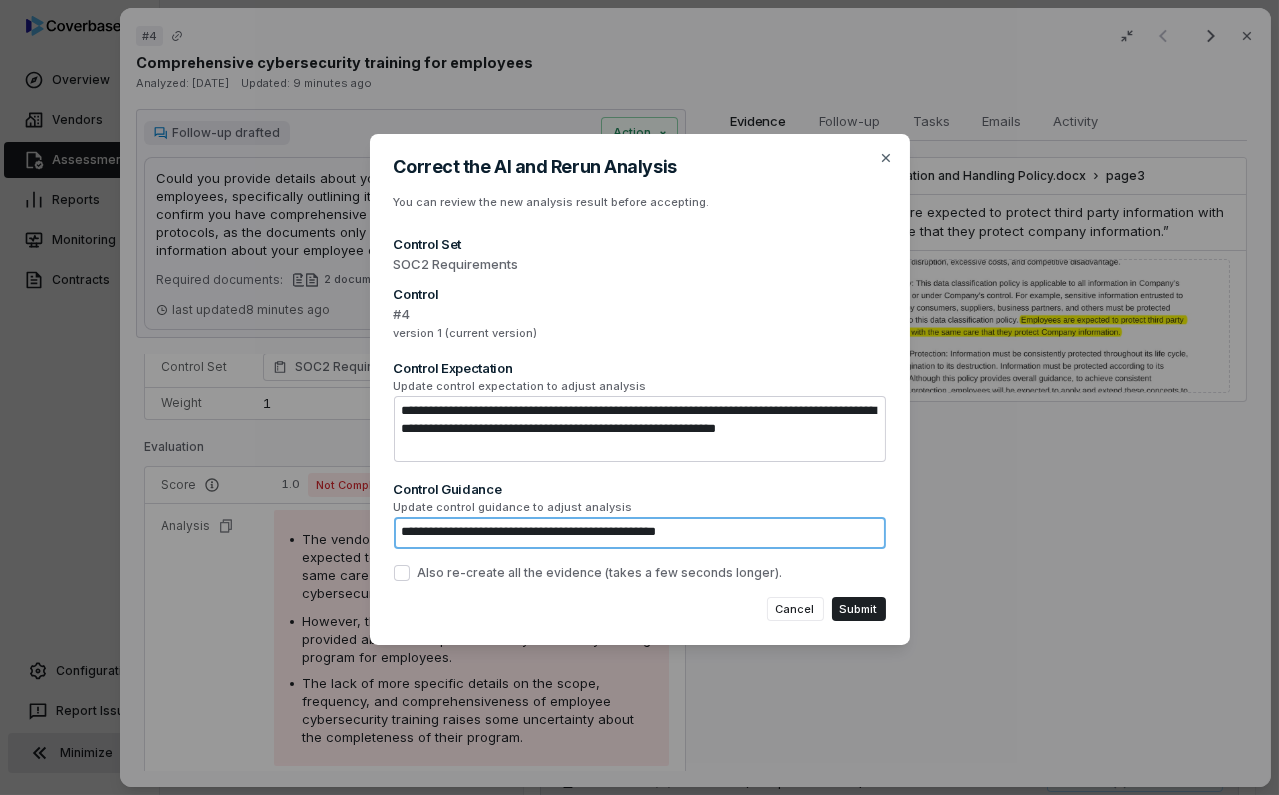 type on "*" 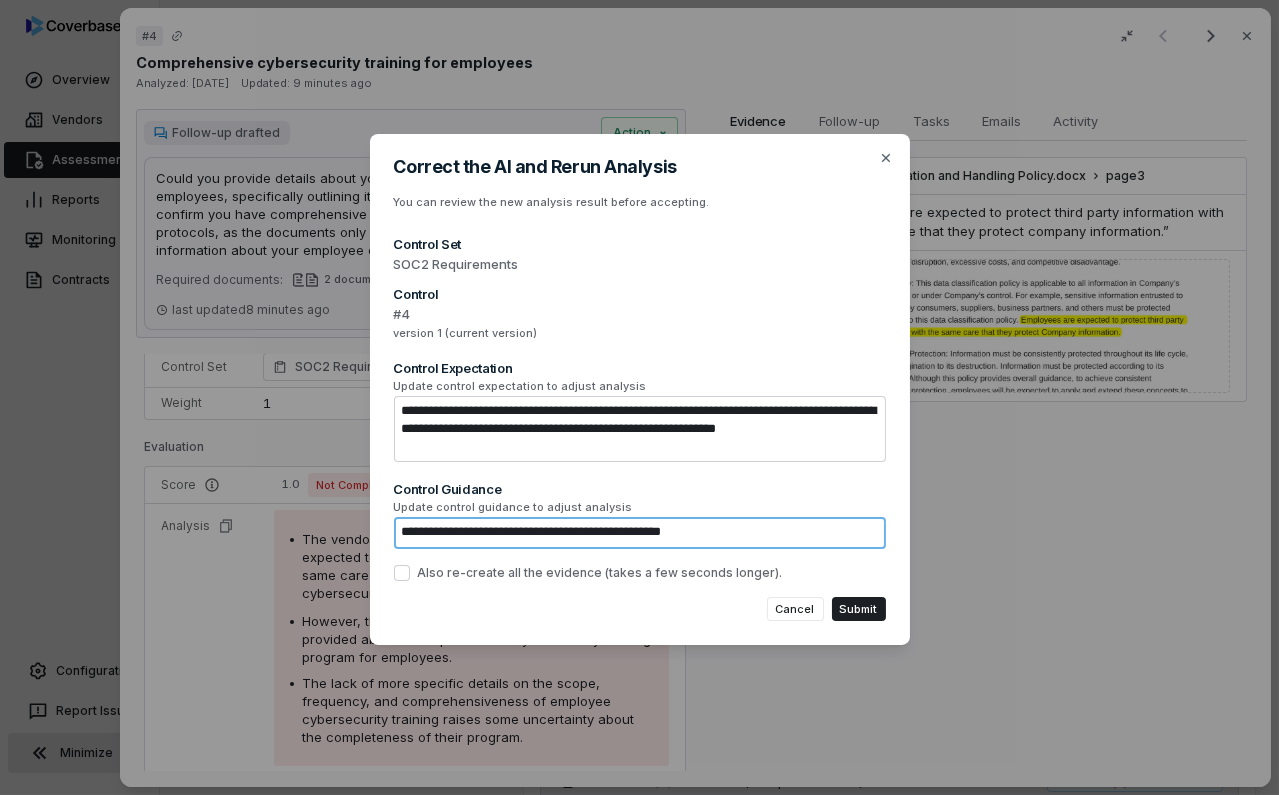 type on "**********" 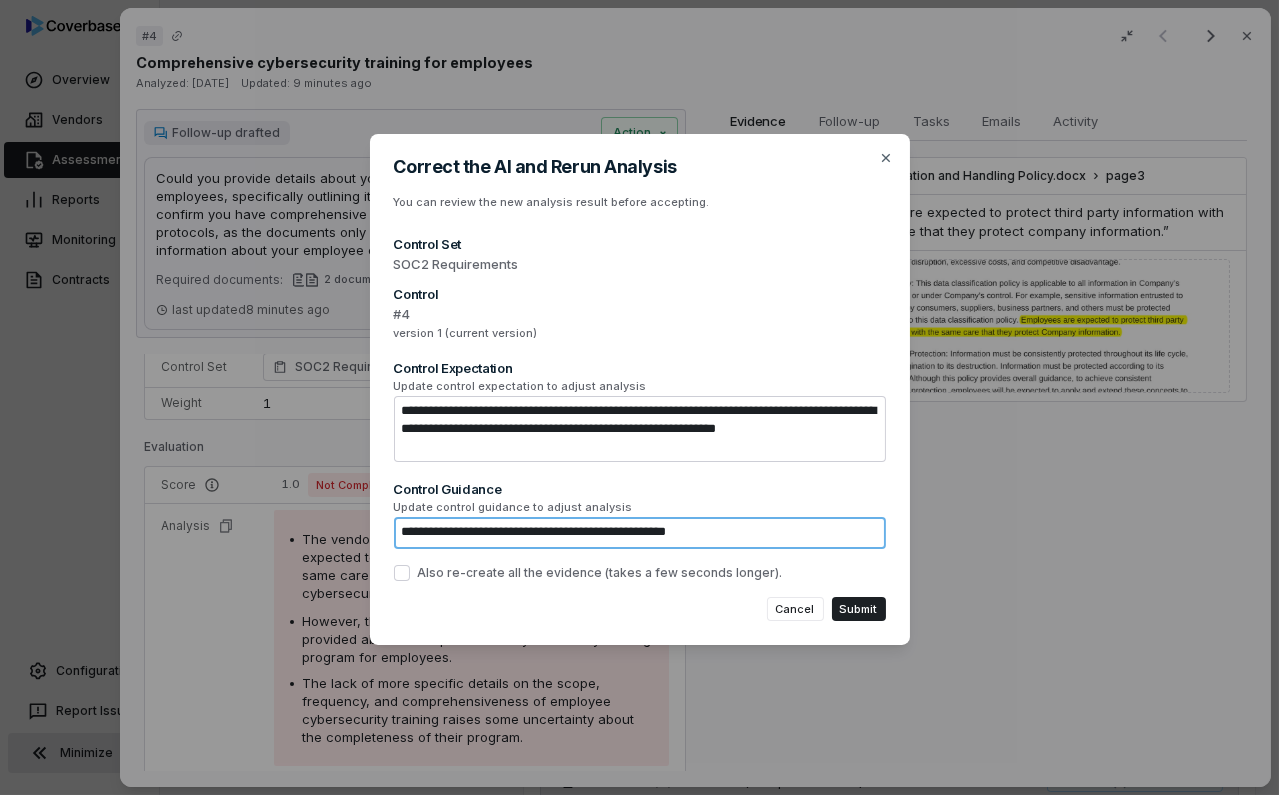 type on "*" 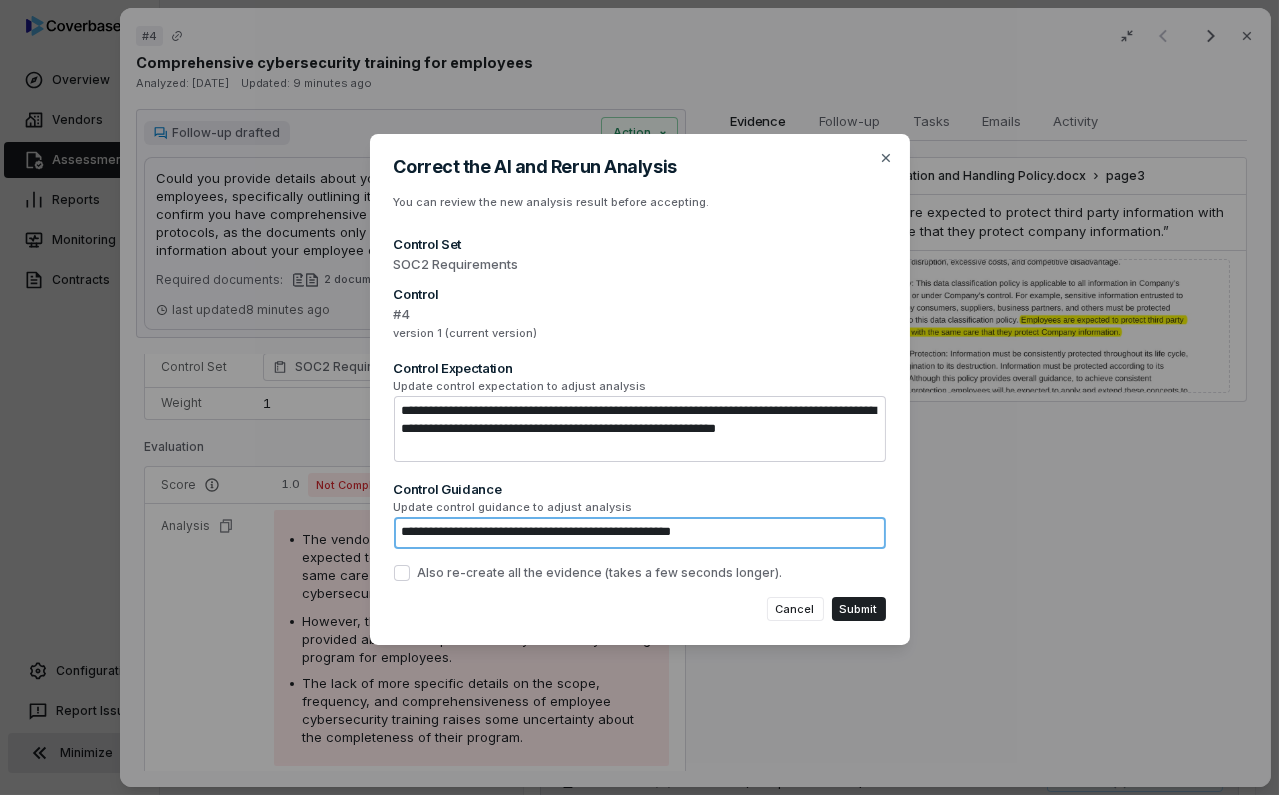 type on "*" 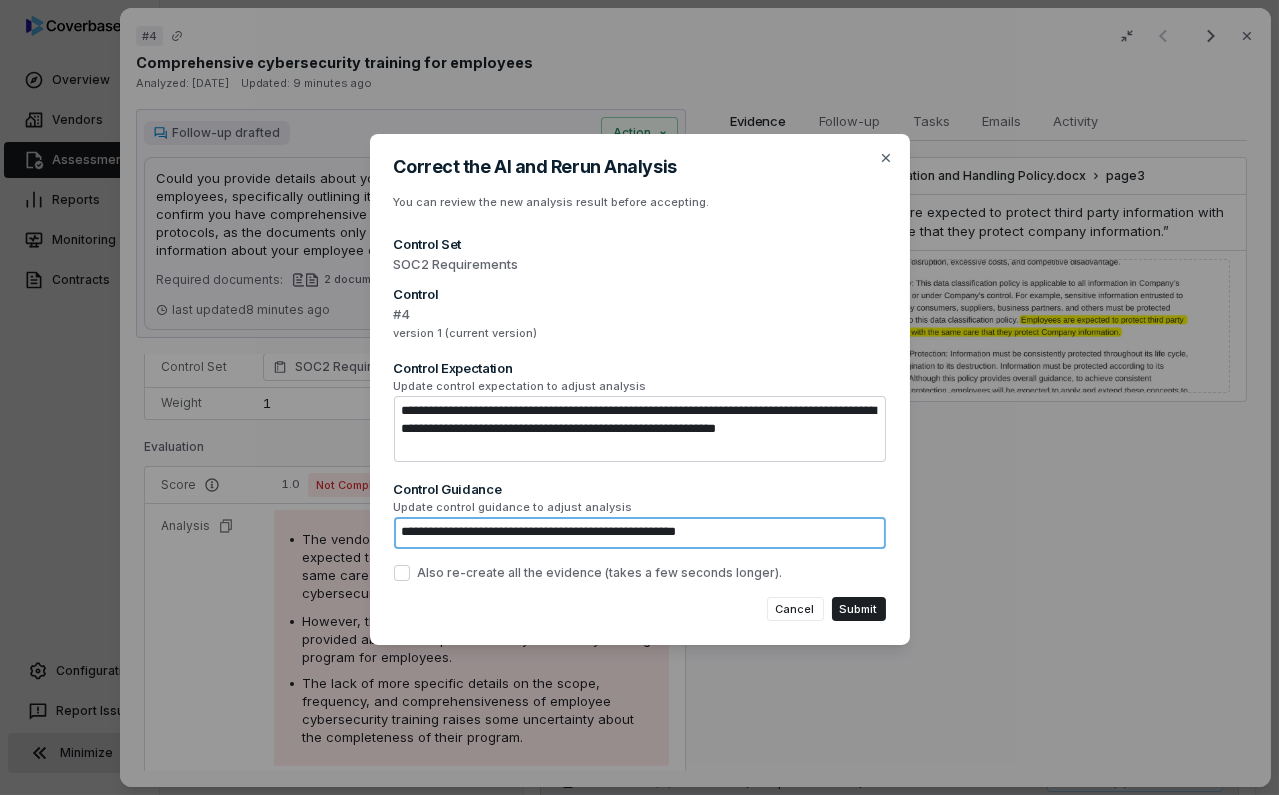 type on "*" 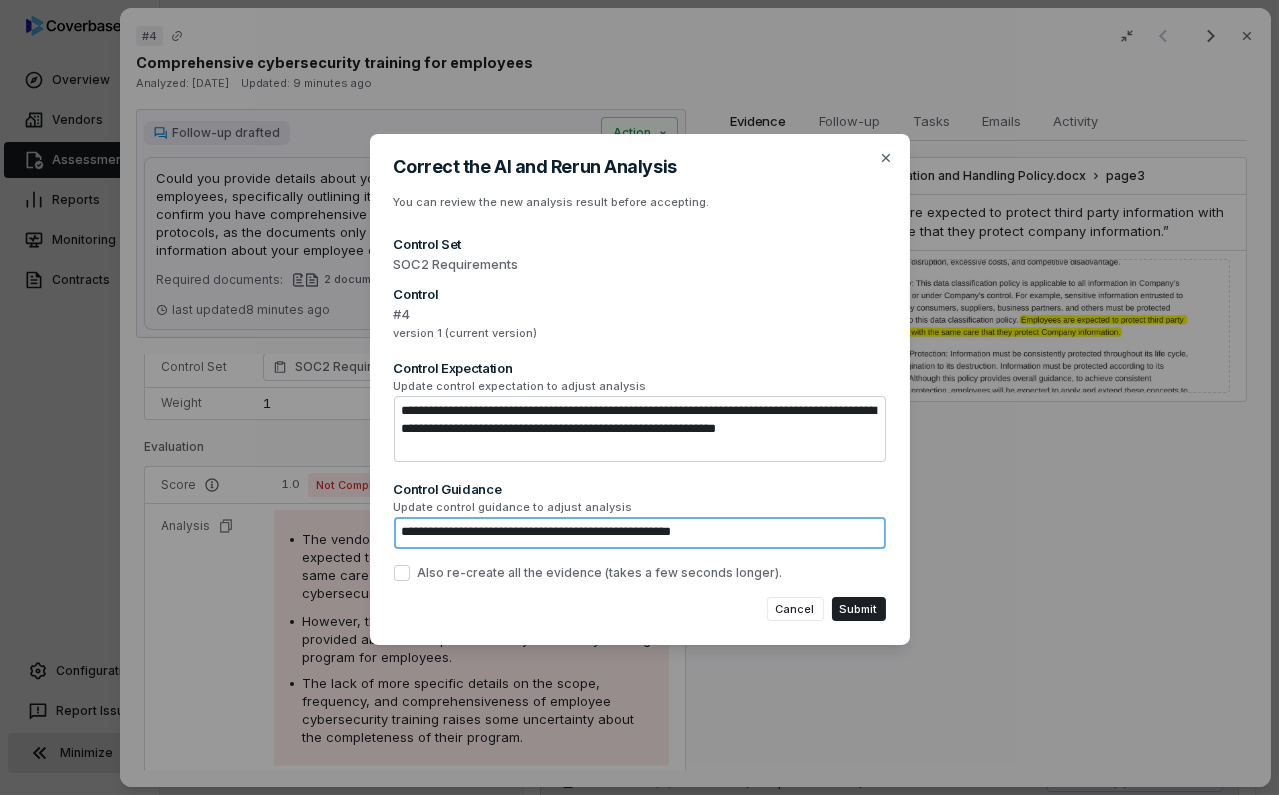type on "**********" 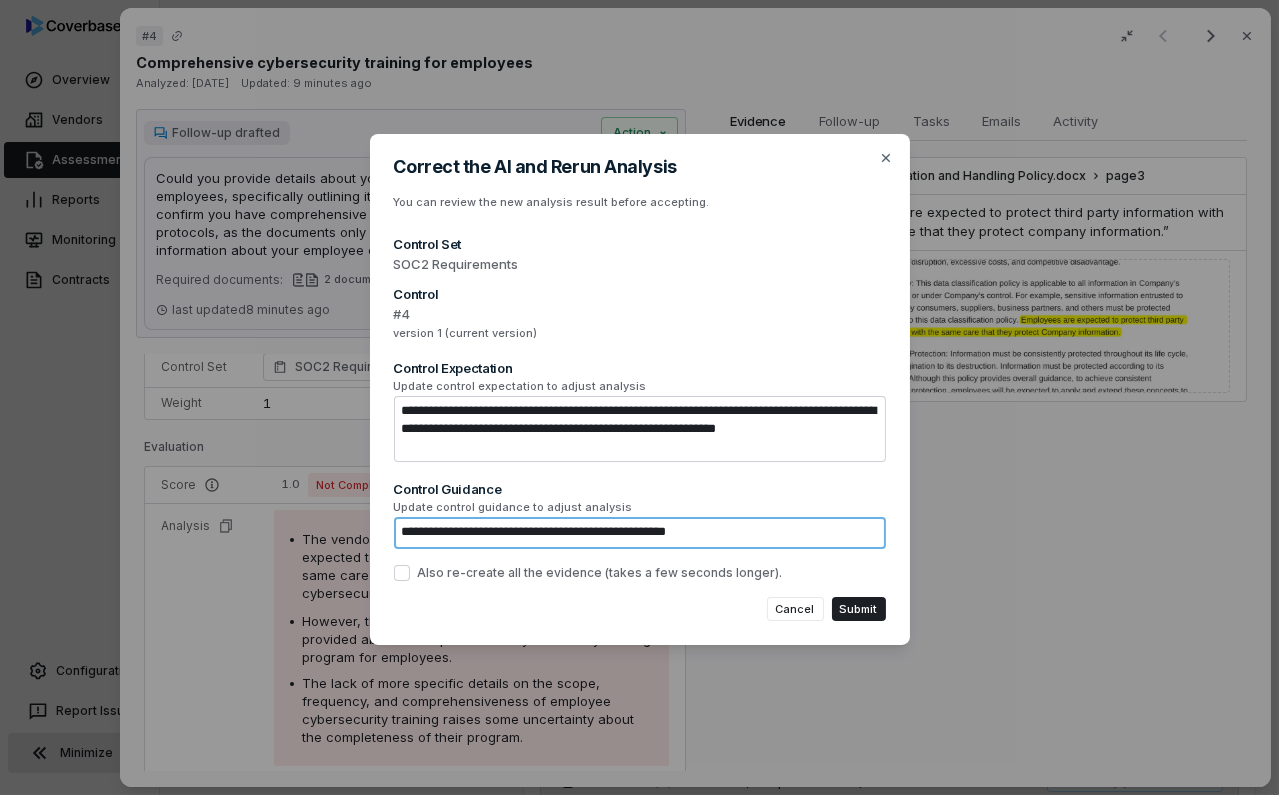 type on "*" 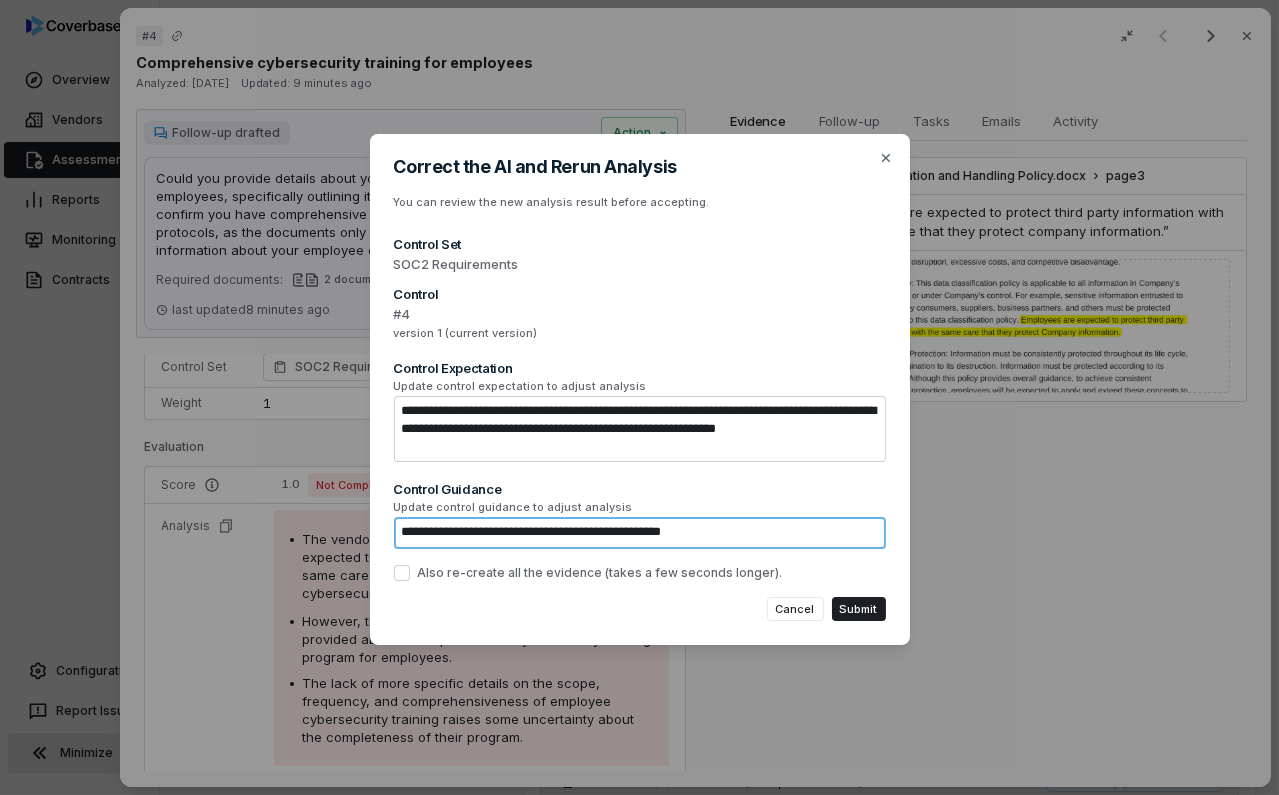 type on "*" 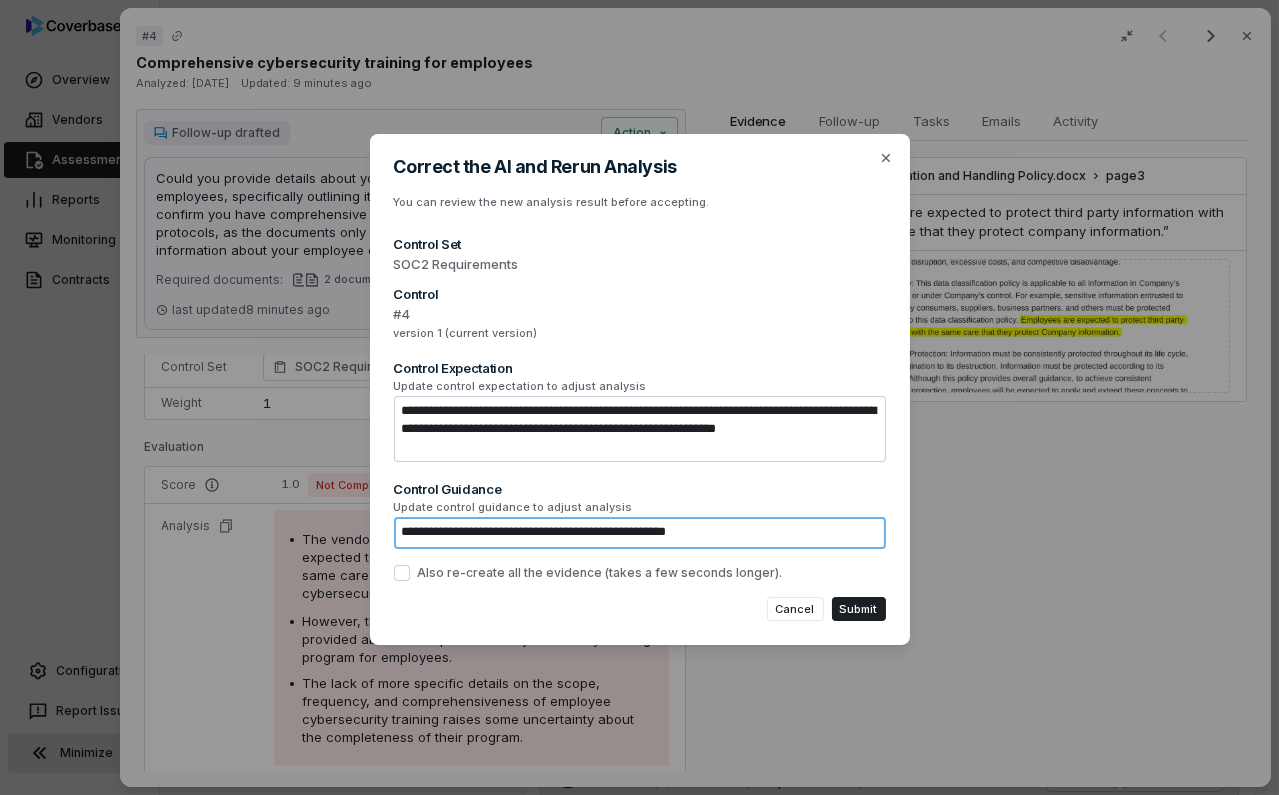 type on "**********" 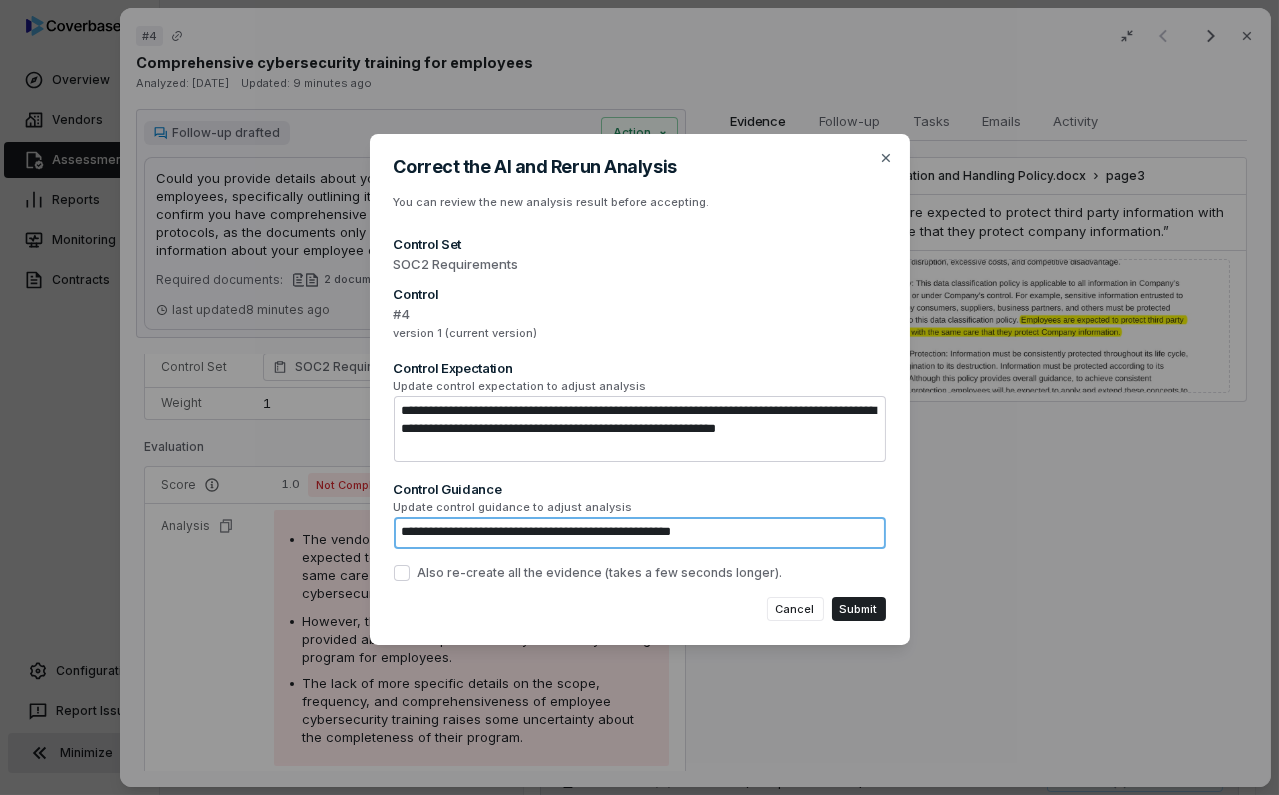 type on "*" 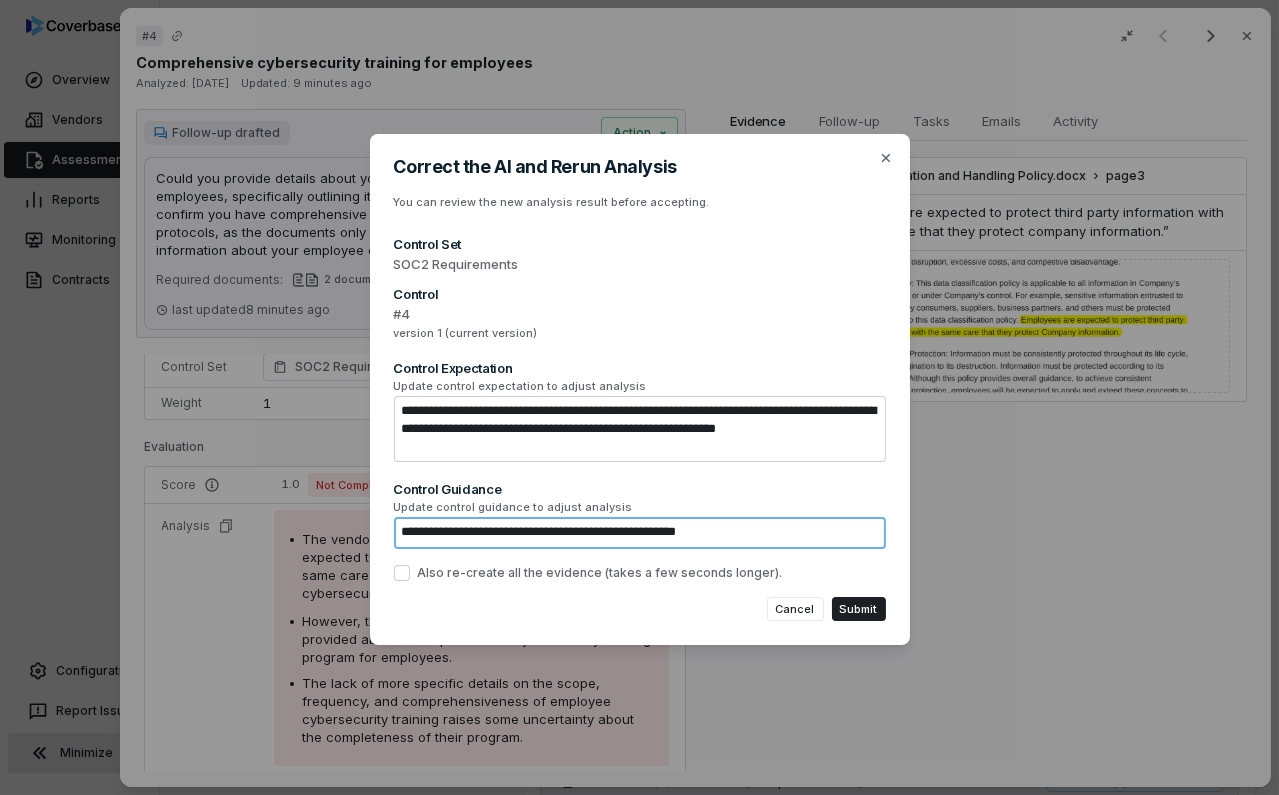 type on "**********" 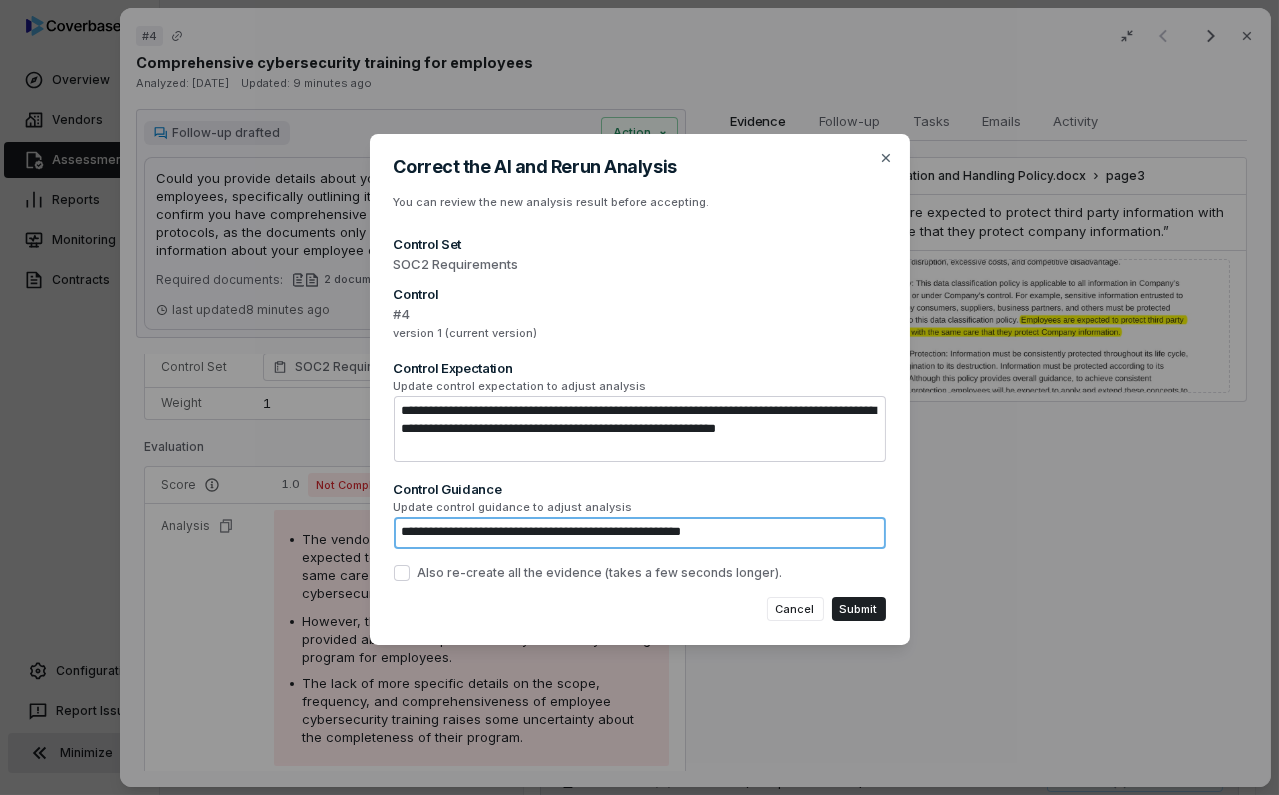 type on "*" 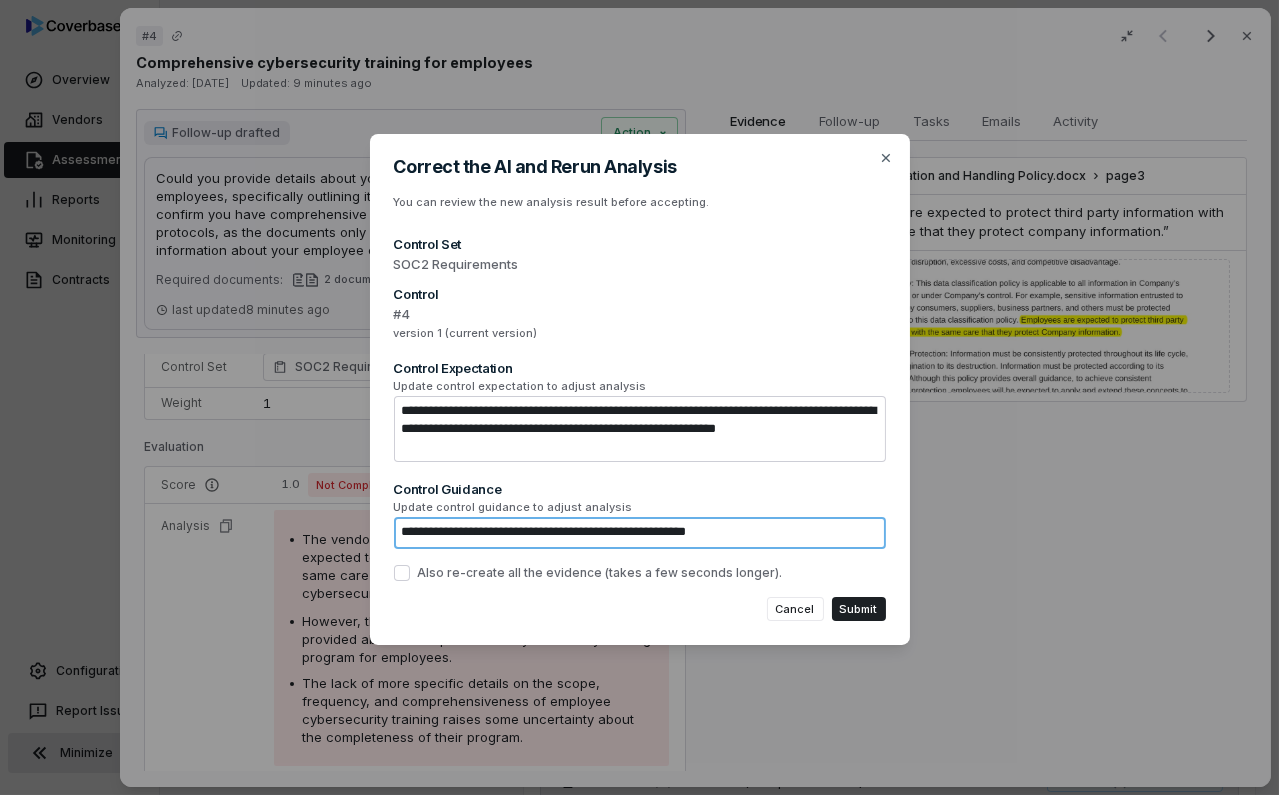 type on "*" 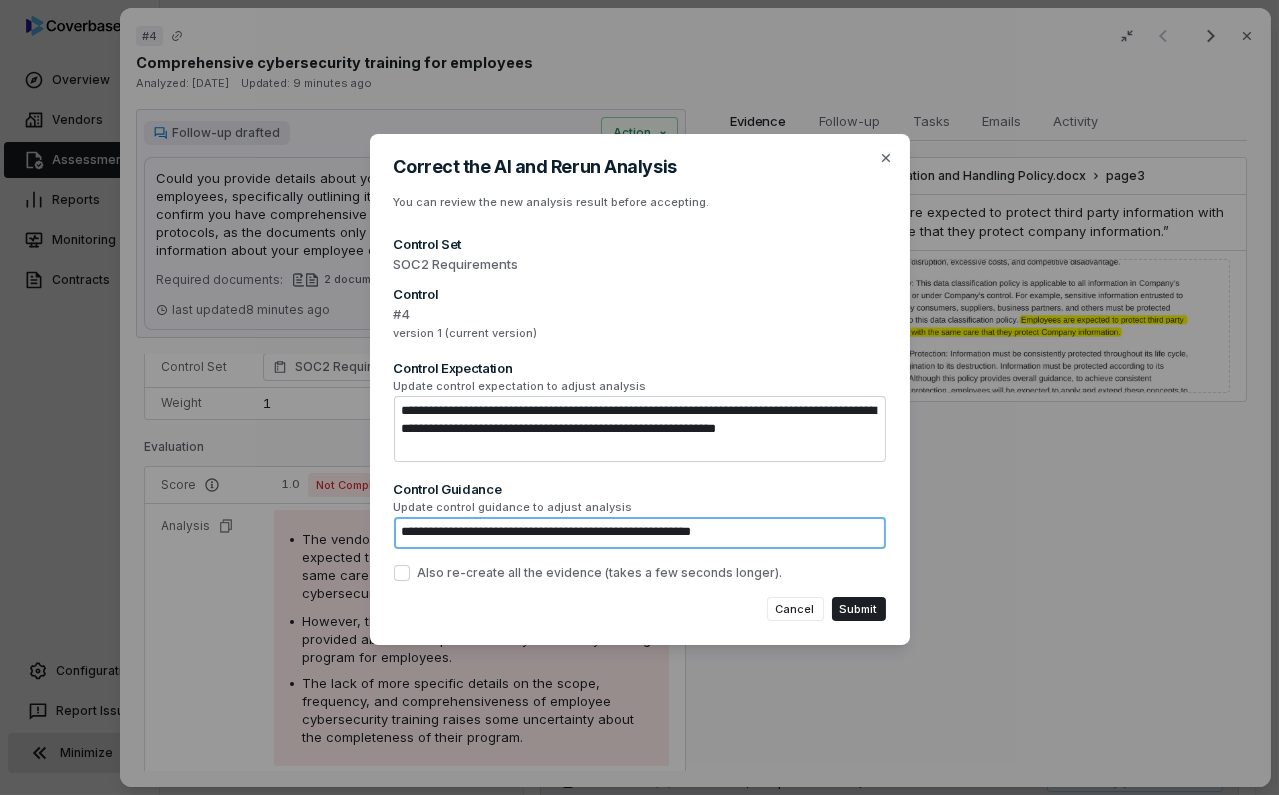 type on "**********" 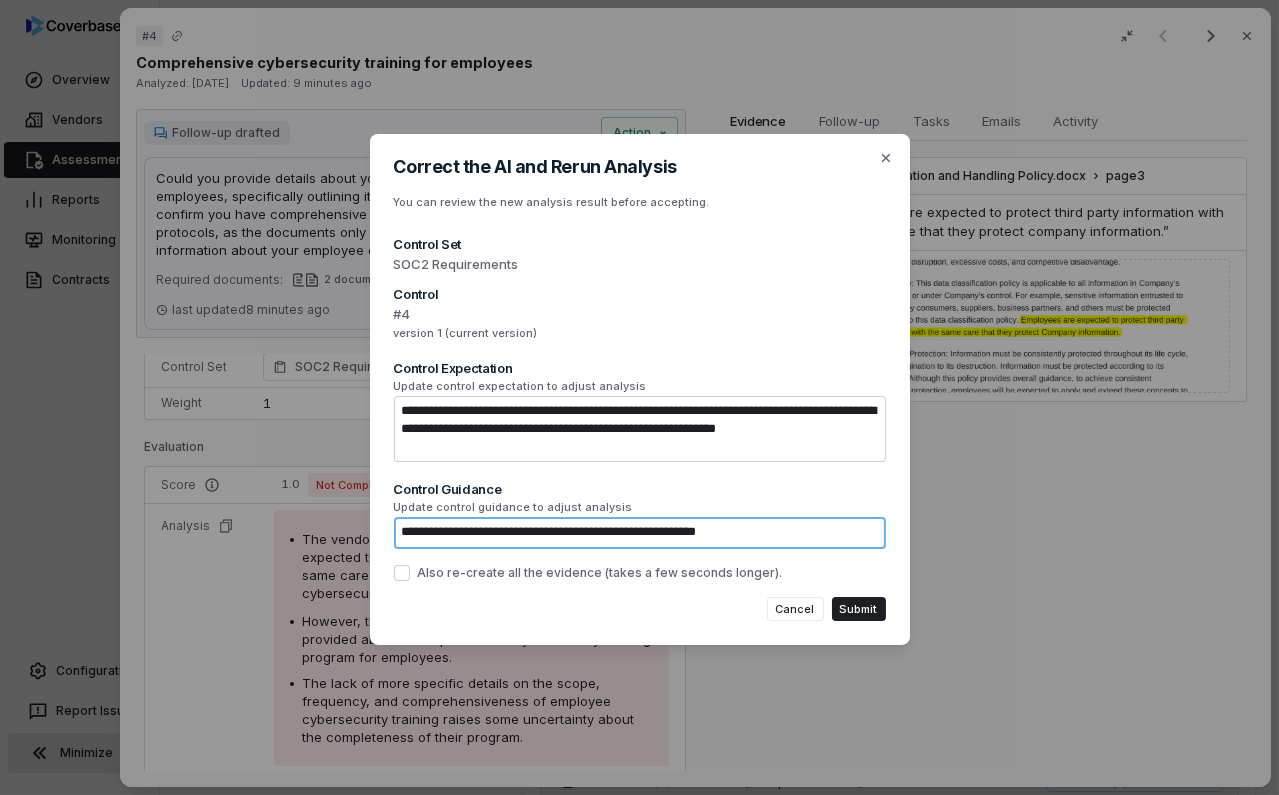 type on "*" 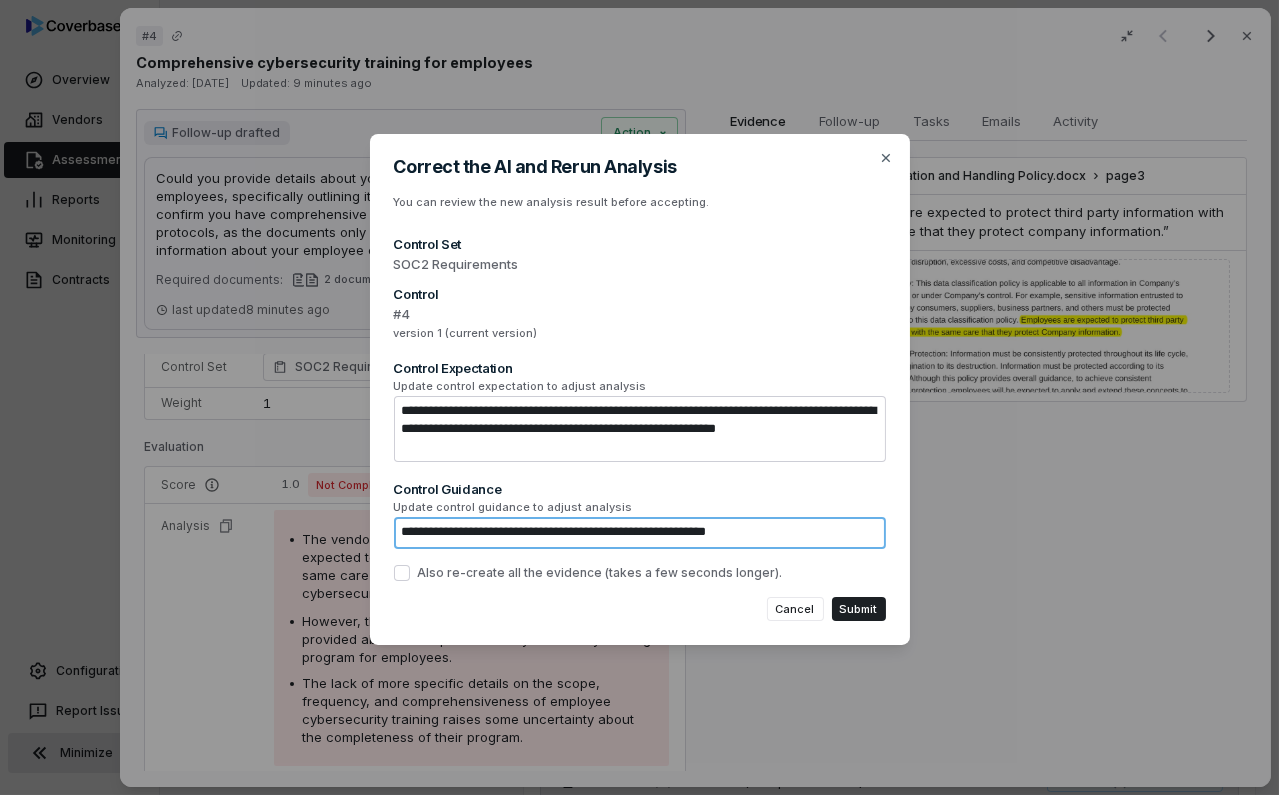 type on "**********" 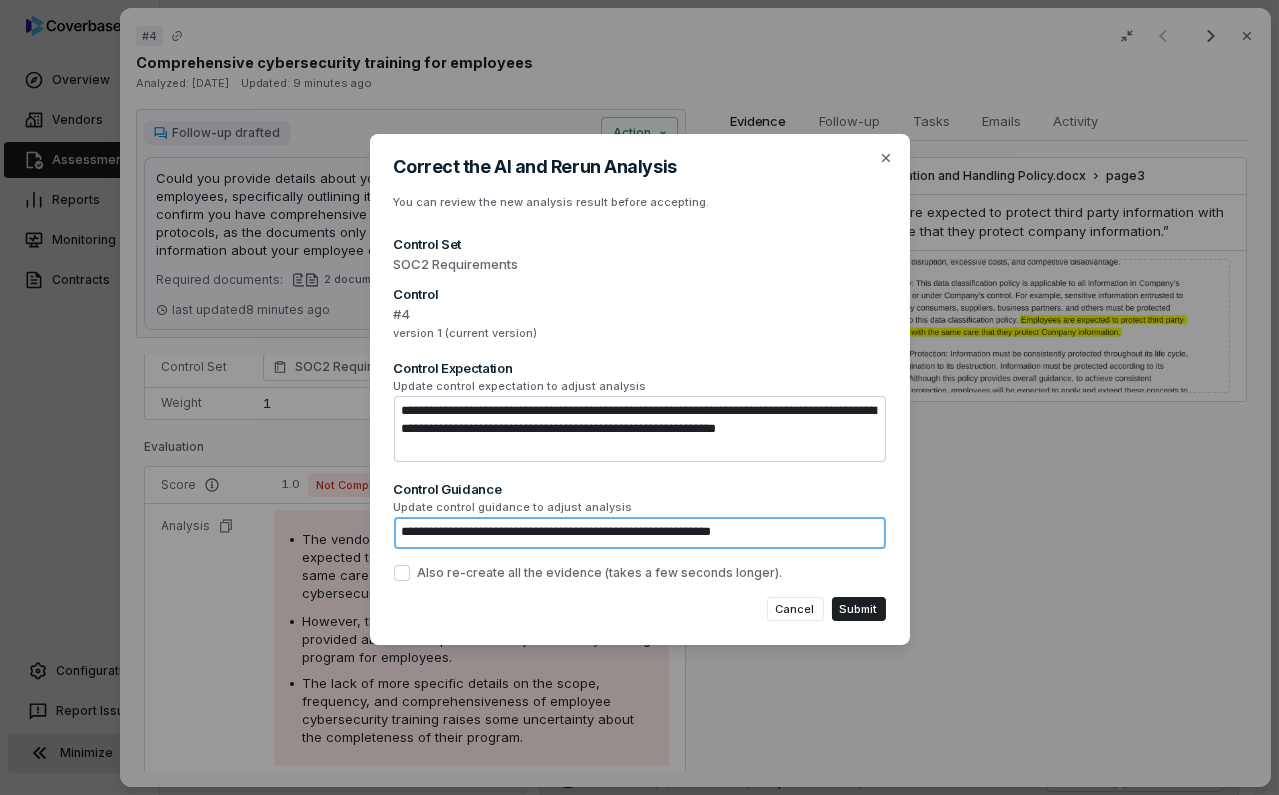 type on "*" 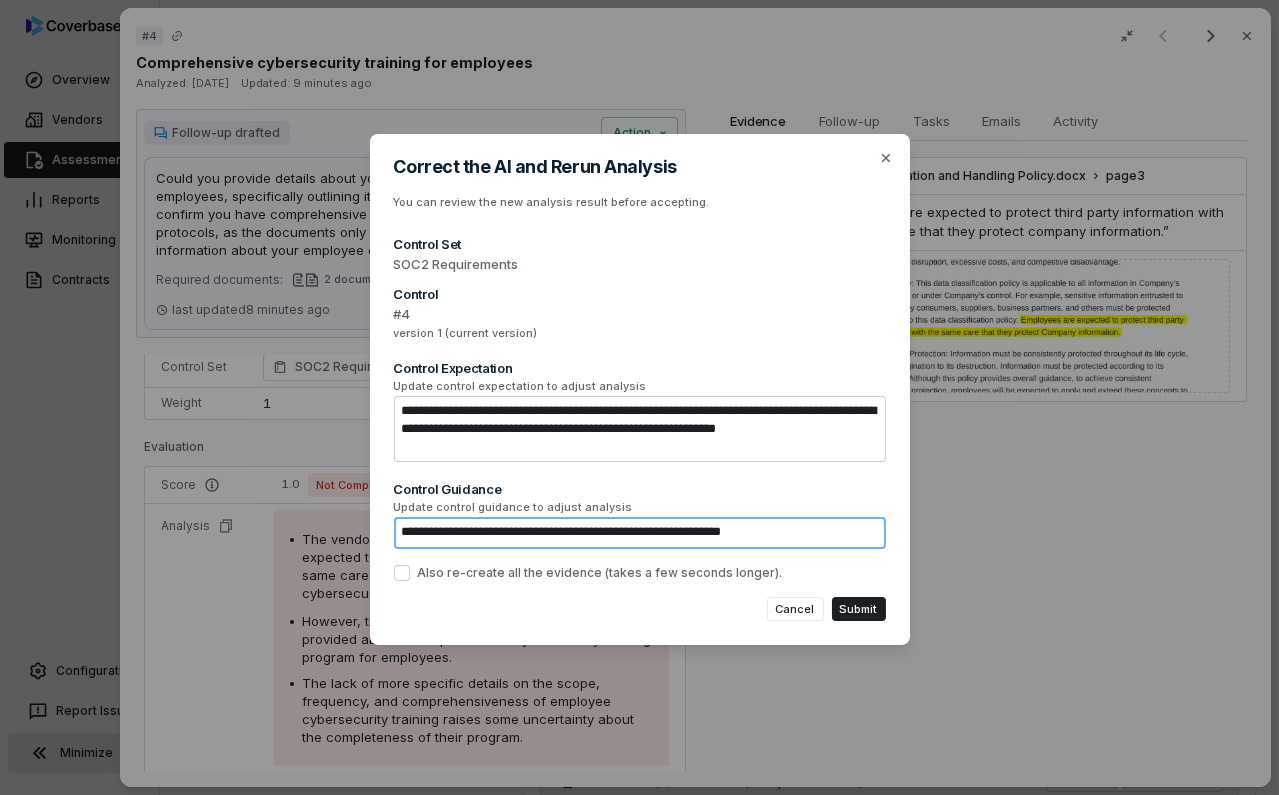 type on "**********" 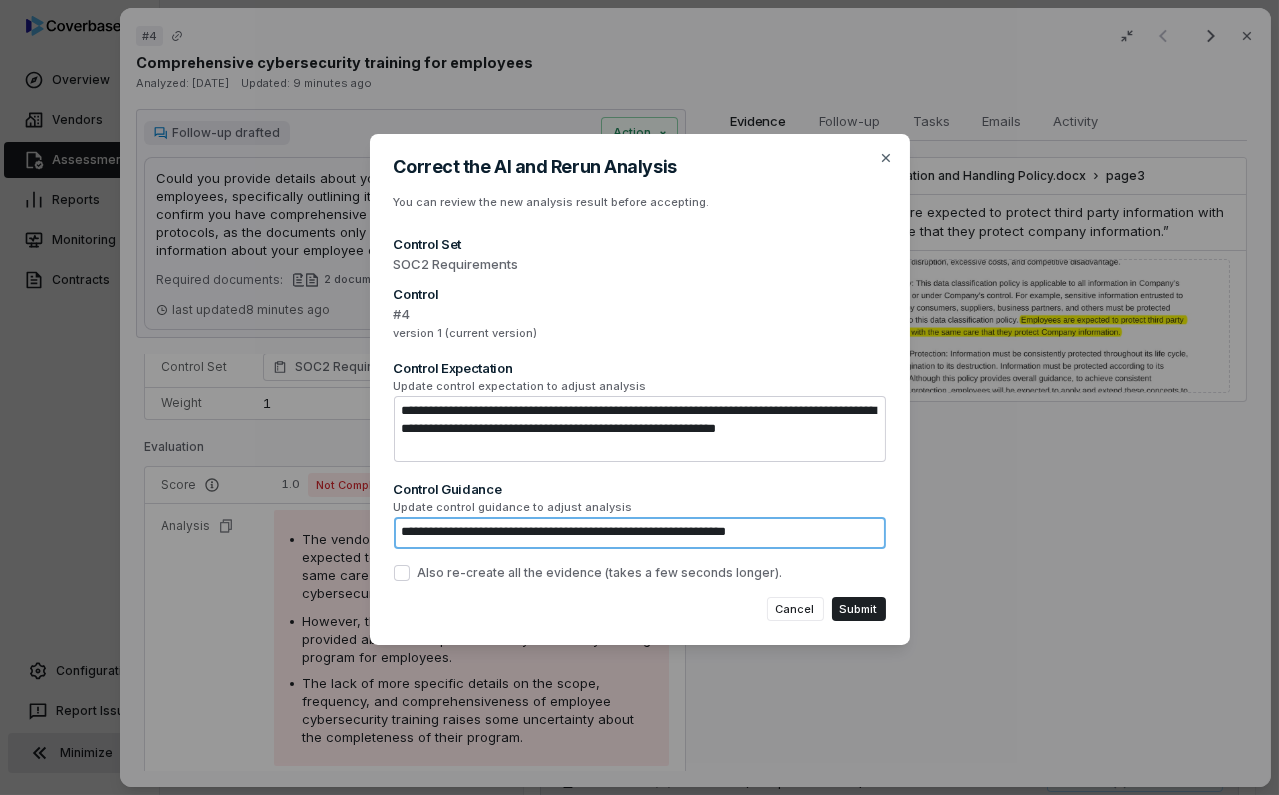 type on "*" 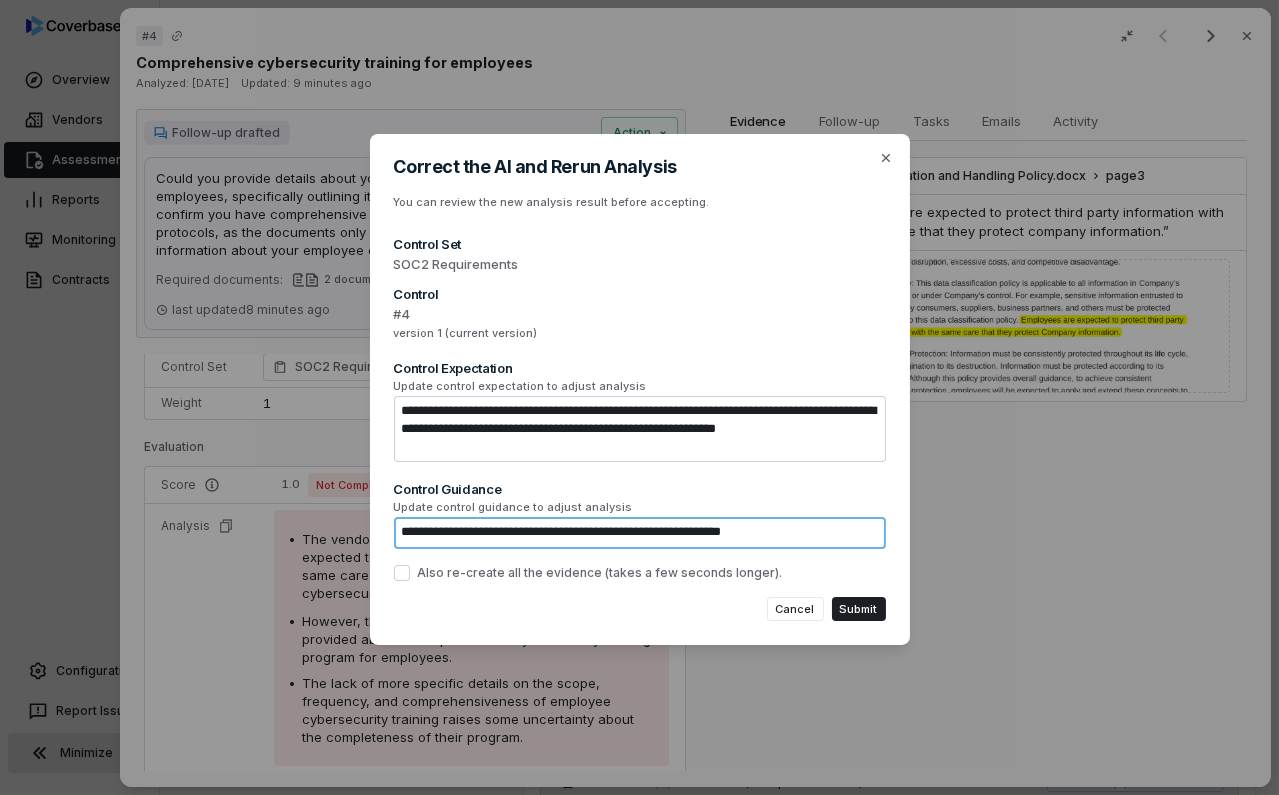type on "*" 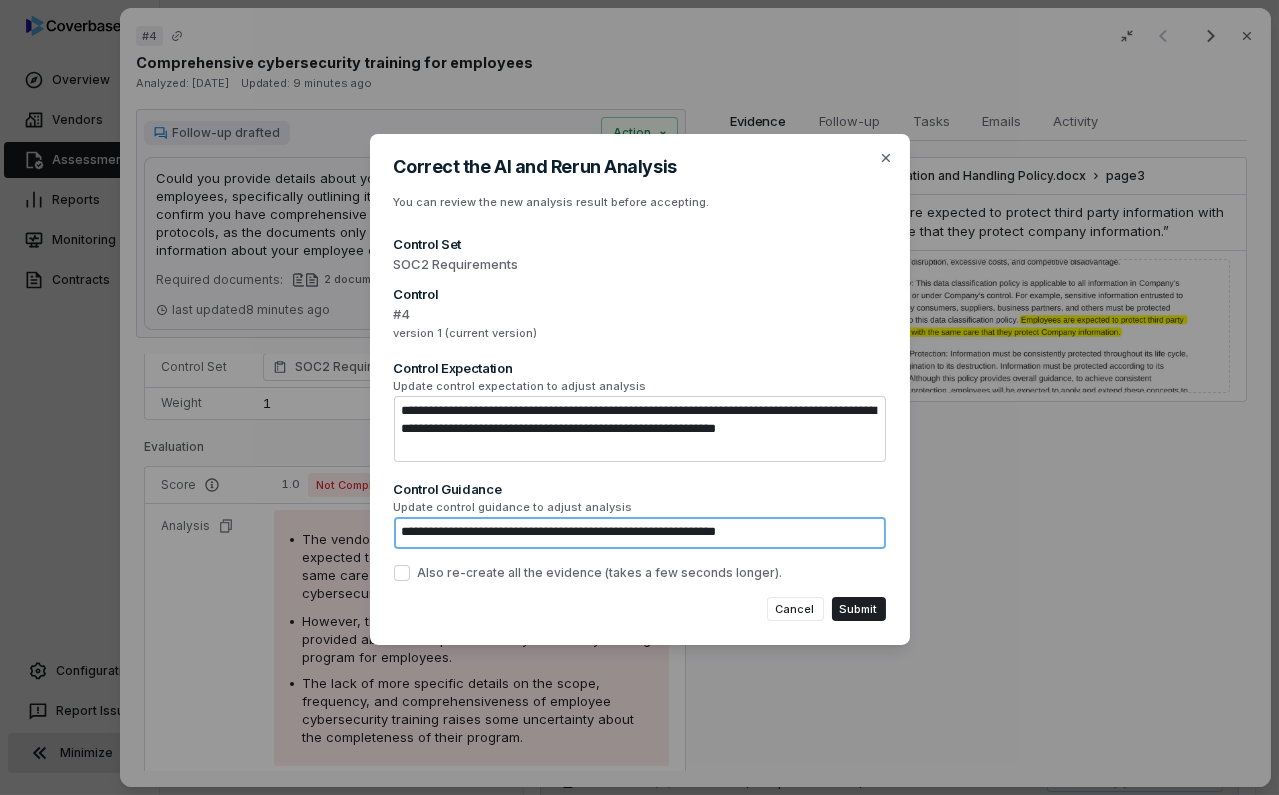 type on "*" 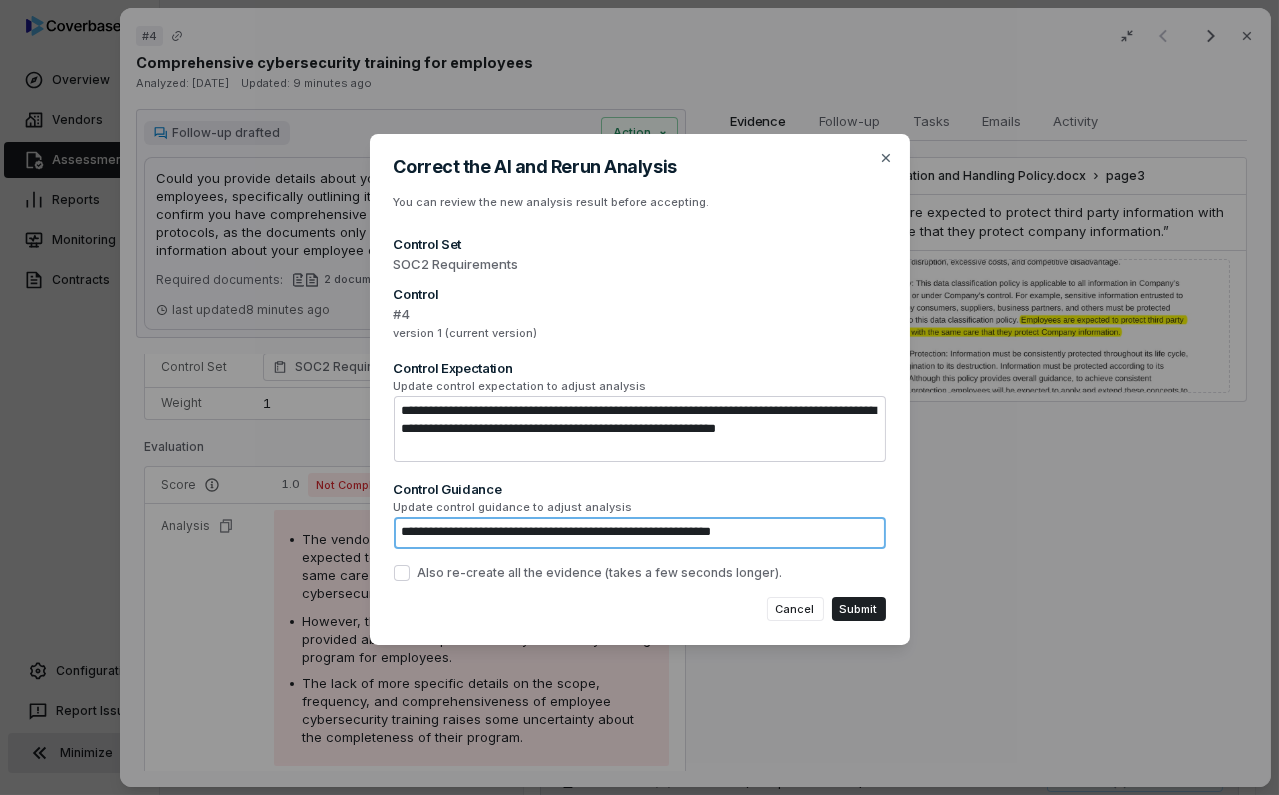 type on "*" 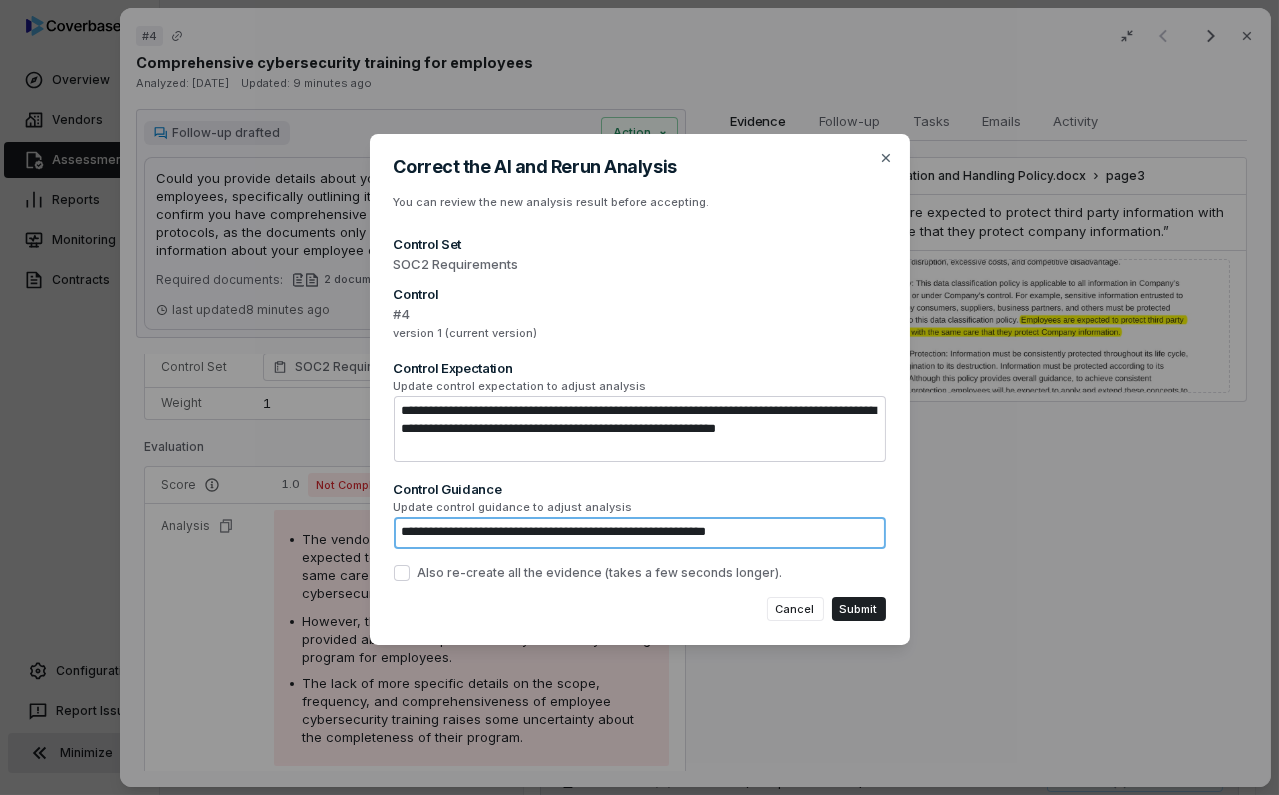 type on "*" 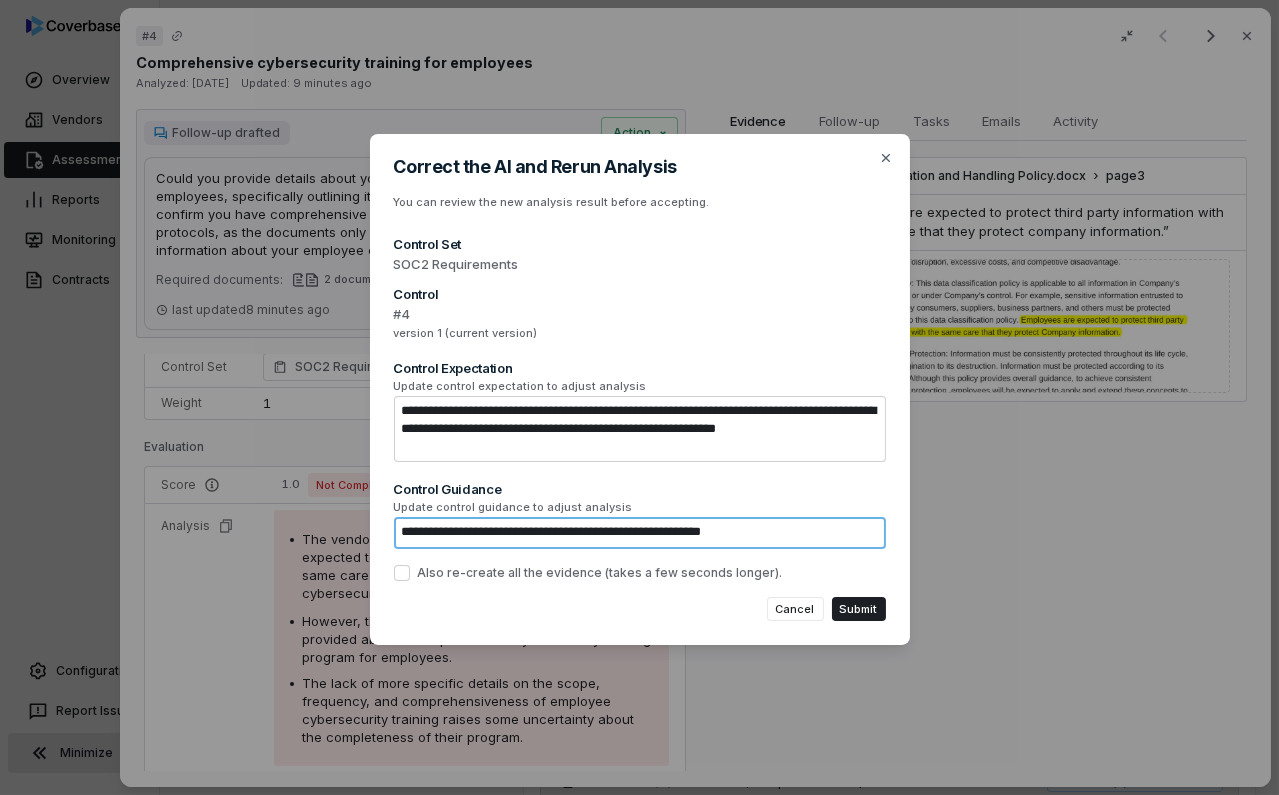 type on "*" 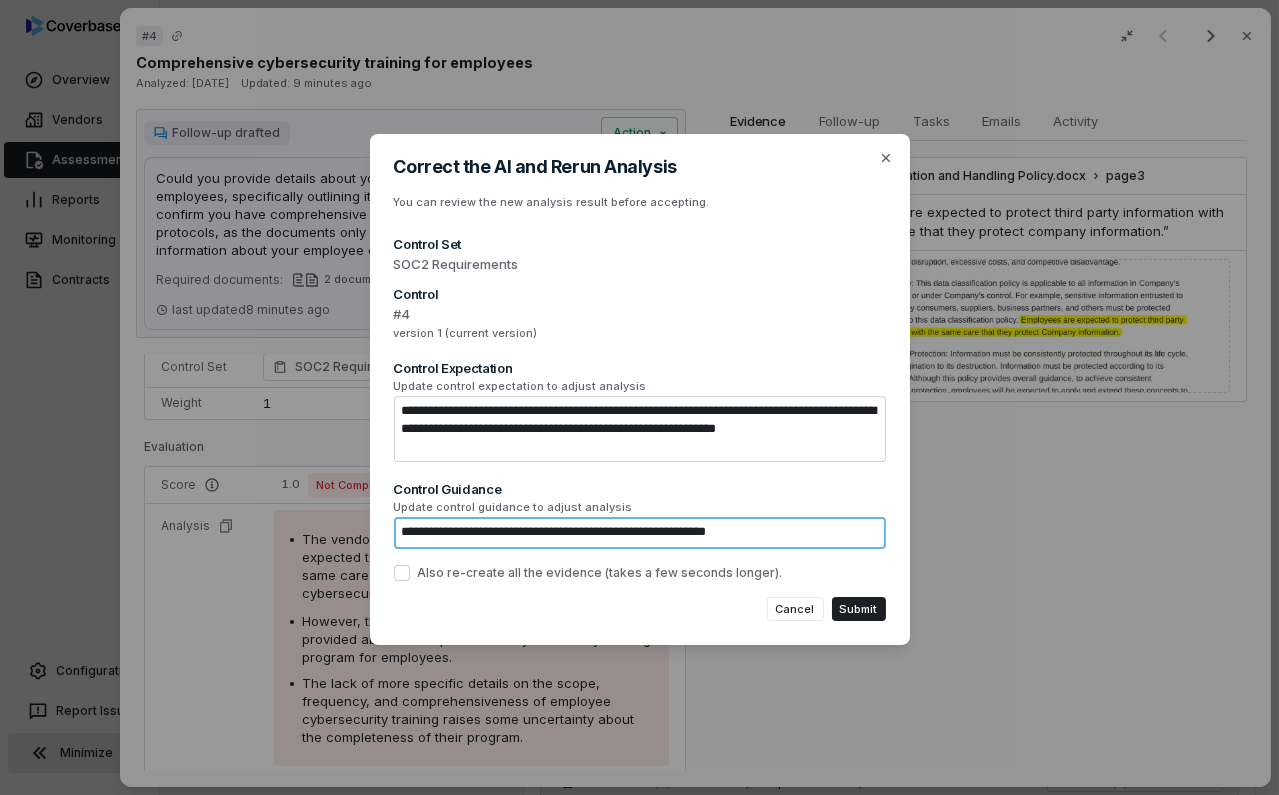 type on "*" 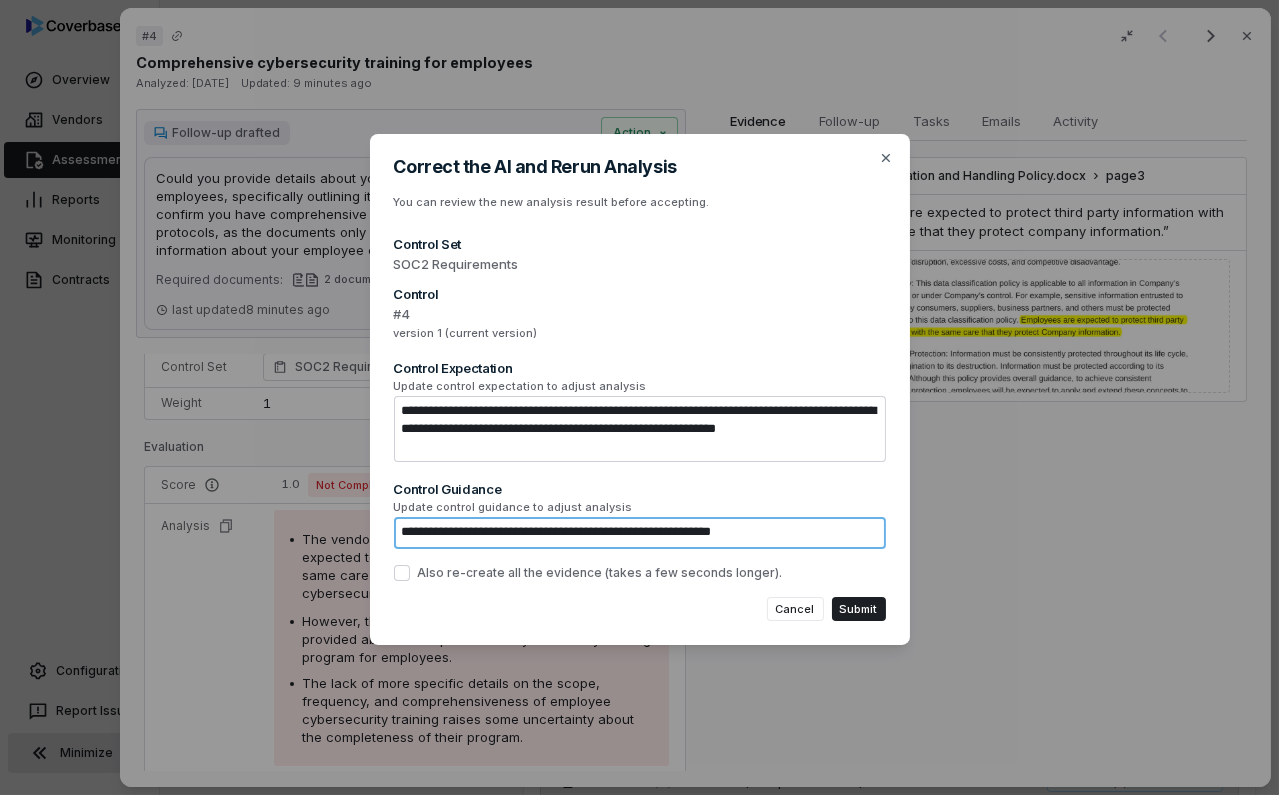 type on "*" 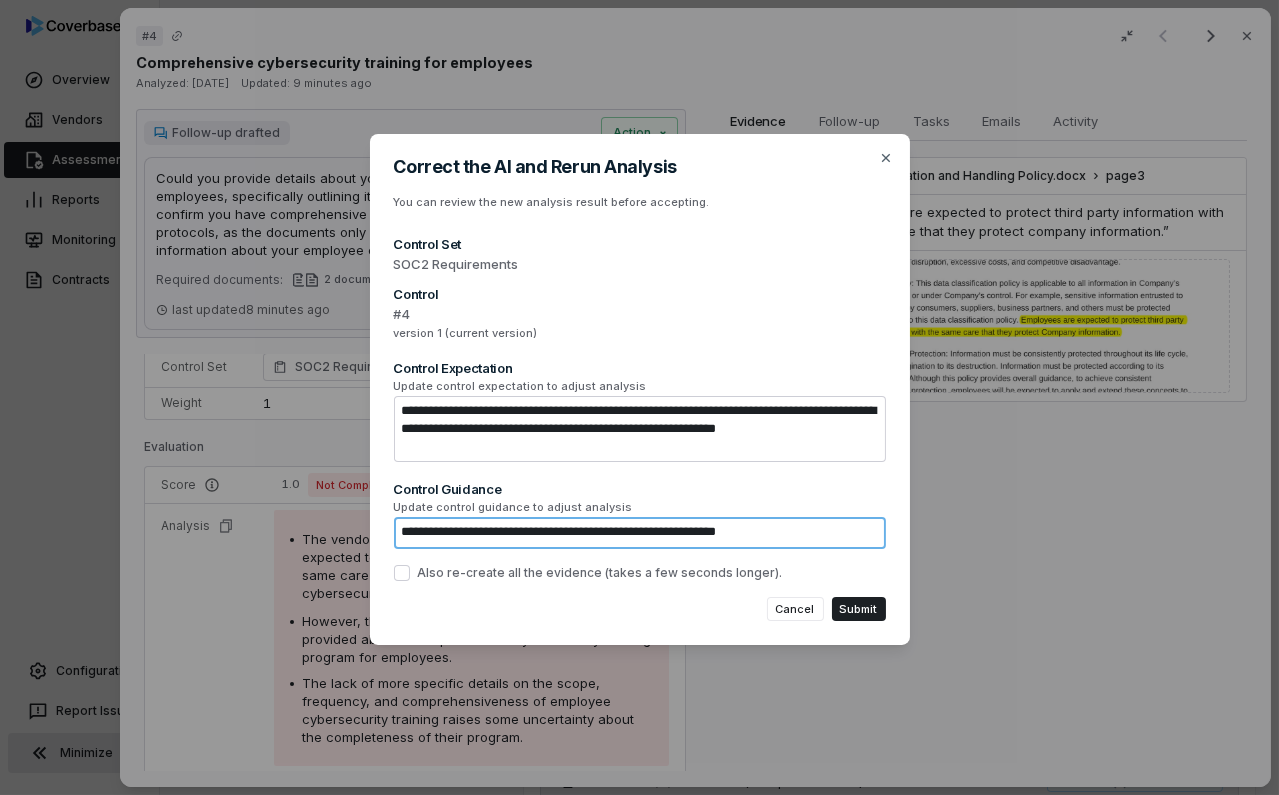 type on "*" 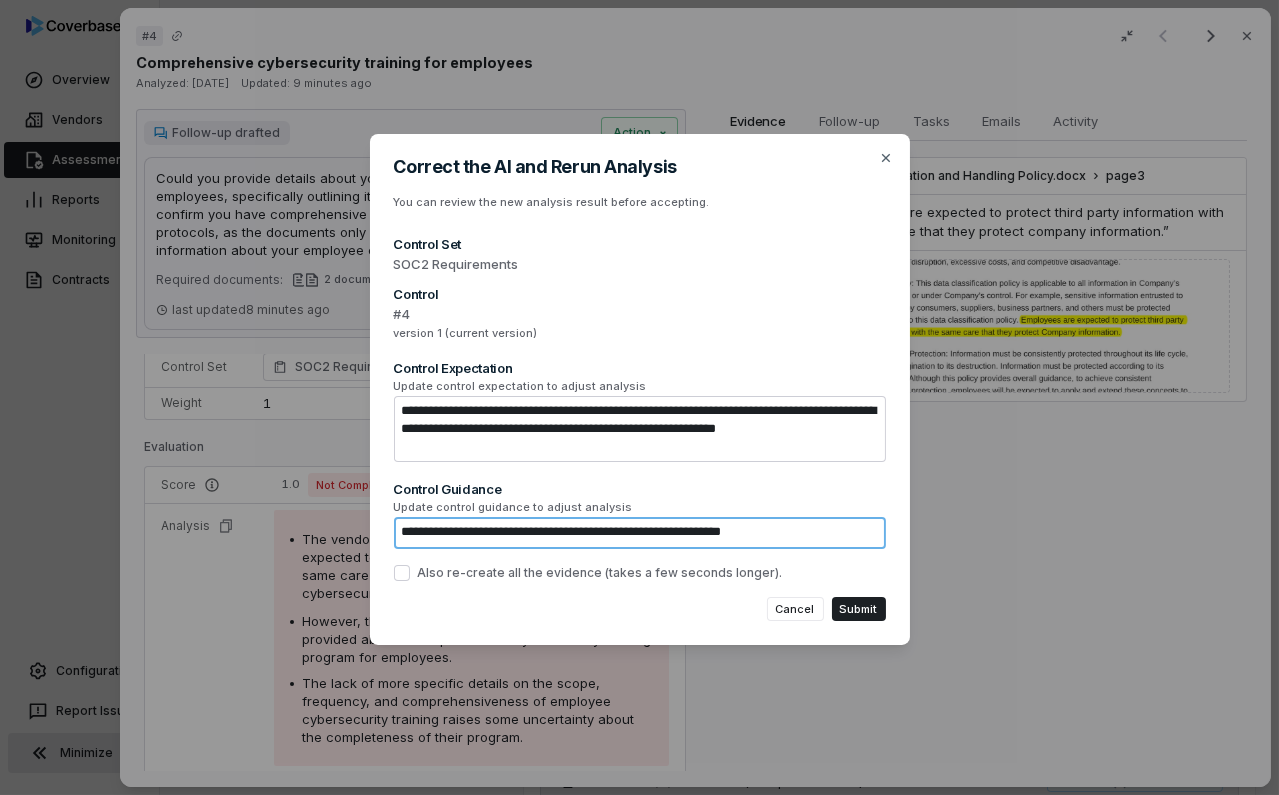 type on "*" 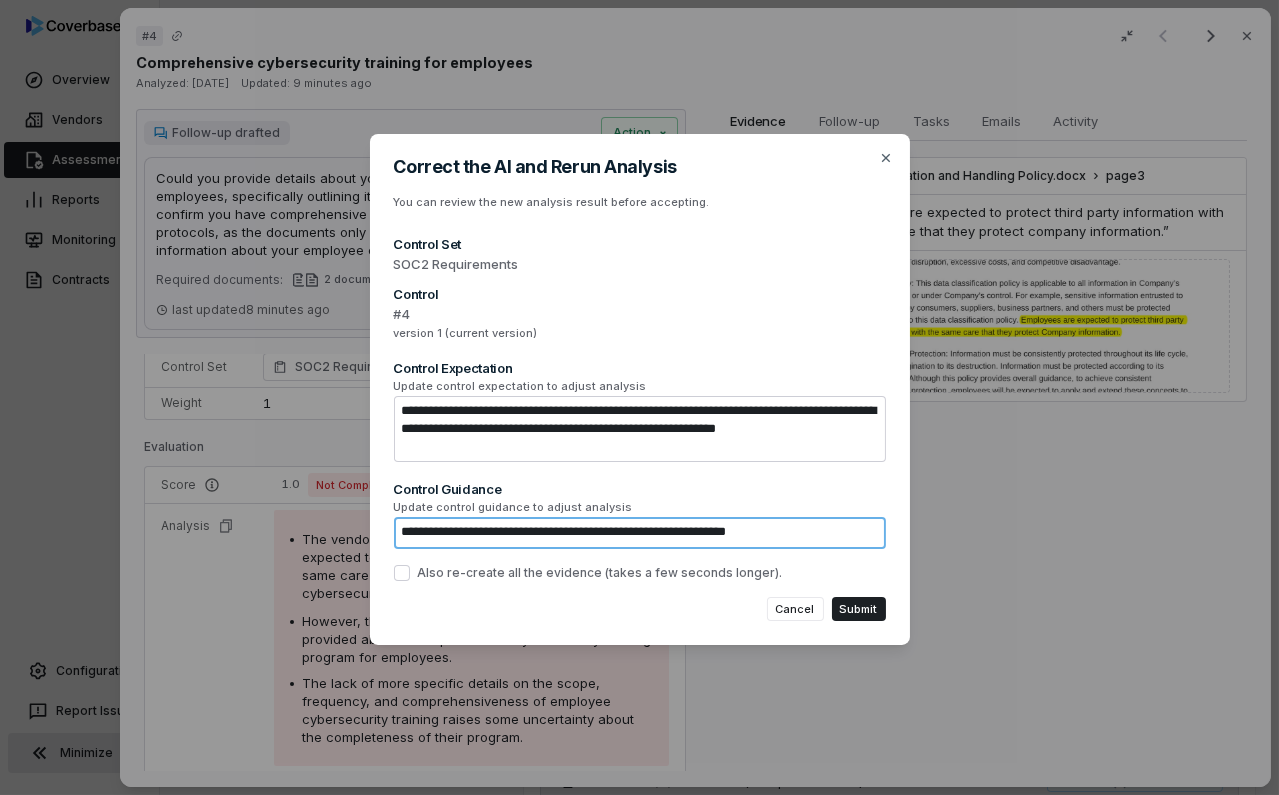 type on "*" 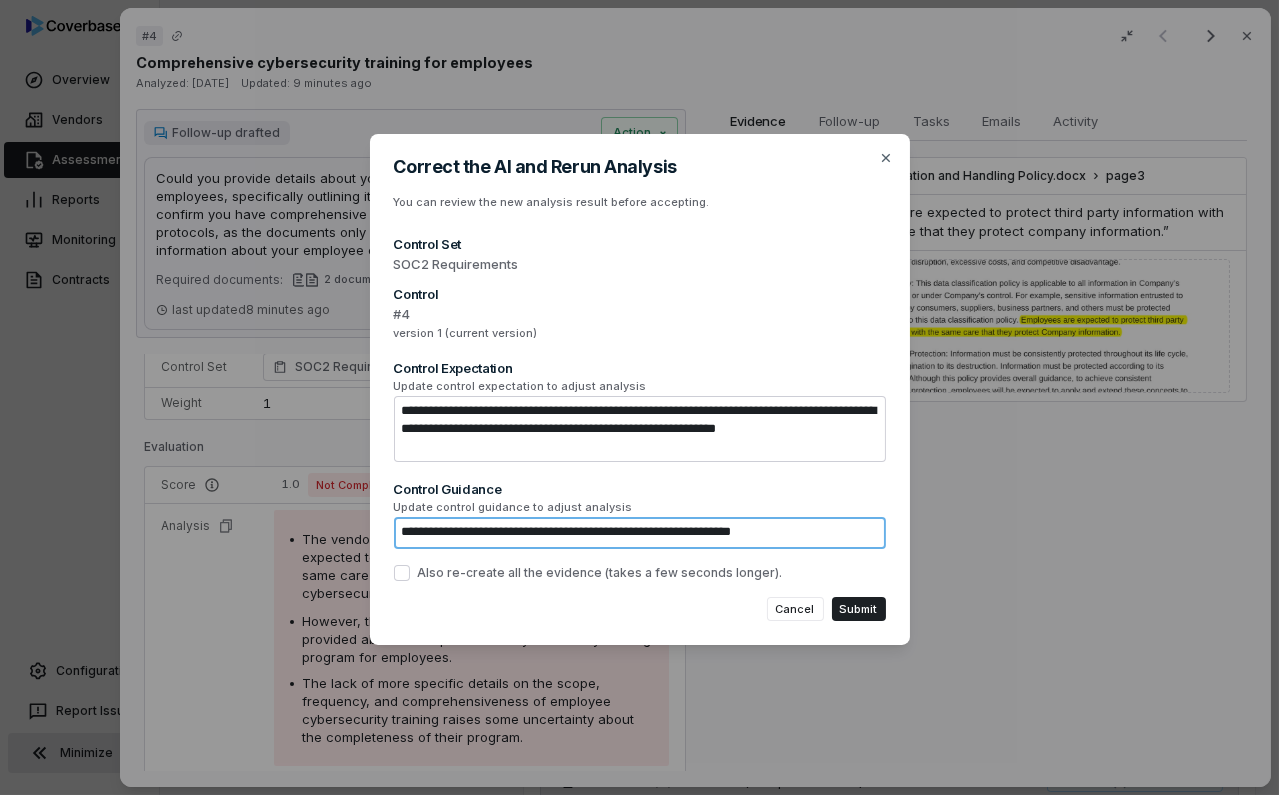 type on "*" 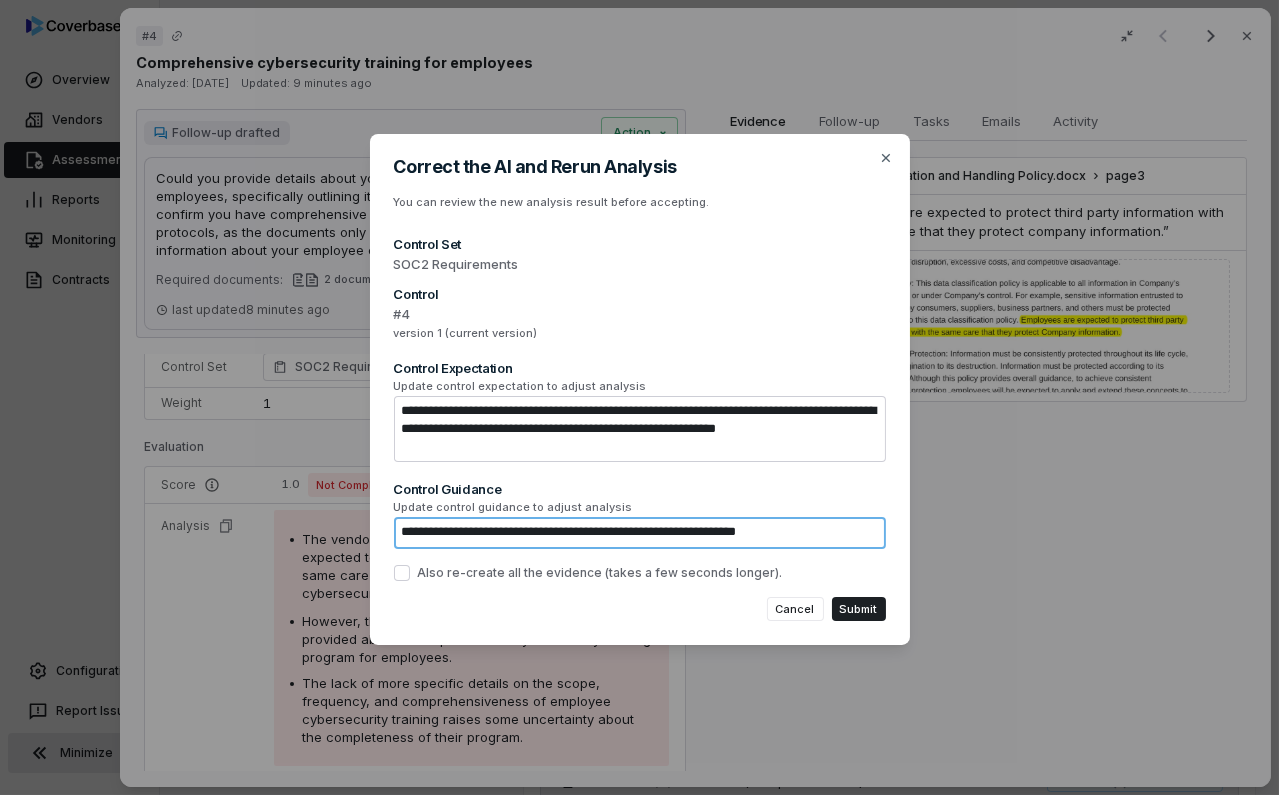 type on "**********" 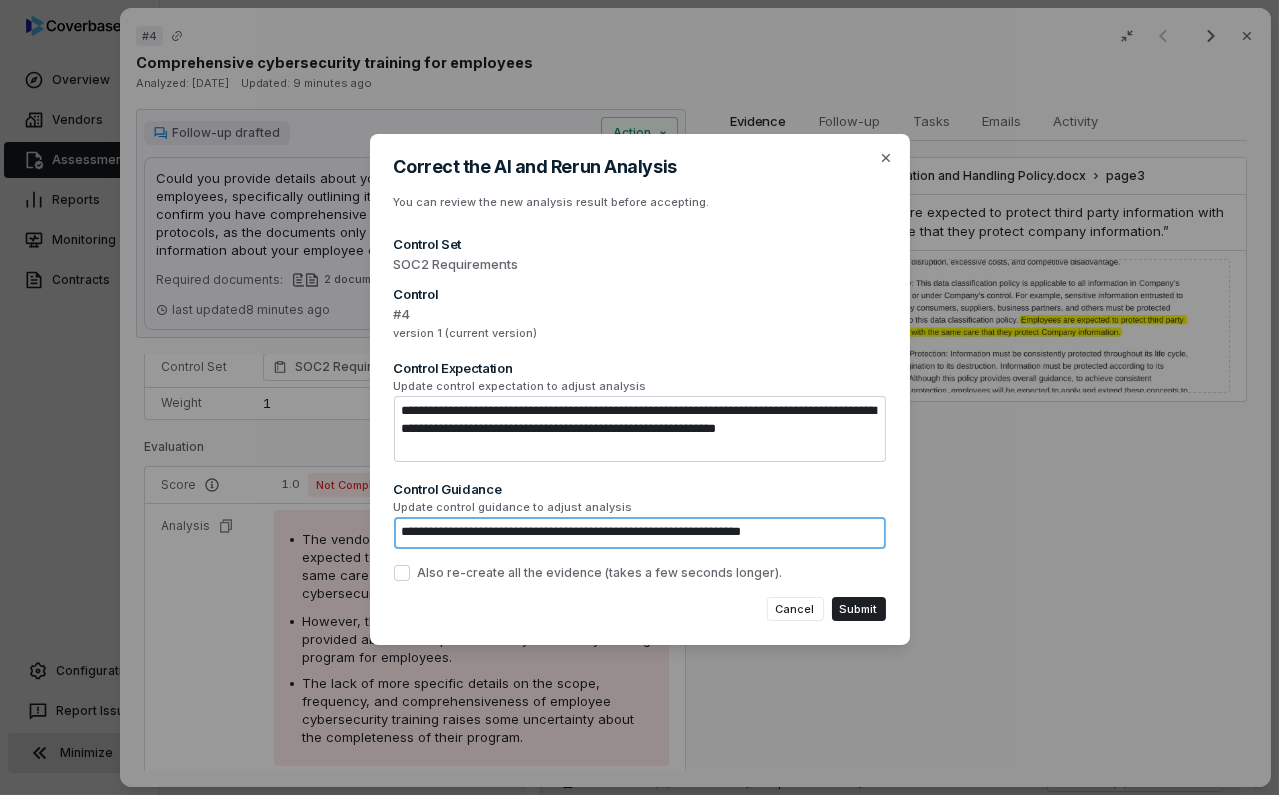 type on "*" 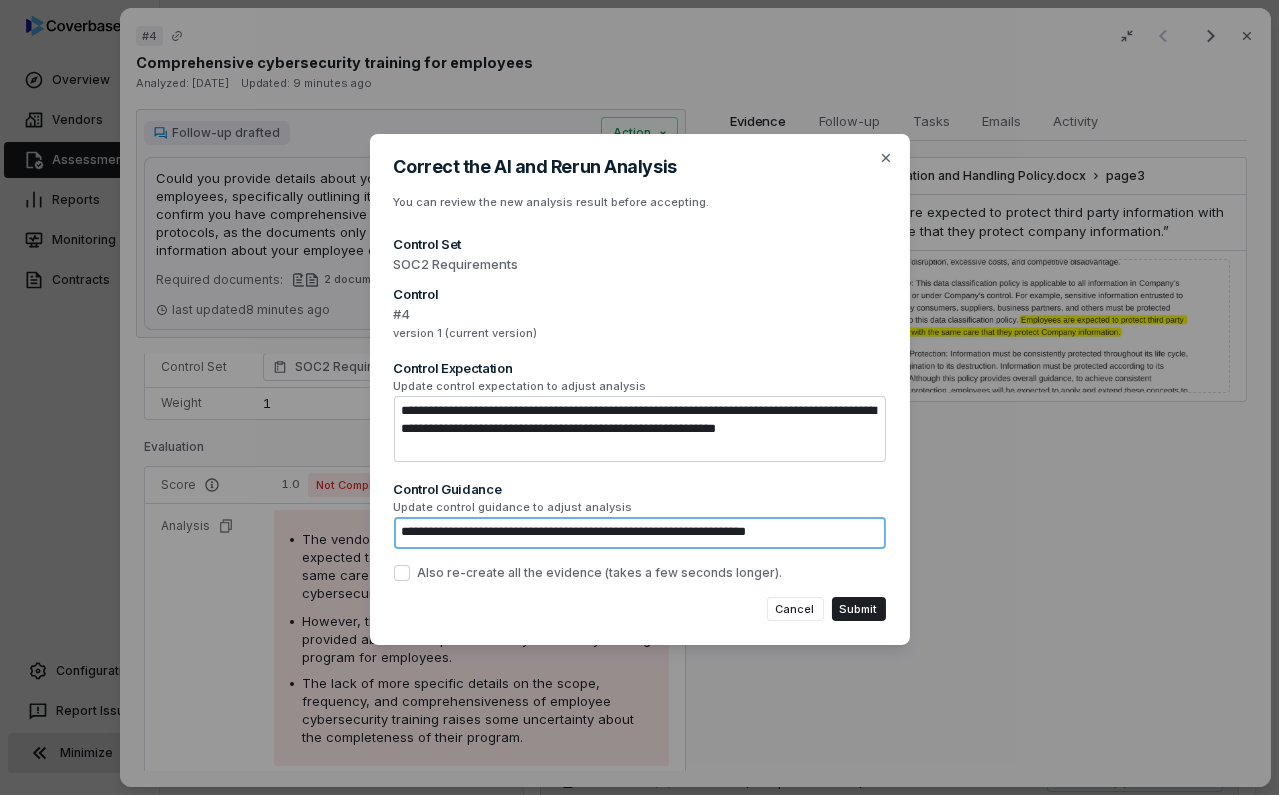 type on "*" 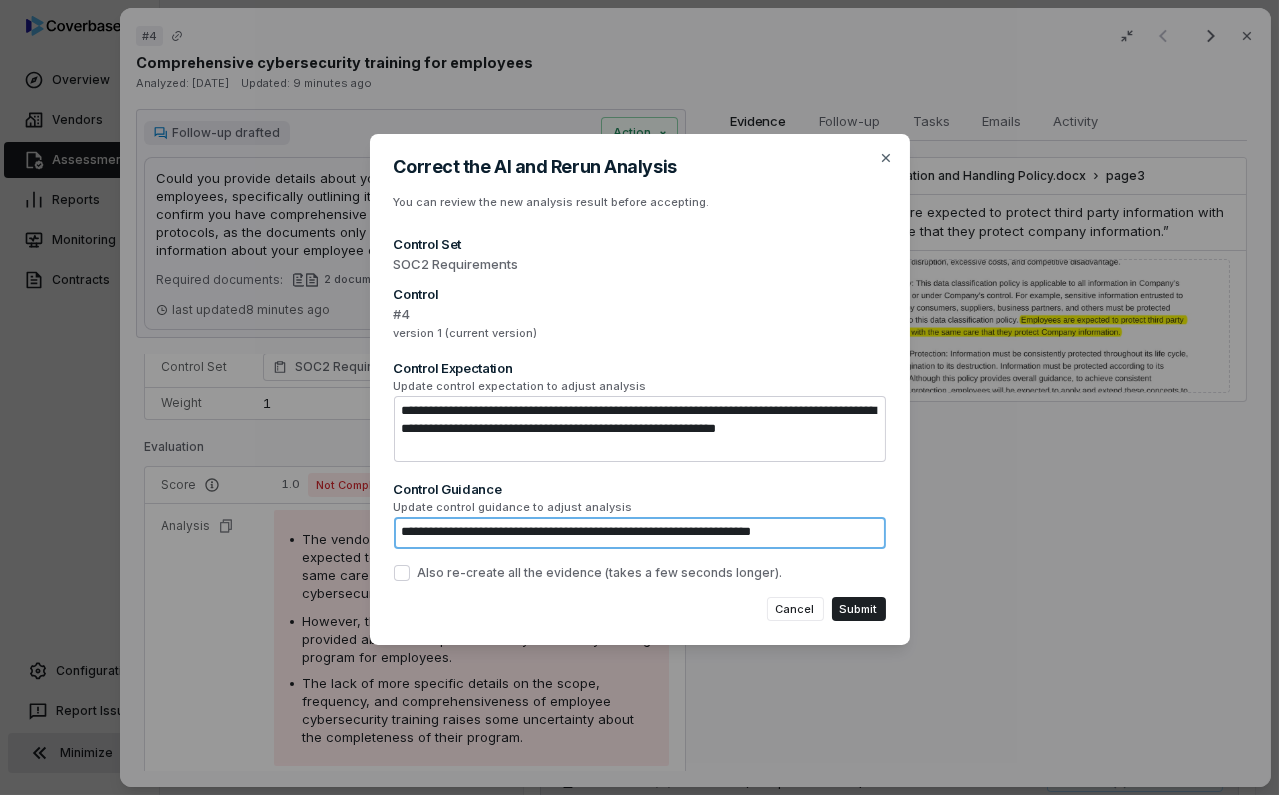 type on "*" 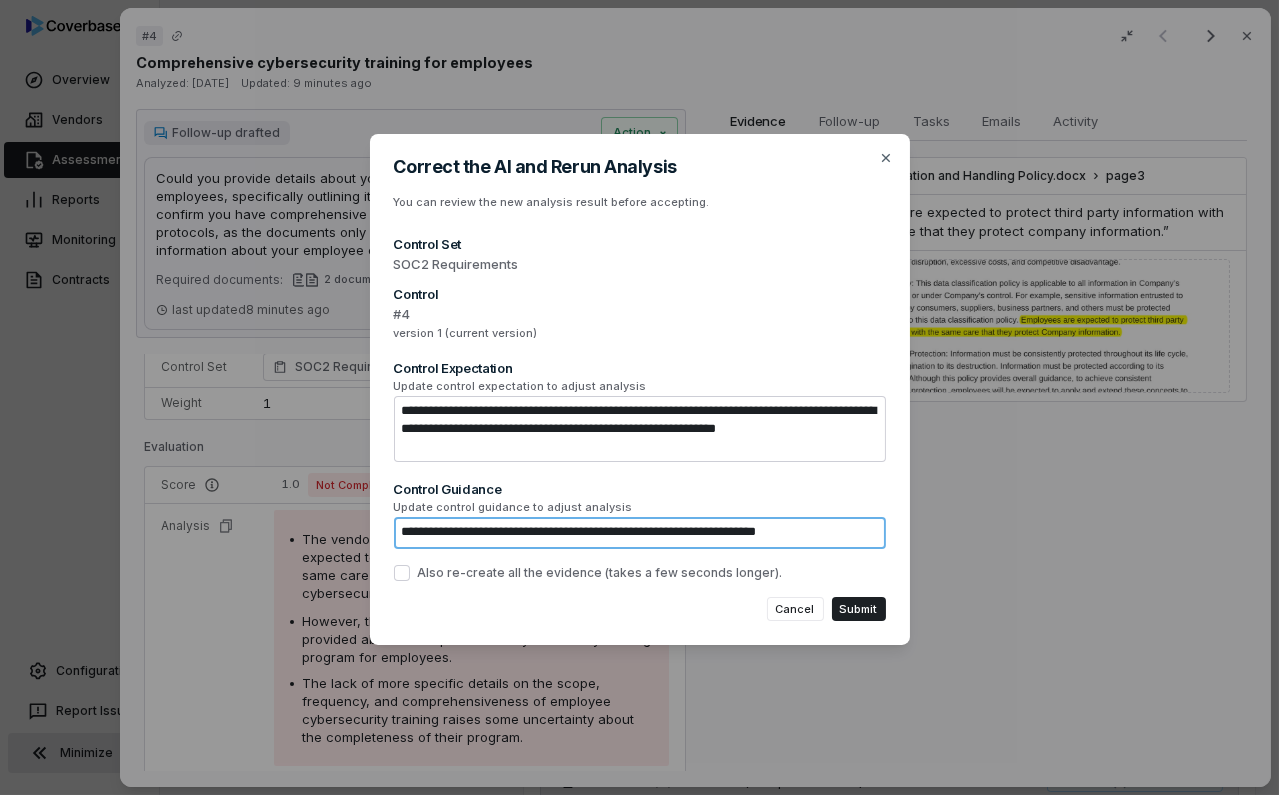 type on "**********" 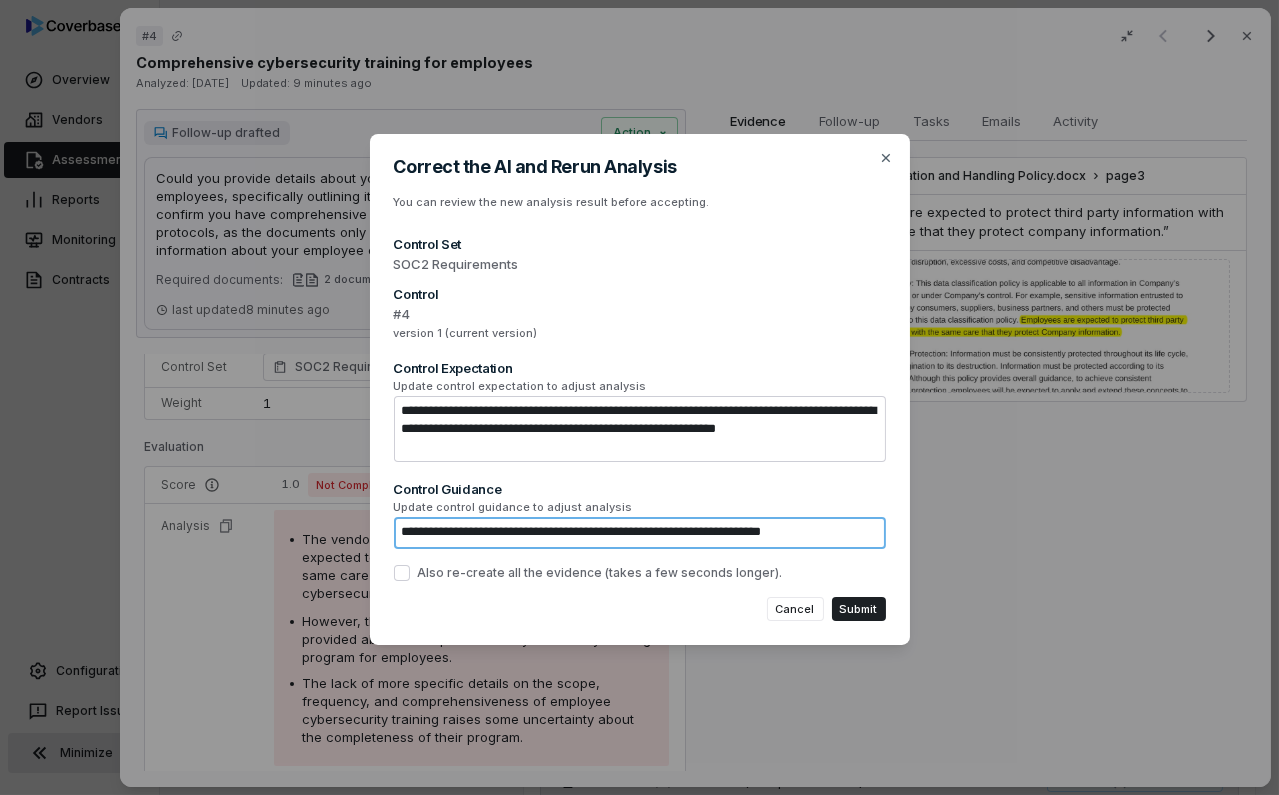 type on "**********" 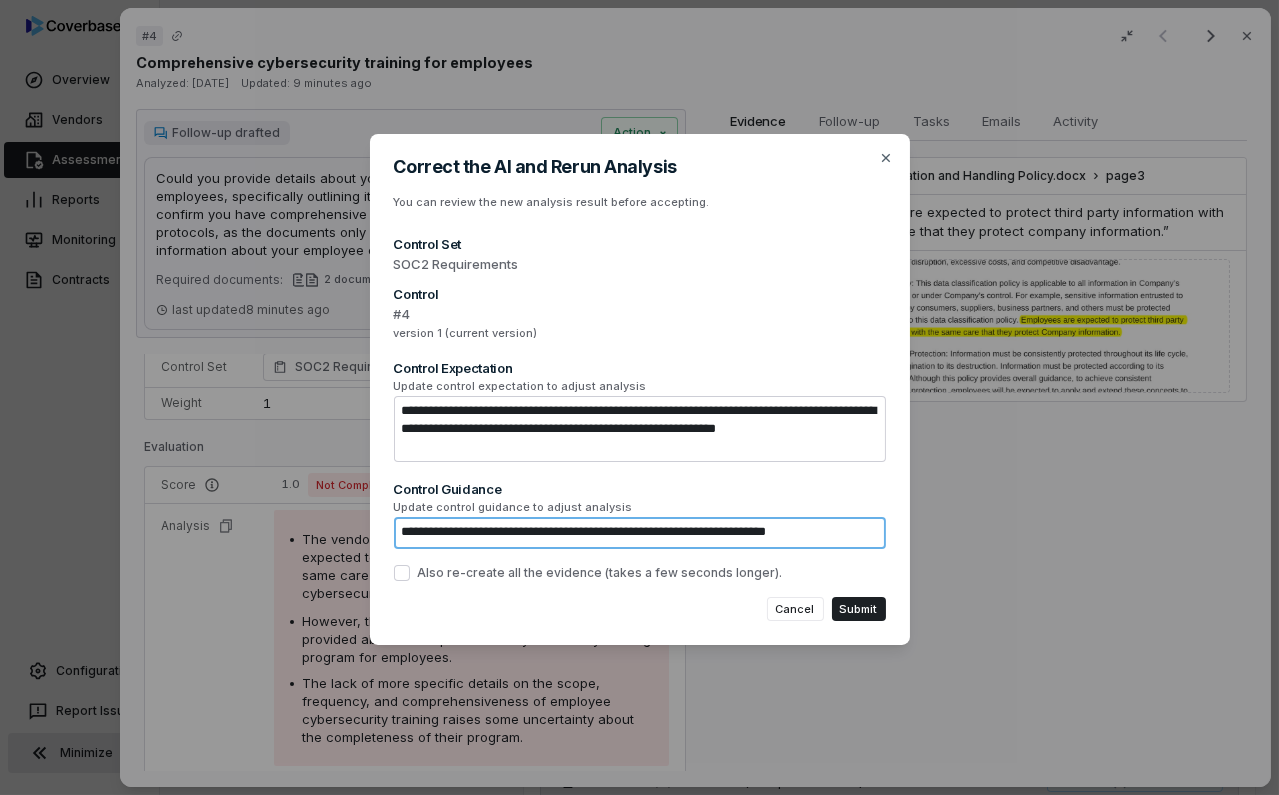 type on "*" 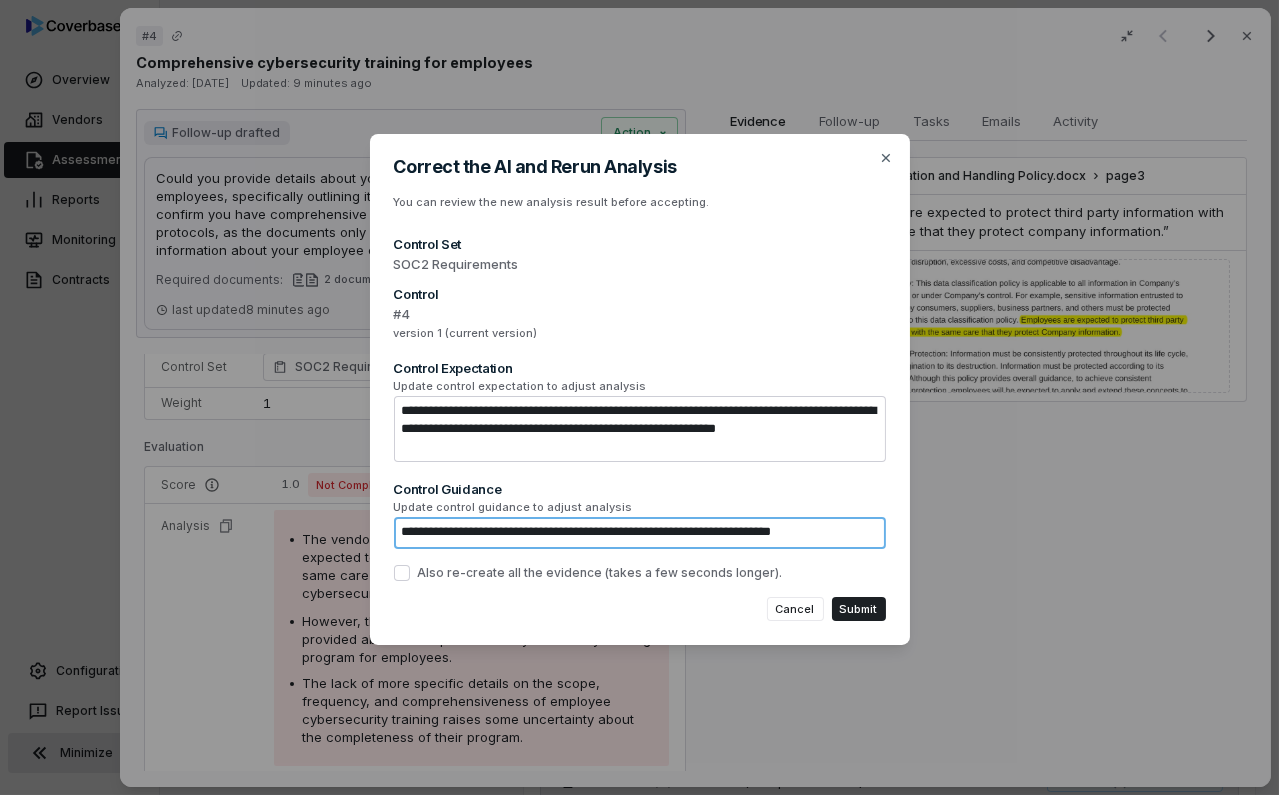 type on "*" 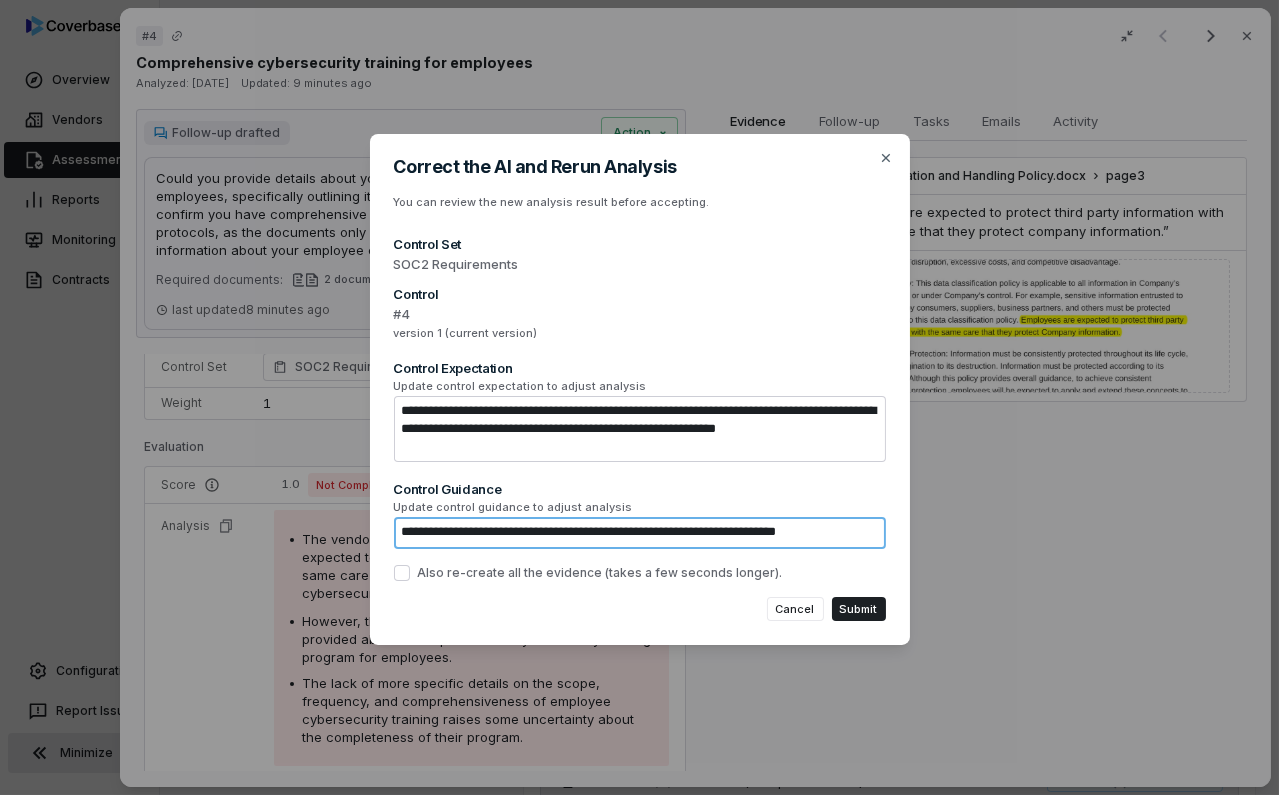 type on "**********" 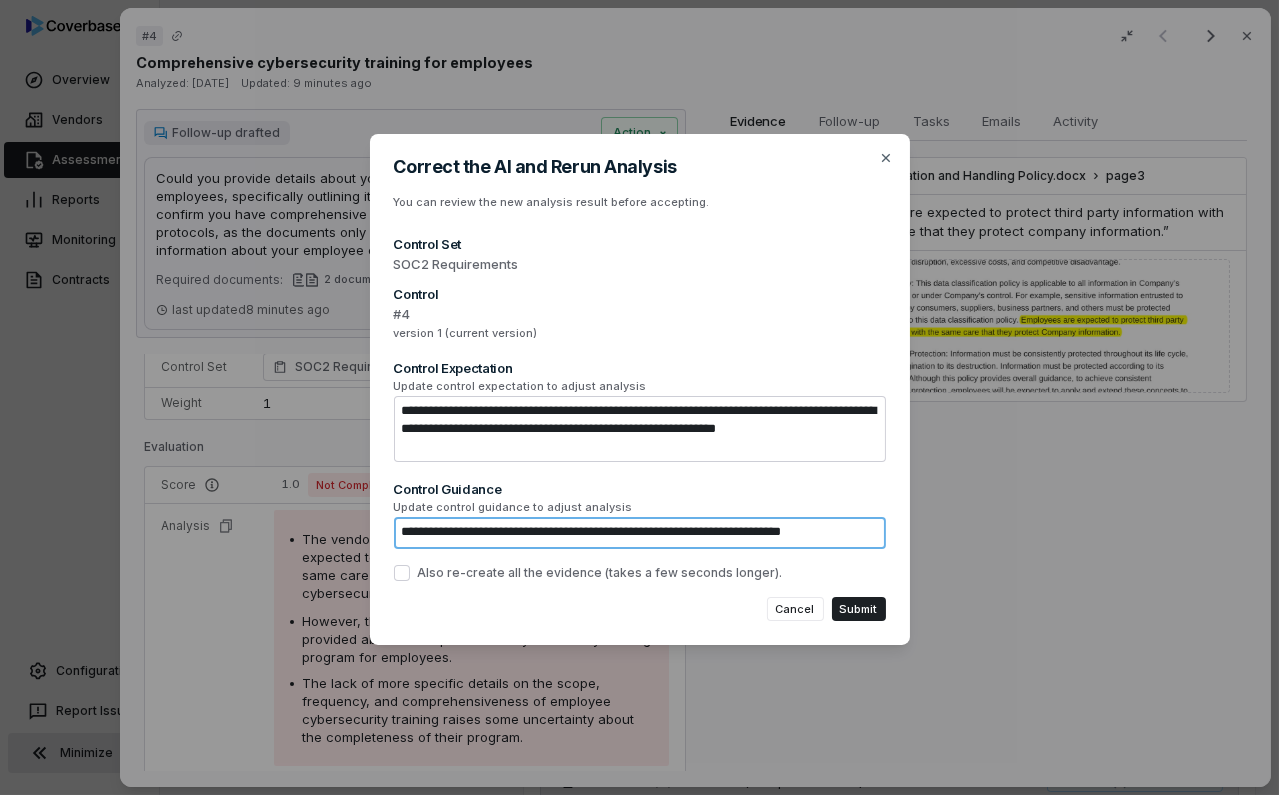 type on "*" 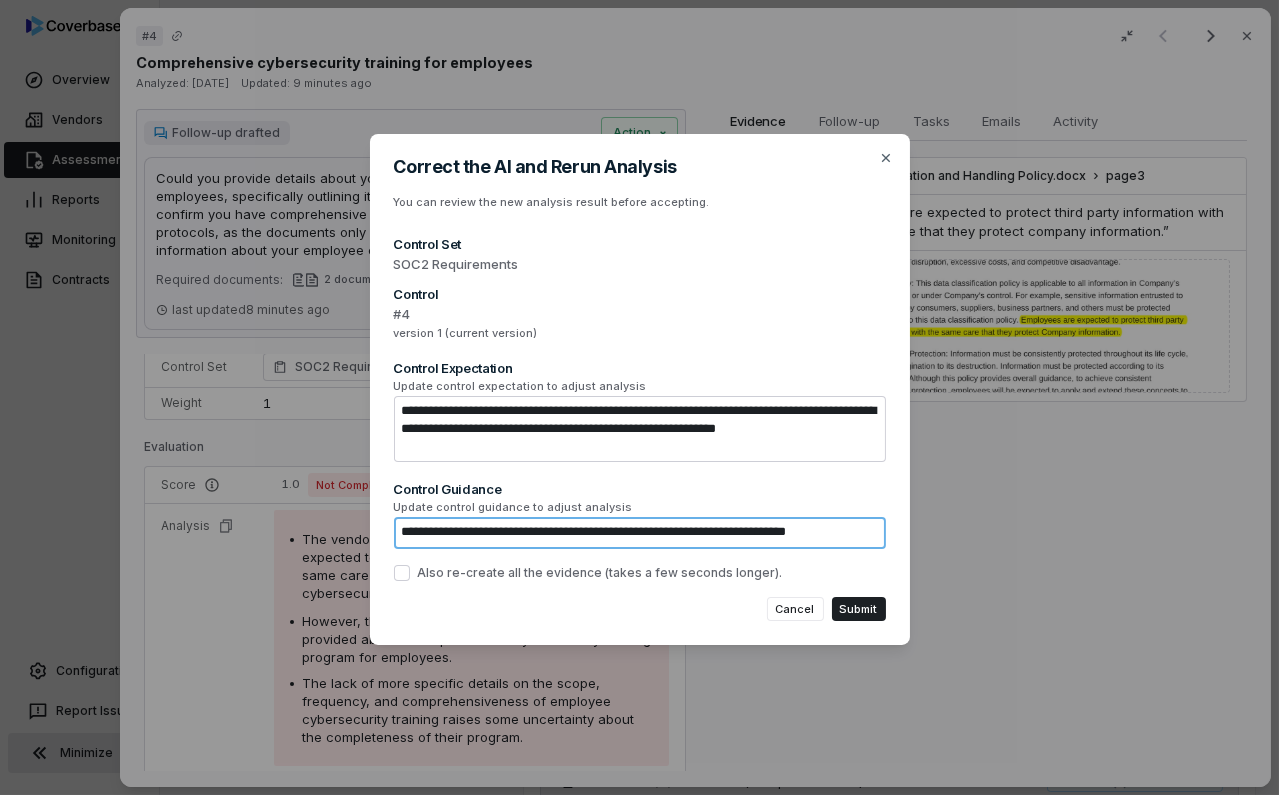 type on "*" 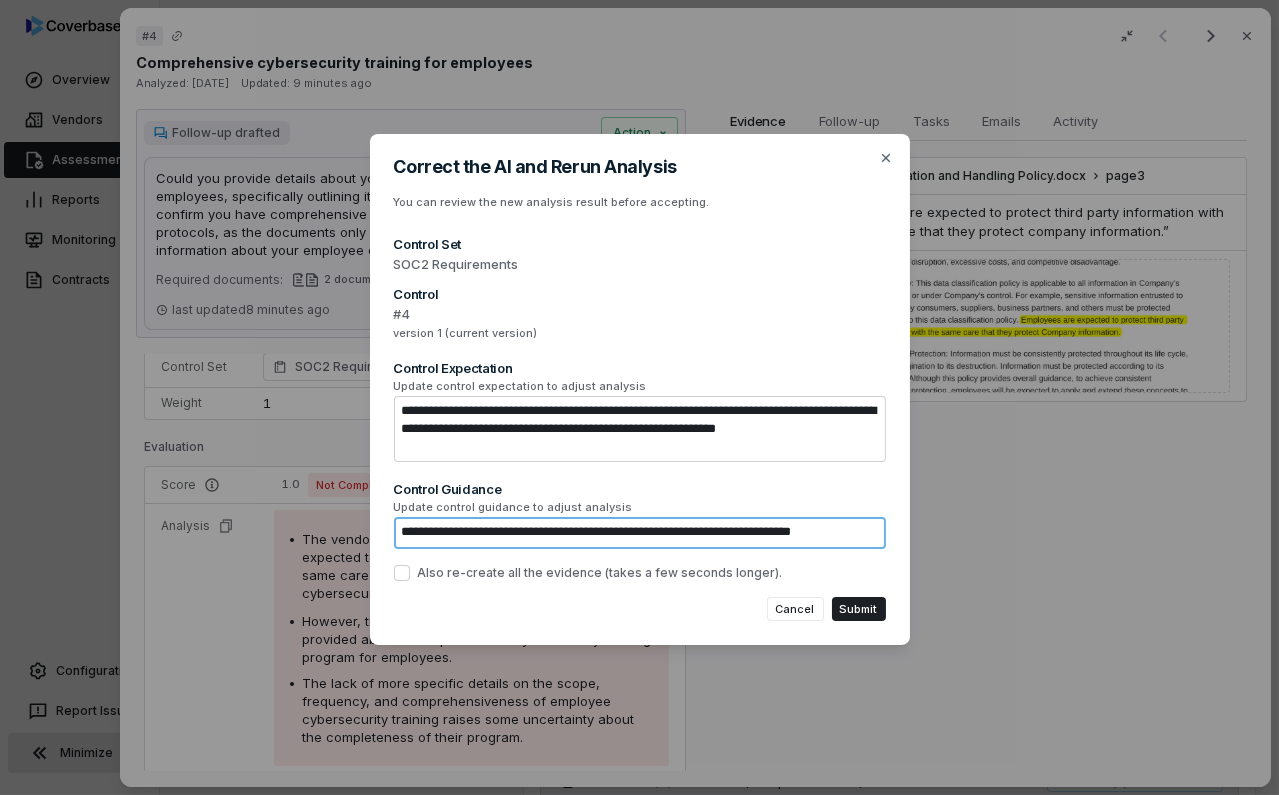 type on "*" 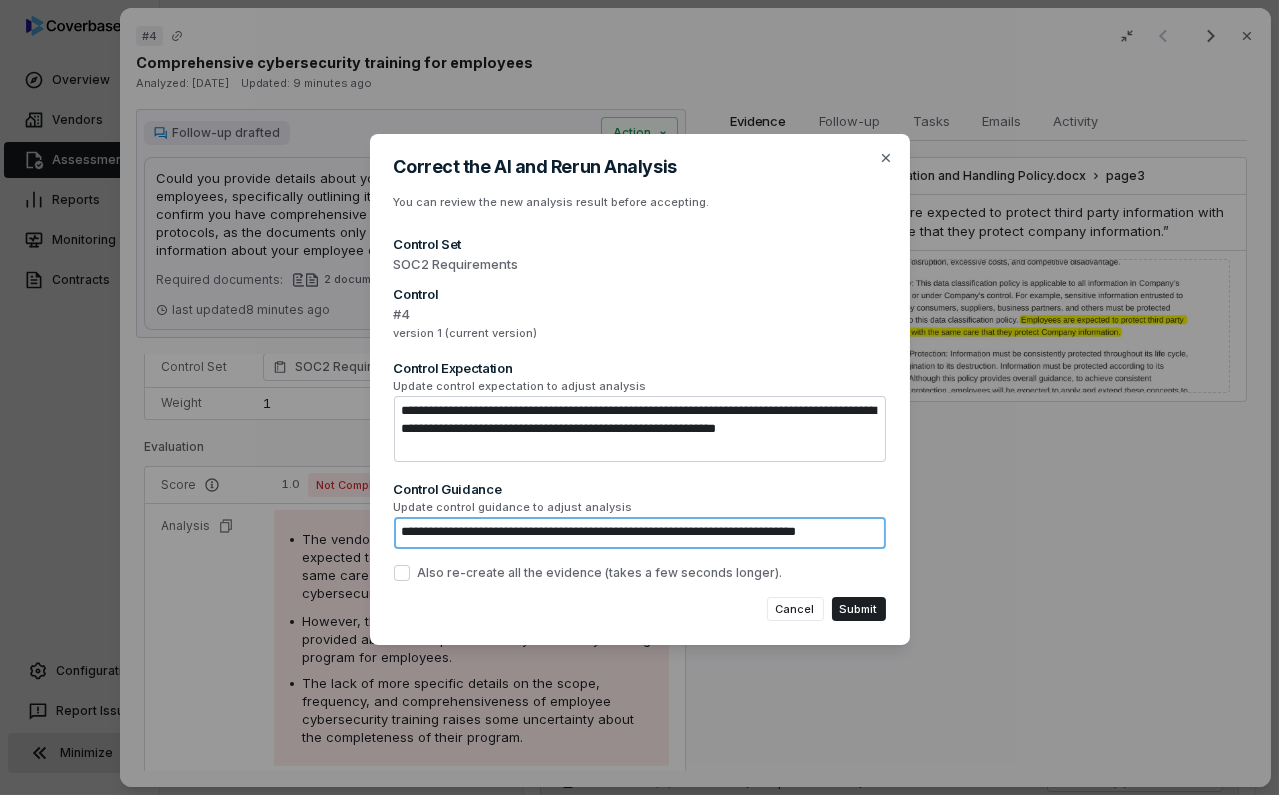 type on "*" 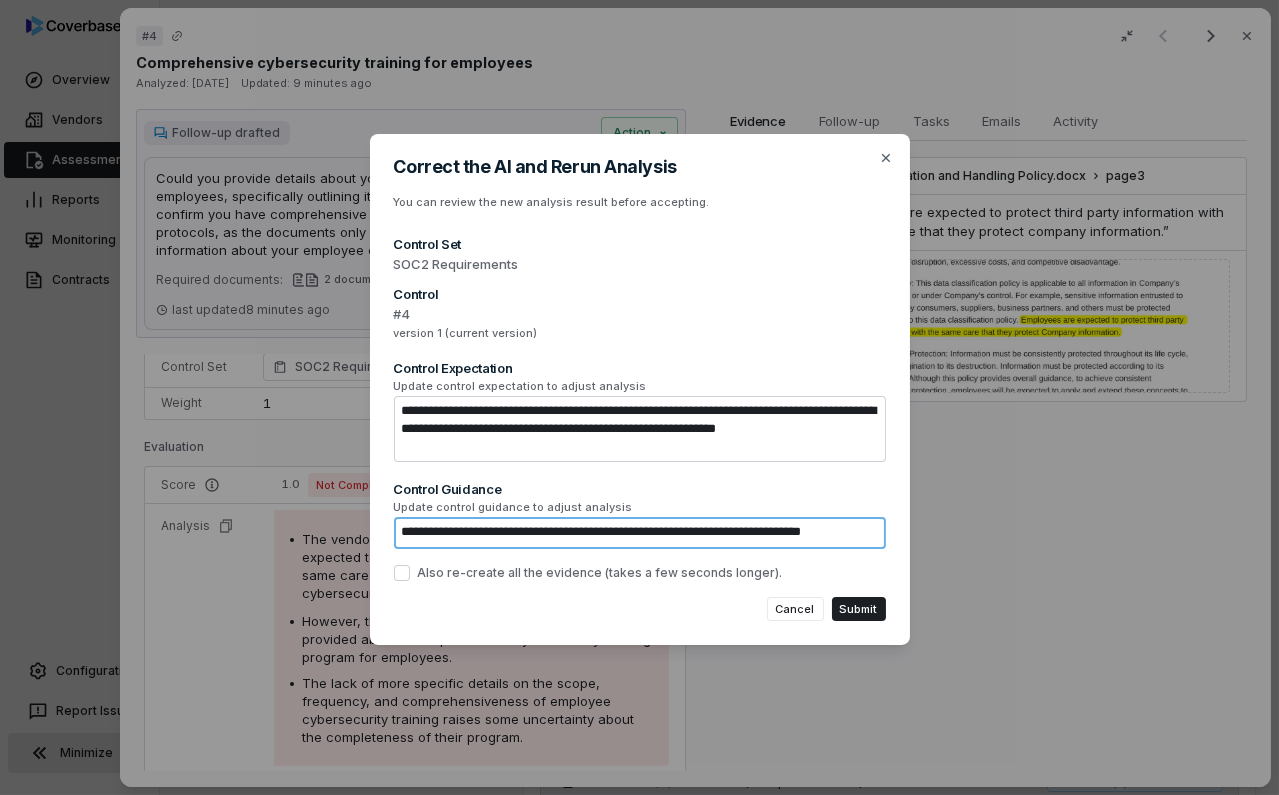 type on "**********" 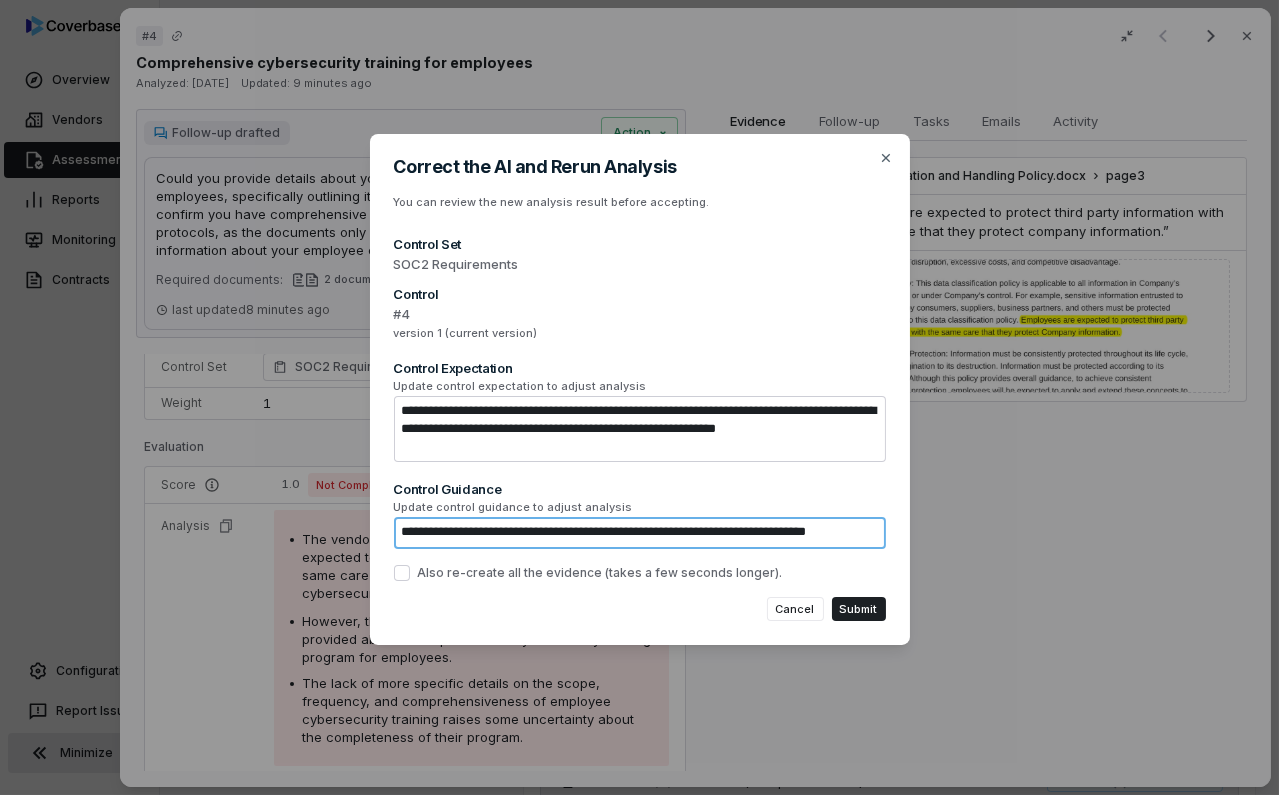 type on "*" 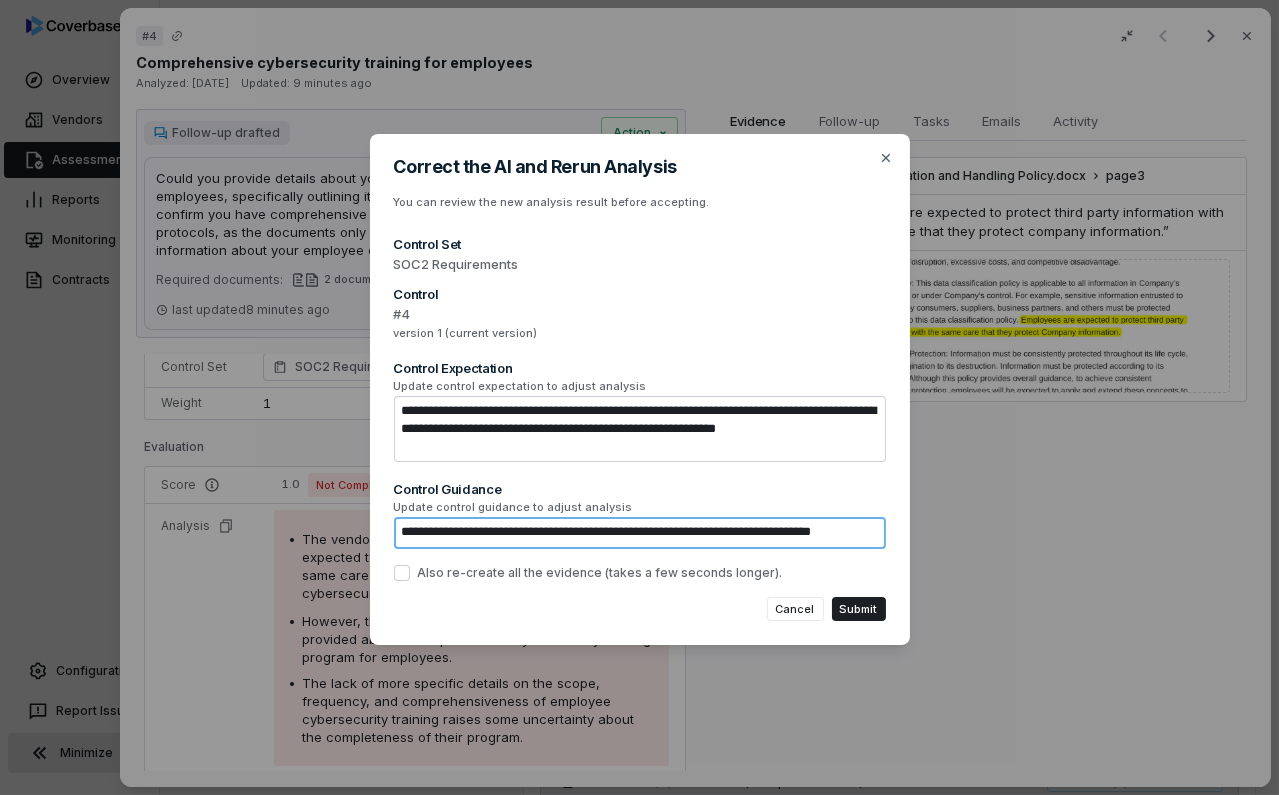 type on "*" 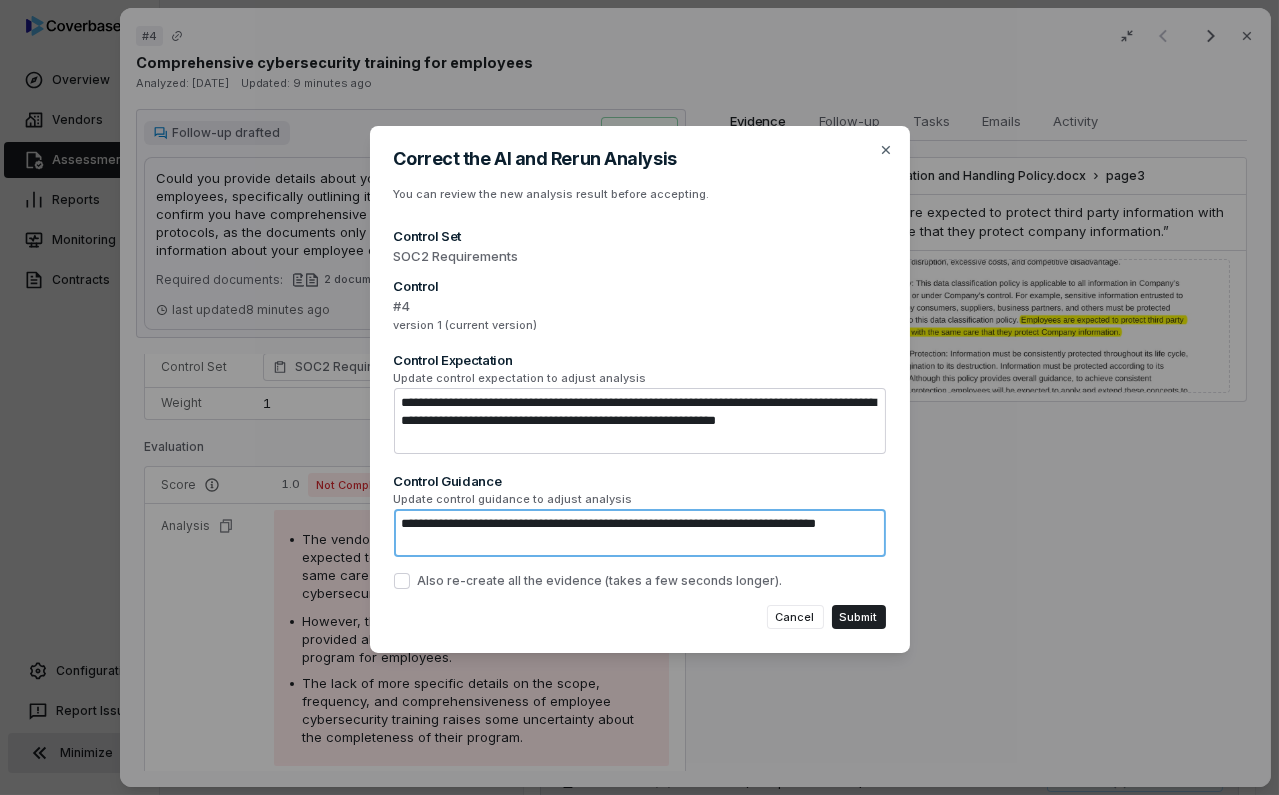 type on "*" 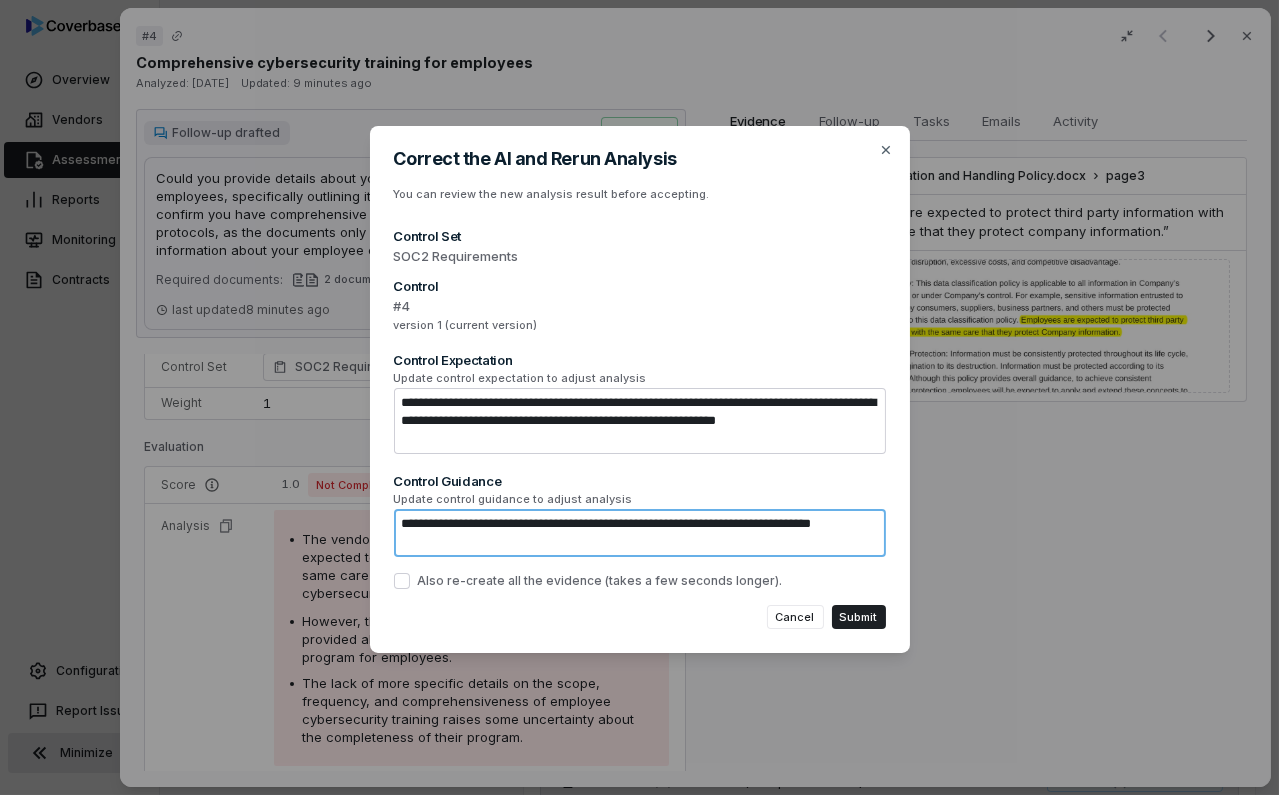 type on "*" 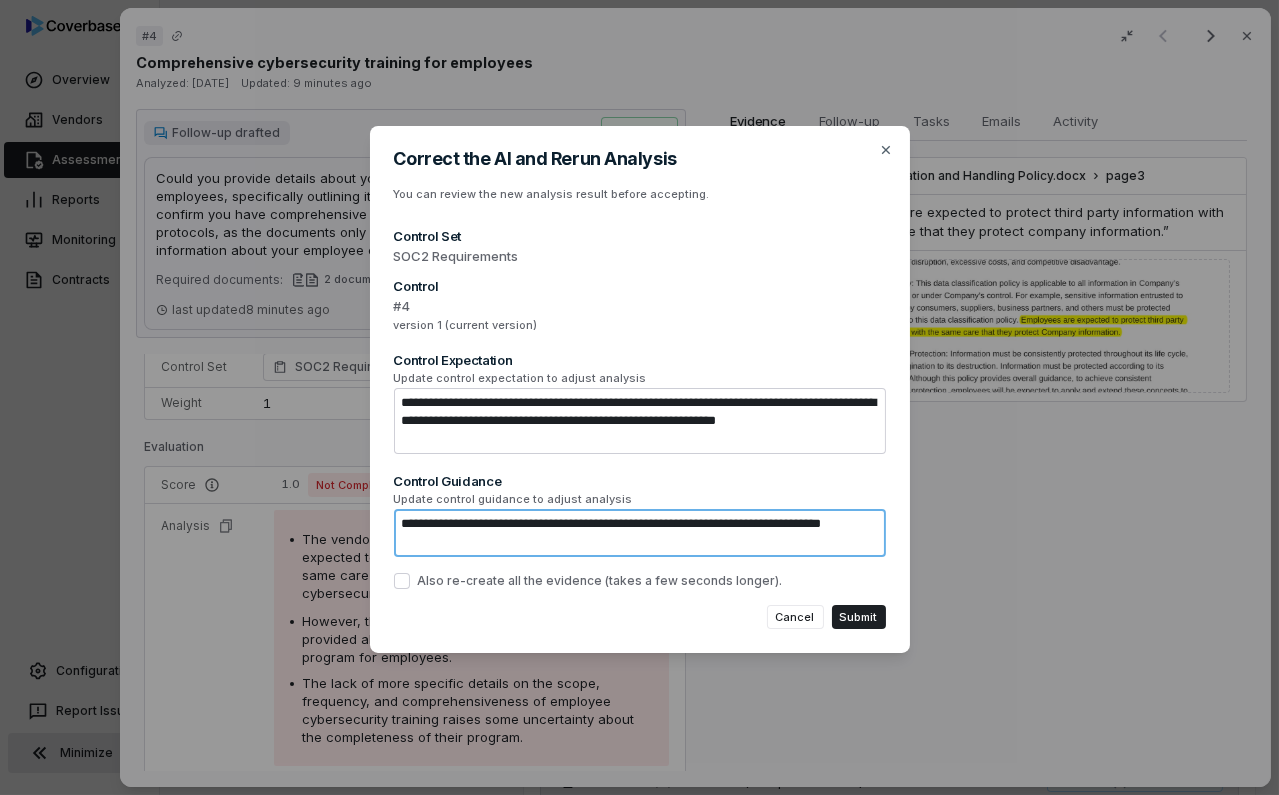 type on "**********" 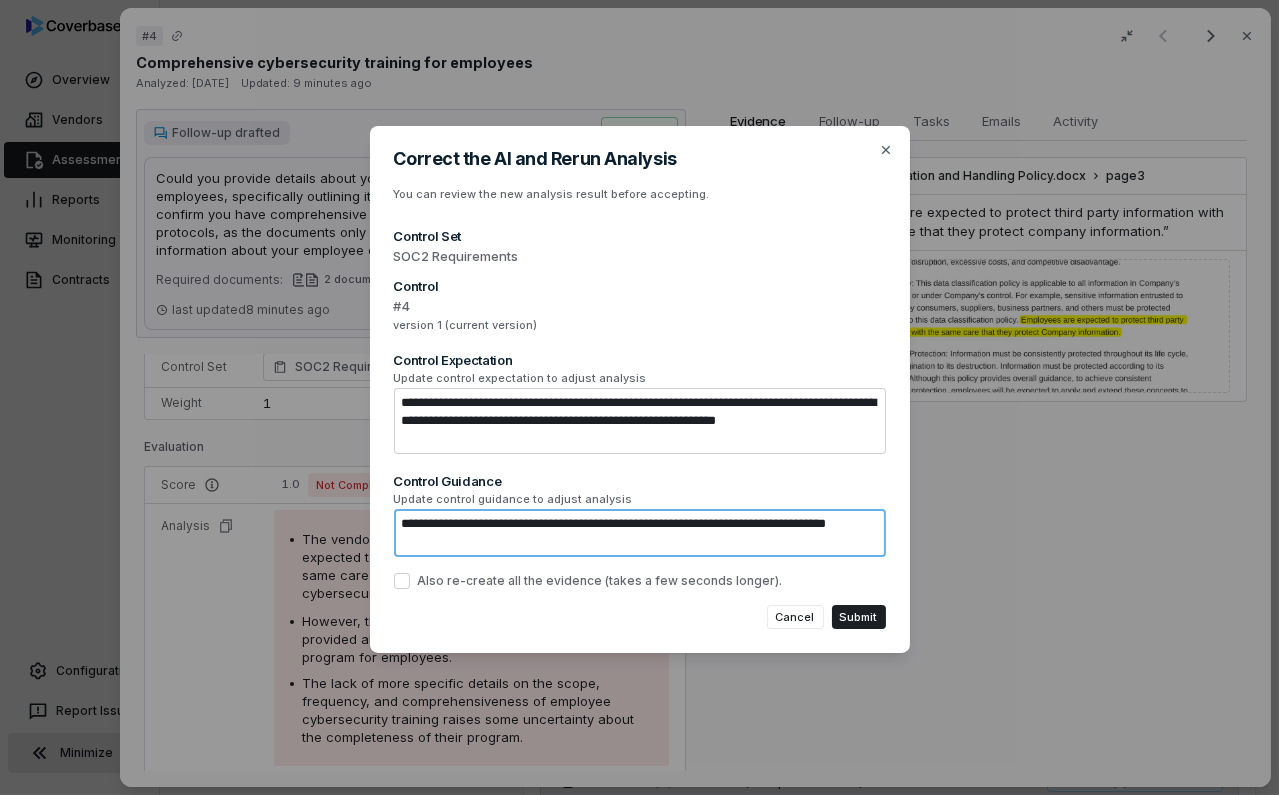 type on "*" 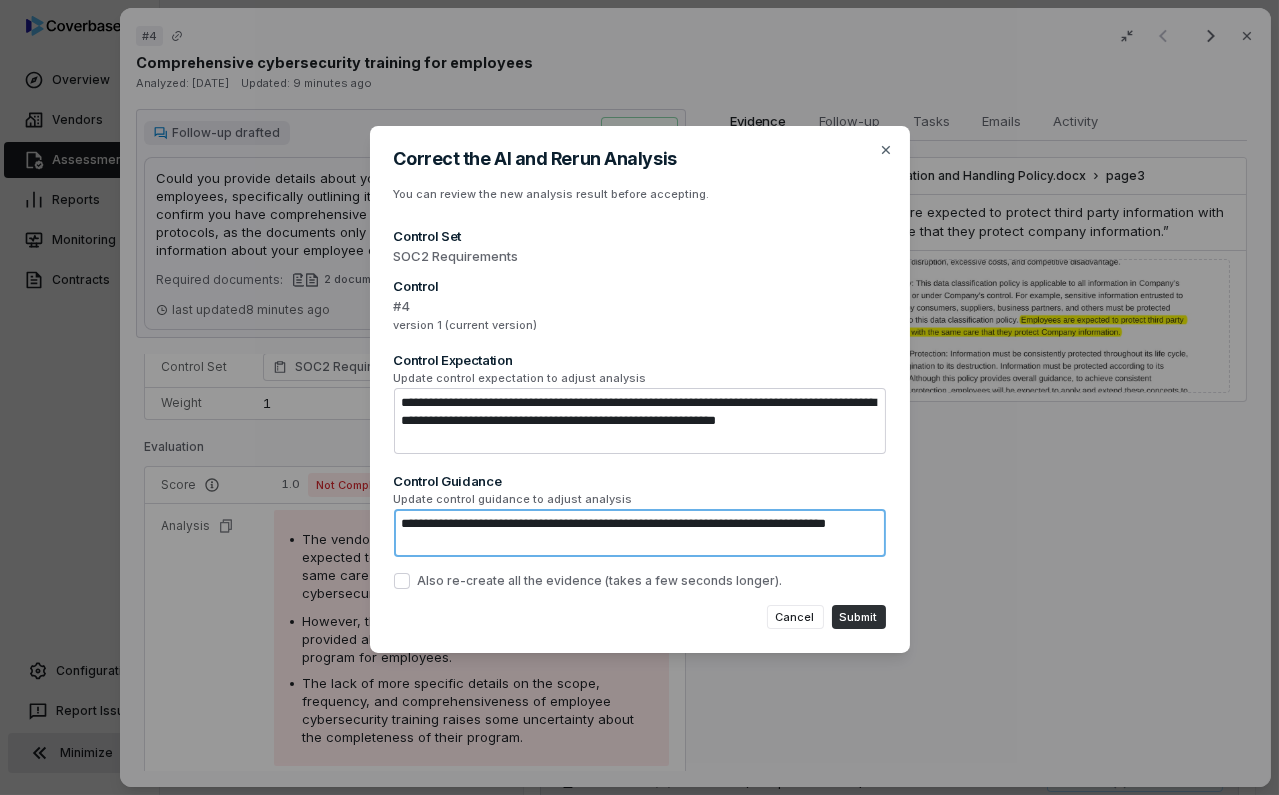 type on "**********" 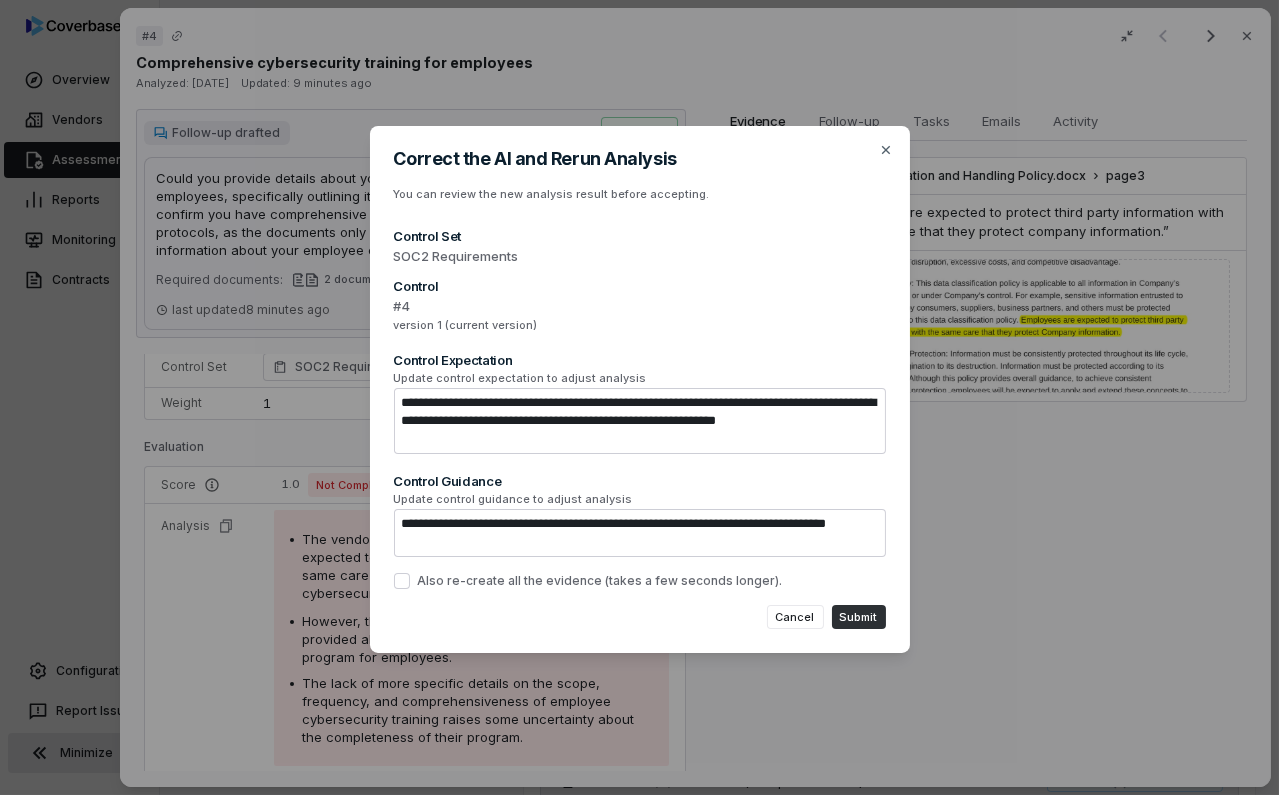 click on "Submit" at bounding box center (859, 617) 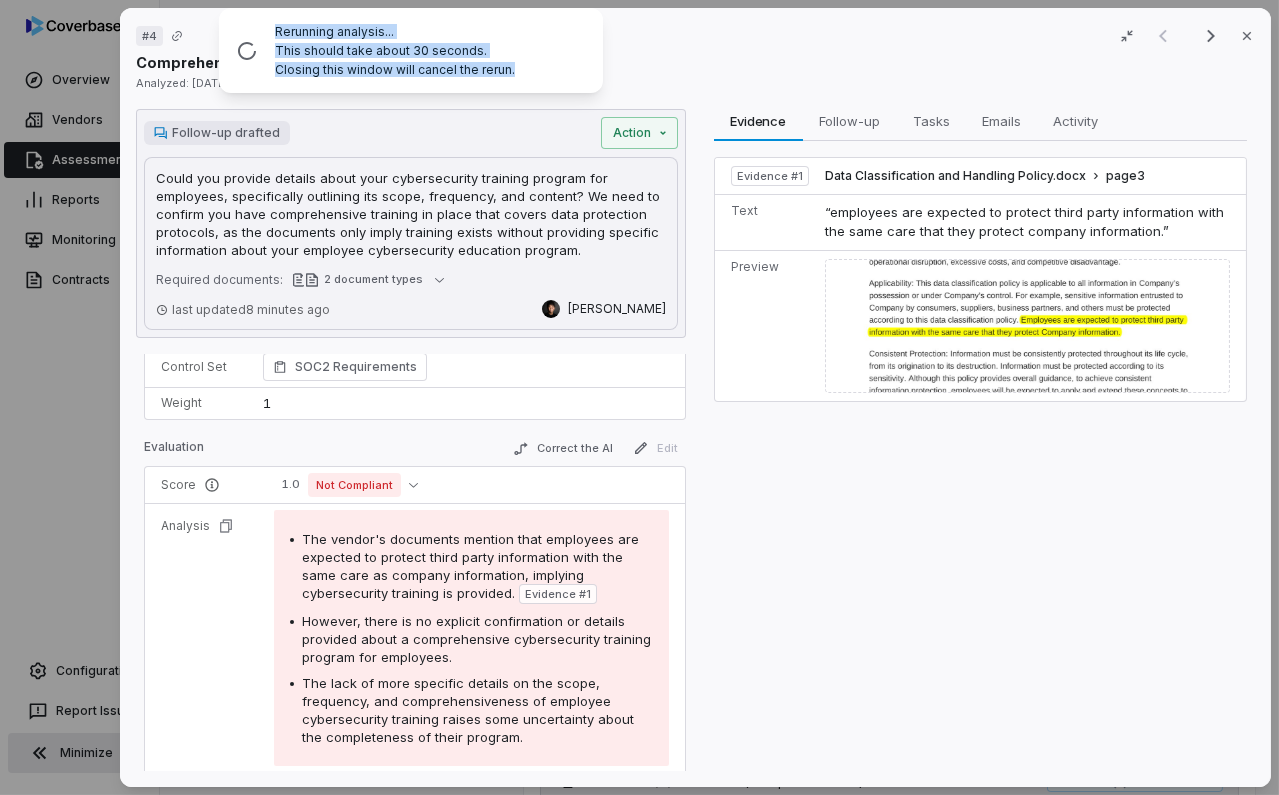 drag, startPoint x: 277, startPoint y: 27, endPoint x: 532, endPoint y: 68, distance: 258.27505 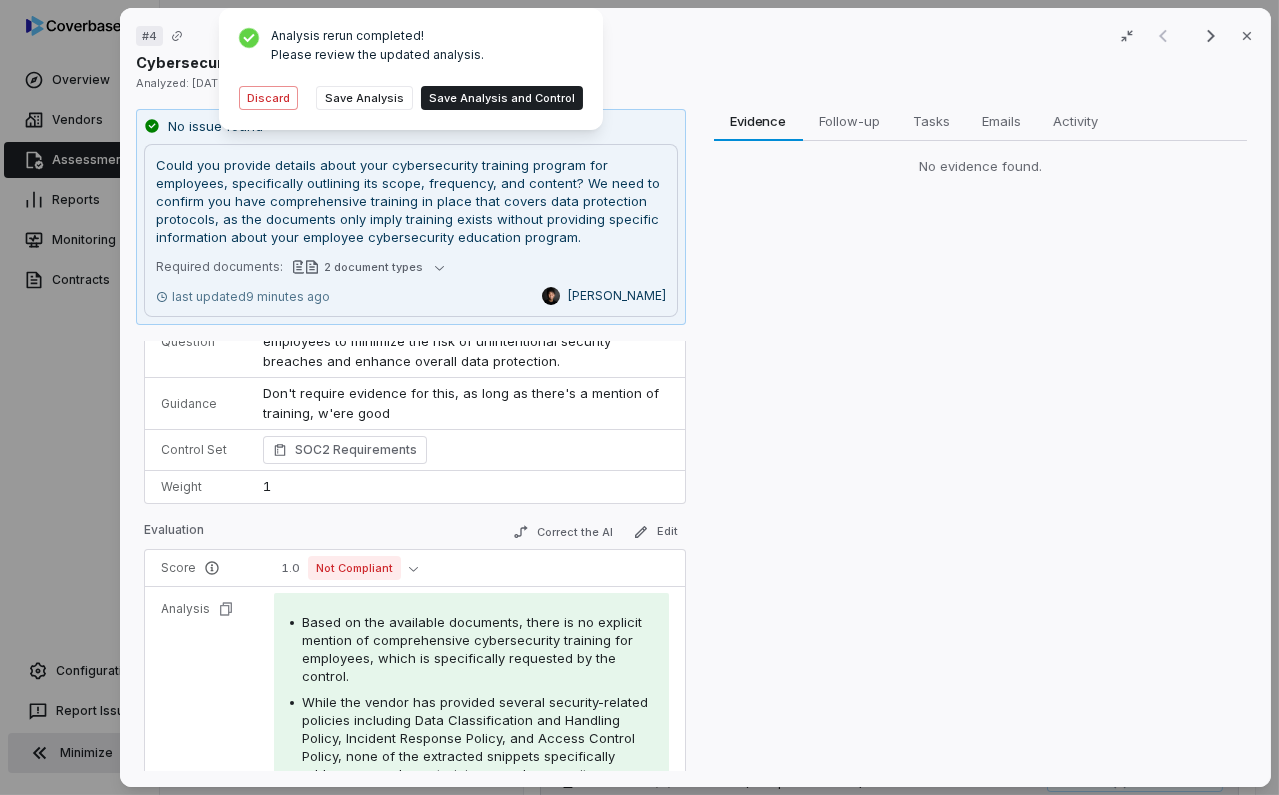 scroll, scrollTop: 0, scrollLeft: 0, axis: both 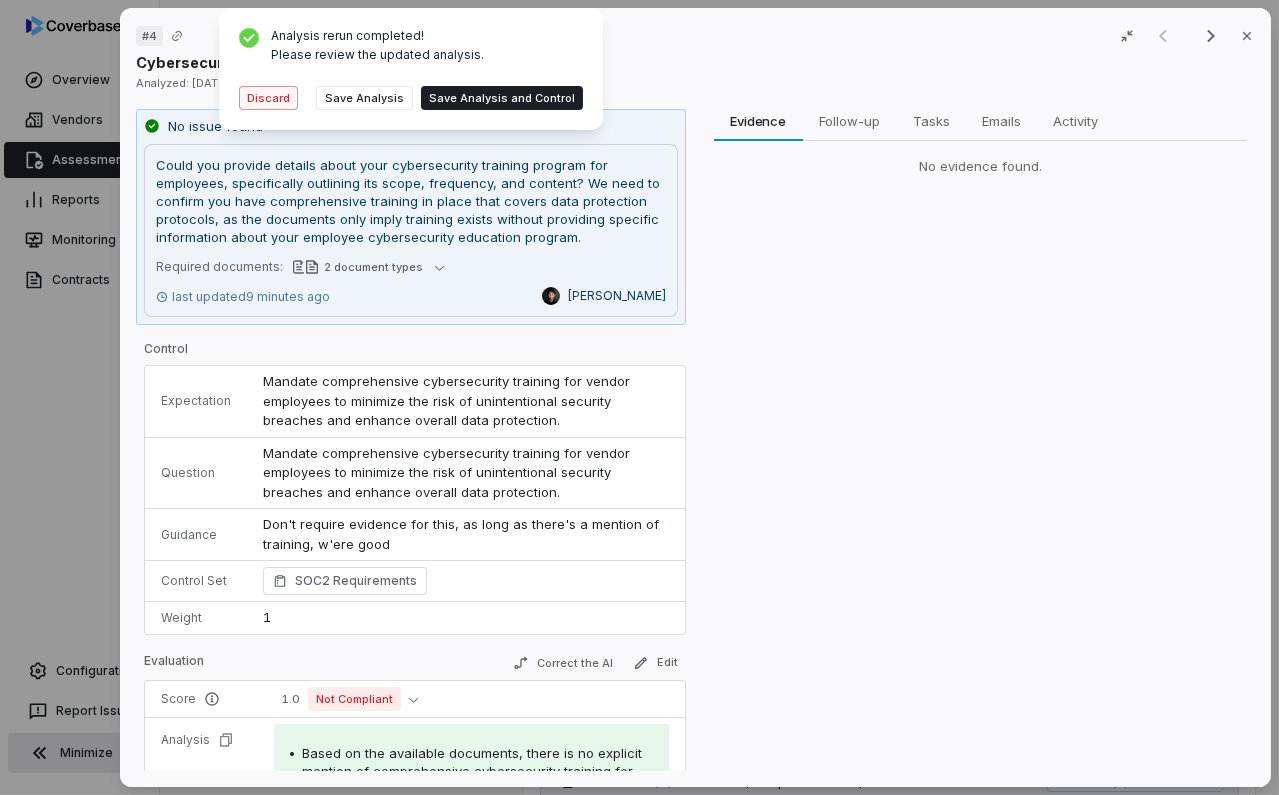 click on "Discard" at bounding box center [268, 98] 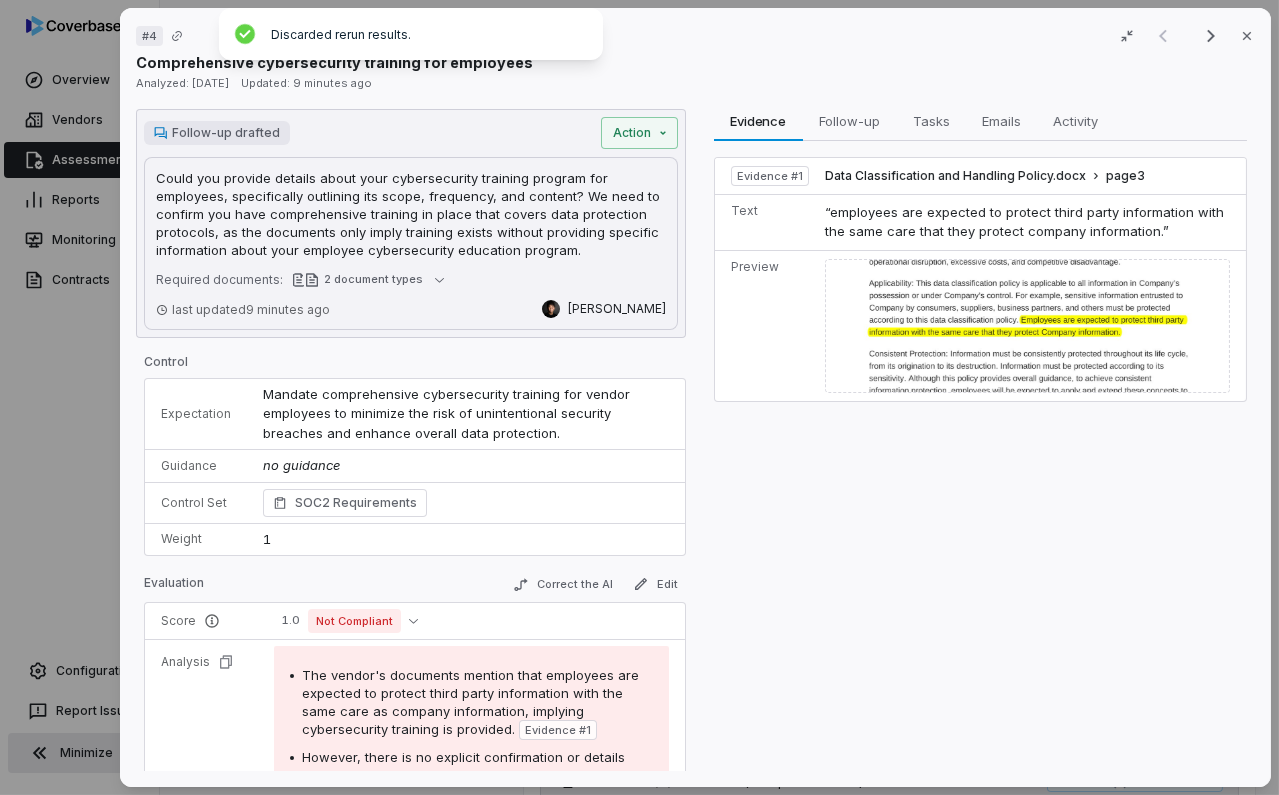 click on "Evidence Evidence Follow-up Follow-up Tasks Tasks Emails Emails Activity Activity Evidence # 1 Data Classification and Handling Policy.docx page  3 Text “employees are expected to protect third party information with the same care that they protect company information.” [GEOGRAPHIC_DATA]" at bounding box center [980, 440] 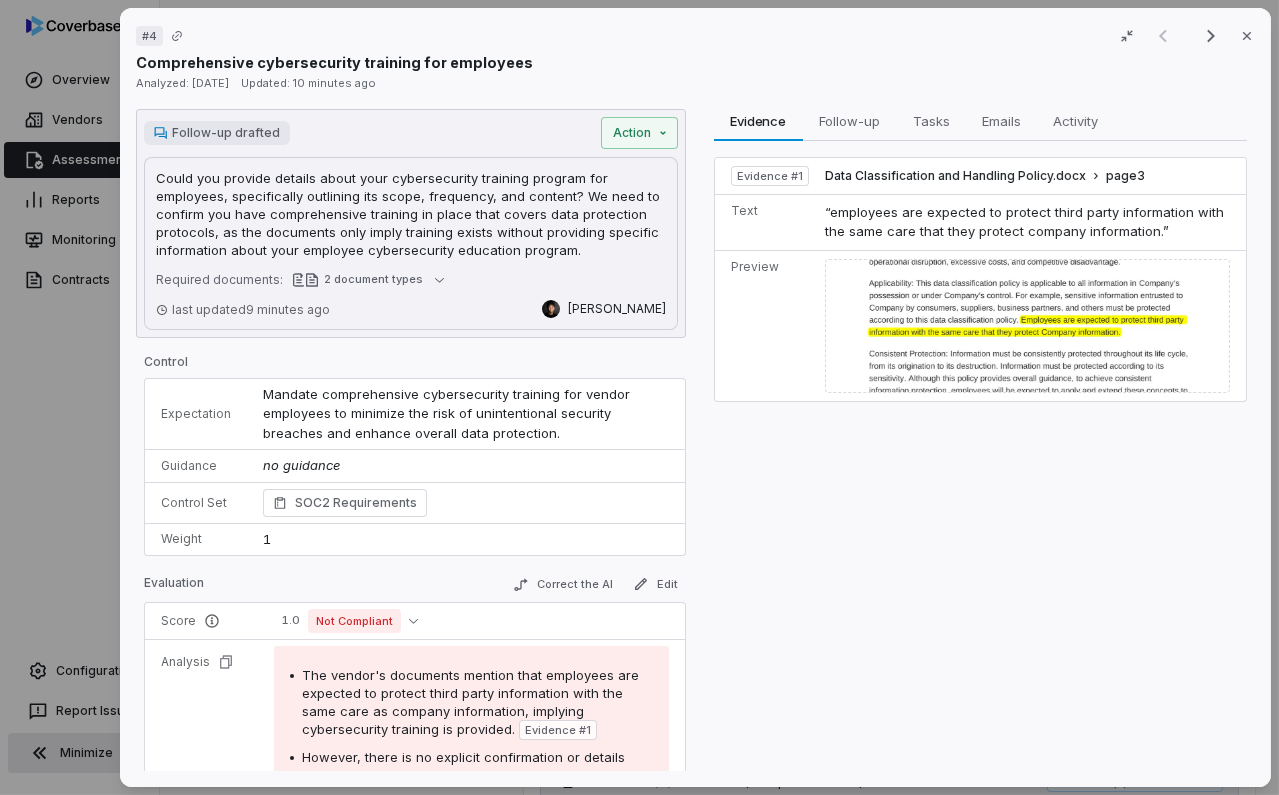 scroll, scrollTop: 300, scrollLeft: 0, axis: vertical 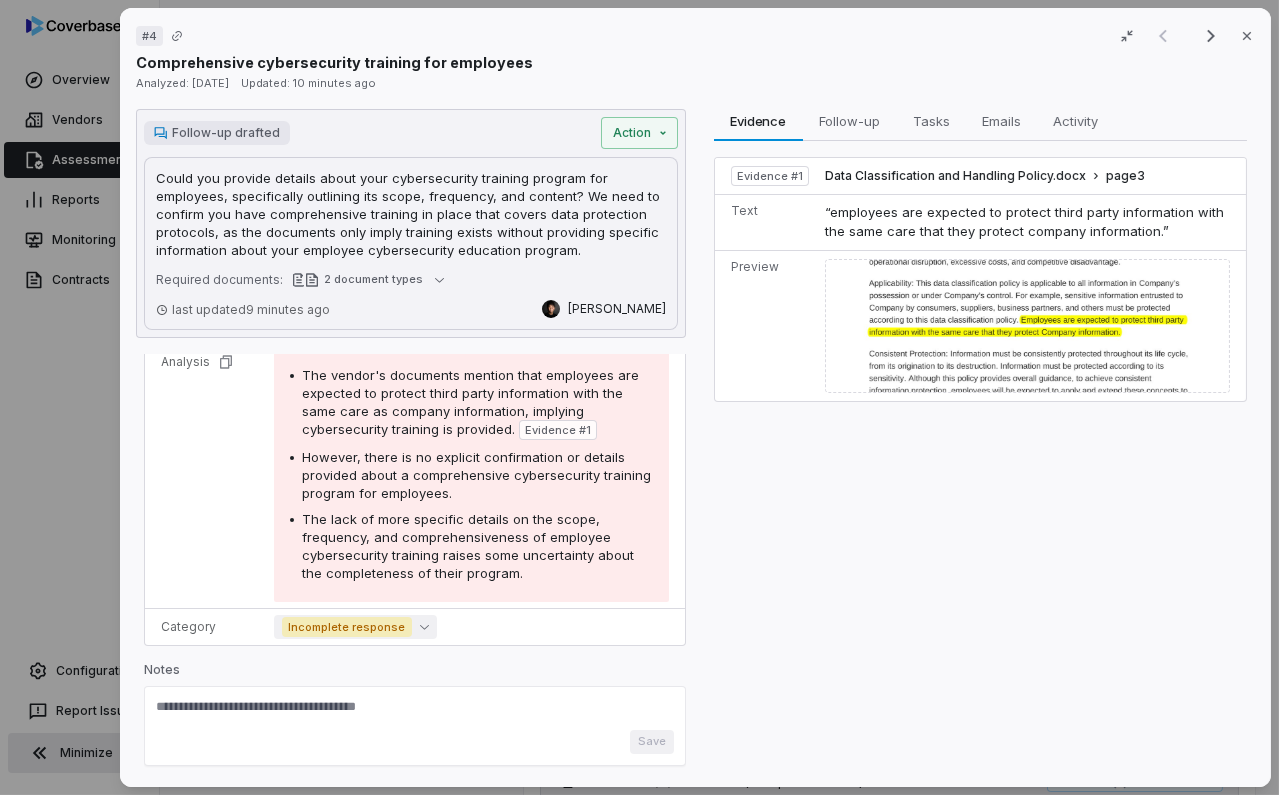 click on "Incomplete response" at bounding box center (347, 627) 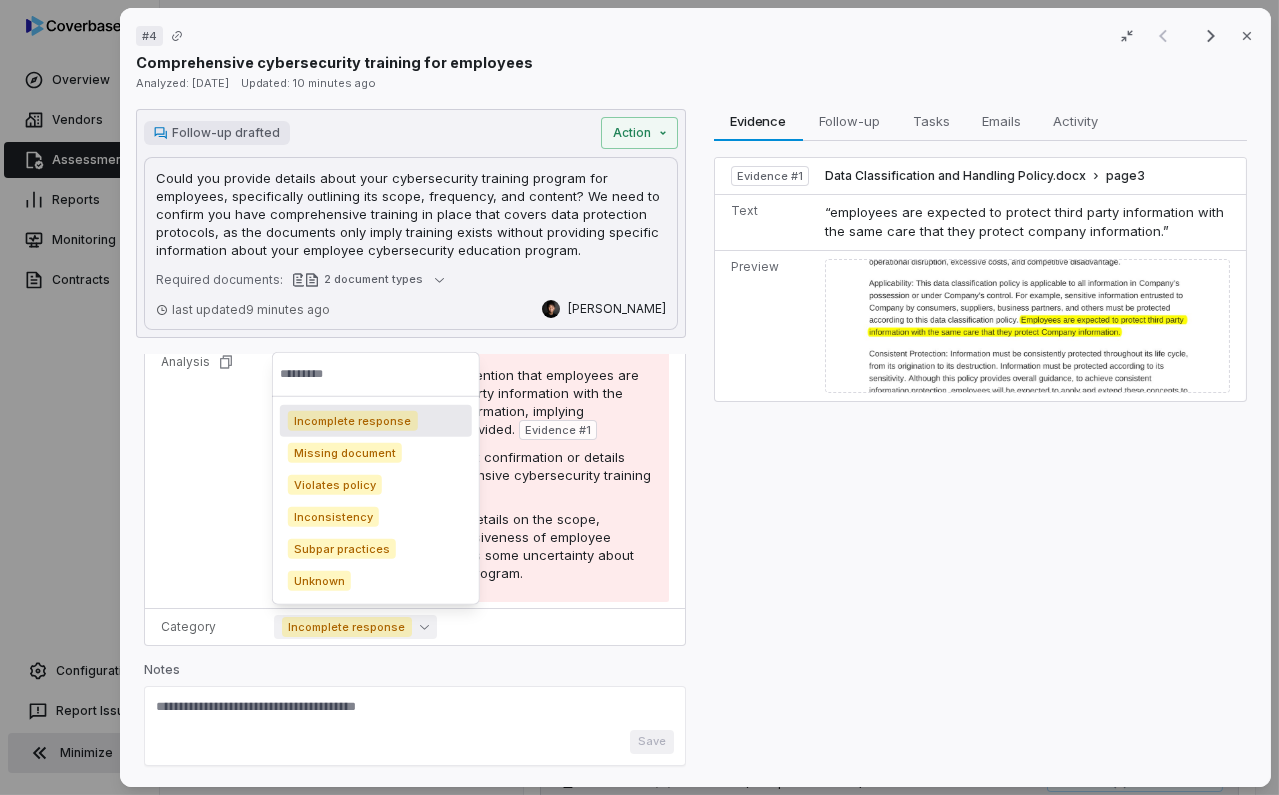 click on "# 4 Result 1 of 18 Close Comprehensive cybersecurity training for employees Analyzed: [DATE] Updated: 10 minutes ago Follow-up drafted Action Could you provide details about your cybersecurity training program for employees, specifically outlining its scope, frequency, and content? We need to confirm you have comprehensive training in place that covers data protection protocols, as the documents only imply training exists without providing specific information about your employee cybersecurity education program. Could you provide details about your cybersecurity training program for employees, specifically outlining its scope, frequency, and content? We need to confirm you have comprehensive training in place that covers data protection protocols, as the documents only imply training exists without providing specific information about your employee cybersecurity education program. Required documents: 2   document types last updated  9 minutes ago [PERSON_NAME] Control Expectation Guidance no guidance 1" at bounding box center [639, 397] 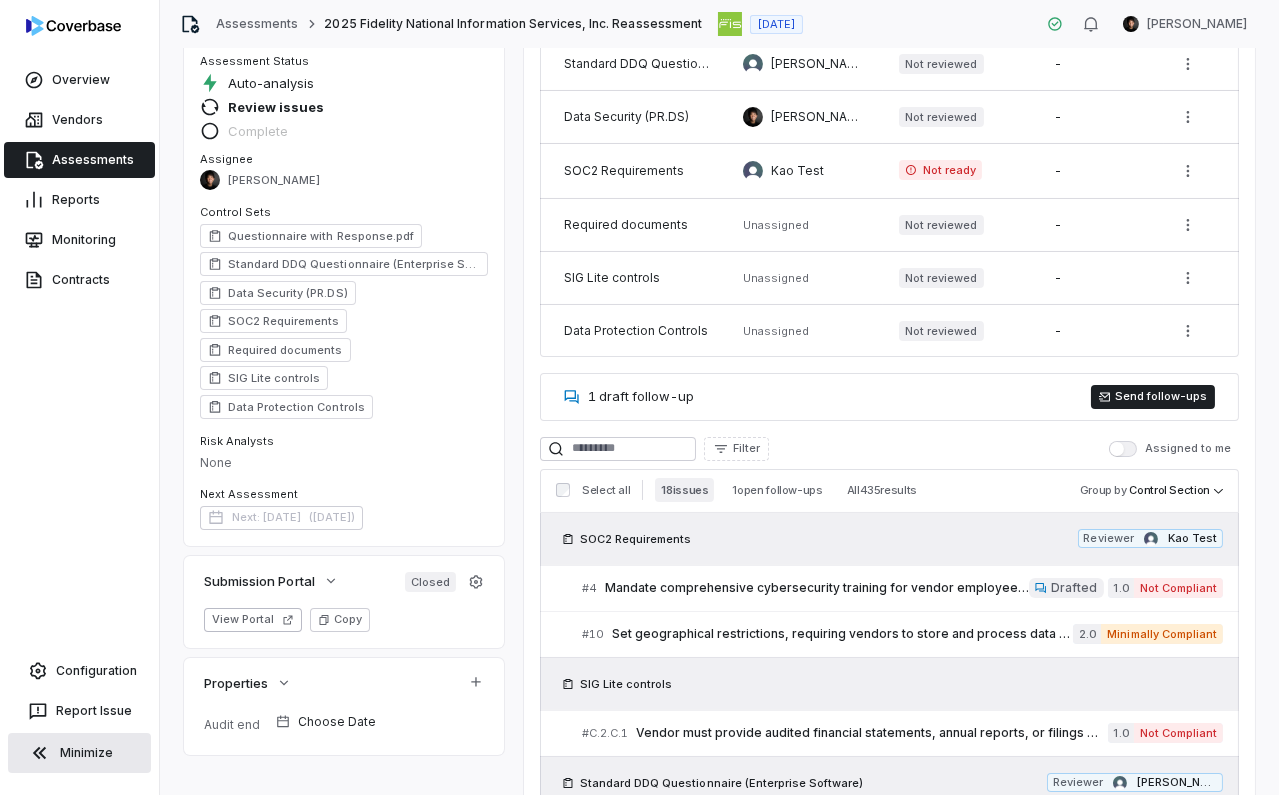 scroll, scrollTop: 0, scrollLeft: 0, axis: both 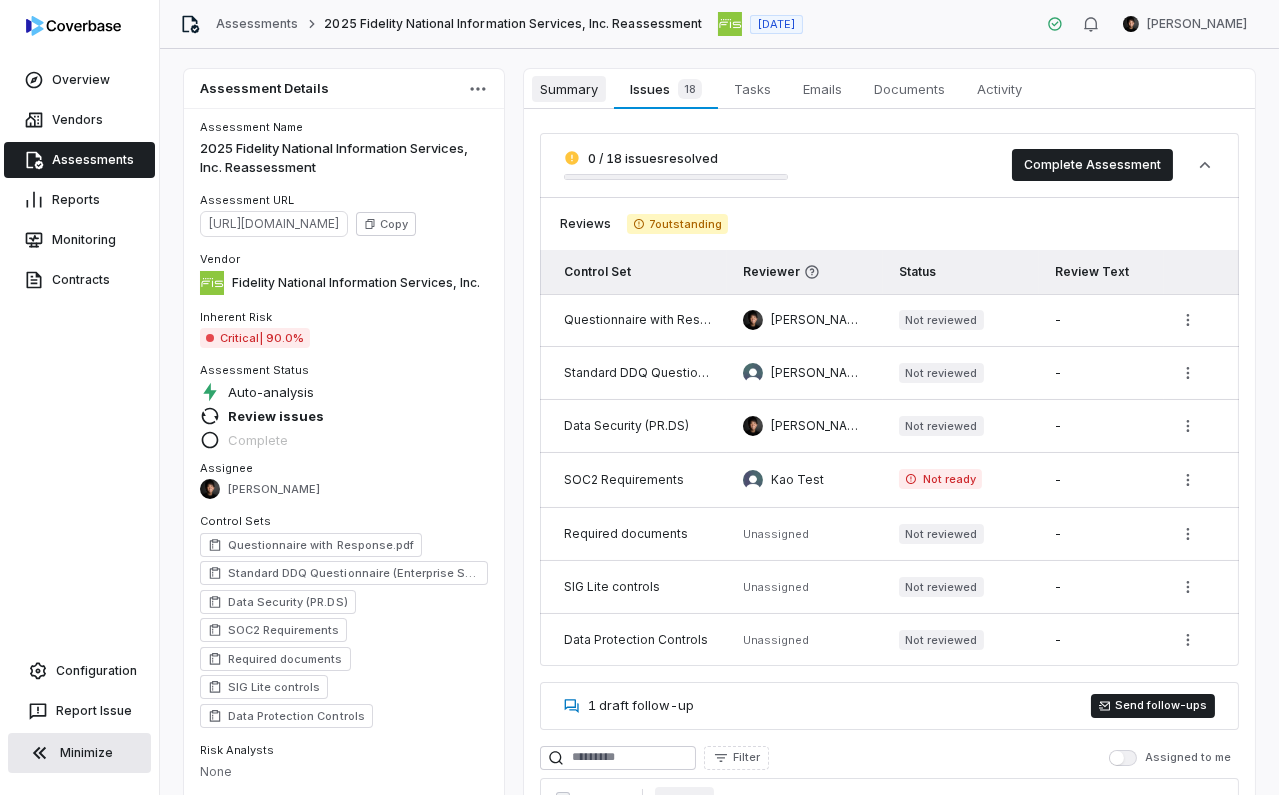 click on "Summary Summary" at bounding box center (569, 89) 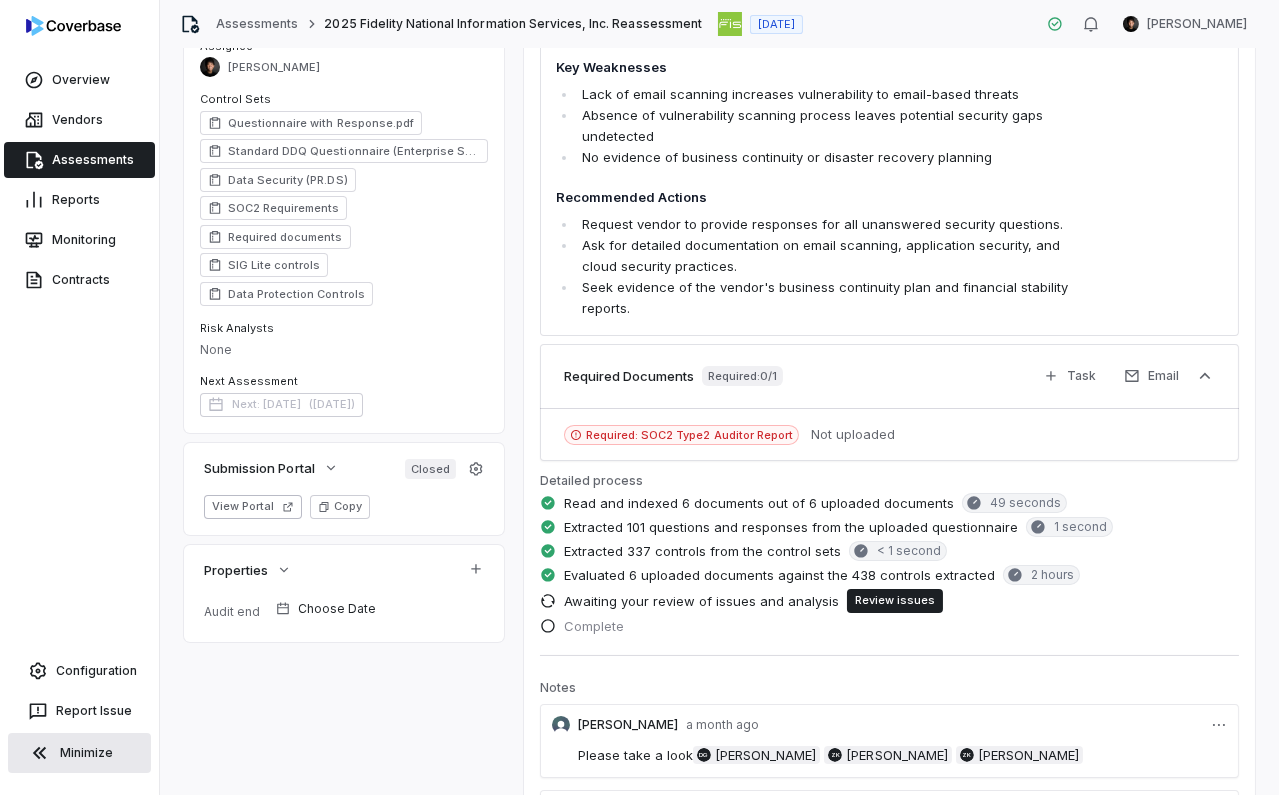 scroll, scrollTop: 423, scrollLeft: 0, axis: vertical 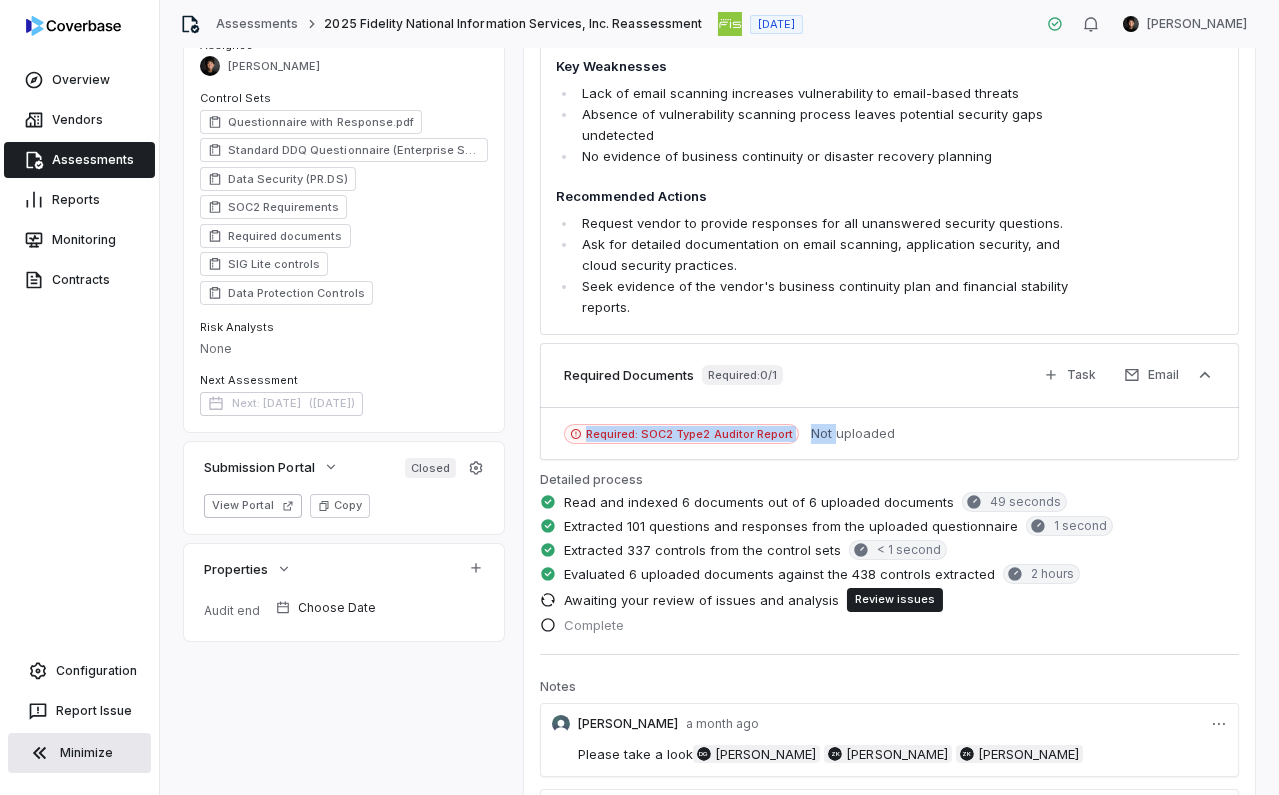 drag, startPoint x: 574, startPoint y: 425, endPoint x: 832, endPoint y: 426, distance: 258.00195 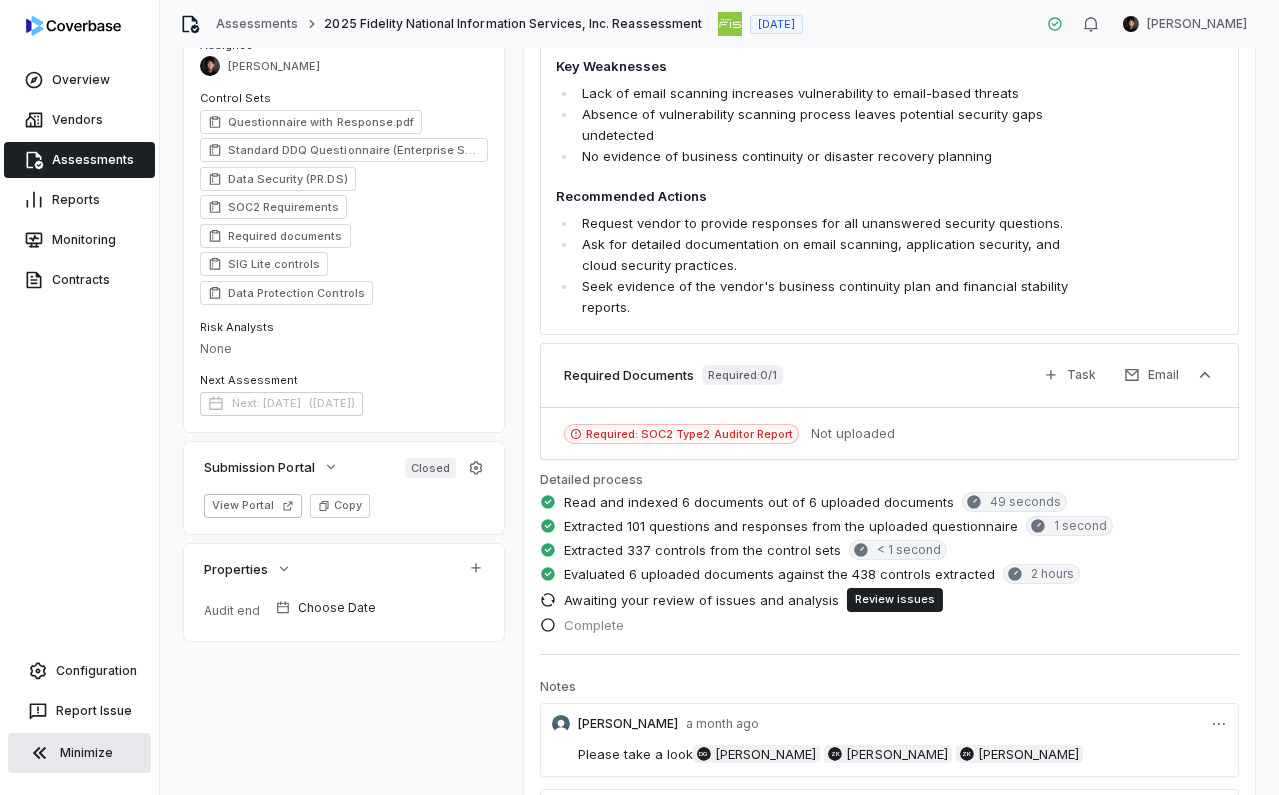 click on "Required:    SOC2 Type2 Auditor Report Not uploaded" at bounding box center (889, 434) 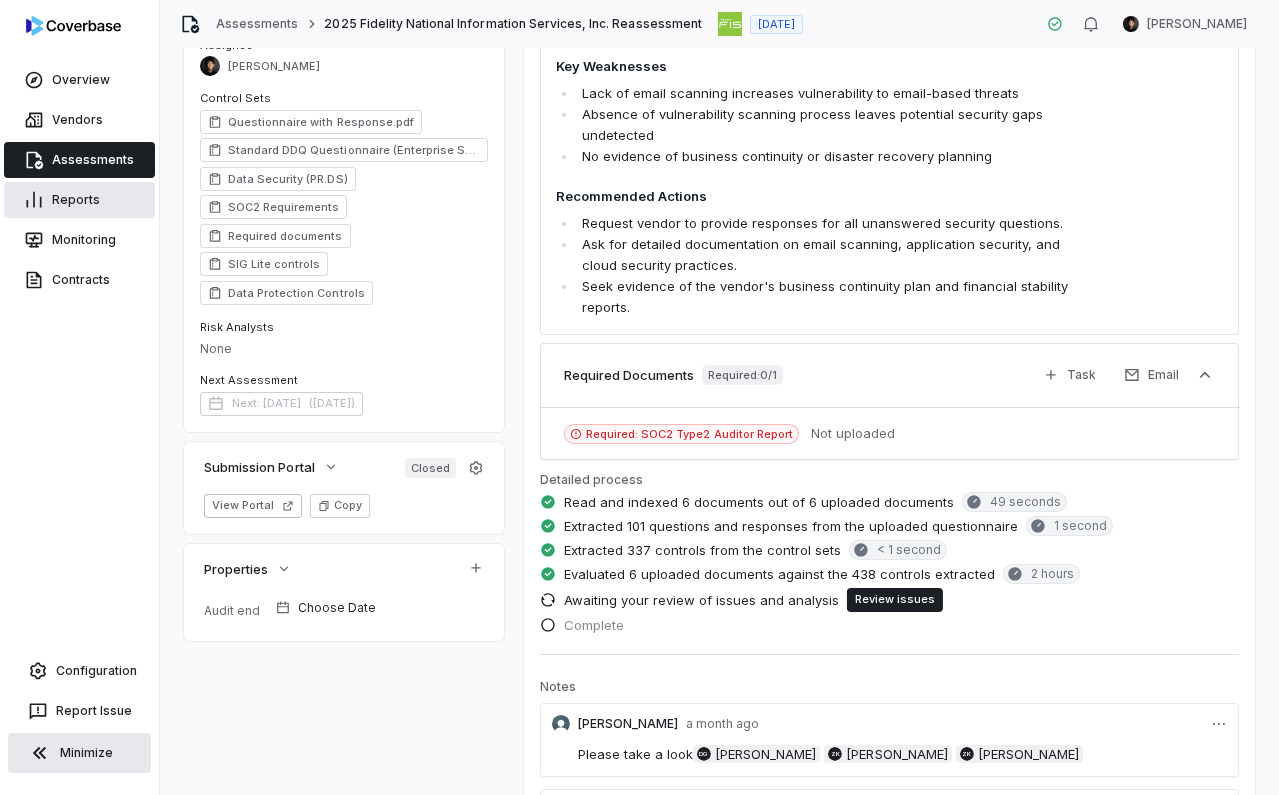 click on "Reports" at bounding box center [79, 200] 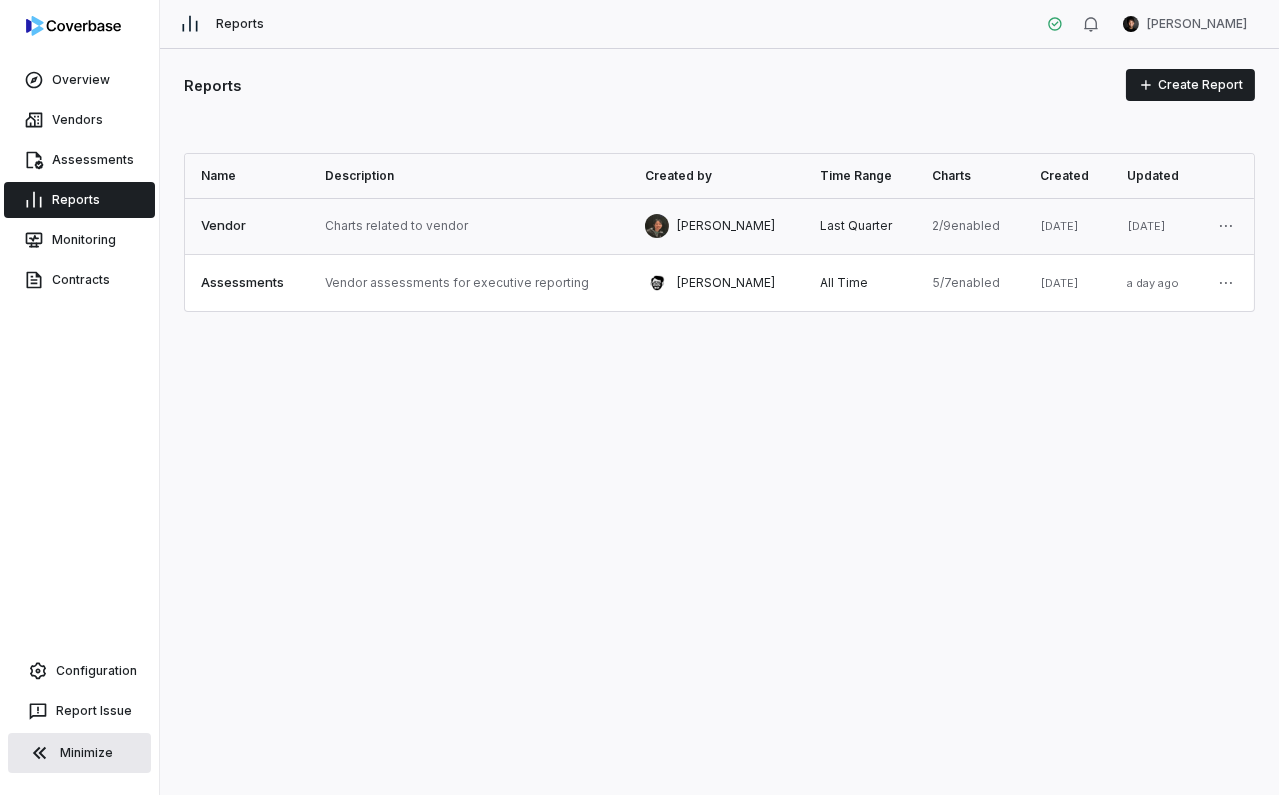 click at bounding box center [469, 226] 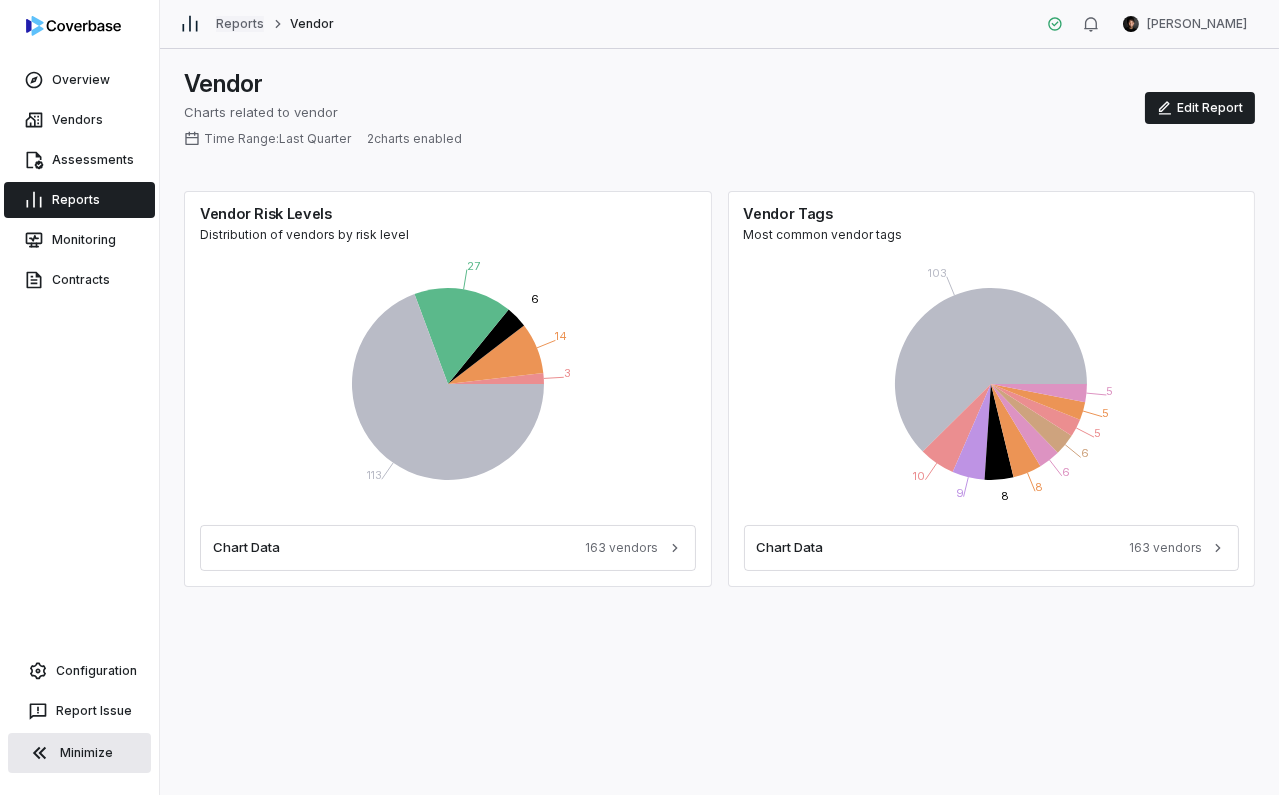 click on "Reports" at bounding box center [240, 24] 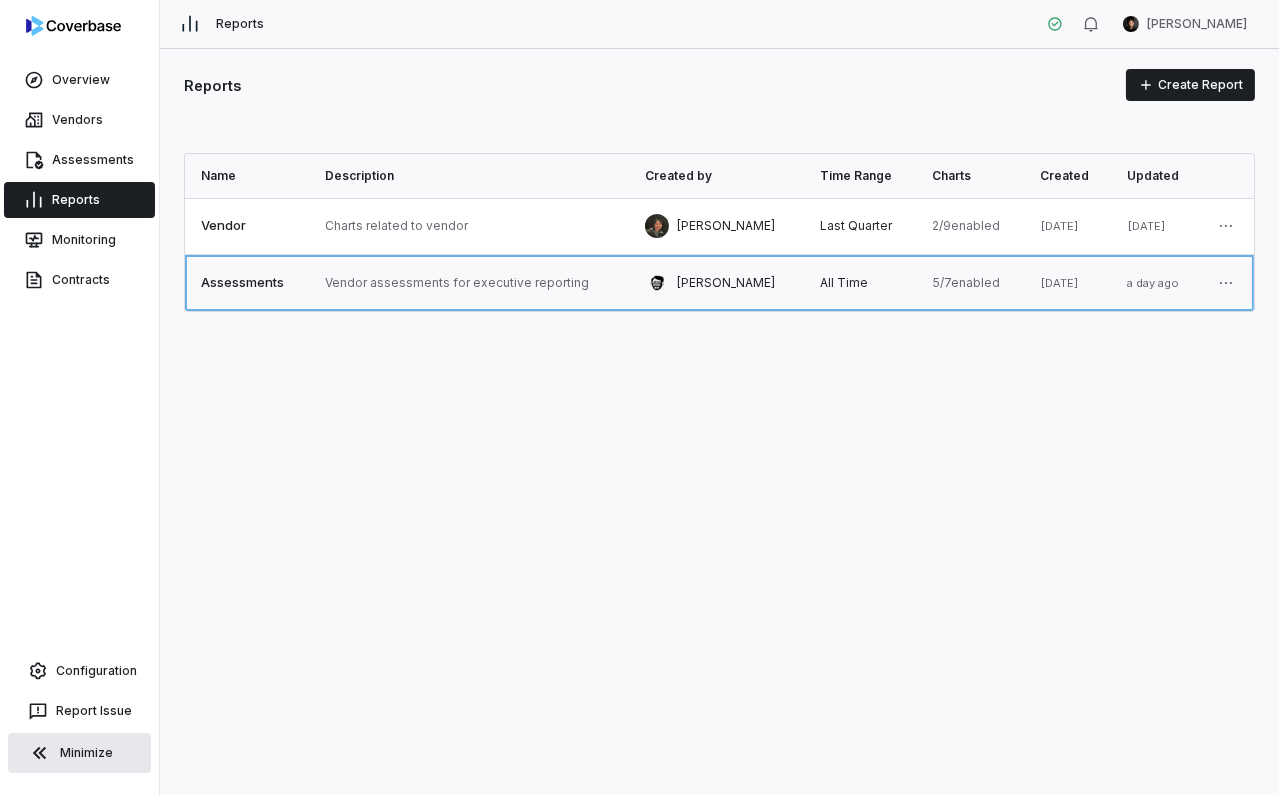 click at bounding box center [469, 283] 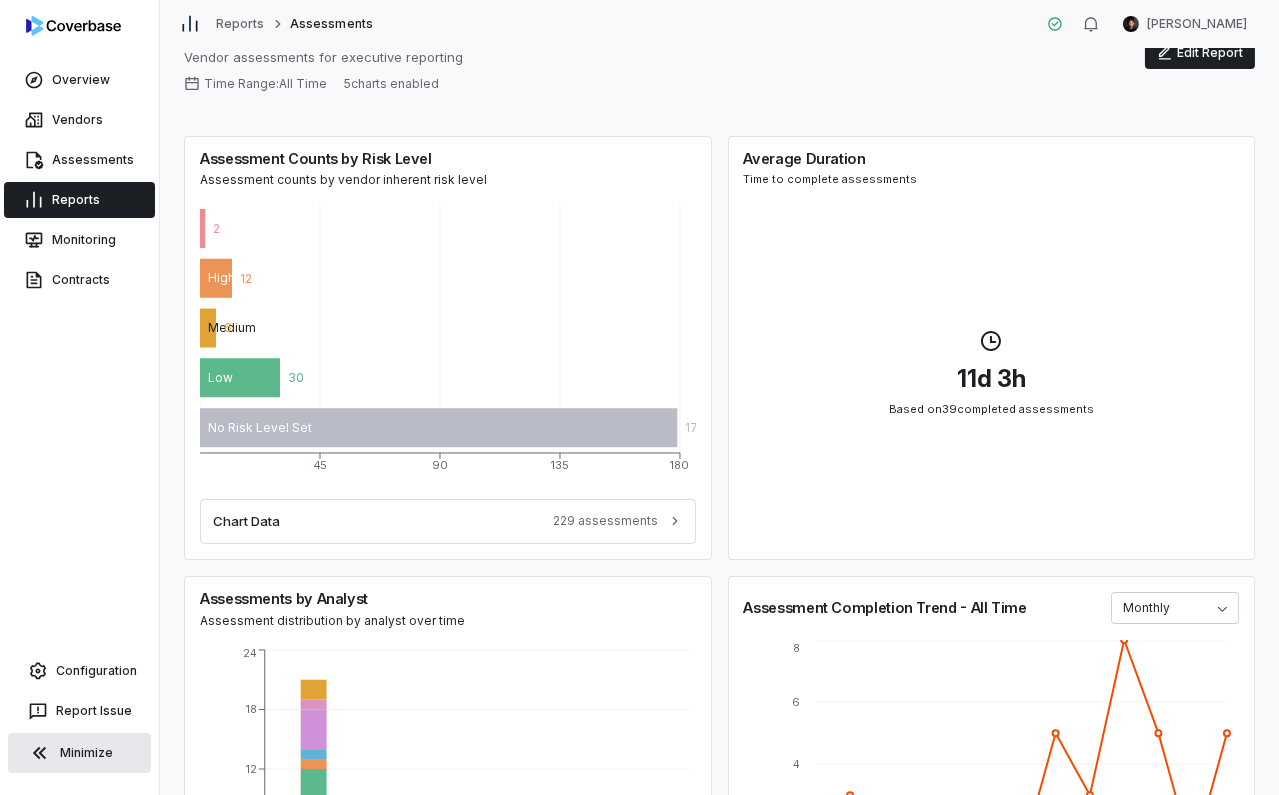 scroll, scrollTop: 0, scrollLeft: 0, axis: both 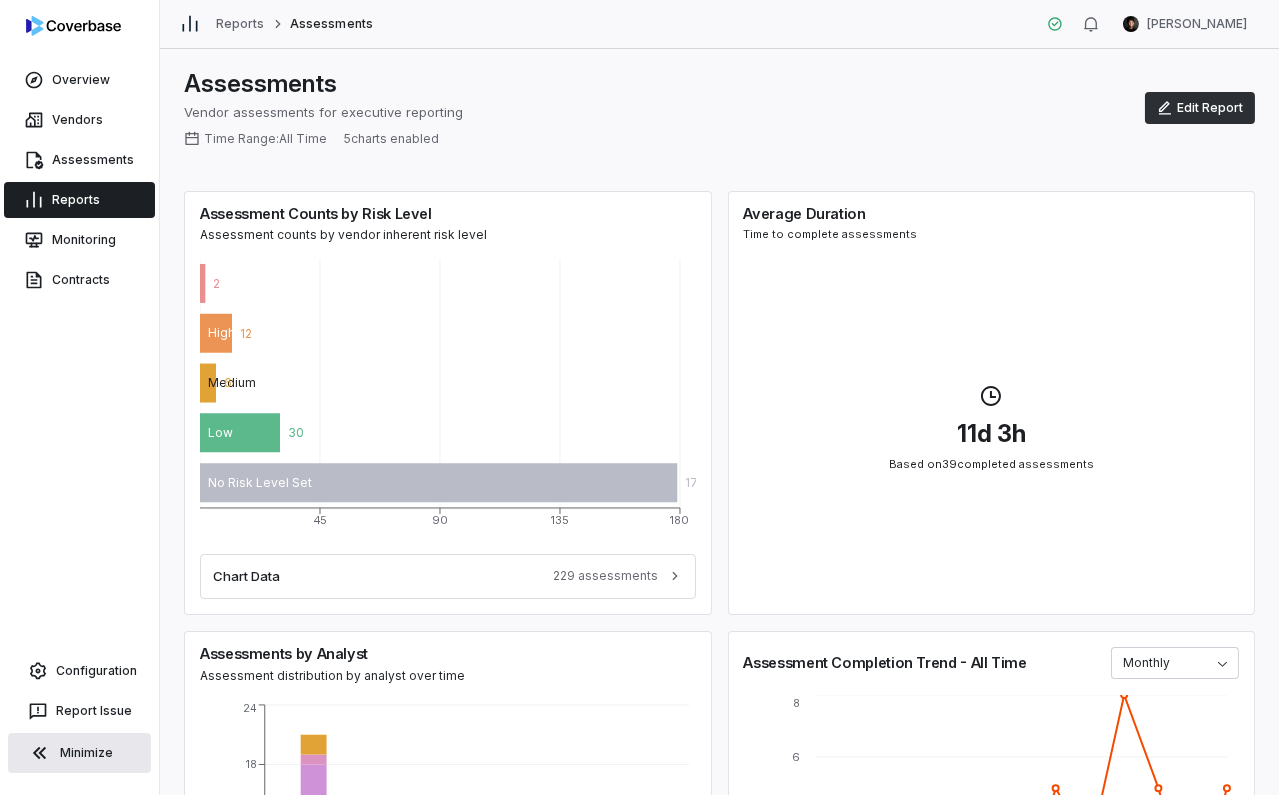 click on "Edit Report" at bounding box center [1200, 108] 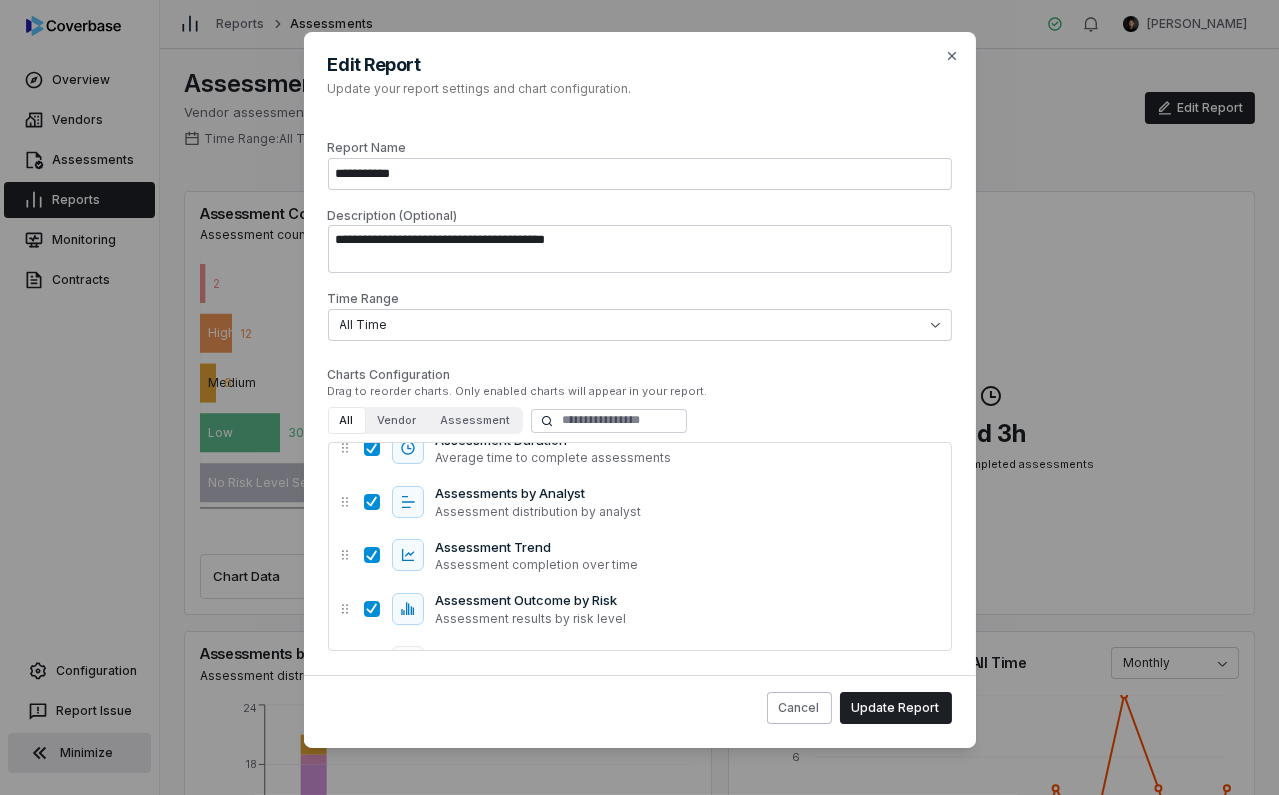 scroll, scrollTop: 0, scrollLeft: 0, axis: both 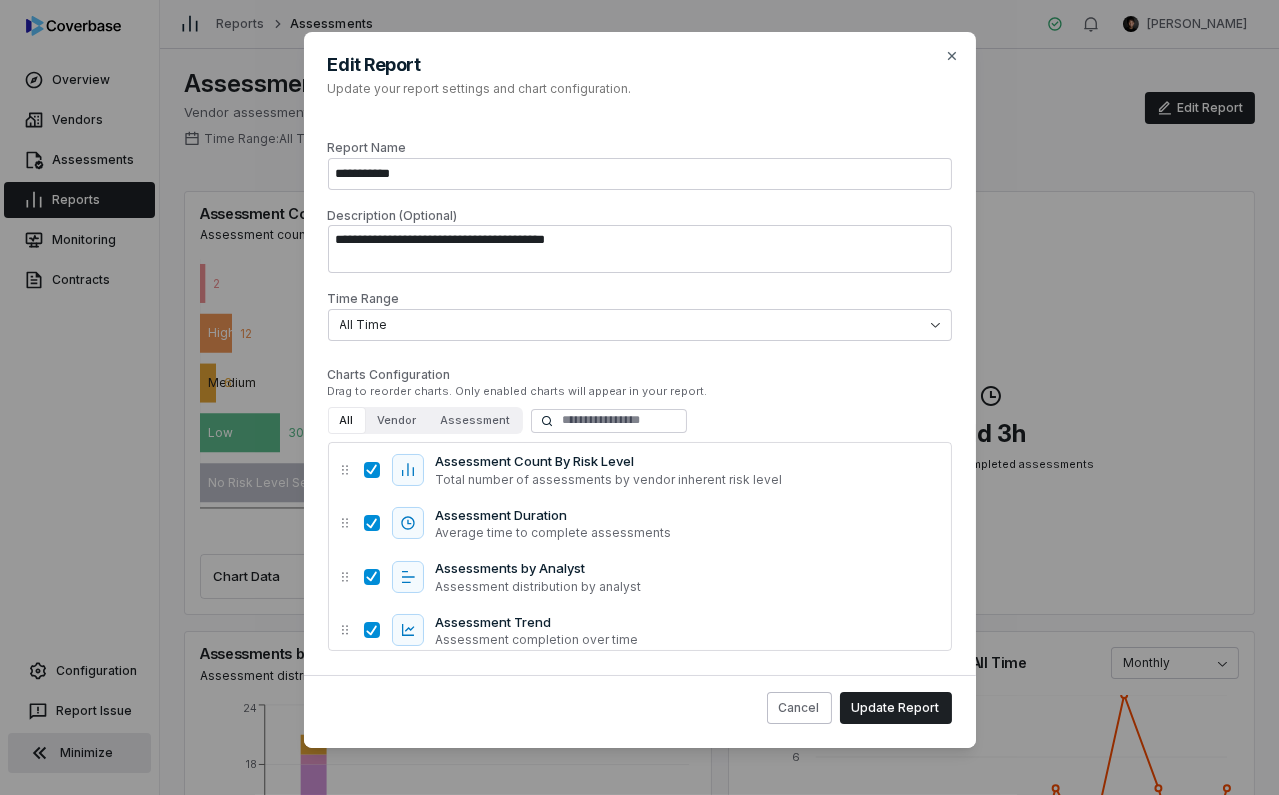 drag, startPoint x: 382, startPoint y: 423, endPoint x: 449, endPoint y: 423, distance: 67 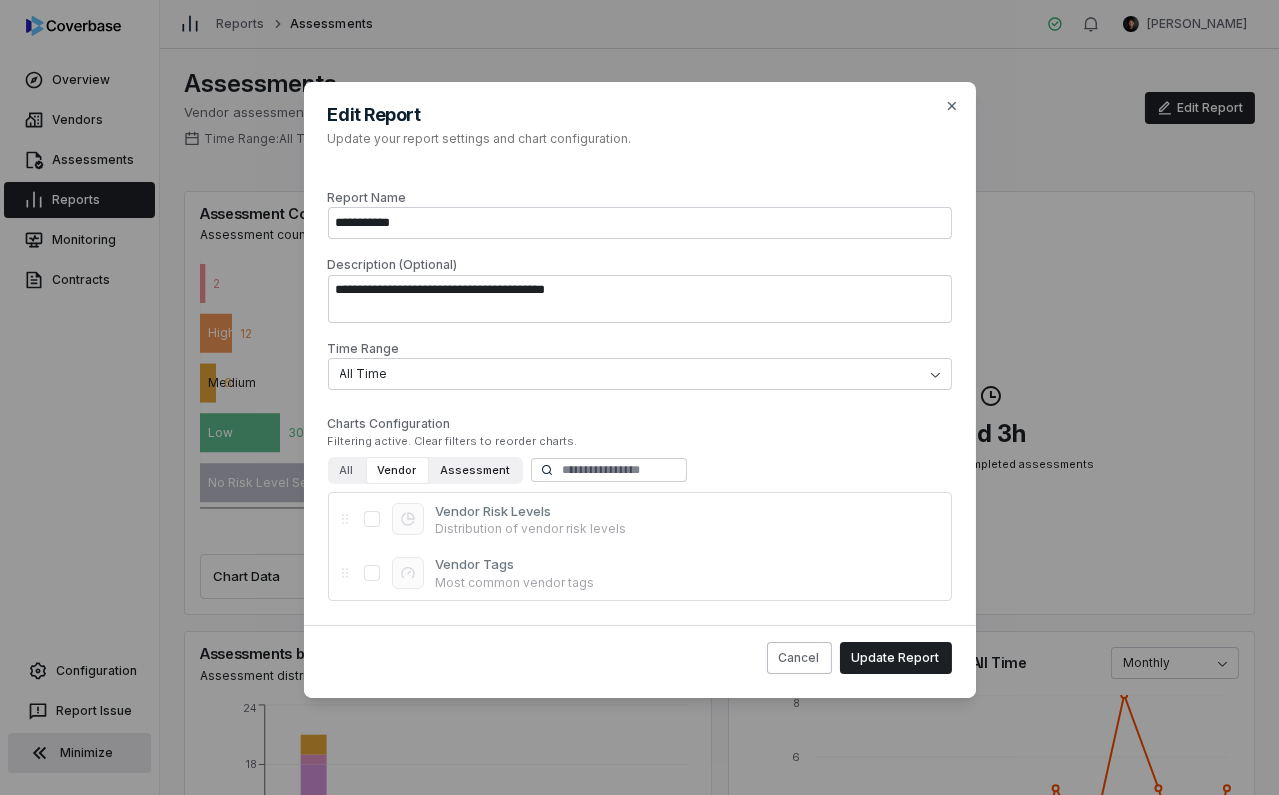 click on "Assessment" at bounding box center (476, 470) 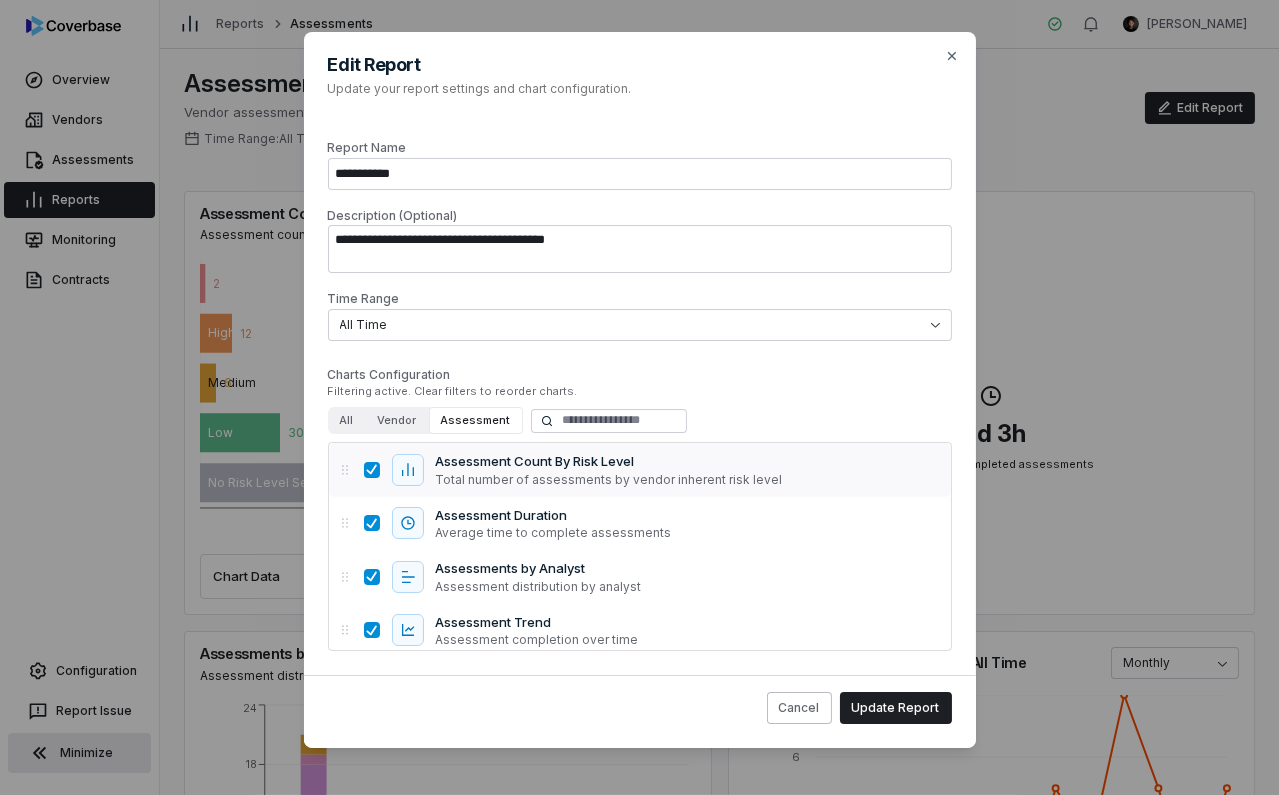 click on "Assessment Count By Risk Level Total number of assessments by vendor inherent risk level" at bounding box center (640, 470) 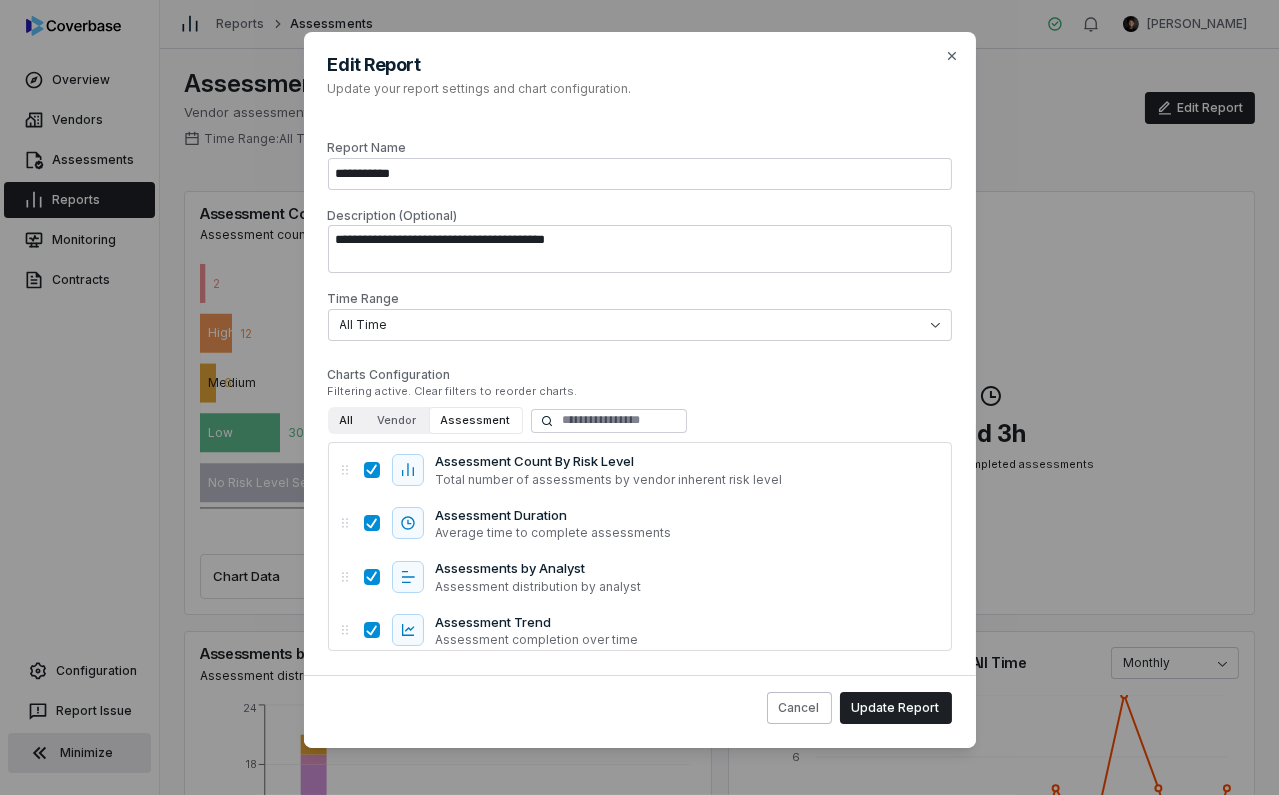 click on "All" at bounding box center [347, 420] 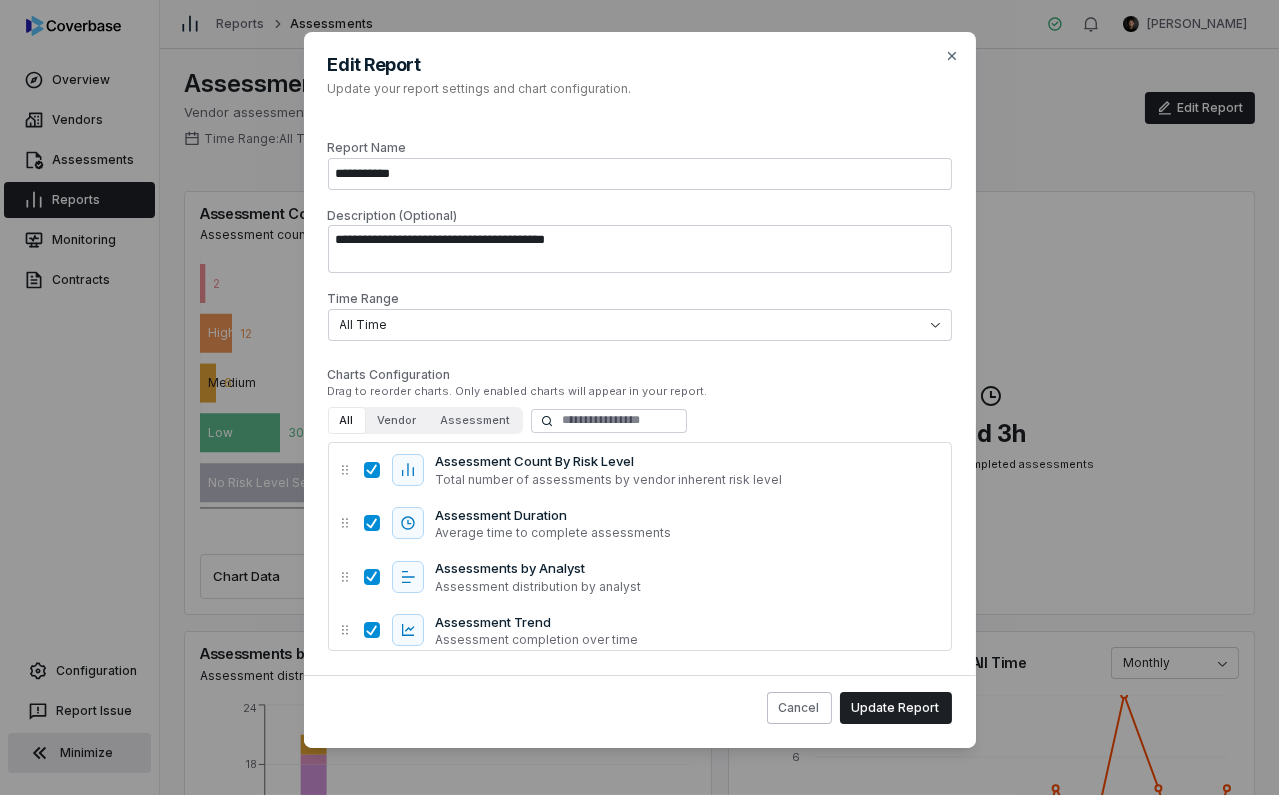 drag, startPoint x: 462, startPoint y: 404, endPoint x: 527, endPoint y: 355, distance: 81.400246 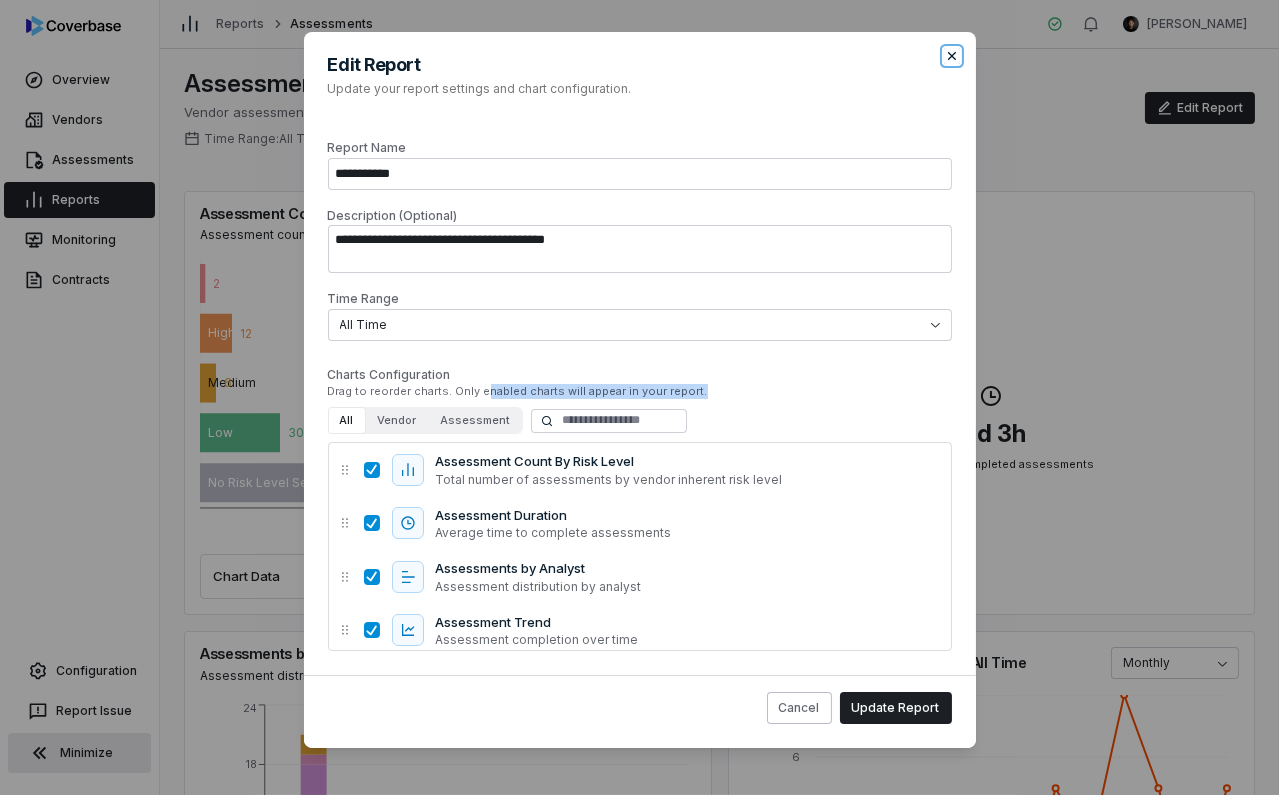 click 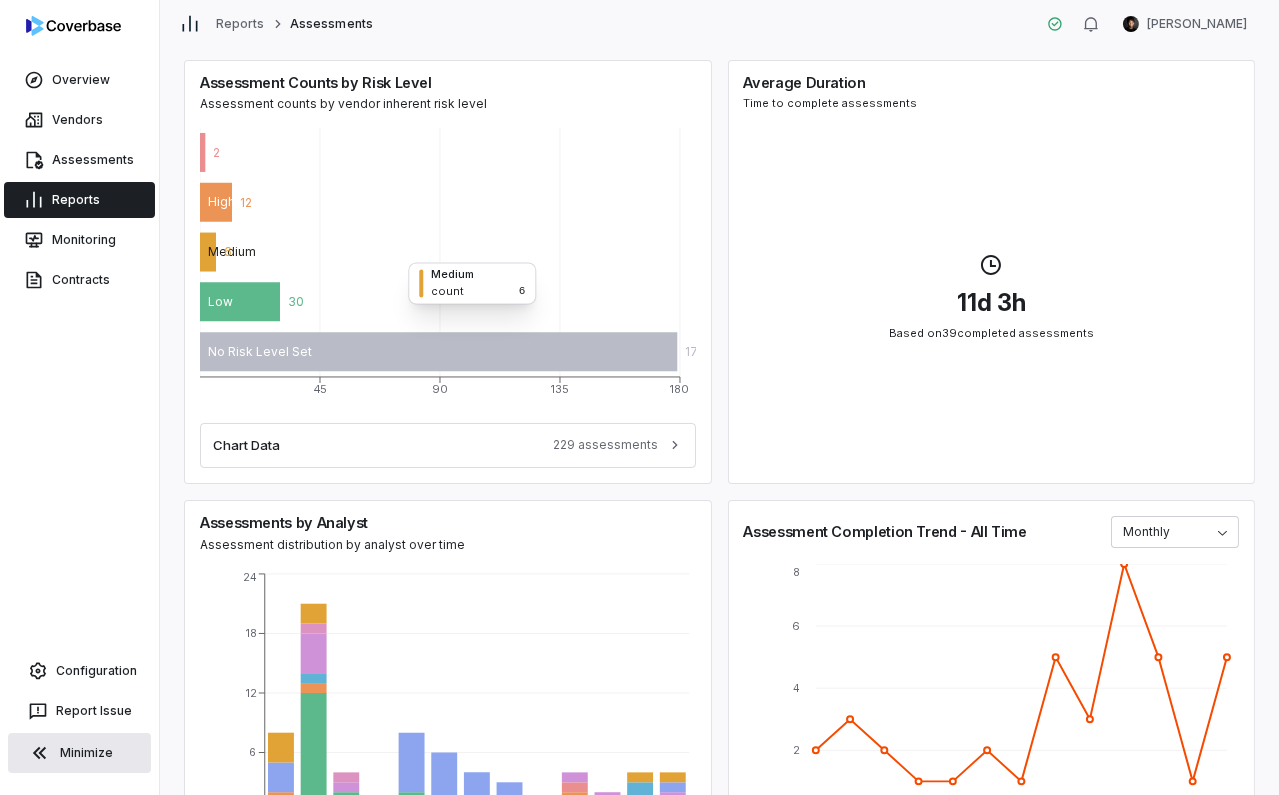 scroll, scrollTop: 428, scrollLeft: 0, axis: vertical 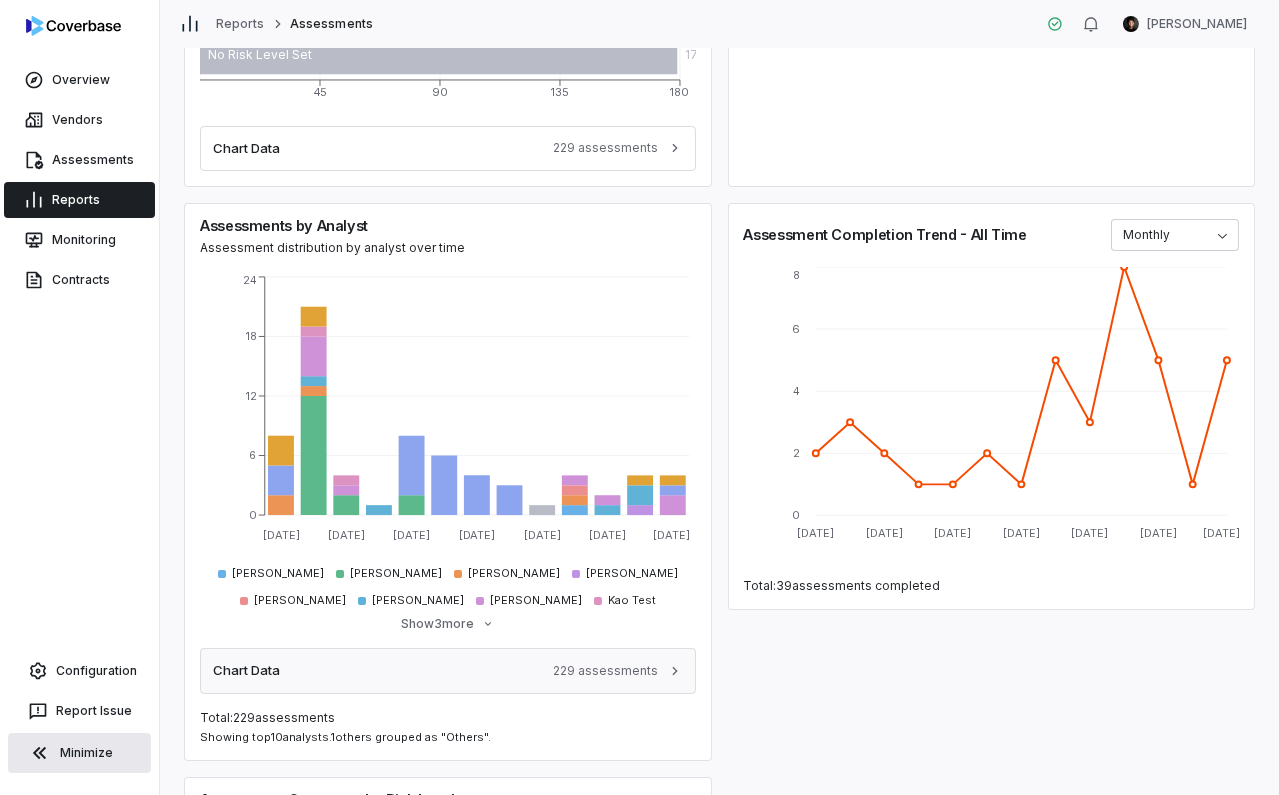 click on "229   assessments" at bounding box center (606, 671) 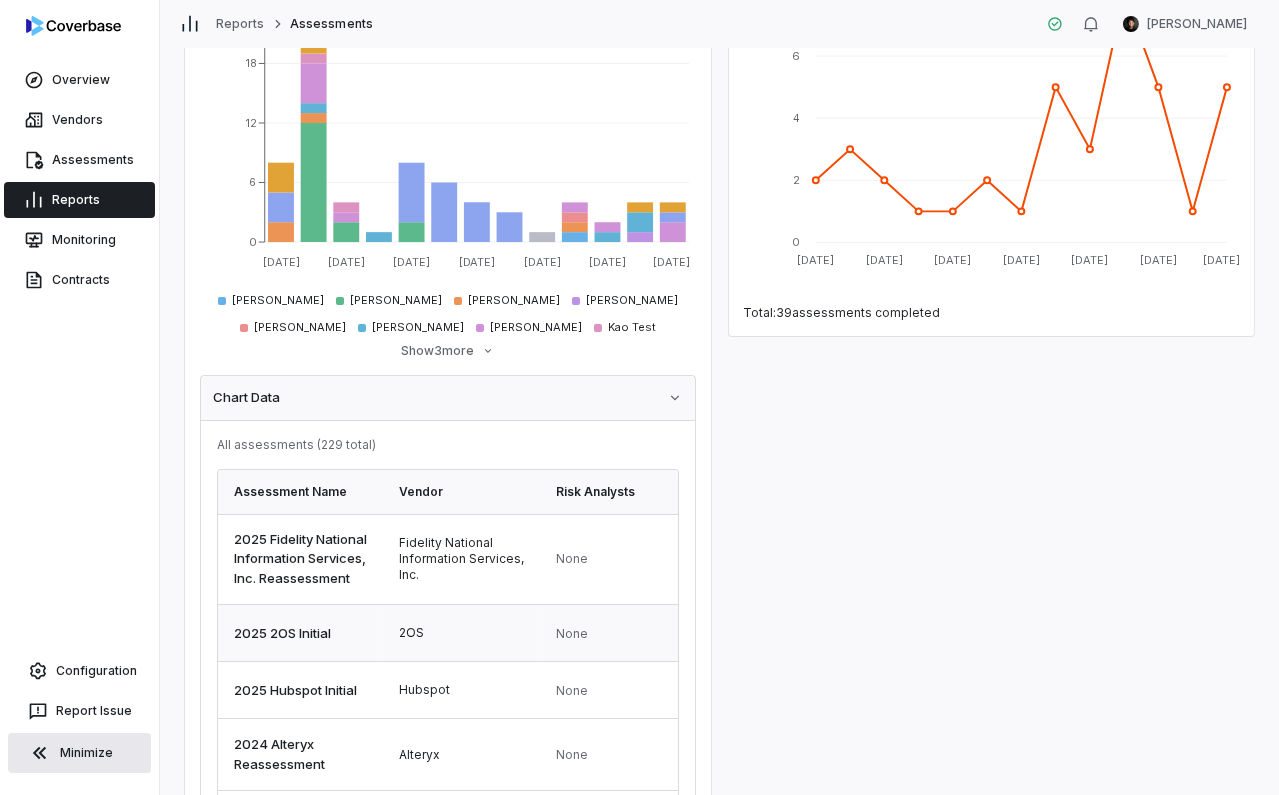 scroll, scrollTop: 705, scrollLeft: 0, axis: vertical 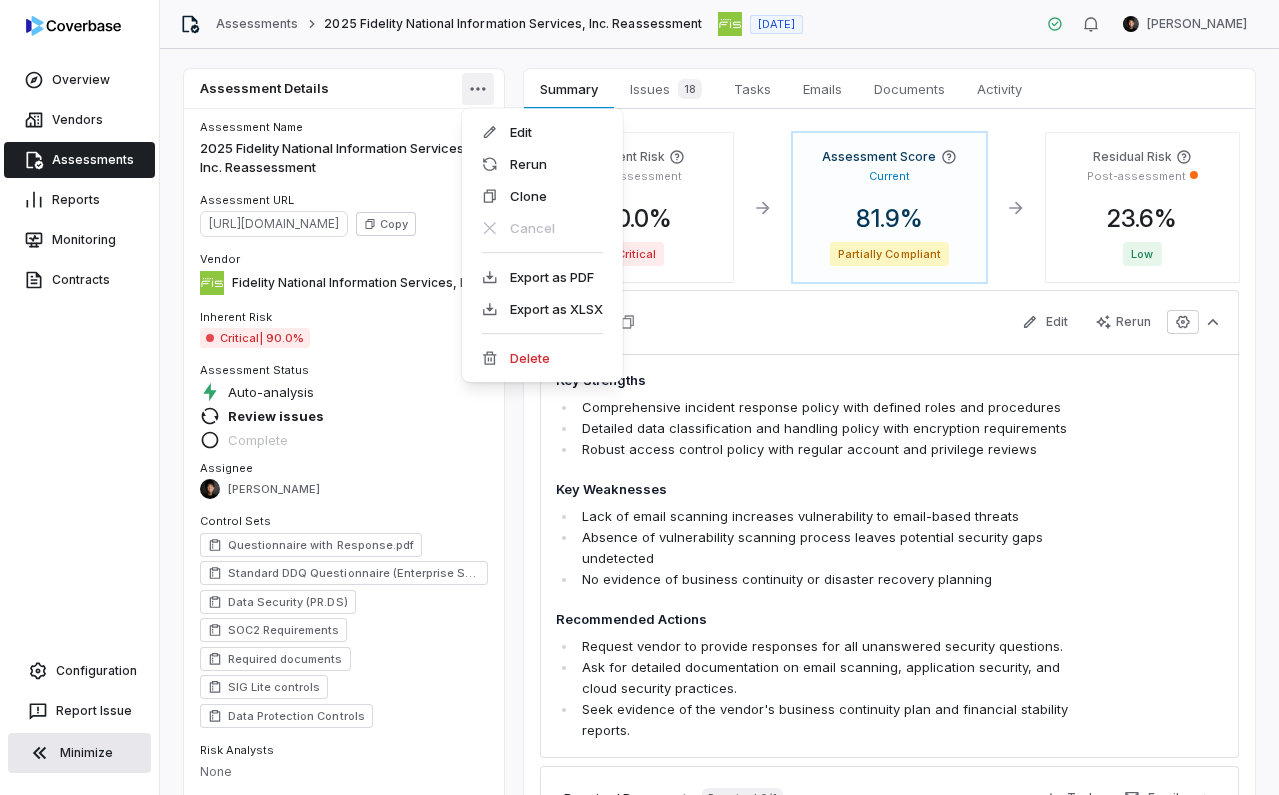 click on "Overview Vendors Assessments Reports Monitoring Contracts Configuration Report Issue Minimize Assessments 2025 Fidelity National Information Services, Inc. Reassessment [DATE] [PERSON_NAME] Assessment Details Assessment Name 2025 Fidelity National Information Services, Inc. Reassessment Assessment URL  [URL][DOMAIN_NAME] Copy Vendor Fidelity National Information Services, Inc. Inherent Risk Critical  | 90.0% Assessment Status Auto-analysis Review issues Complete Assignee [PERSON_NAME] Control Sets Questionnaire with Response.pdf Standard DDQ Questionnaire (Enterprise Software) Data Security (PR.DS) SOC2 Requirements Required documents SIG Lite controls Data Protection Controls Risk Analysts None Next Assessment Next: [DATE] ( [DATE] ) Submission Portal Closed View Portal Copy Properties Audit end Choose Date Summary Summary Issues 18 Issues 18 Tasks Tasks Emails Emails Documents Documents Activity Activity 90.0 %" at bounding box center [639, 397] 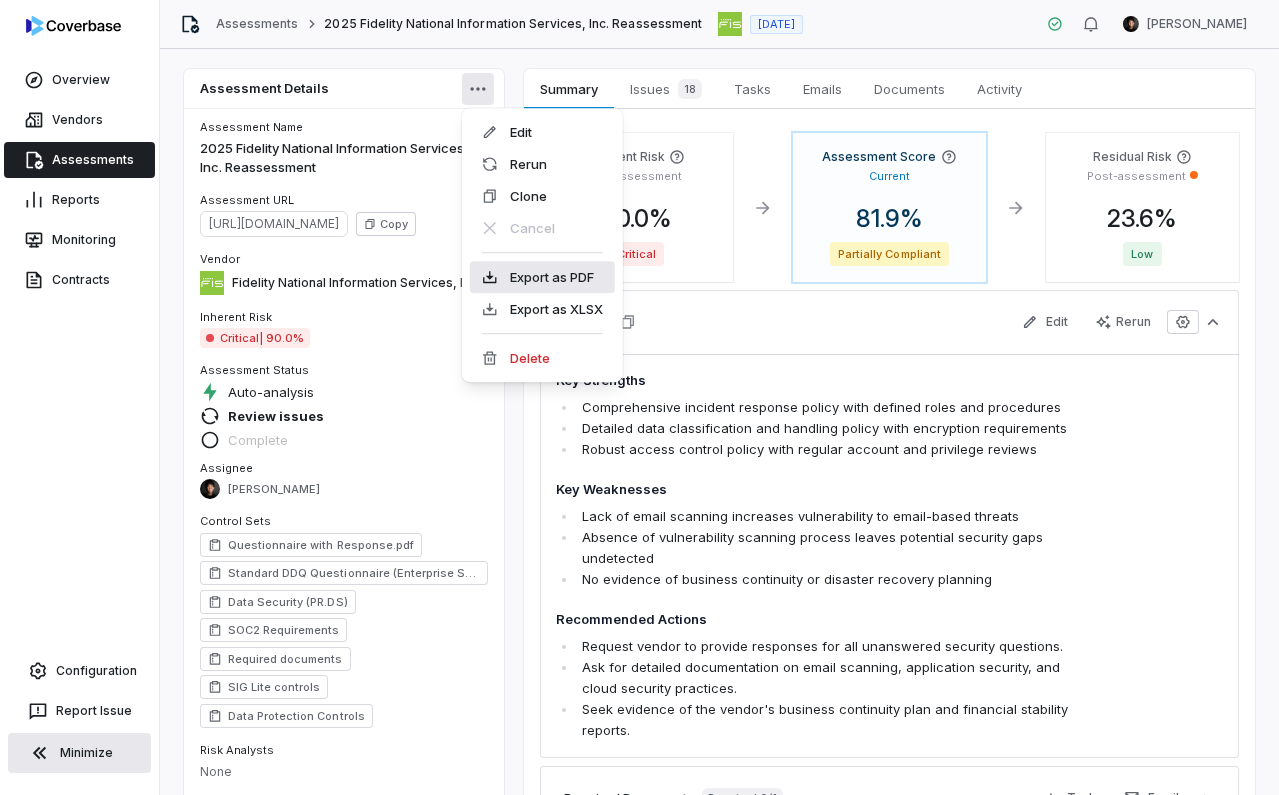 click on "Export as PDF" at bounding box center [542, 277] 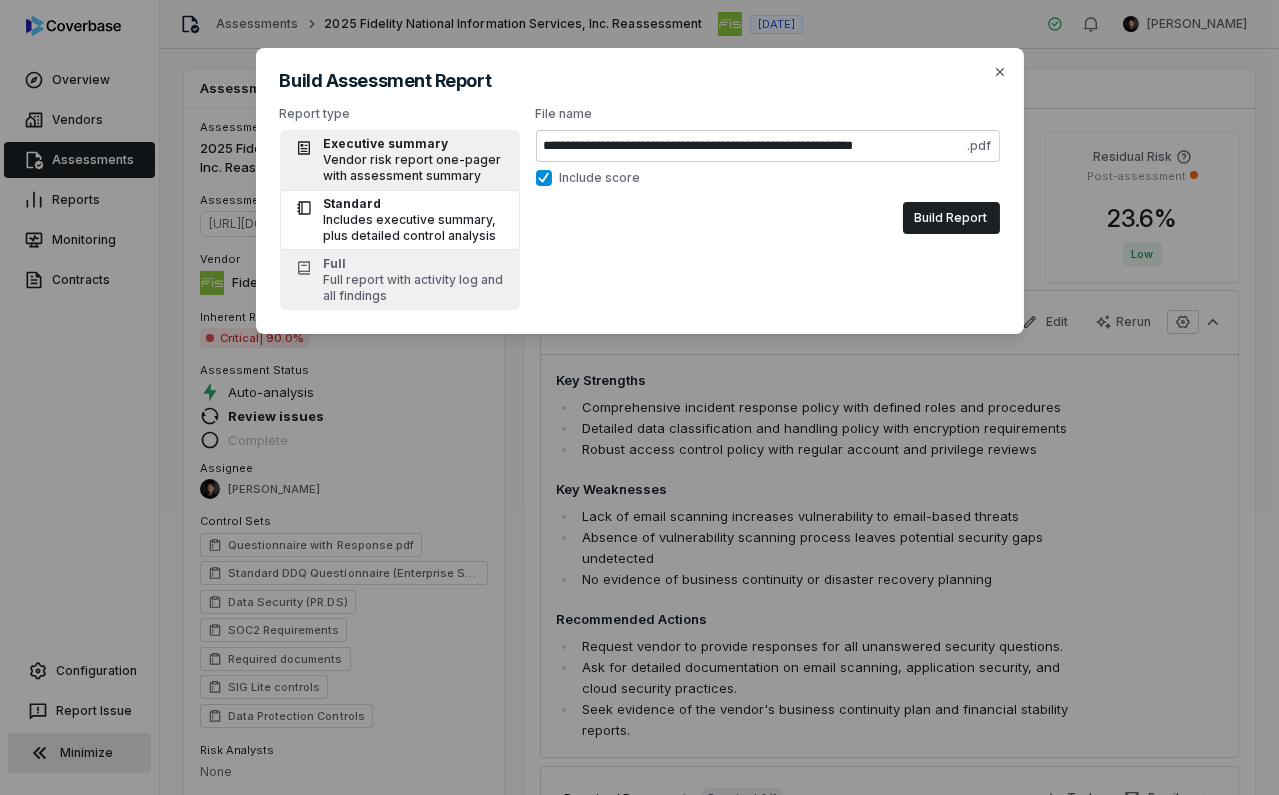 click on "Vendor risk report one-pager with assessment summary" at bounding box center [416, 168] 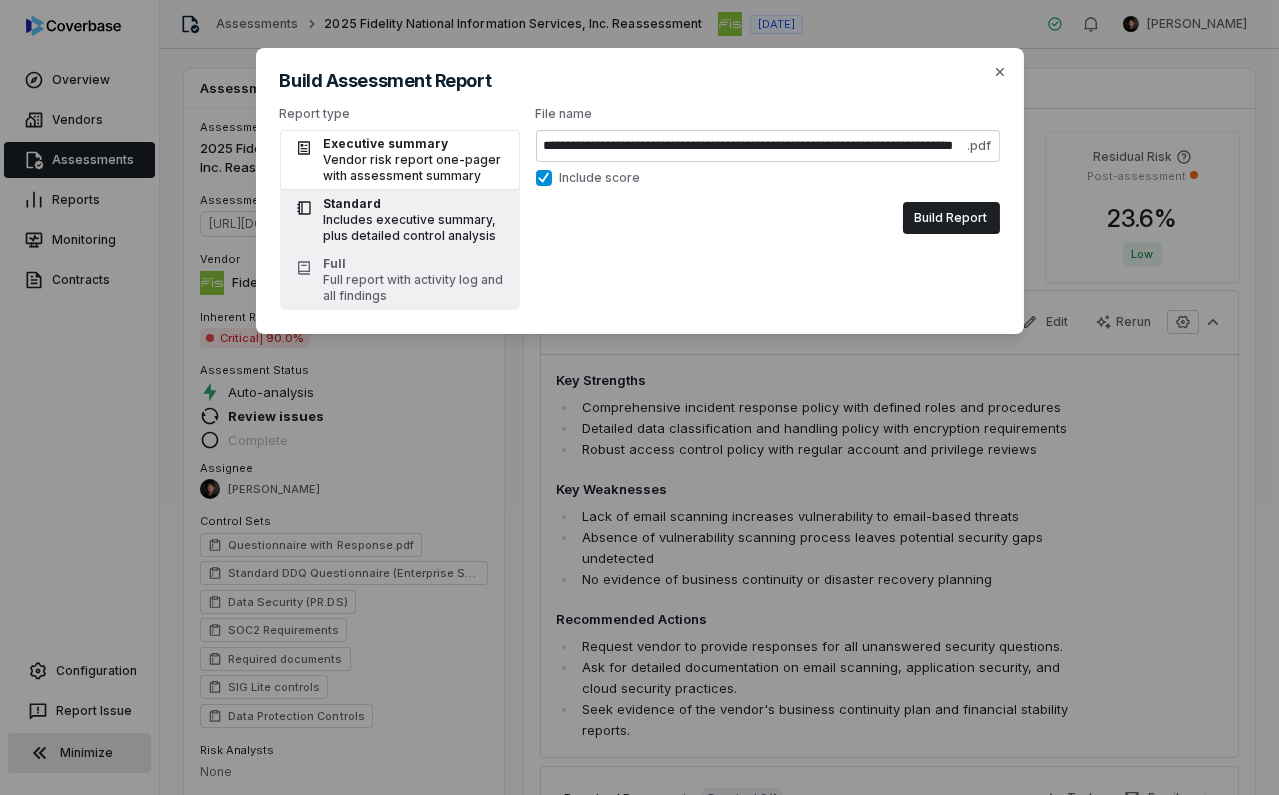 click on "Includes executive summary, plus detailed control analysis" at bounding box center [416, 228] 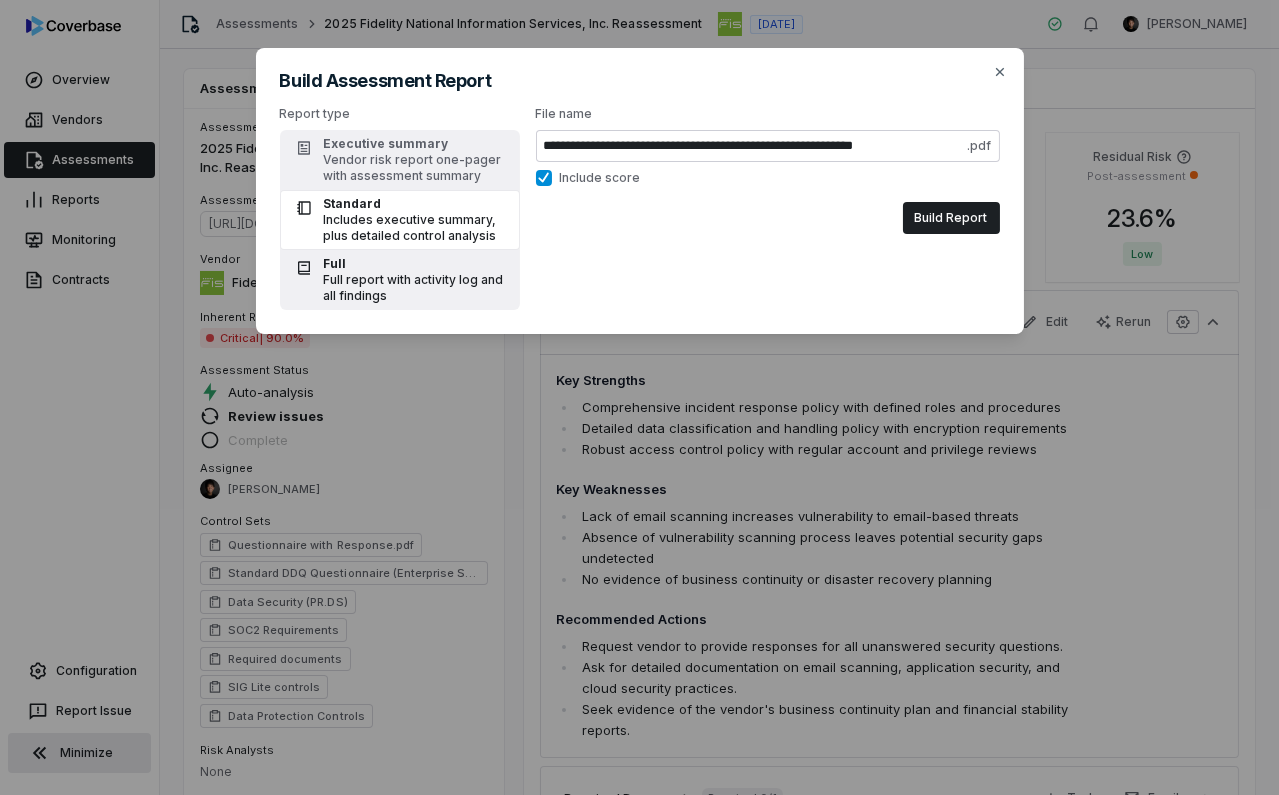 click on "Full report with activity log and all findings" at bounding box center [416, 288] 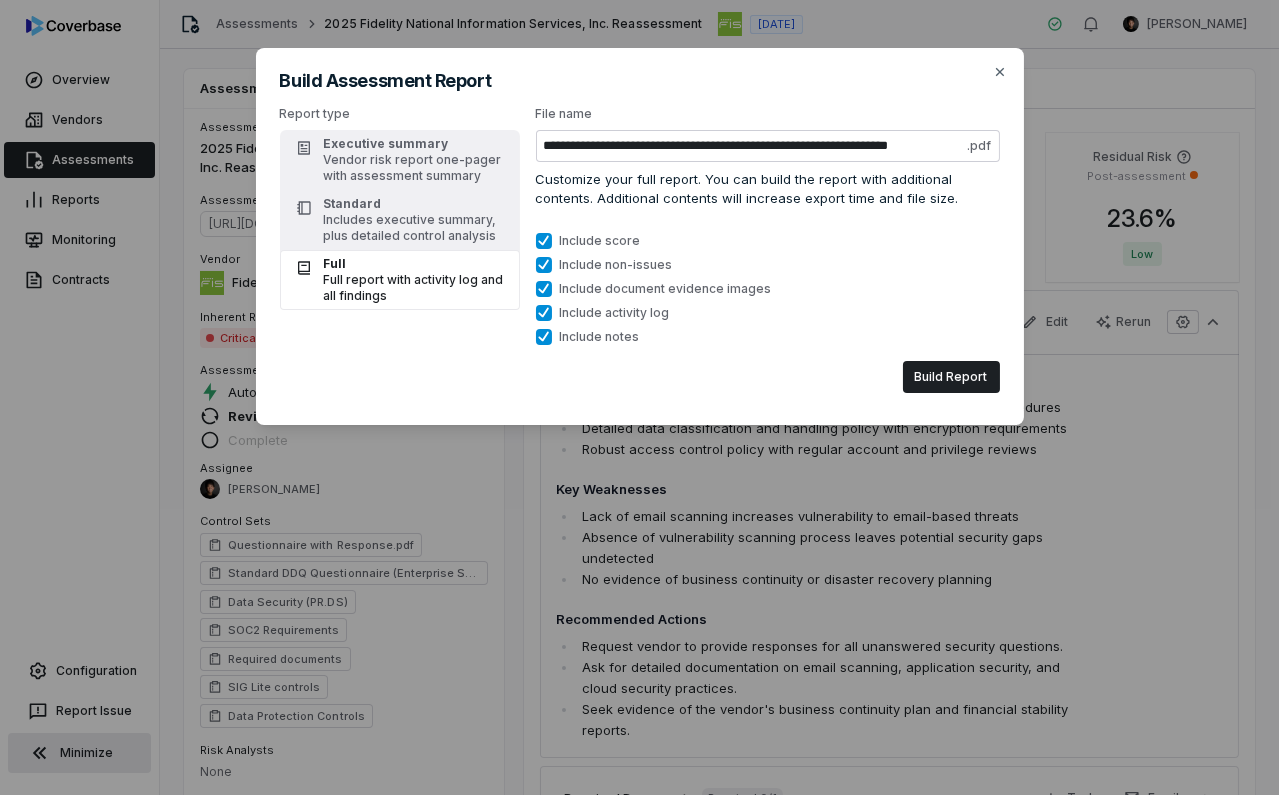 type on "**********" 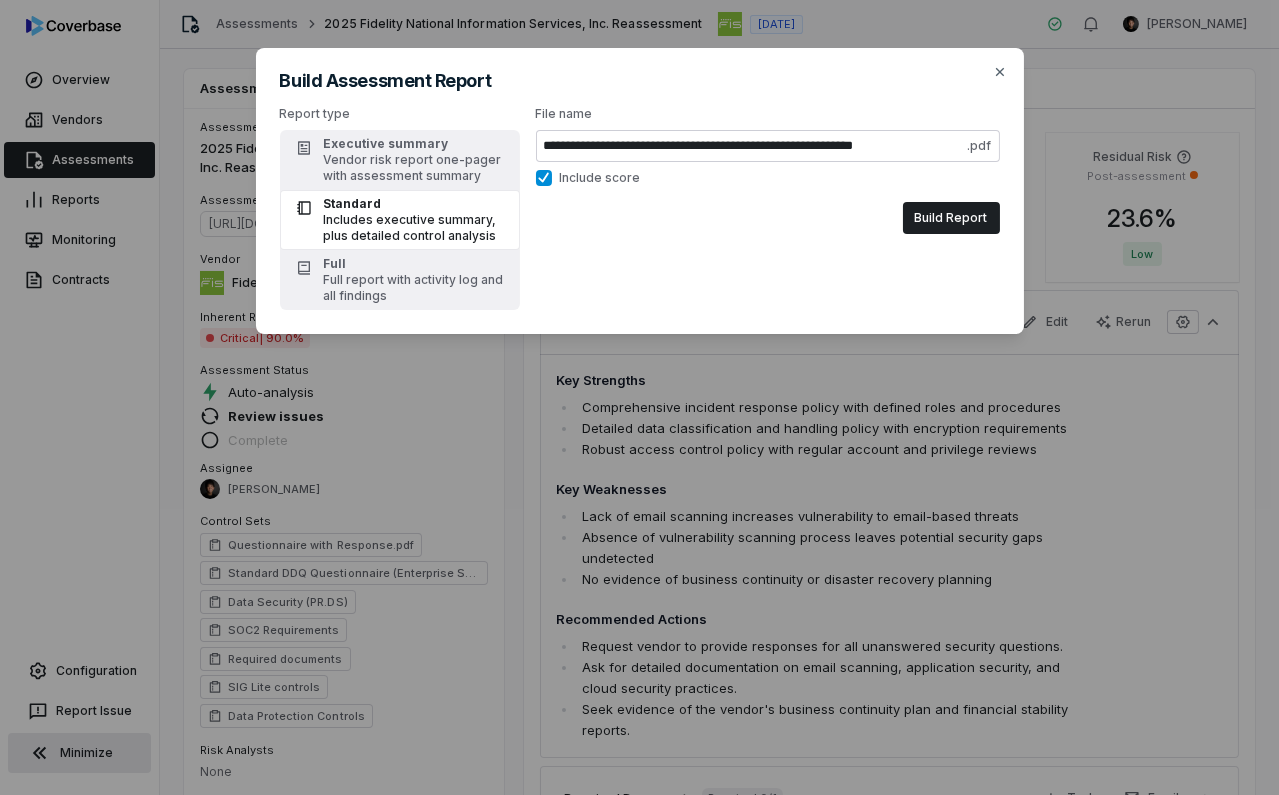 click on "**********" at bounding box center (639, 190) 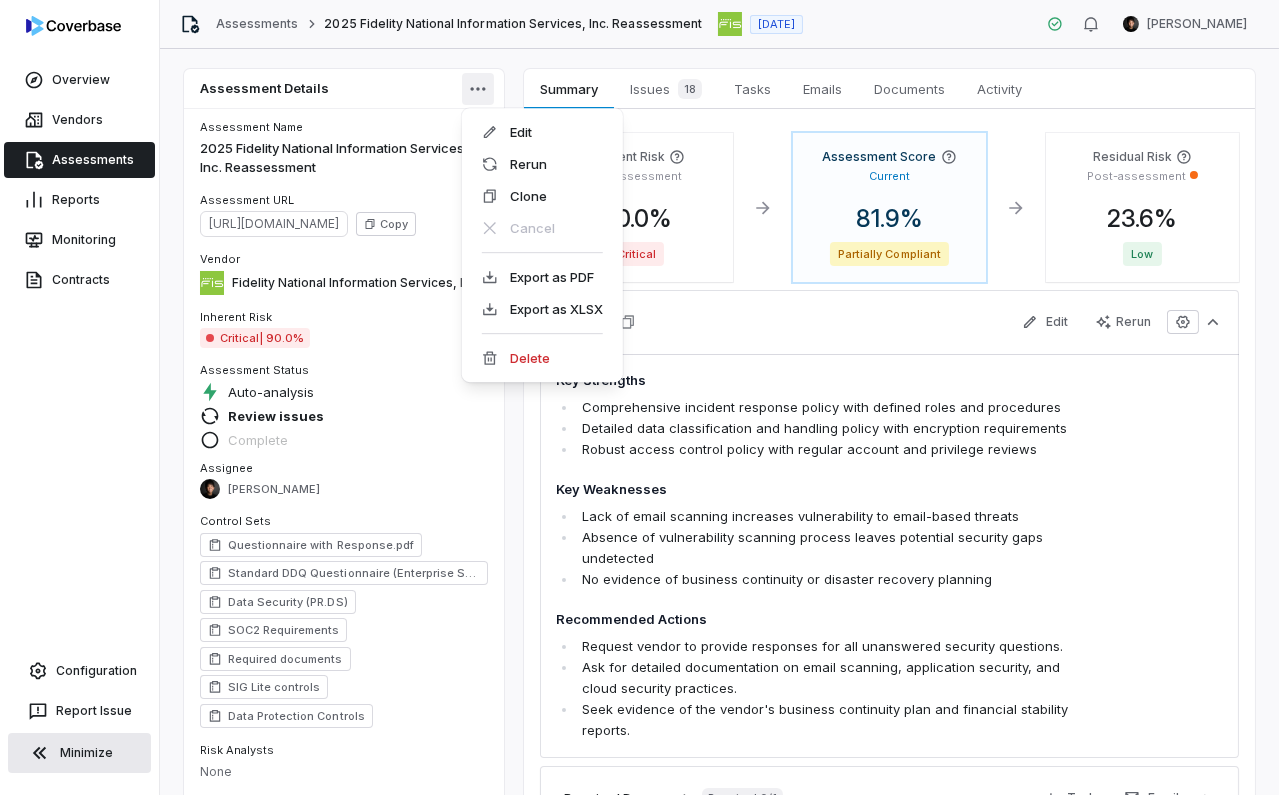 click on "Overview Vendors Assessments Reports Monitoring Contracts Configuration Report Issue Minimize Assessments 2025 Fidelity National Information Services, Inc. Reassessment [DATE] [PERSON_NAME] Assessment Details Assessment Name 2025 Fidelity National Information Services, Inc. Reassessment Assessment URL  [URL][DOMAIN_NAME] Copy Vendor Fidelity National Information Services, Inc. Inherent Risk Critical  | 90.0% Assessment Status Auto-analysis Review issues Complete Assignee [PERSON_NAME] Control Sets Questionnaire with Response.pdf Standard DDQ Questionnaire (Enterprise Software) Data Security (PR.DS) SOC2 Requirements Required documents SIG Lite controls Data Protection Controls Risk Analysts None Next Assessment Next: [DATE] ( [DATE] ) Submission Portal Closed View Portal Copy Properties Audit end Choose Date Summary Summary Issues 18 Issues 18 Tasks Tasks Emails Emails Documents Documents Activity Activity 90.0 %" at bounding box center (639, 397) 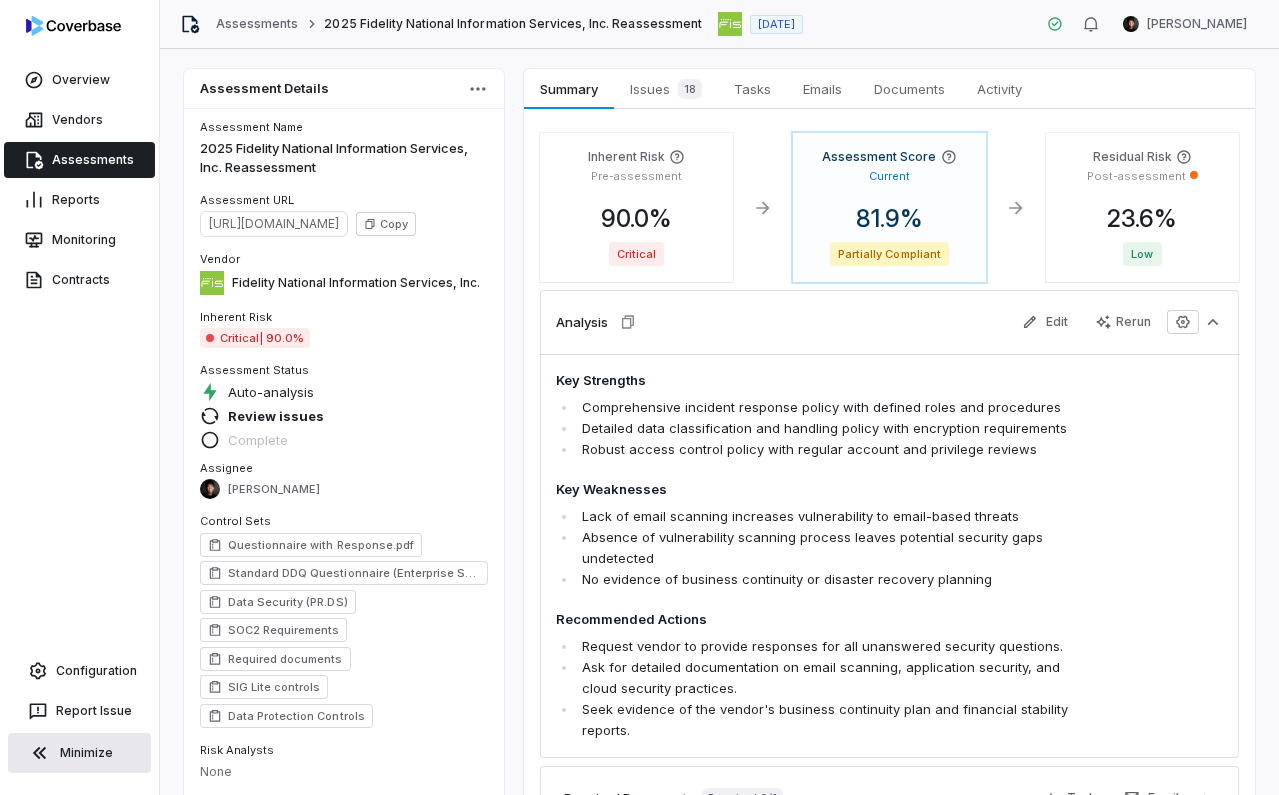 click on "Assessments" at bounding box center [79, 160] 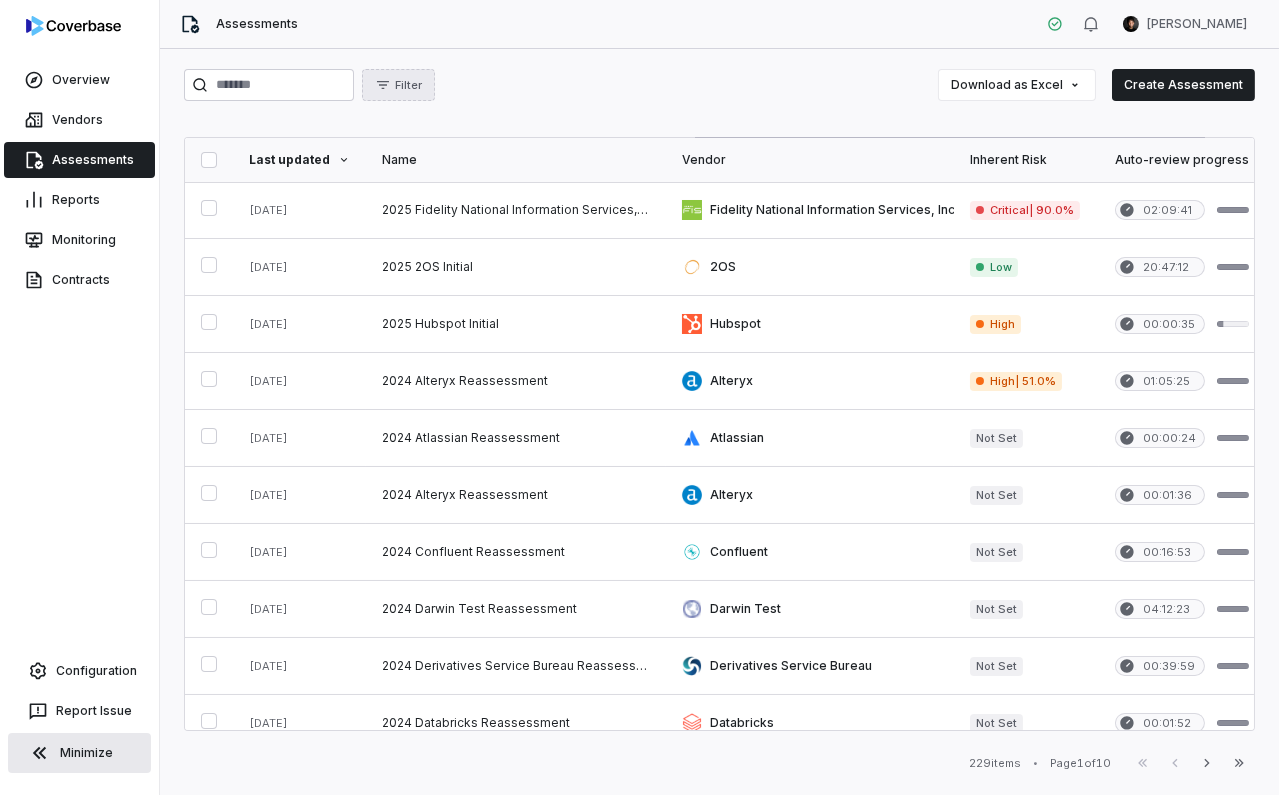 click on "Filter" at bounding box center (408, 85) 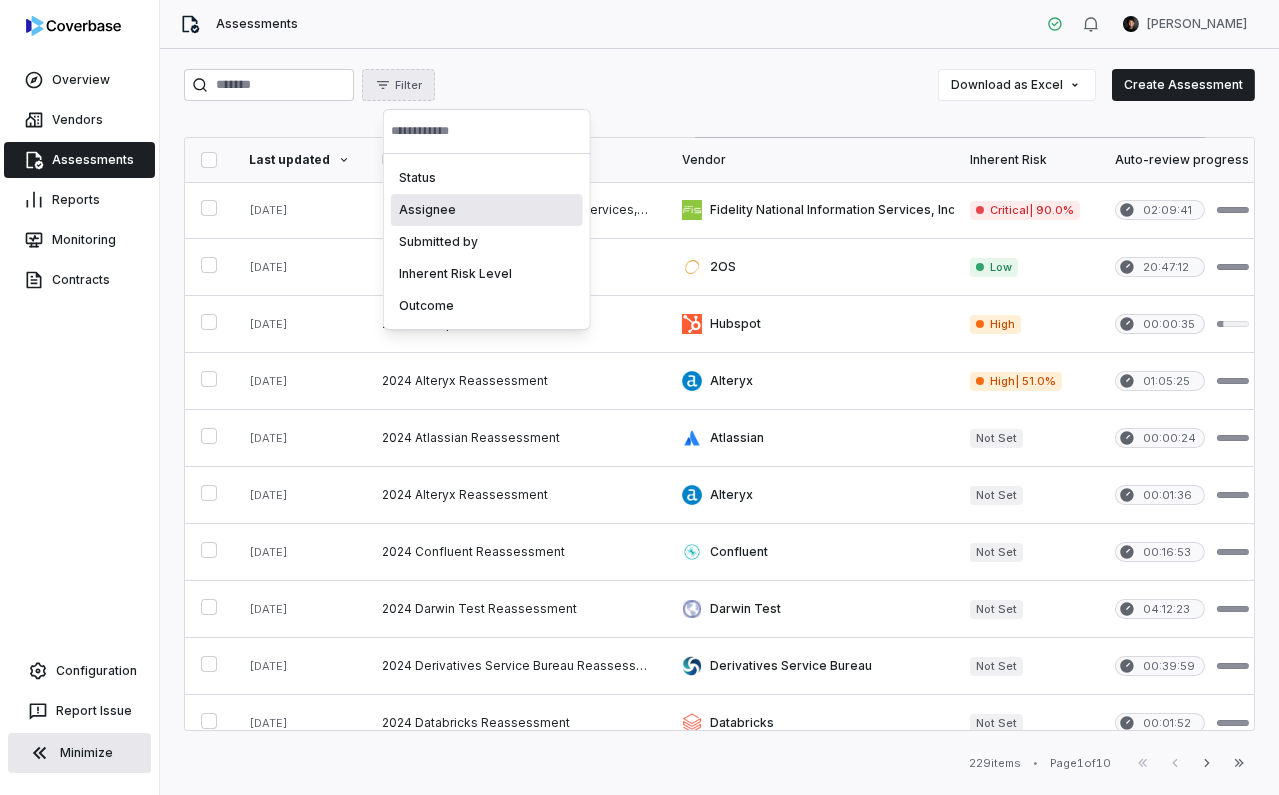 click on "Filter Download as Excel Create Assessment Last updated Name Vendor Inherent Risk Auto-review progress Status Outcome Assignee # Docs # Issues # Tasks Submitted by Date initiated [DATE] 2025 Fidelity National Information Services, Inc. Reassessment Fidelity National Information Services, Inc. Critical  | 90.0% 02:09:41 Needs review - [PERSON_NAME] 6 18 0 [PERSON_NAME] [DATE] [DATE] 2025 2OS Initial 2OS Low 20:47:12 Complete Approve Unassigned 5 20 0 [PERSON_NAME] [DATE] [DATE] 2025 Hubspot Initial Hubspot High 00:00:35 Collecting - Unassigned 0 0 0 [PERSON_NAME] [DATE] [DATE] 2024 Alteryx Reassessment Alteryx High  | 51.0% 01:05:25 Needs review - Unassigned 0 714 0 [PERSON_NAME] [DATE] [DATE] 2024 Atlassian Reassessment Atlassian Not Set 00:00:24 Needs review - Unassigned 3 9 0 [PERSON_NAME] [DATE] [DATE] 2024 Alteryx Reassessment Alteryx Not Set 00:01:36 Needs review - Unassigned 0 26 0 [PERSON_NAME] [DATE] [DATE] Confluent Not Set -" at bounding box center (719, 422) 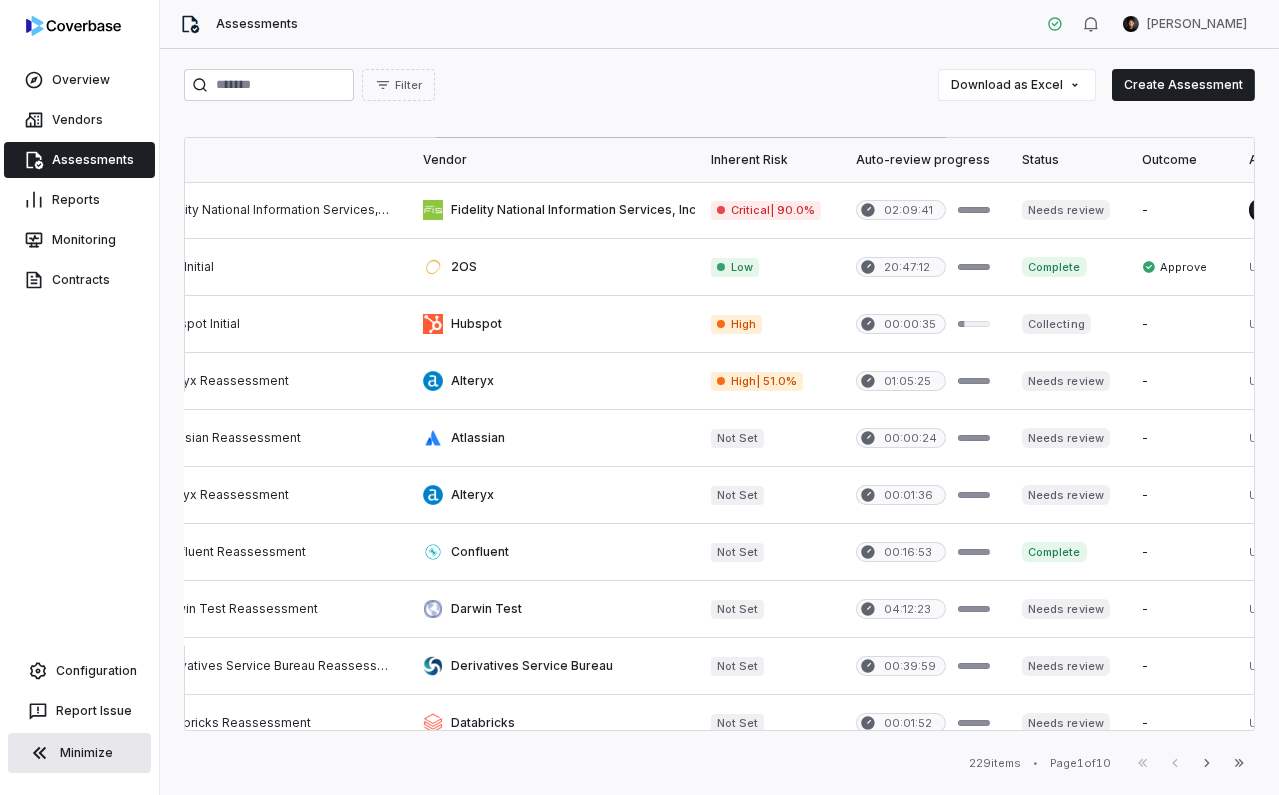 scroll, scrollTop: 0, scrollLeft: 280, axis: horizontal 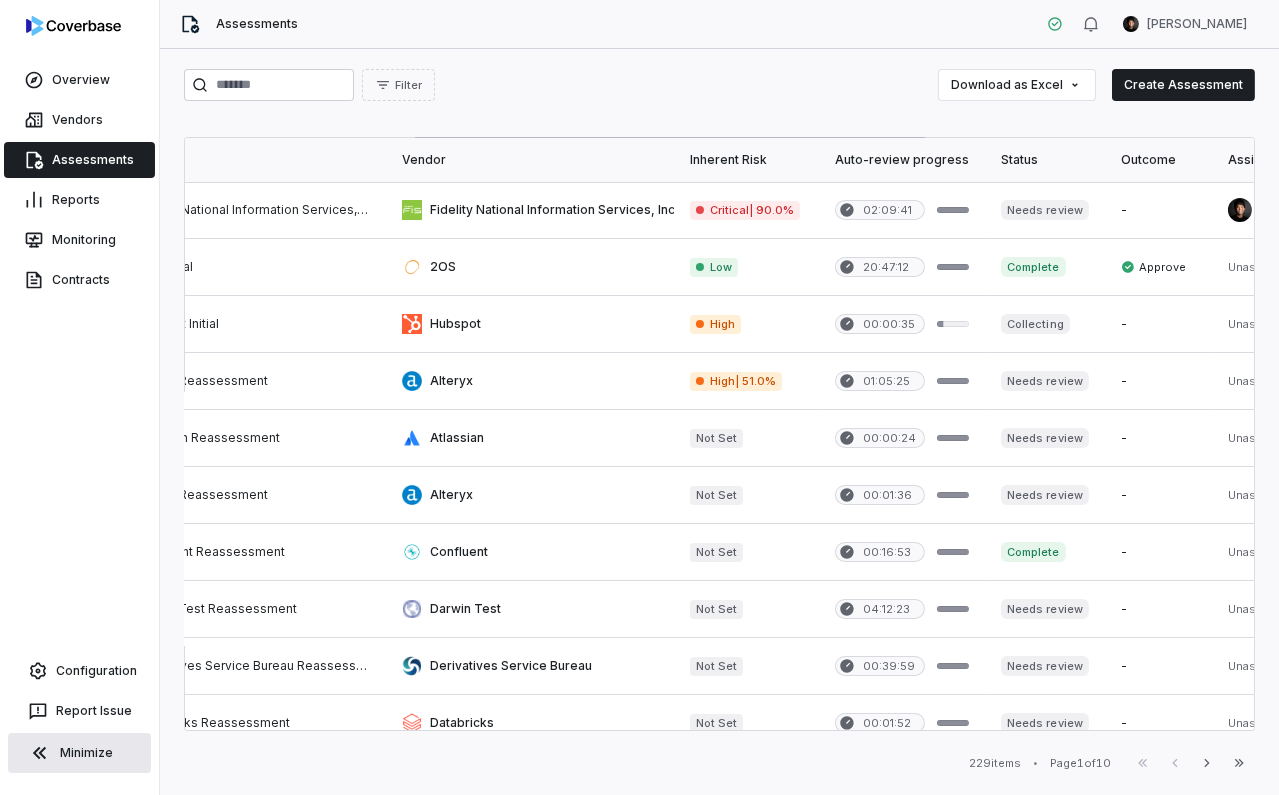 click on "Overview Vendors Assessments Reports Monitoring Contracts Configuration Report Issue Minimize Assessments [PERSON_NAME] Filter Download as Excel Create Assessment Last updated Name Vendor Inherent Risk Auto-review progress Status Outcome Assignee # Docs # Issues # Tasks Submitted by Date initiated [DATE] 2025 Fidelity National Information Services, Inc. Reassessment Fidelity National Information Services, Inc. Critical  | 90.0% 02:09:41 Needs review - [PERSON_NAME] 6 18 0 [PERSON_NAME] [DATE] [DATE] 2025 2OS Initial 2OS Low 20:47:12 Complete Approve Unassigned 5 20 0 [PERSON_NAME] [DATE] [DATE] 2025 Hubspot Initial Hubspot High 00:00:35 Collecting - Unassigned 0 0 0 [PERSON_NAME] [DATE] [DATE] 2024 Alteryx Reassessment Alteryx High  | 51.0% 01:05:25 Needs review - Unassigned 0 714 0 [PERSON_NAME] [DATE] [DATE] 2024 Atlassian Reassessment Atlassian Not Set 00:00:24 Needs review - Unassigned 3 9 0 [PERSON_NAME] [DATE] [DATE] Alteryx" at bounding box center [639, 397] 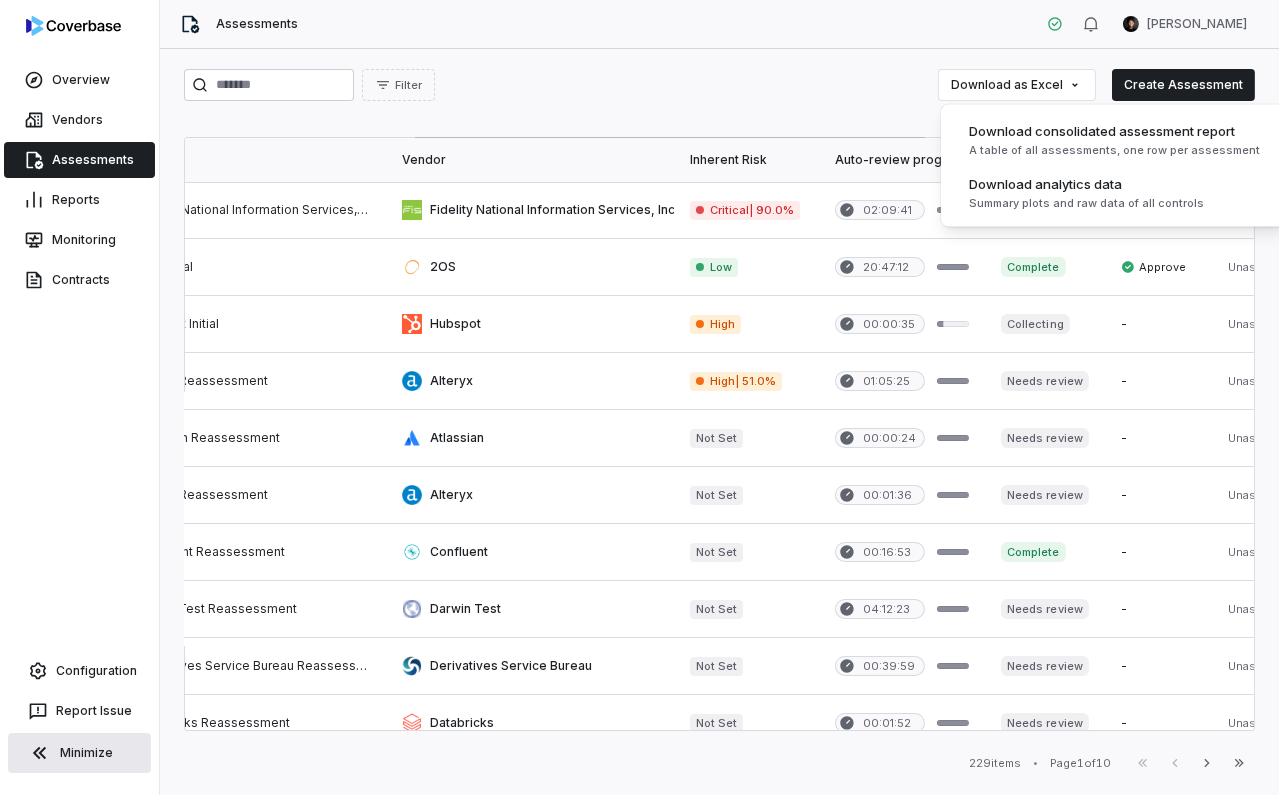 click on "Overview Vendors Assessments Reports Monitoring Contracts Configuration Report Issue Minimize Assessments [PERSON_NAME] Filter Download as Excel Create Assessment Last updated Name Vendor Inherent Risk Auto-review progress Status Outcome Assignee # Docs # Issues # Tasks Submitted by Date initiated [DATE] 2025 Fidelity National Information Services, Inc. Reassessment Fidelity National Information Services, Inc. Critical  | 90.0% 02:09:41 Needs review - [PERSON_NAME] 6 18 0 [PERSON_NAME] [DATE] [DATE] 2025 2OS Initial 2OS Low 20:47:12 Complete Approve Unassigned 5 20 0 [PERSON_NAME] [DATE] [DATE] 2025 Hubspot Initial Hubspot High 00:00:35 Collecting - Unassigned 0 0 0 [PERSON_NAME] [DATE] [DATE] 2024 Alteryx Reassessment Alteryx High  | 51.0% 01:05:25 Needs review - Unassigned 0 714 0 [PERSON_NAME] [DATE] [DATE] 2024 Atlassian Reassessment Atlassian Not Set 00:00:24 Needs review - Unassigned 3 9 0 [PERSON_NAME] [DATE] [DATE] Alteryx" at bounding box center [639, 397] 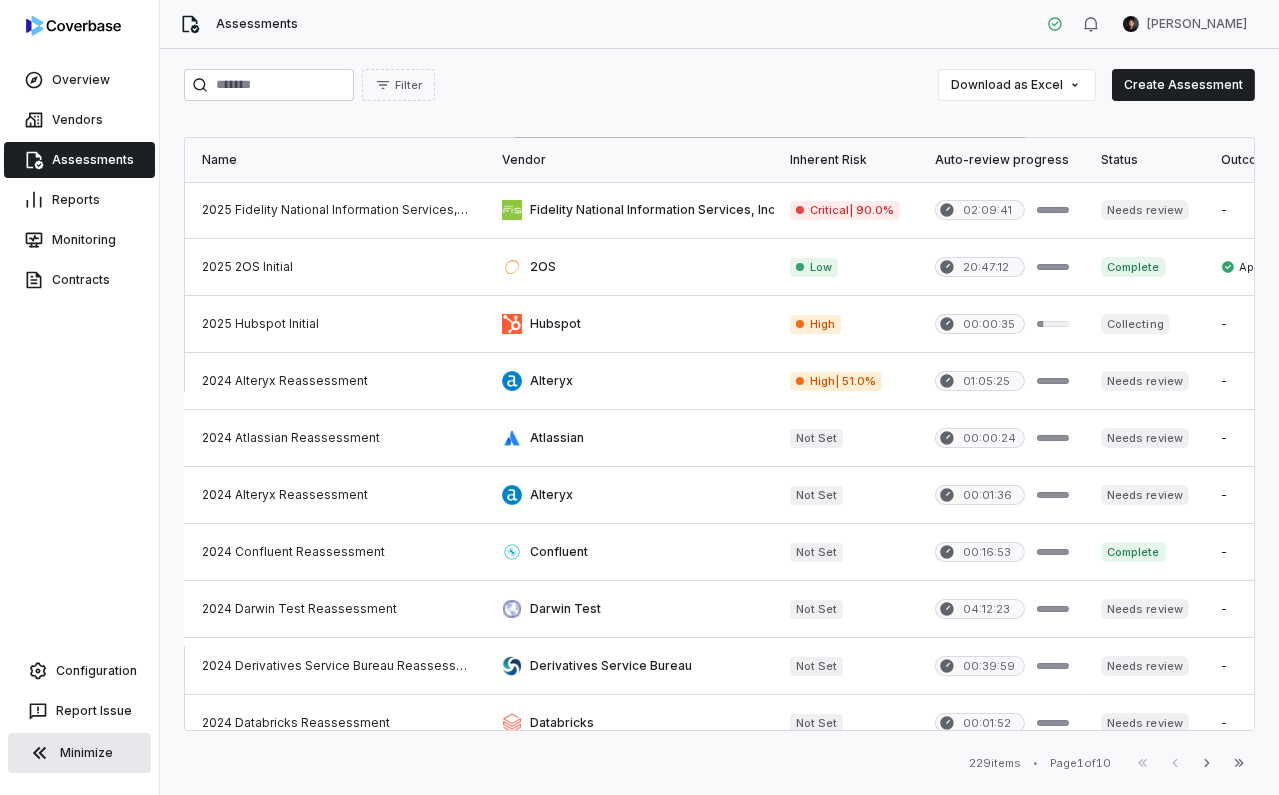scroll, scrollTop: 0, scrollLeft: 0, axis: both 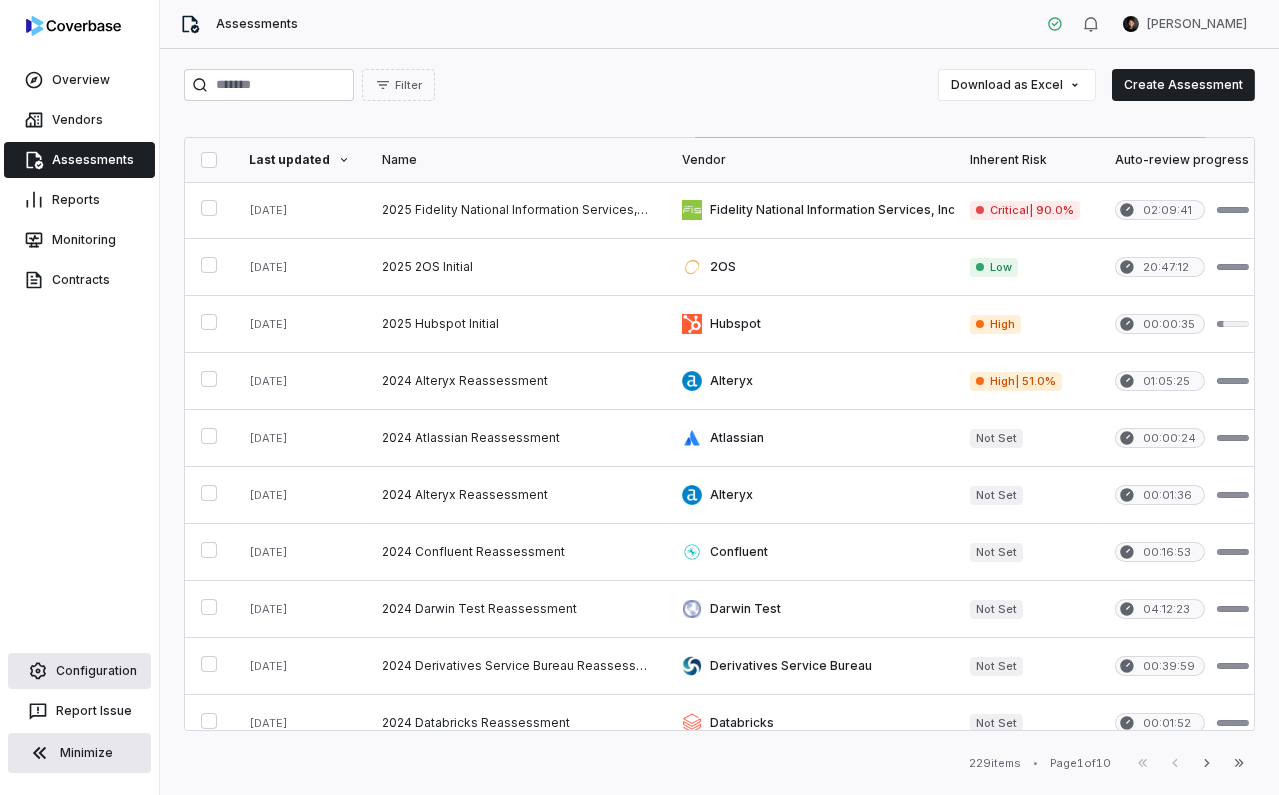 click on "Configuration" at bounding box center (79, 671) 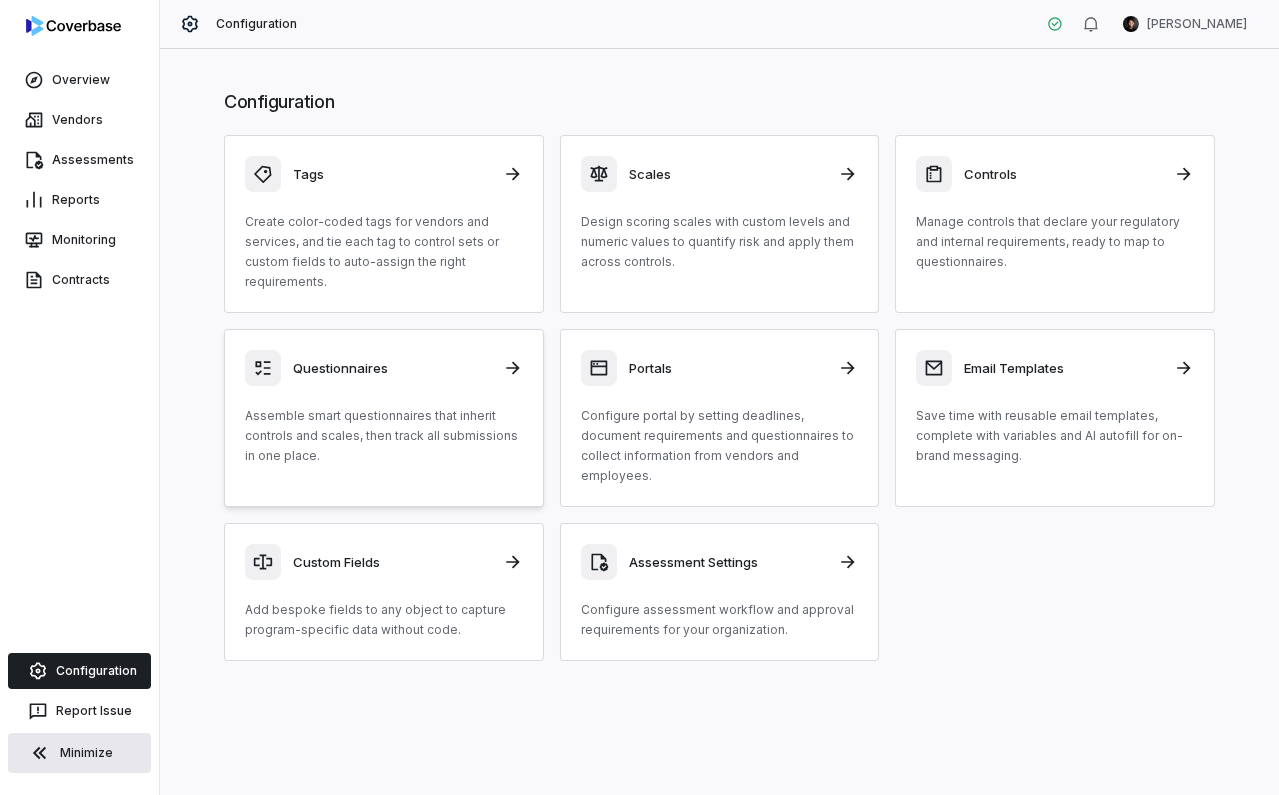 click on "Questionnaires Assemble smart questionnaires that inherit controls and scales, then track all submissions in one place." at bounding box center [384, 408] 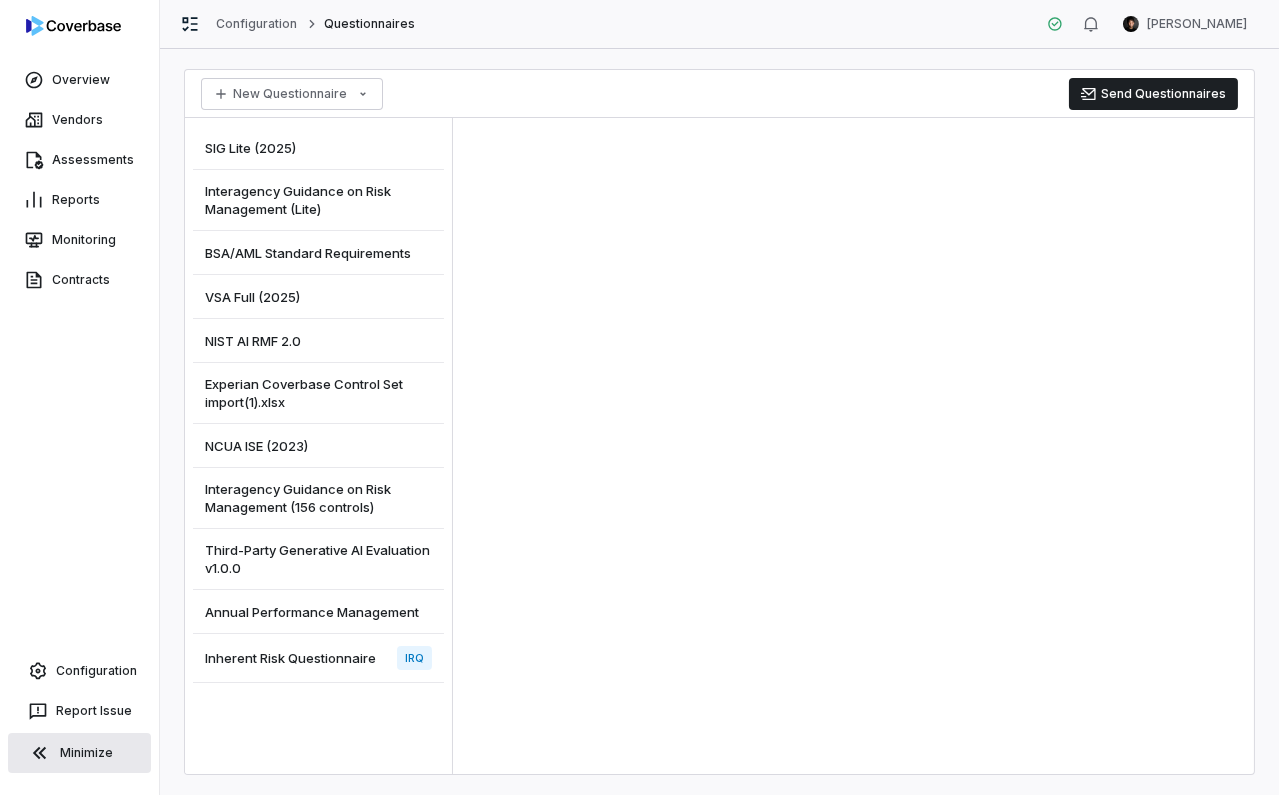 click on "Annual Performance Management" at bounding box center (312, 612) 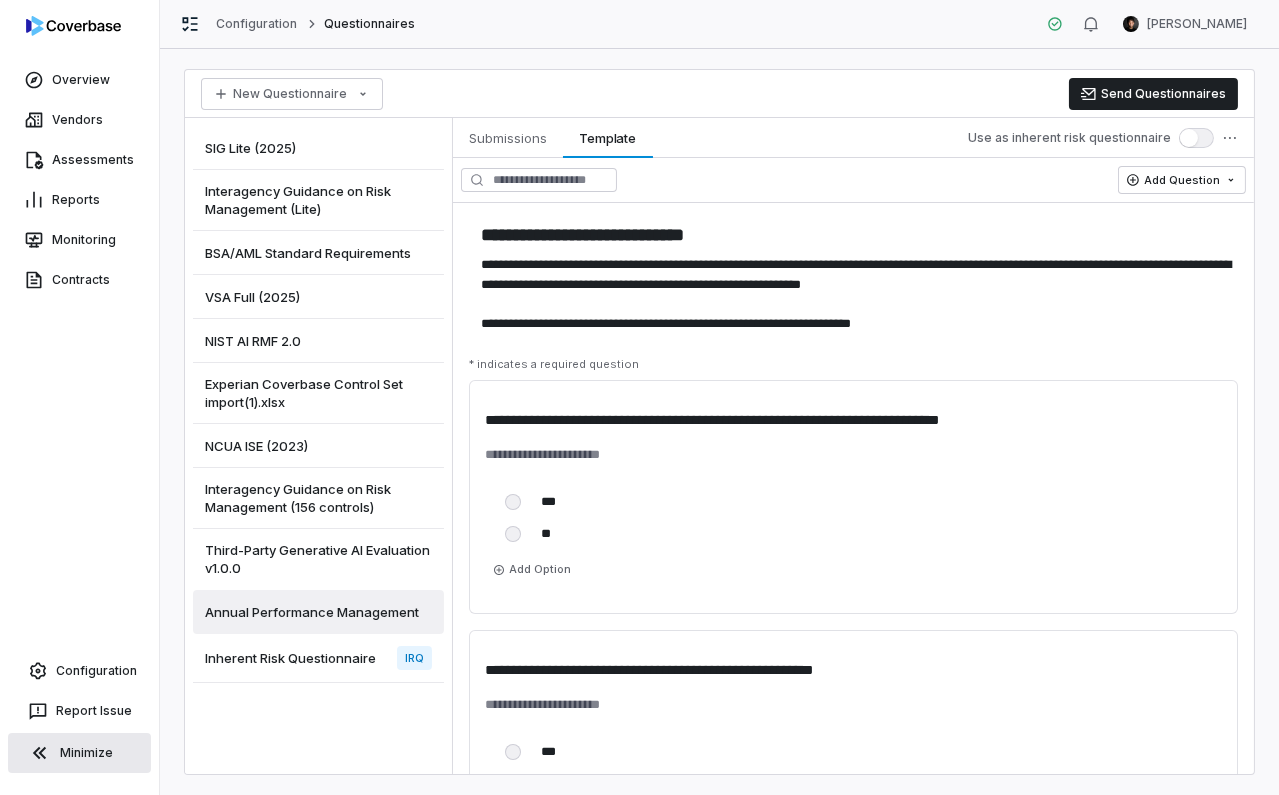 click on "**********" at bounding box center [853, 276] 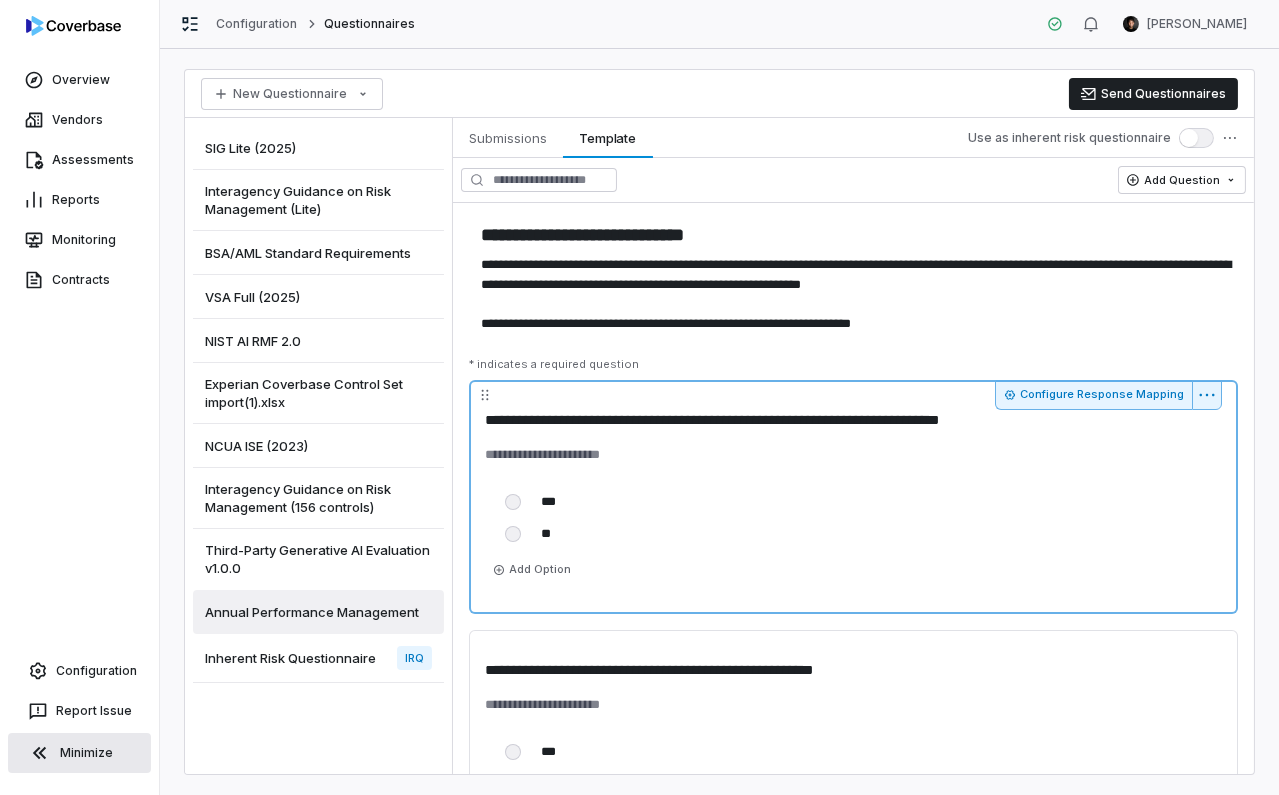 drag, startPoint x: 772, startPoint y: 427, endPoint x: 663, endPoint y: 424, distance: 109.041275 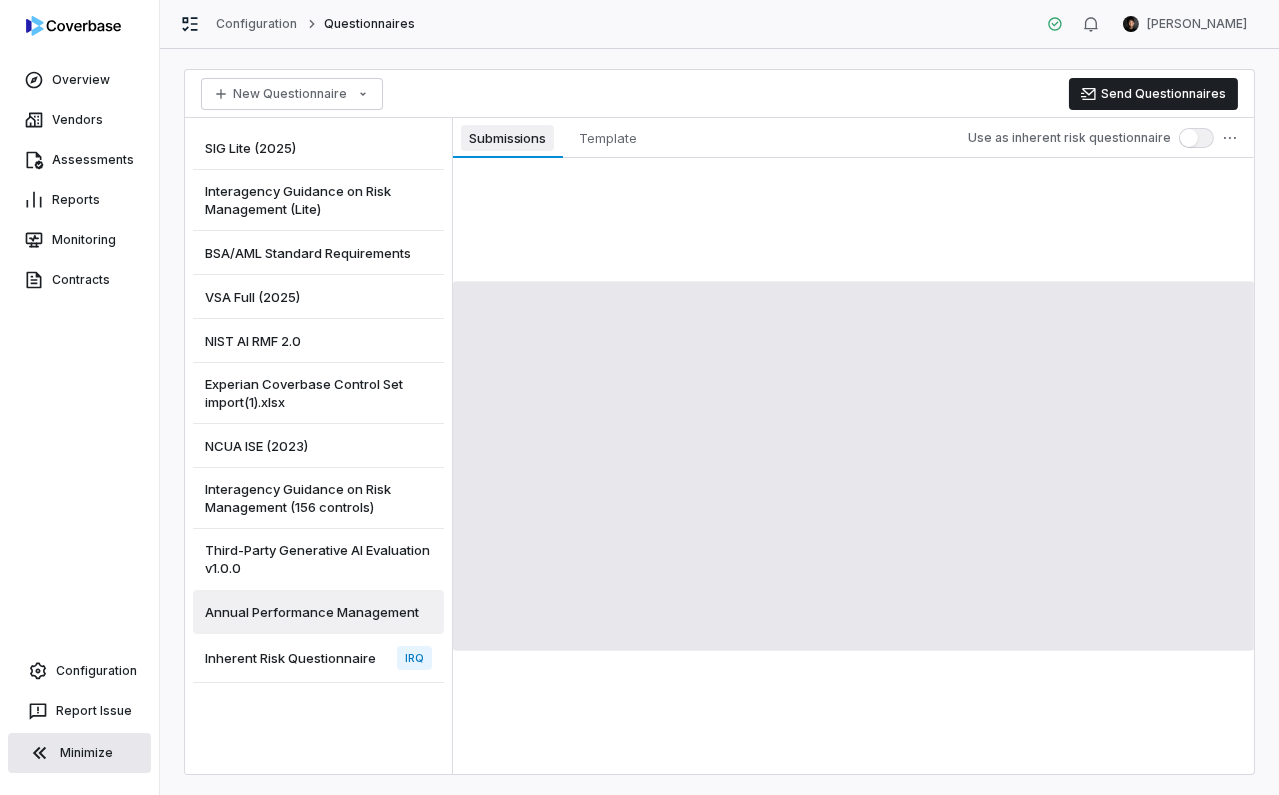 click on "Submissions" at bounding box center (507, 138) 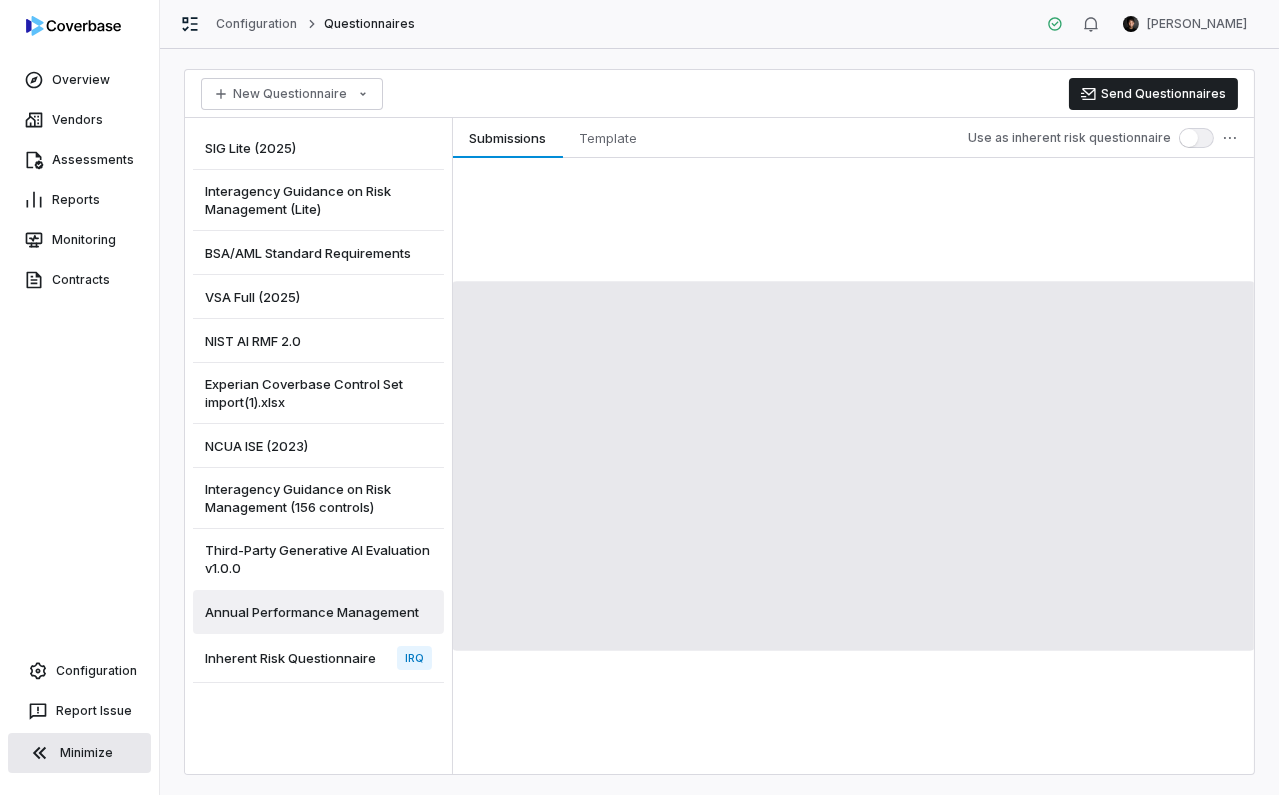 click on "Interagency Guidance on Risk Management (156 controls)" at bounding box center (318, 498) 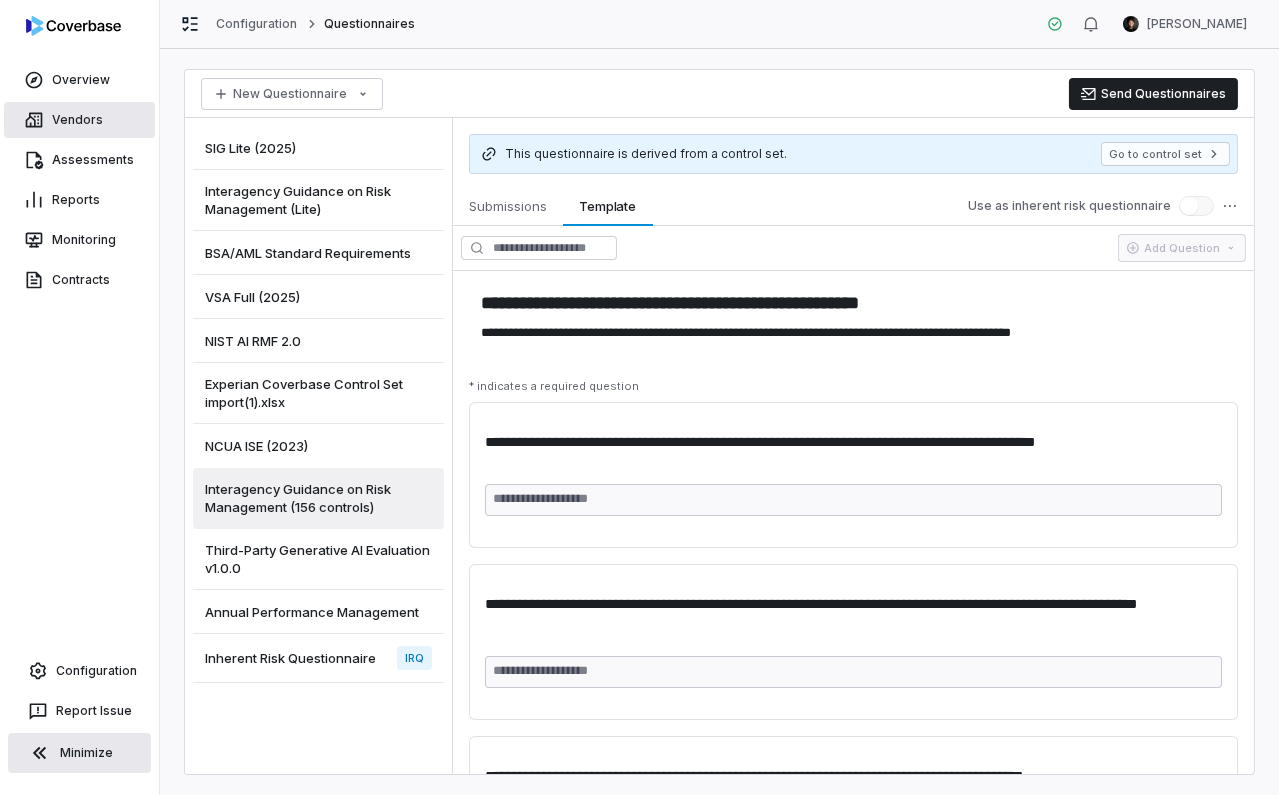 click on "Vendors" at bounding box center (79, 120) 